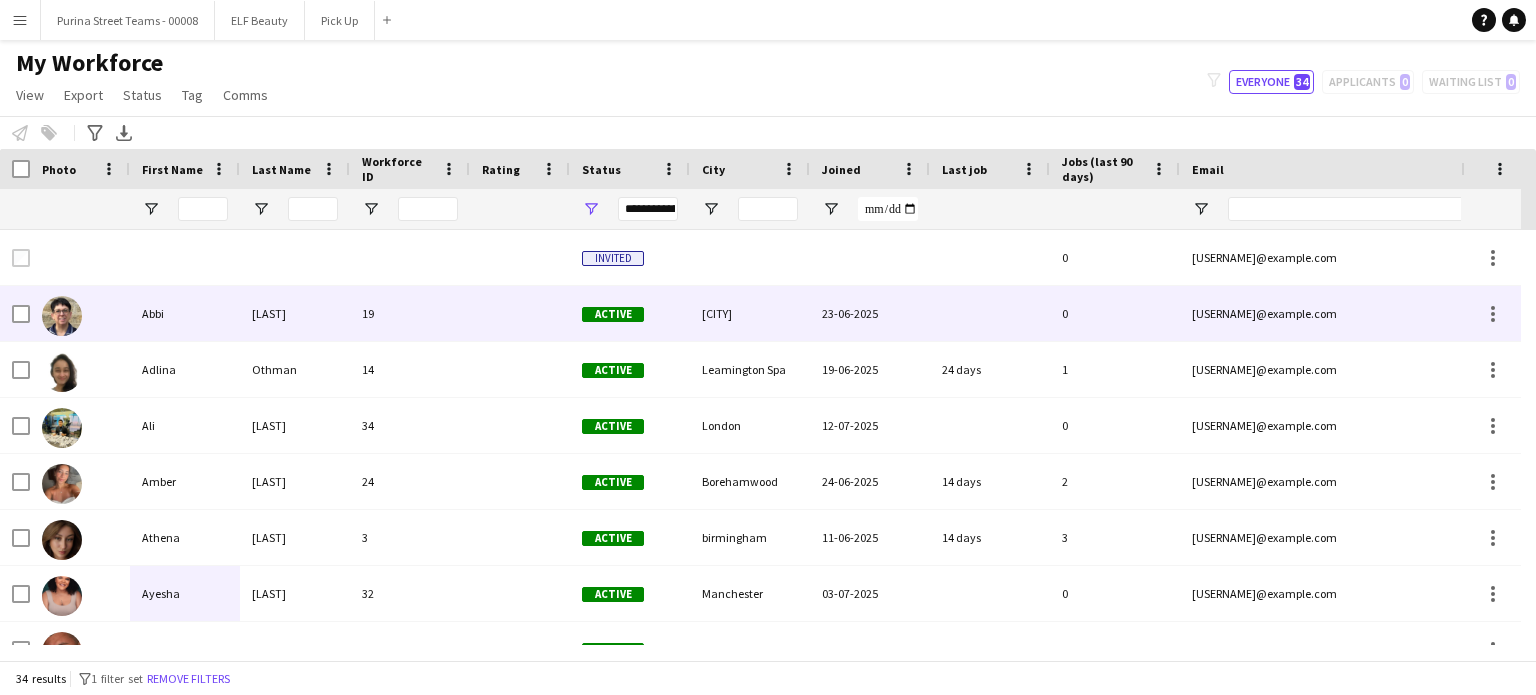scroll, scrollTop: 0, scrollLeft: 0, axis: both 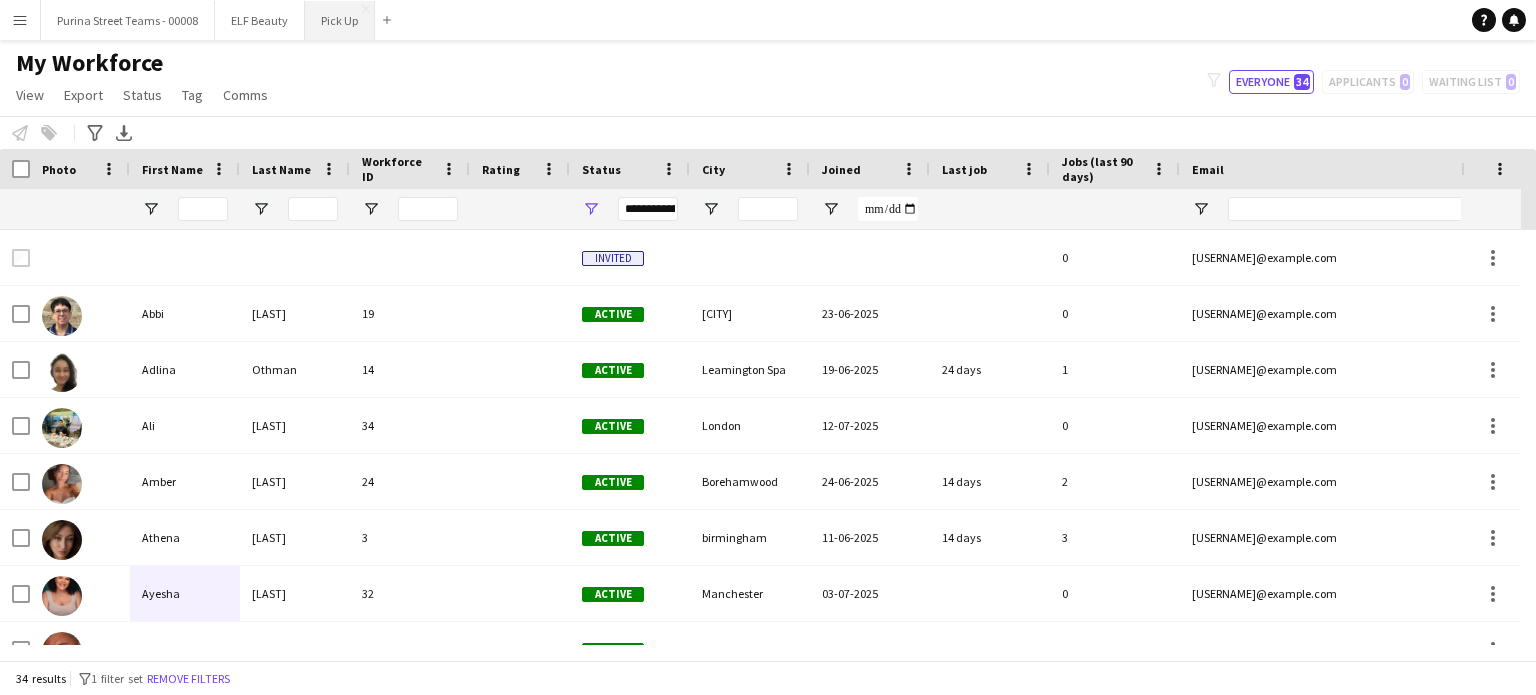 click on "Pick Up
Close" at bounding box center [340, 20] 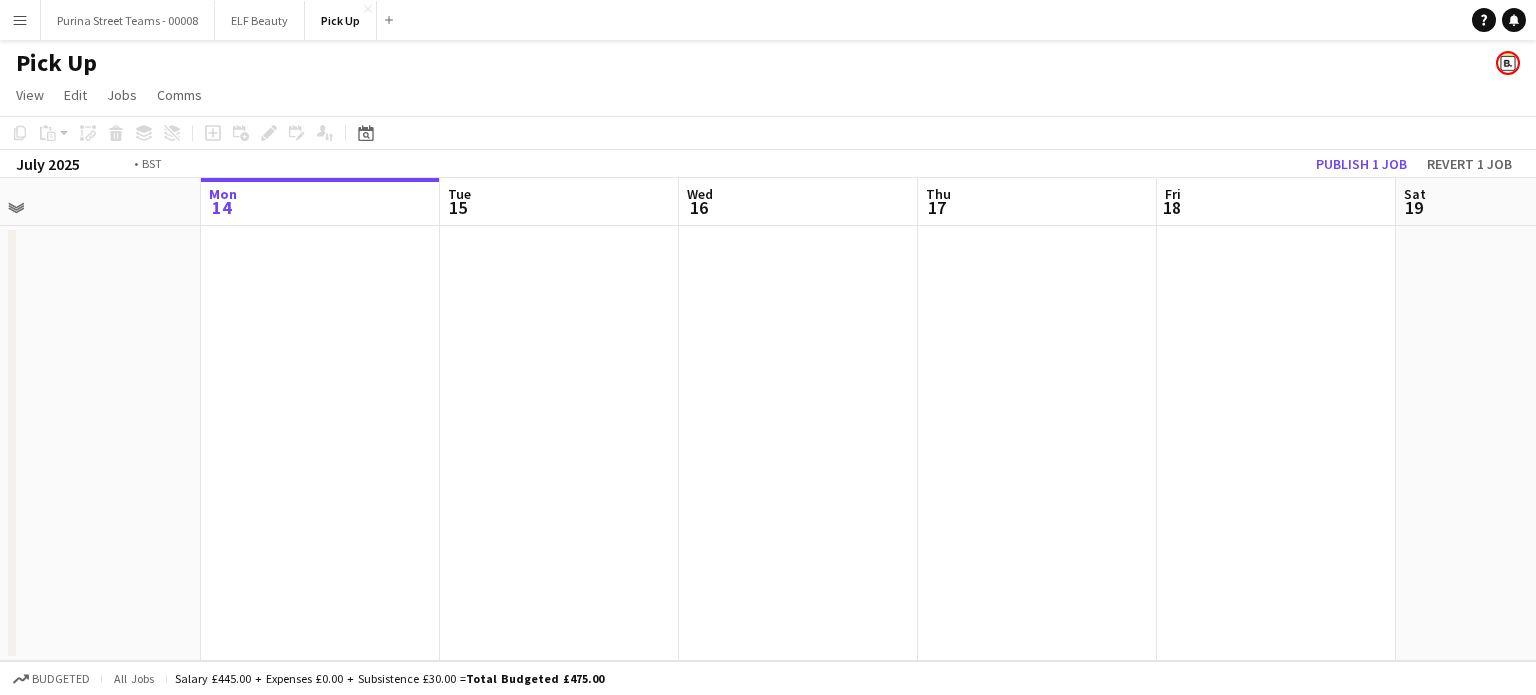 drag, startPoint x: 988, startPoint y: 436, endPoint x: 808, endPoint y: 410, distance: 181.86809 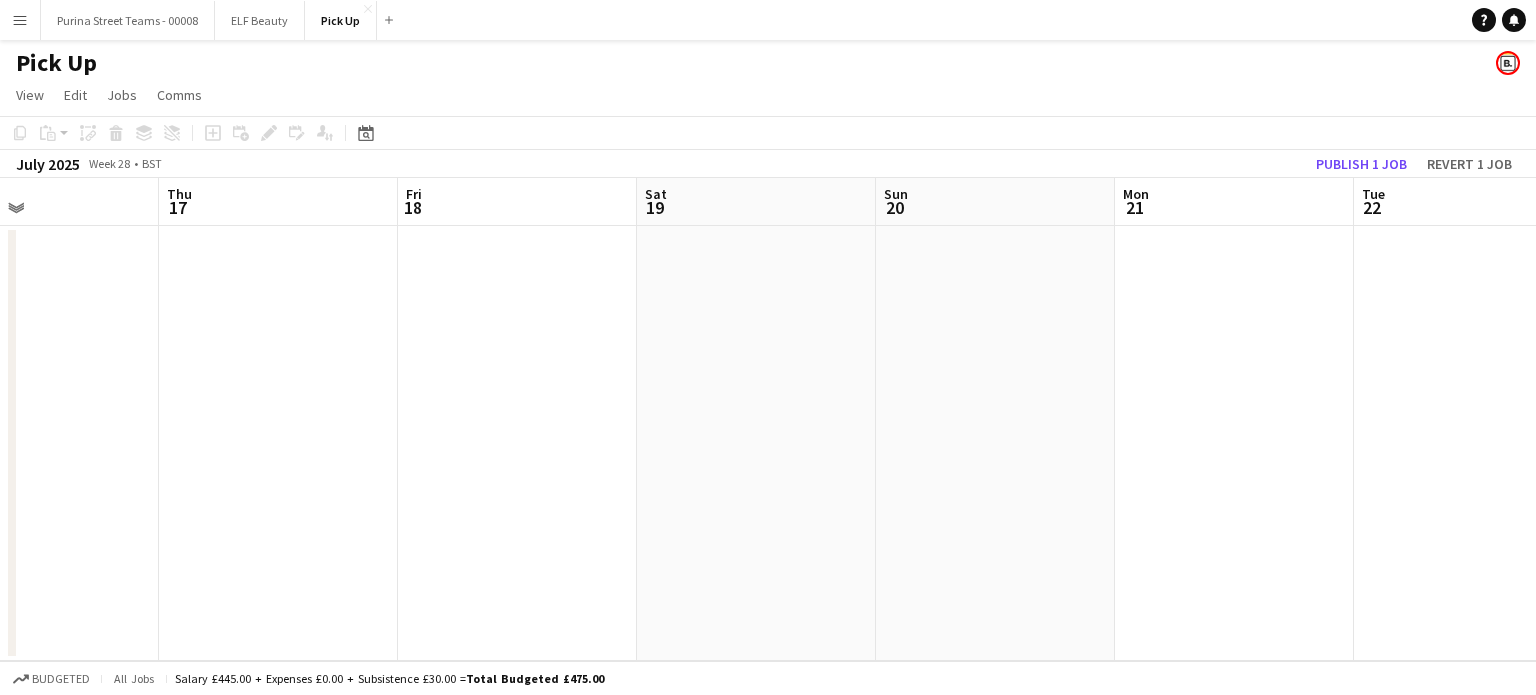 drag, startPoint x: 161, startPoint y: 388, endPoint x: 108, endPoint y: 382, distance: 53.338543 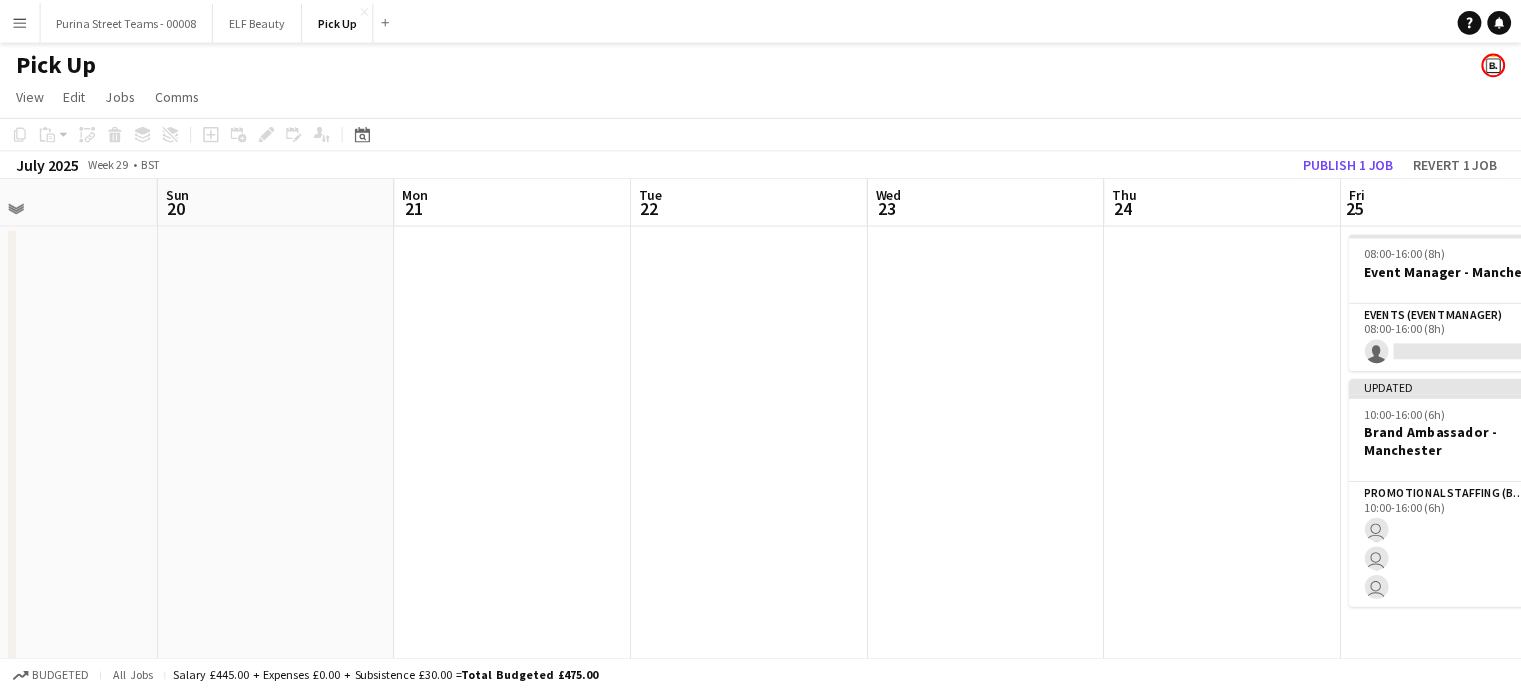 scroll, scrollTop: 0, scrollLeft: 871, axis: horizontal 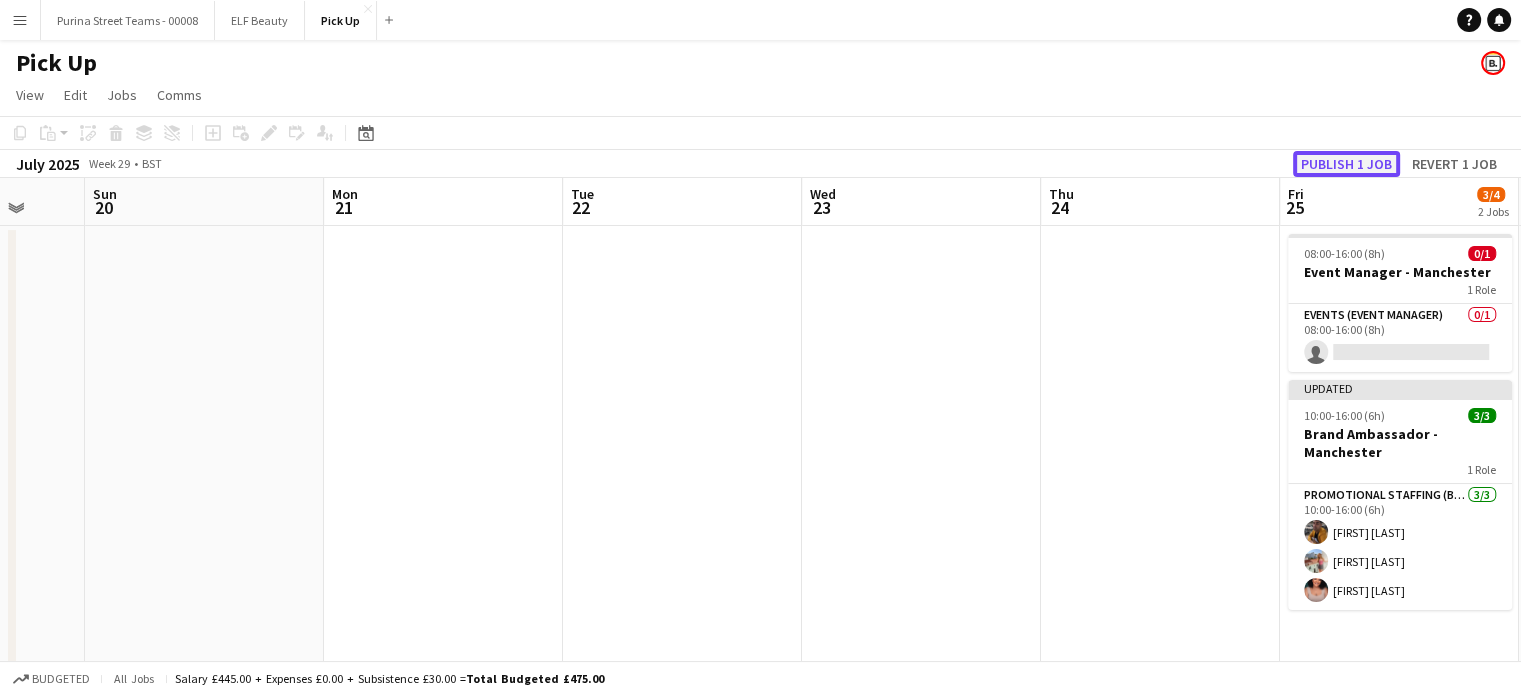 click on "Publish 1 job" 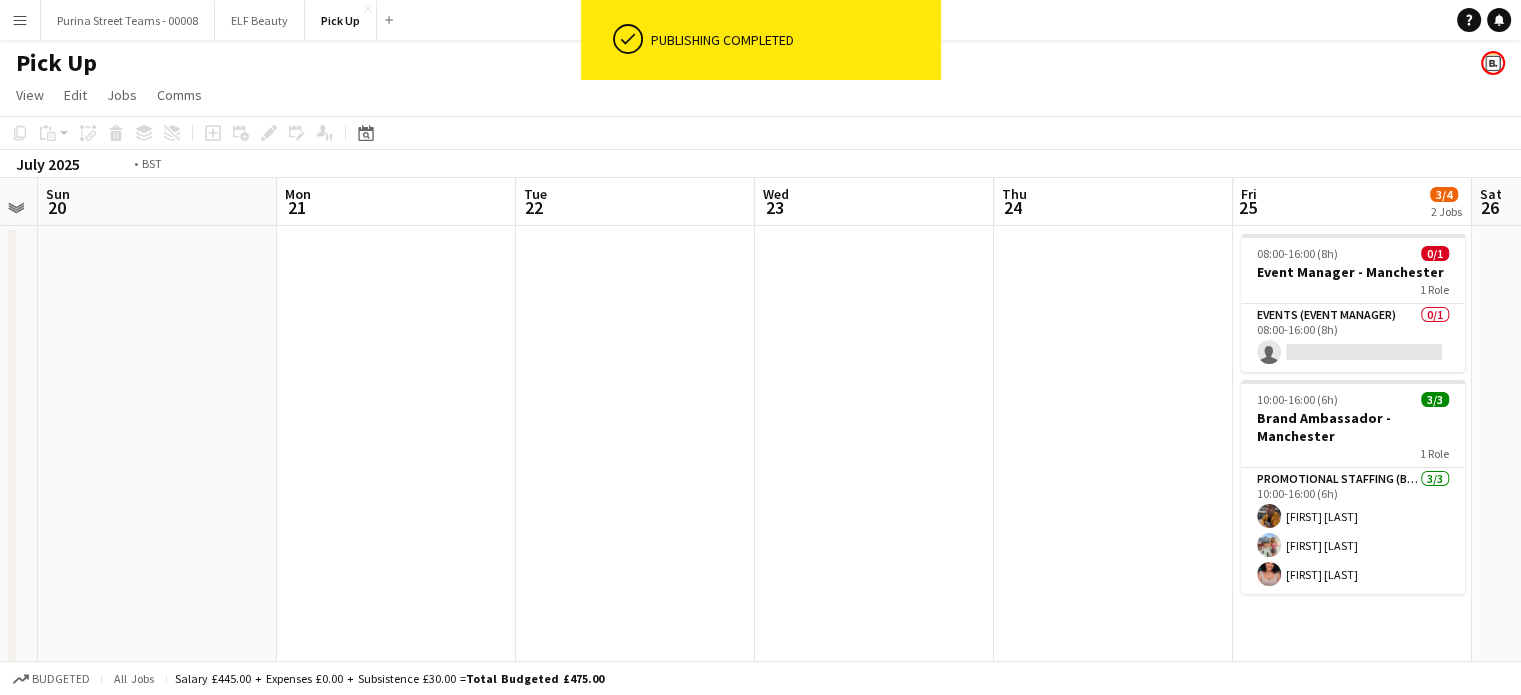drag, startPoint x: 1040, startPoint y: 447, endPoint x: 472, endPoint y: 435, distance: 568.1268 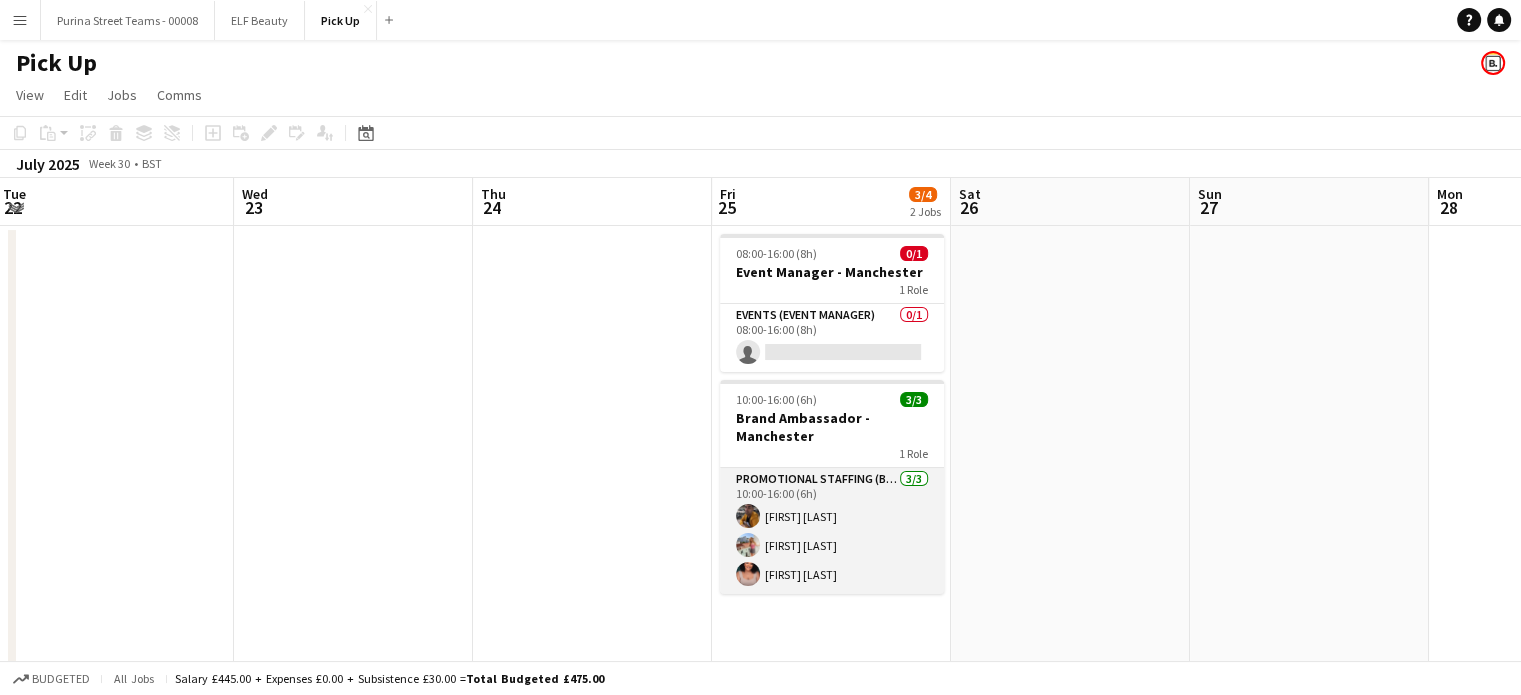 click on "Promotional Staffing (Brand Ambassadors)   3/3   10:00-16:00 (6h)
[FIRST] [LAST] [FIRST] [LAST] [FIRST] [LAST]" at bounding box center (832, 531) 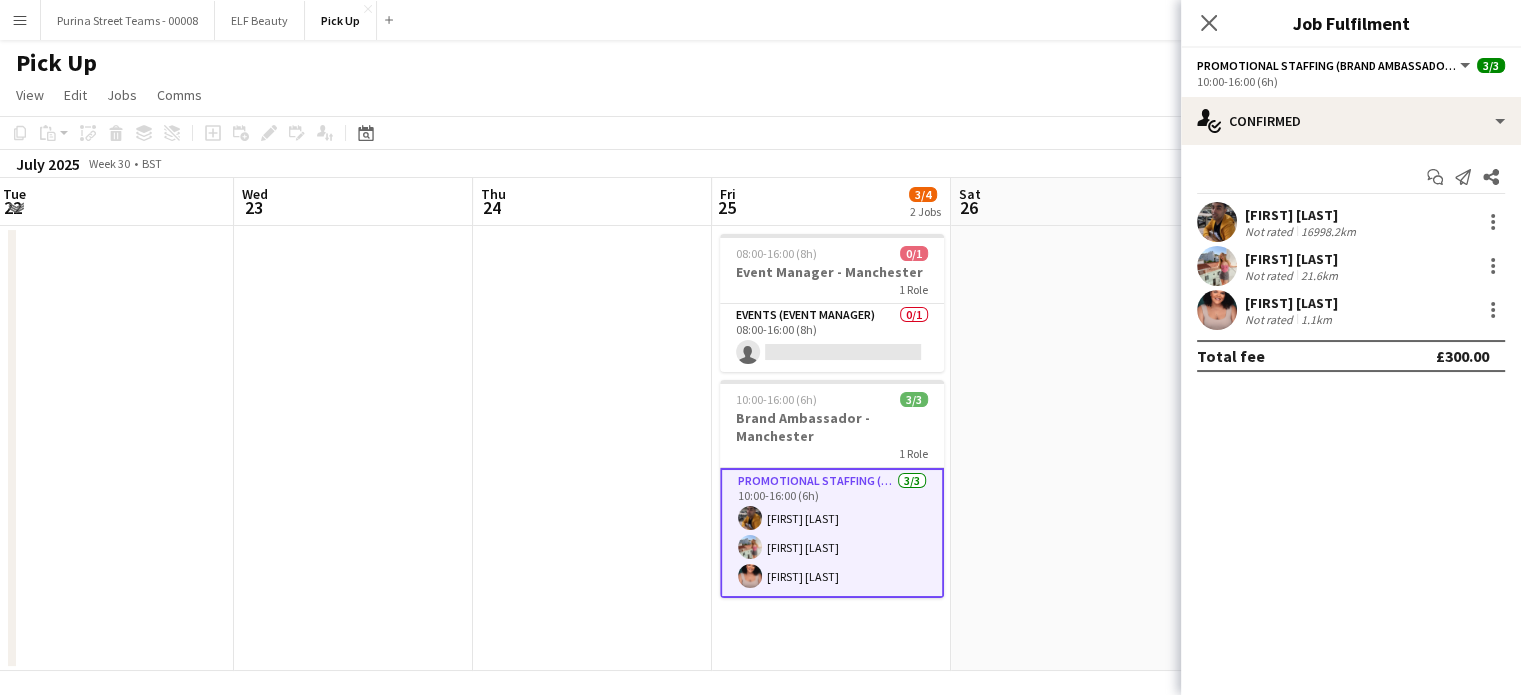 click on "Sean Porter   Not rated   16998.2km" at bounding box center (1351, 222) 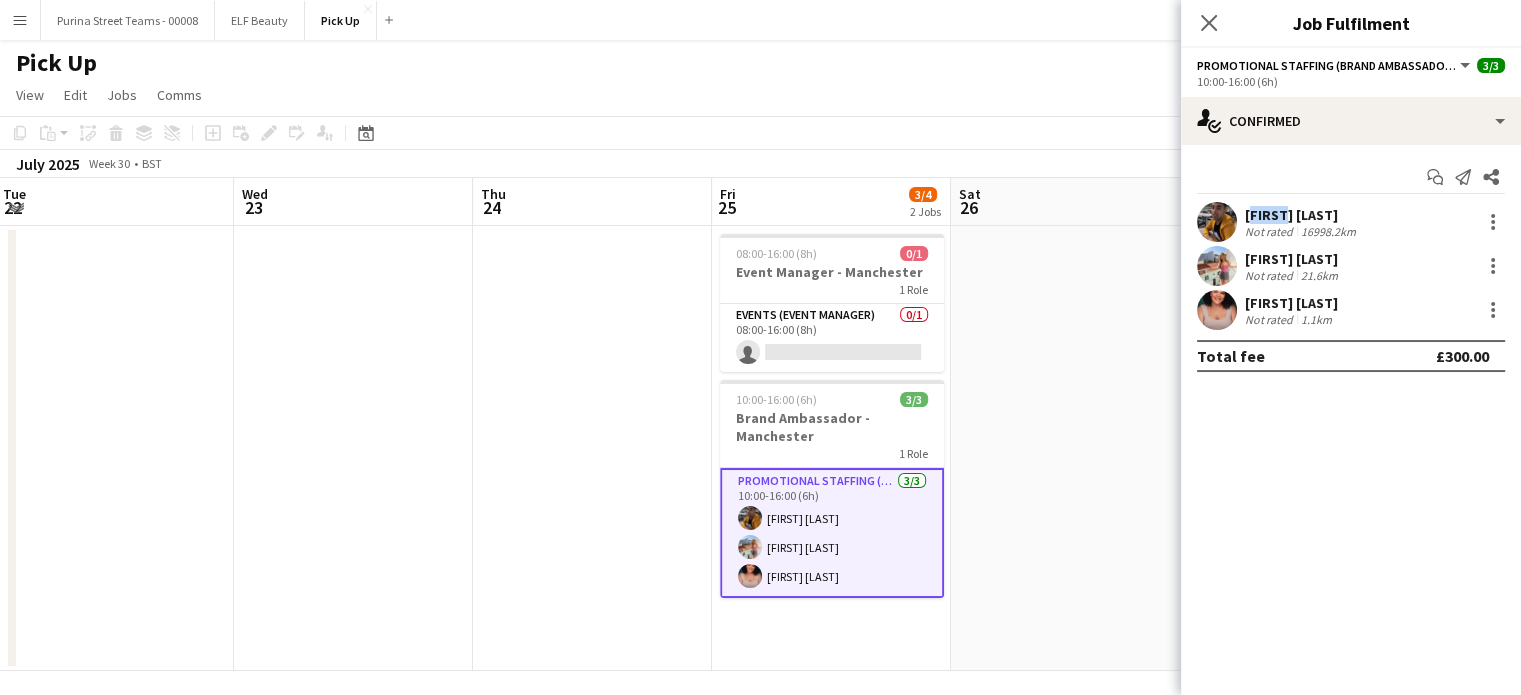 click on "[FIRST] [LAST]" at bounding box center (1302, 215) 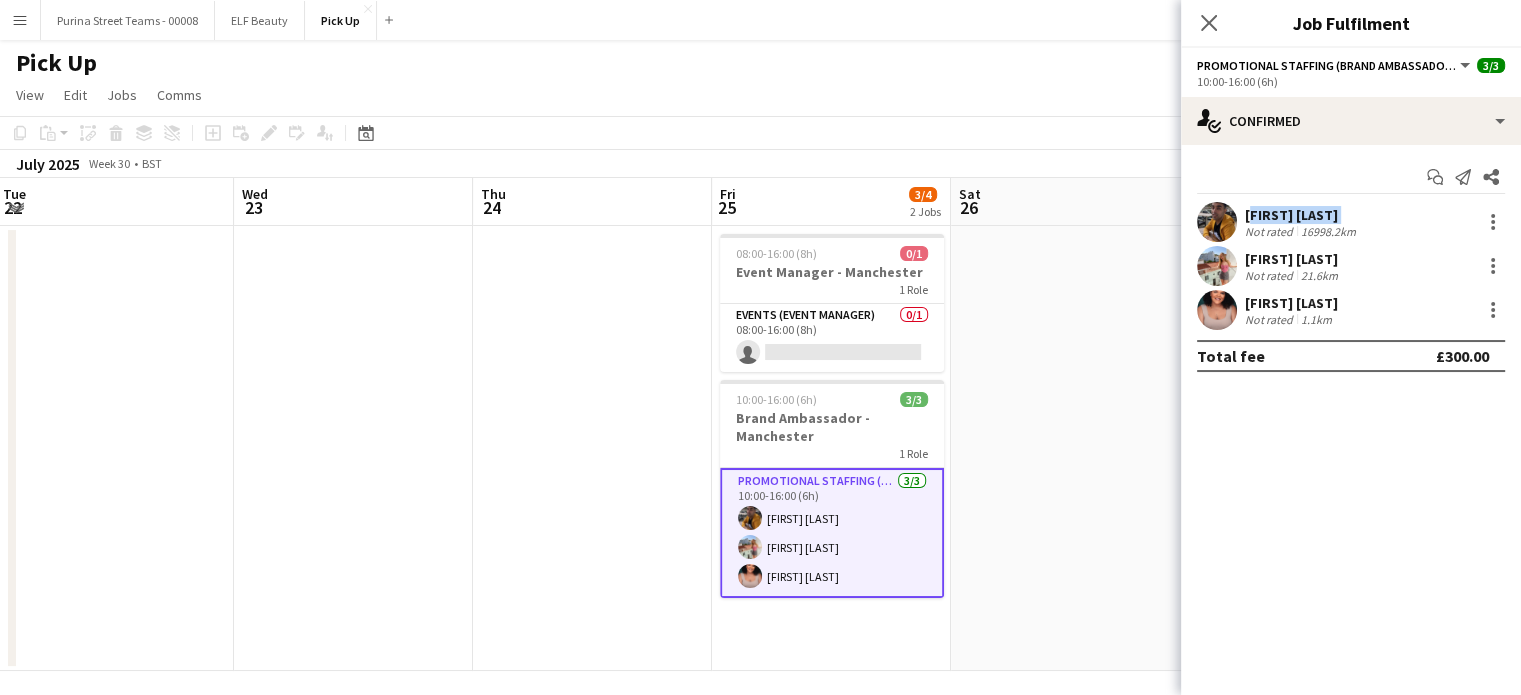 click on "[FIRST] [LAST]" at bounding box center (1302, 215) 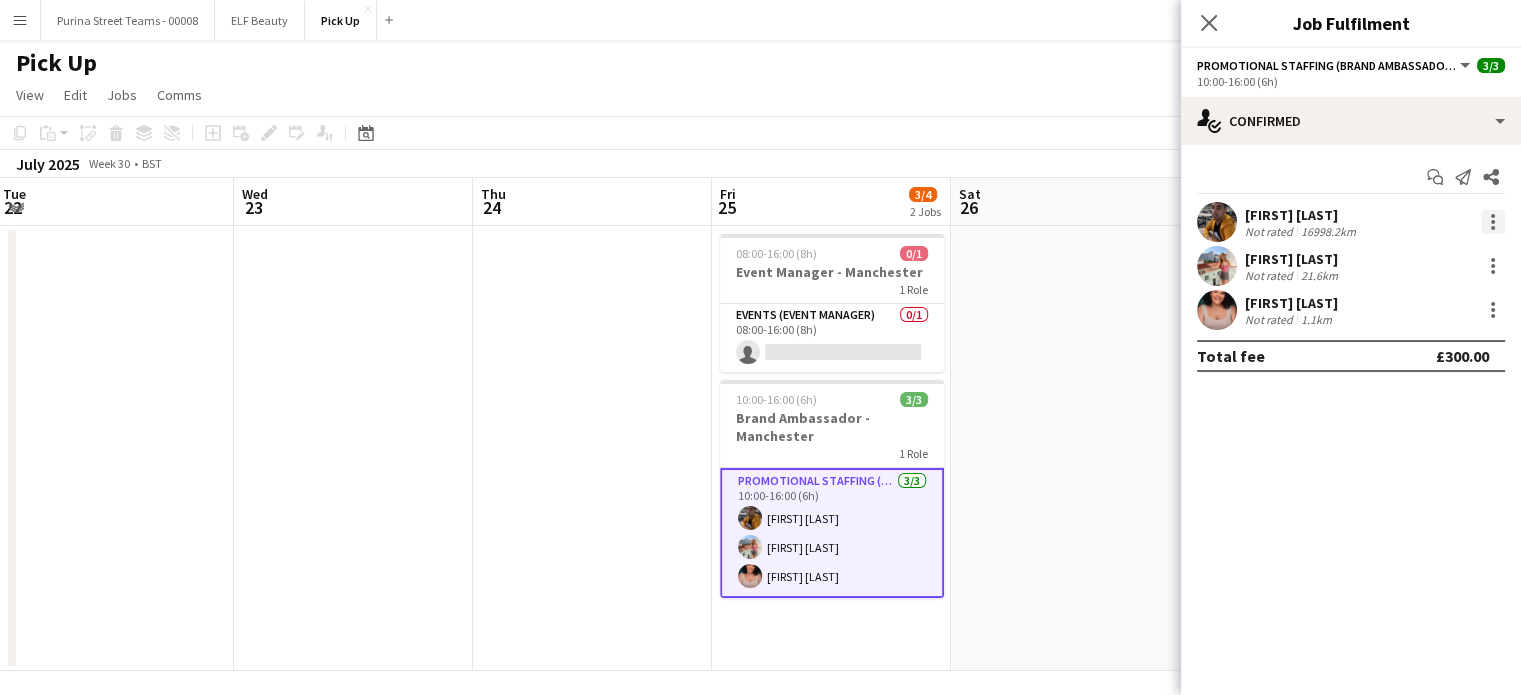 click at bounding box center [1493, 222] 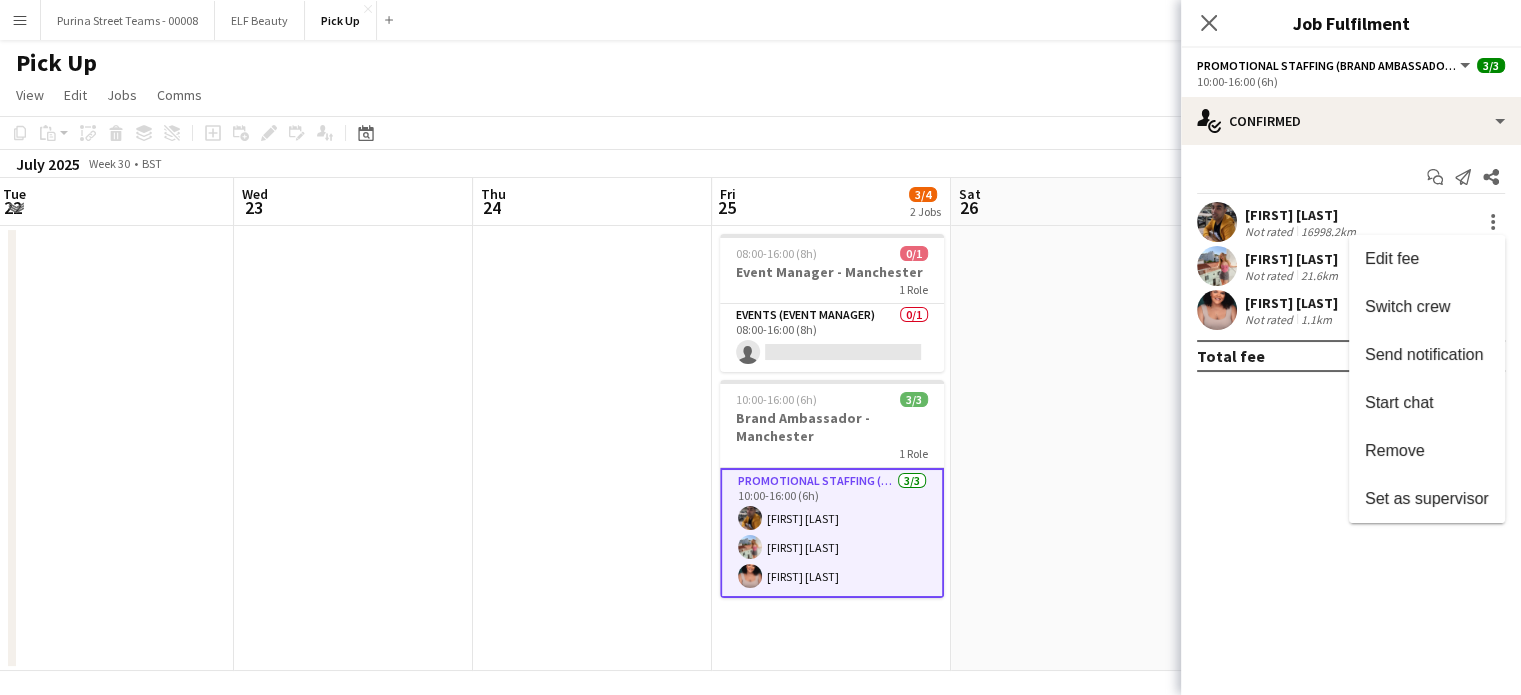 click at bounding box center (760, 347) 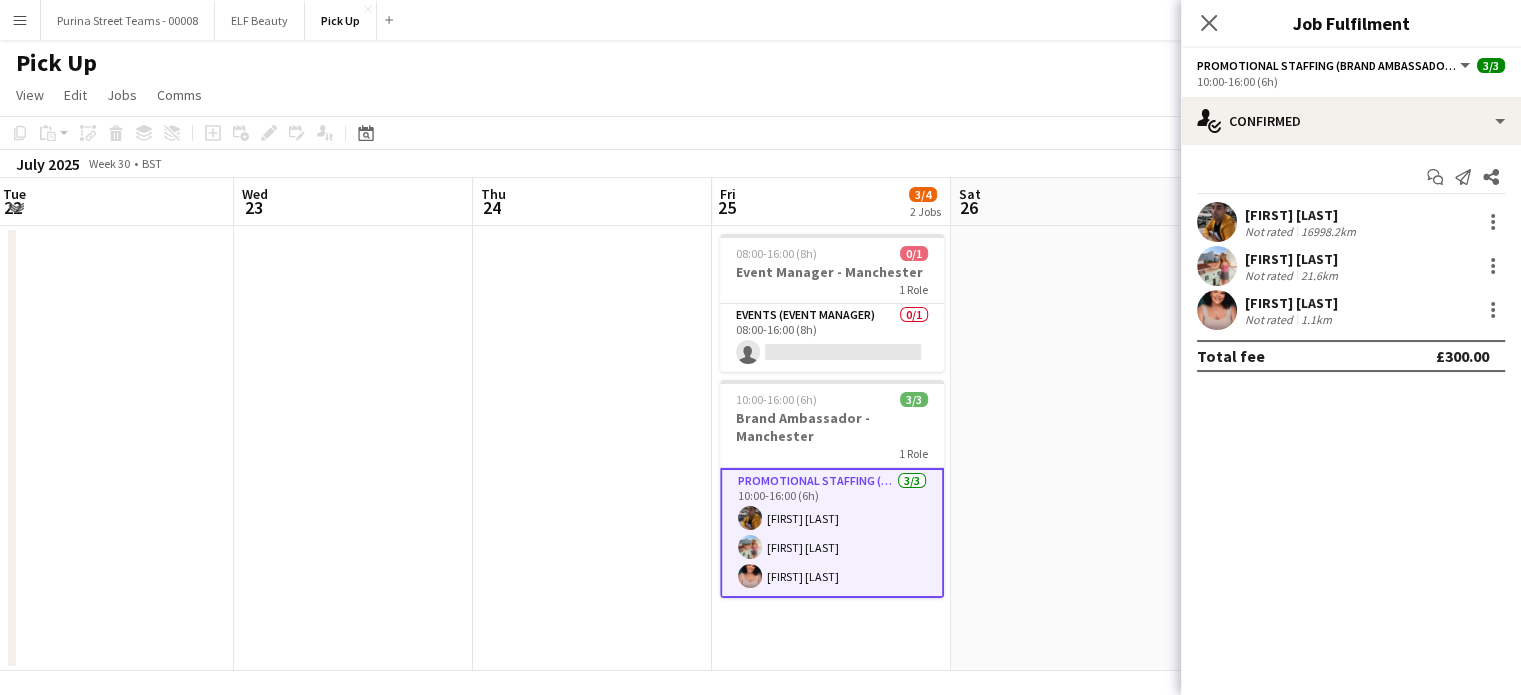 click on "Not rated" at bounding box center (1271, 231) 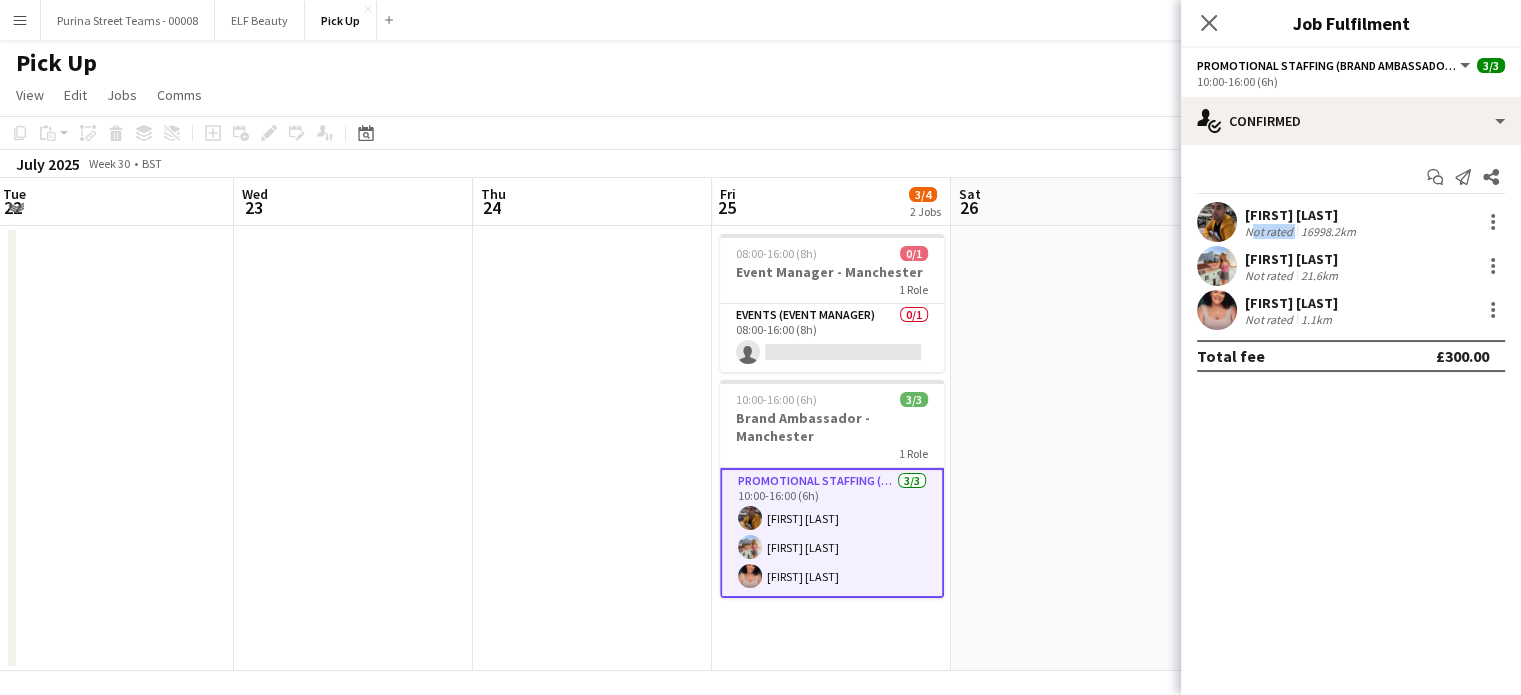 click on "Not rated" at bounding box center [1271, 231] 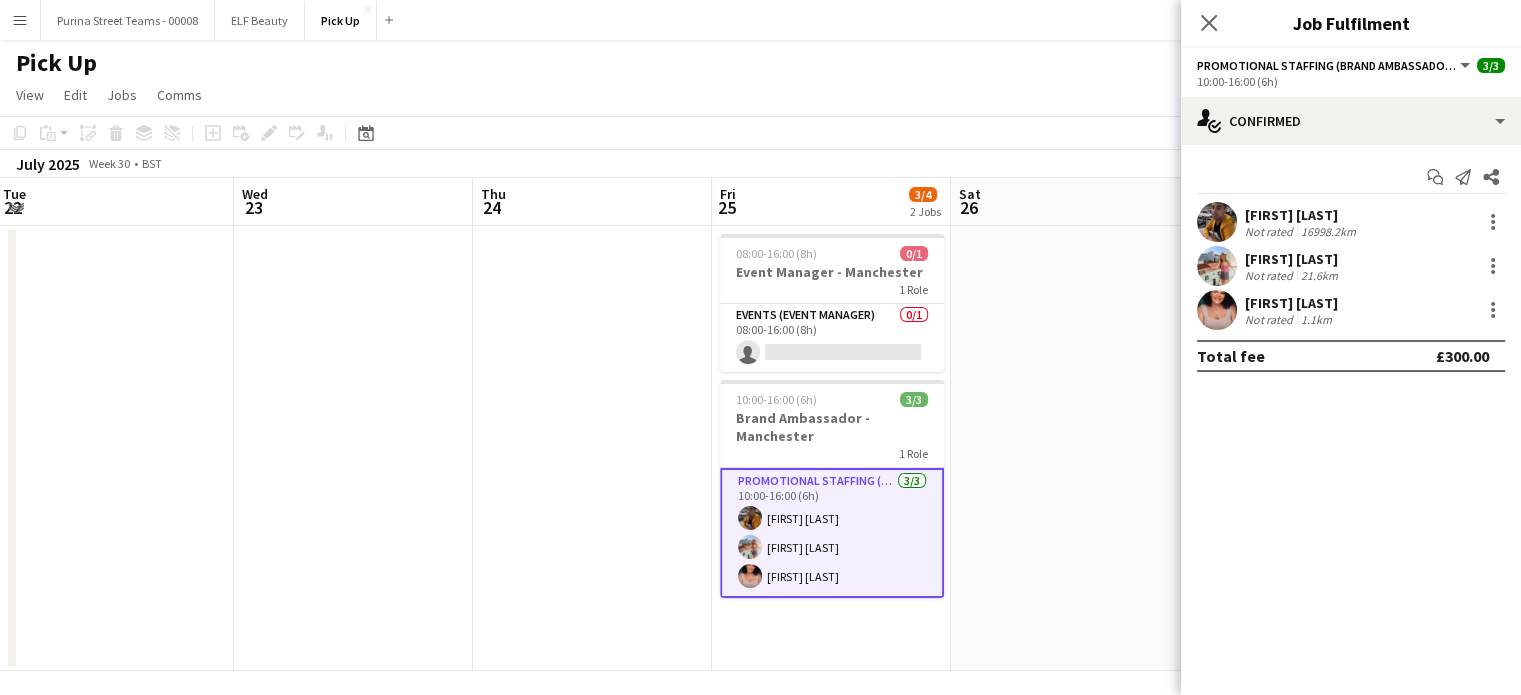 click on "[FIRST] [LAST]" at bounding box center [1302, 215] 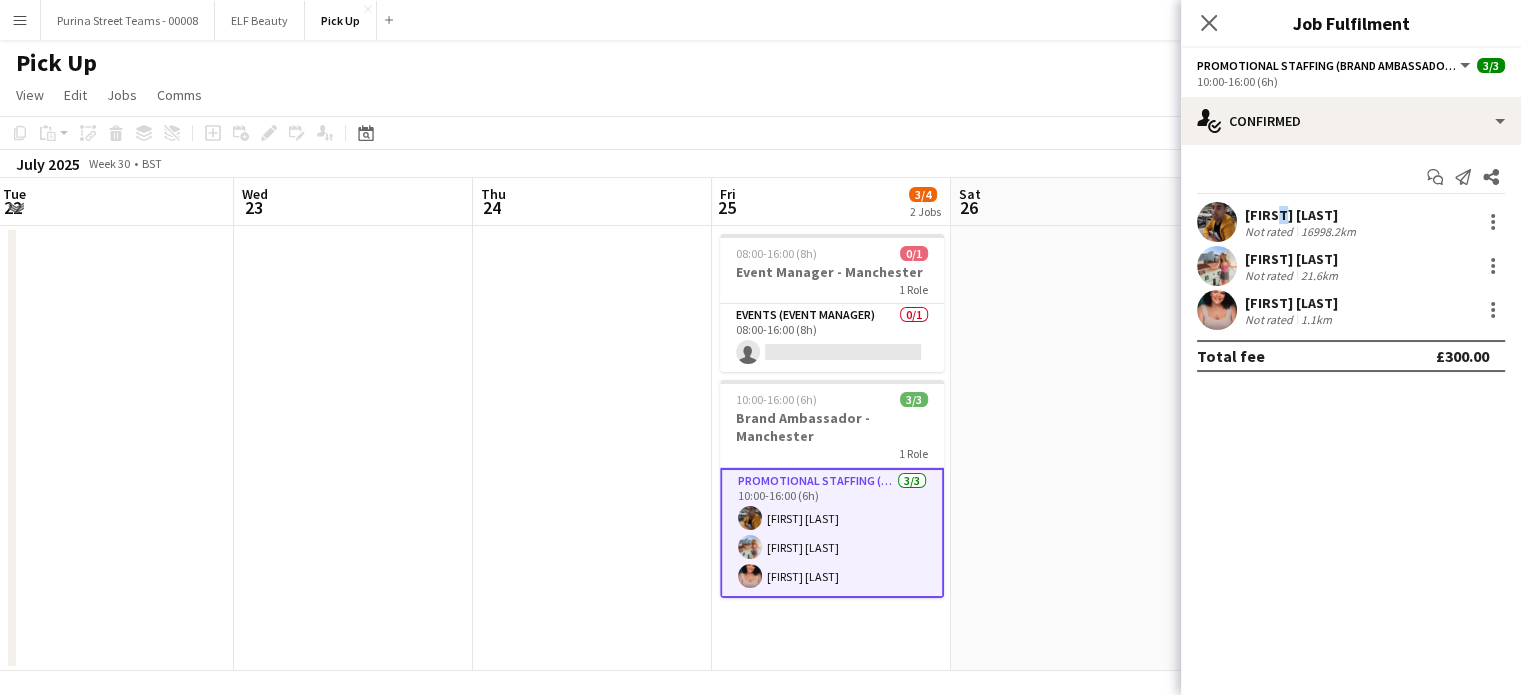 click on "[FIRST] [LAST]" at bounding box center [1302, 215] 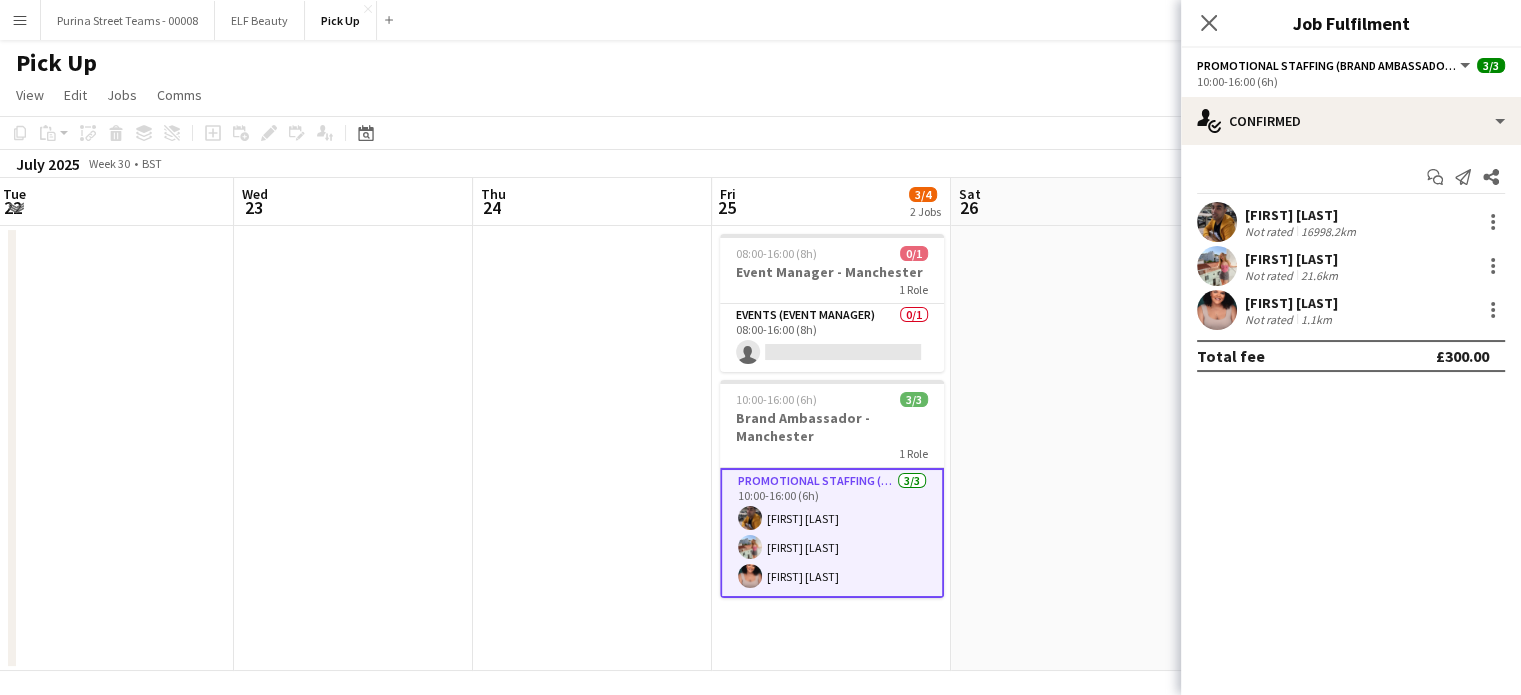 click on "[FIRST] [LAST]" at bounding box center [1293, 259] 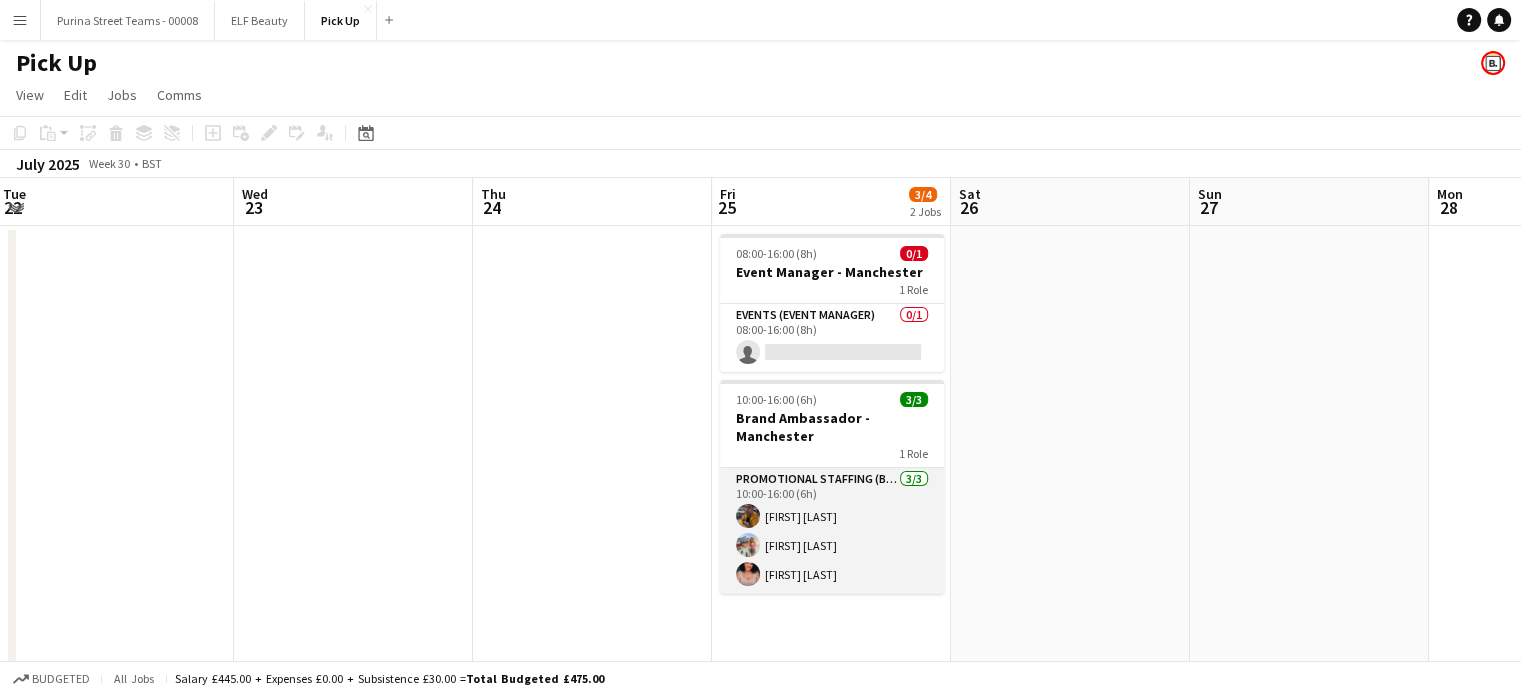 click on "Promotional Staffing (Brand Ambassadors)   3/3   10:00-16:00 (6h)
[FIRST] [LAST] [FIRST] [LAST] [FIRST] [LAST]" at bounding box center (832, 531) 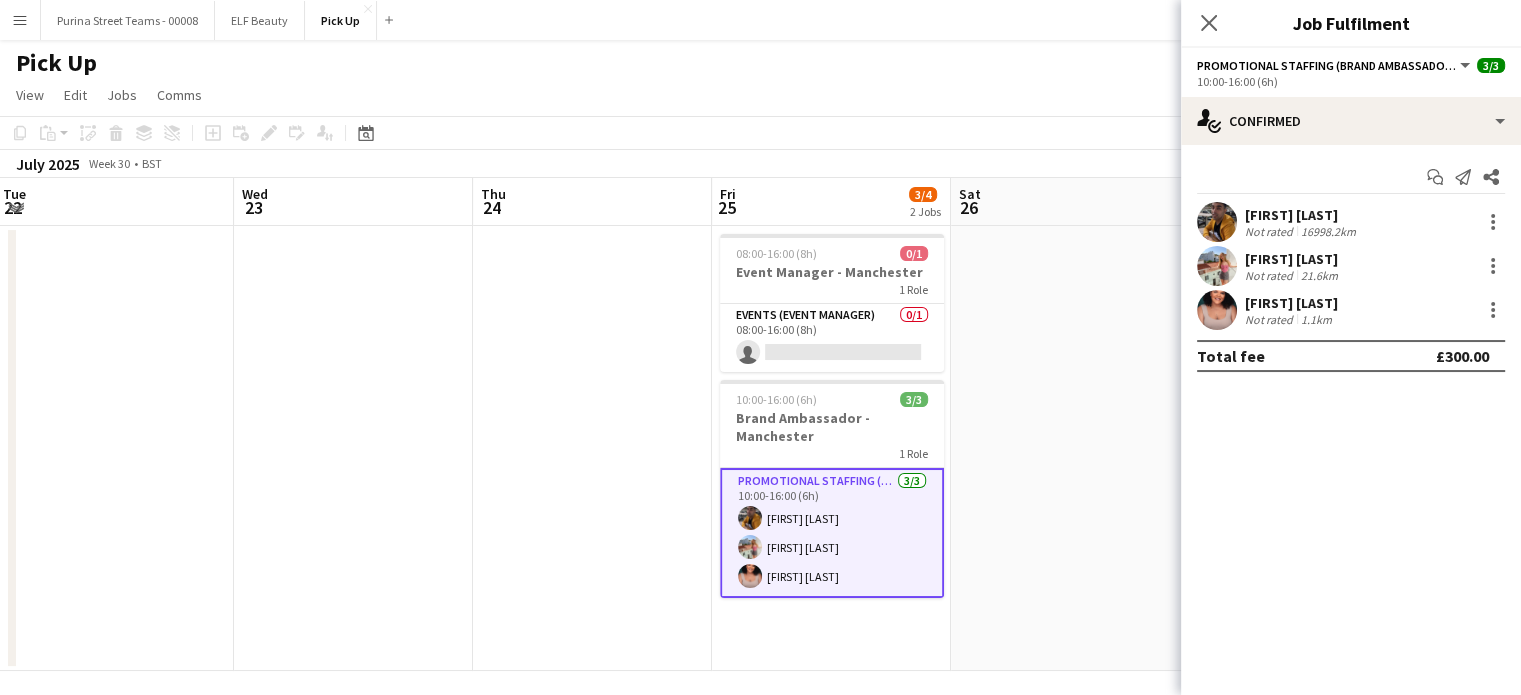 click at bounding box center (1217, 222) 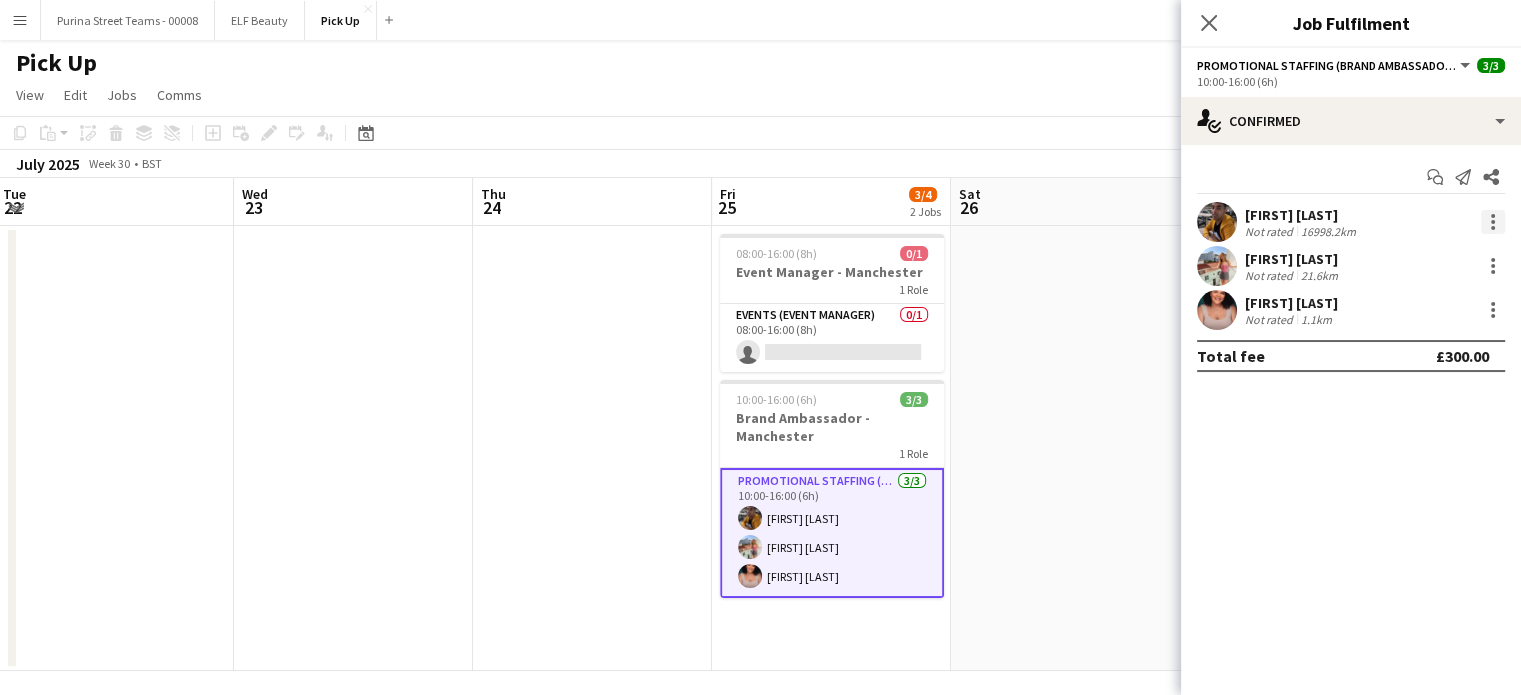 click at bounding box center [1493, 222] 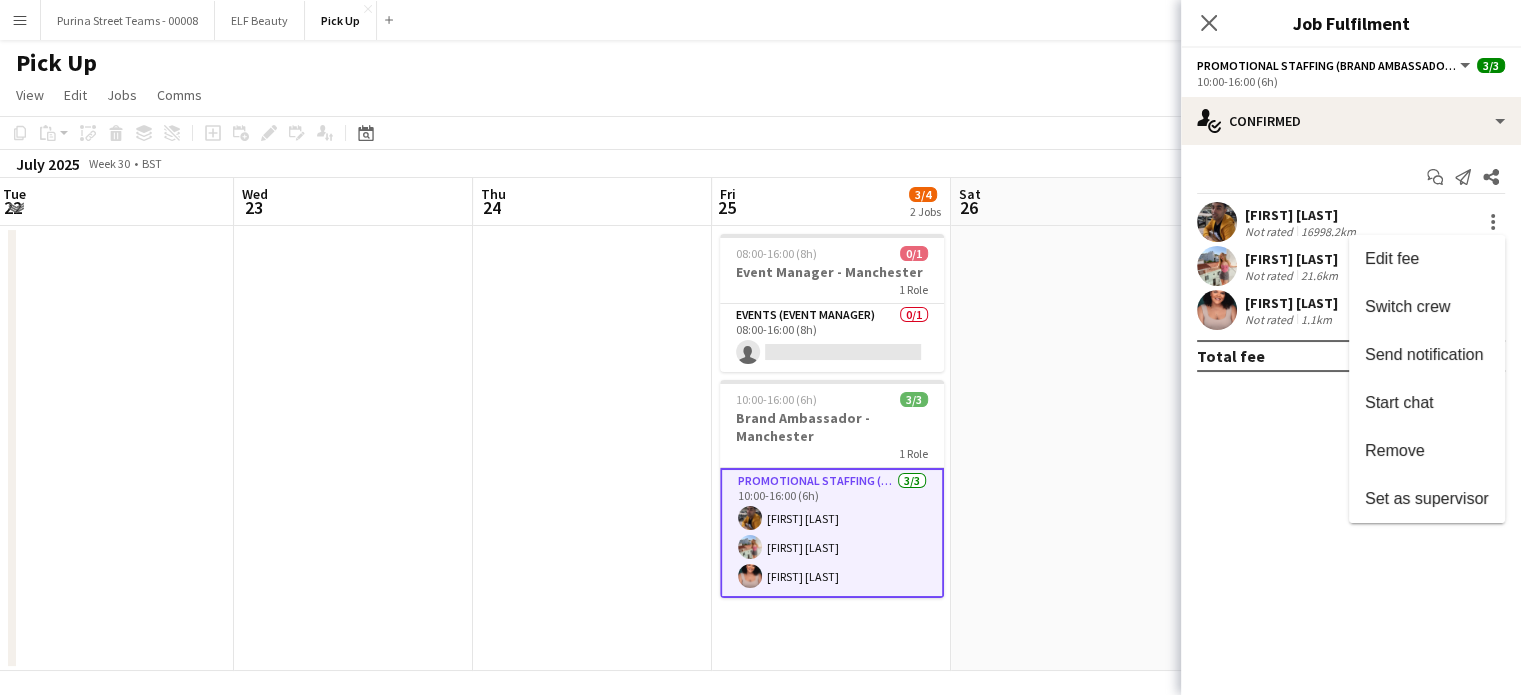 click at bounding box center (760, 347) 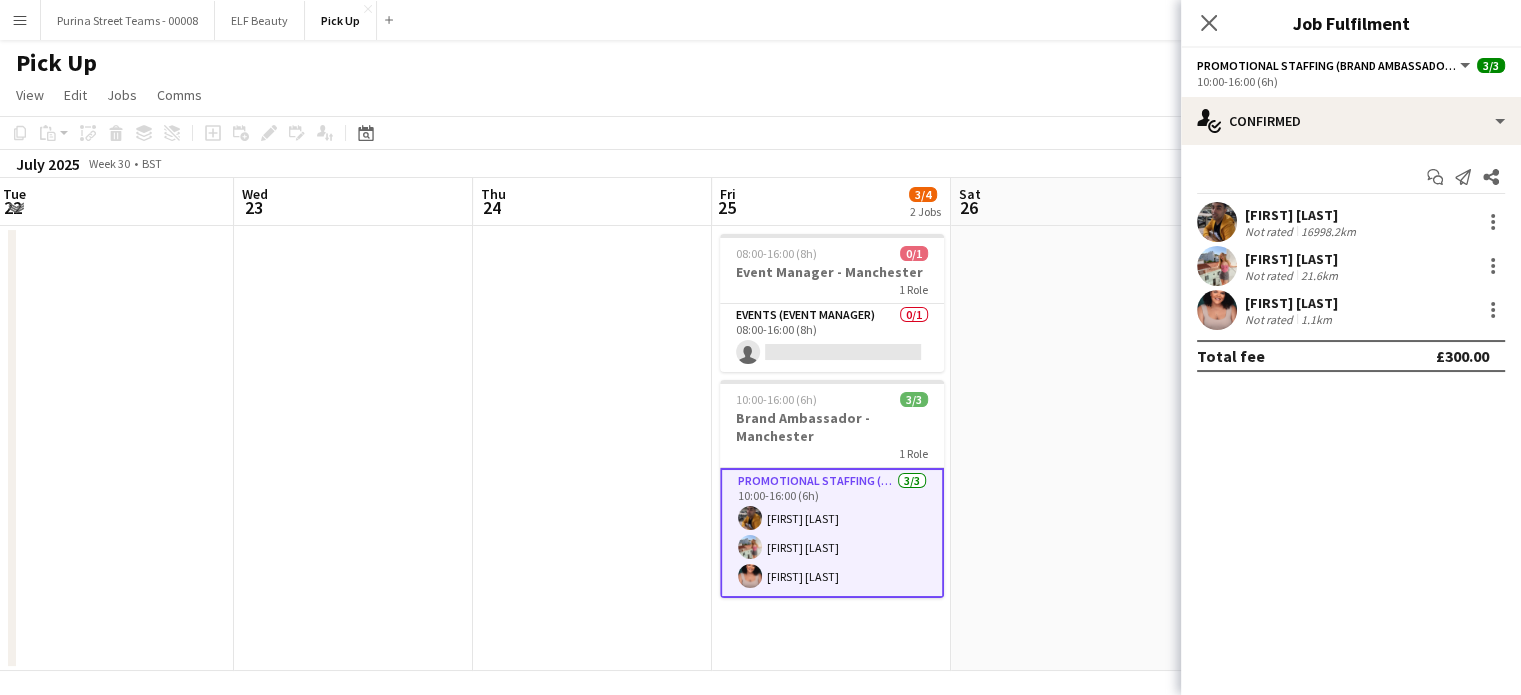 click on "[FIRST] [LAST]" at bounding box center [1291, 303] 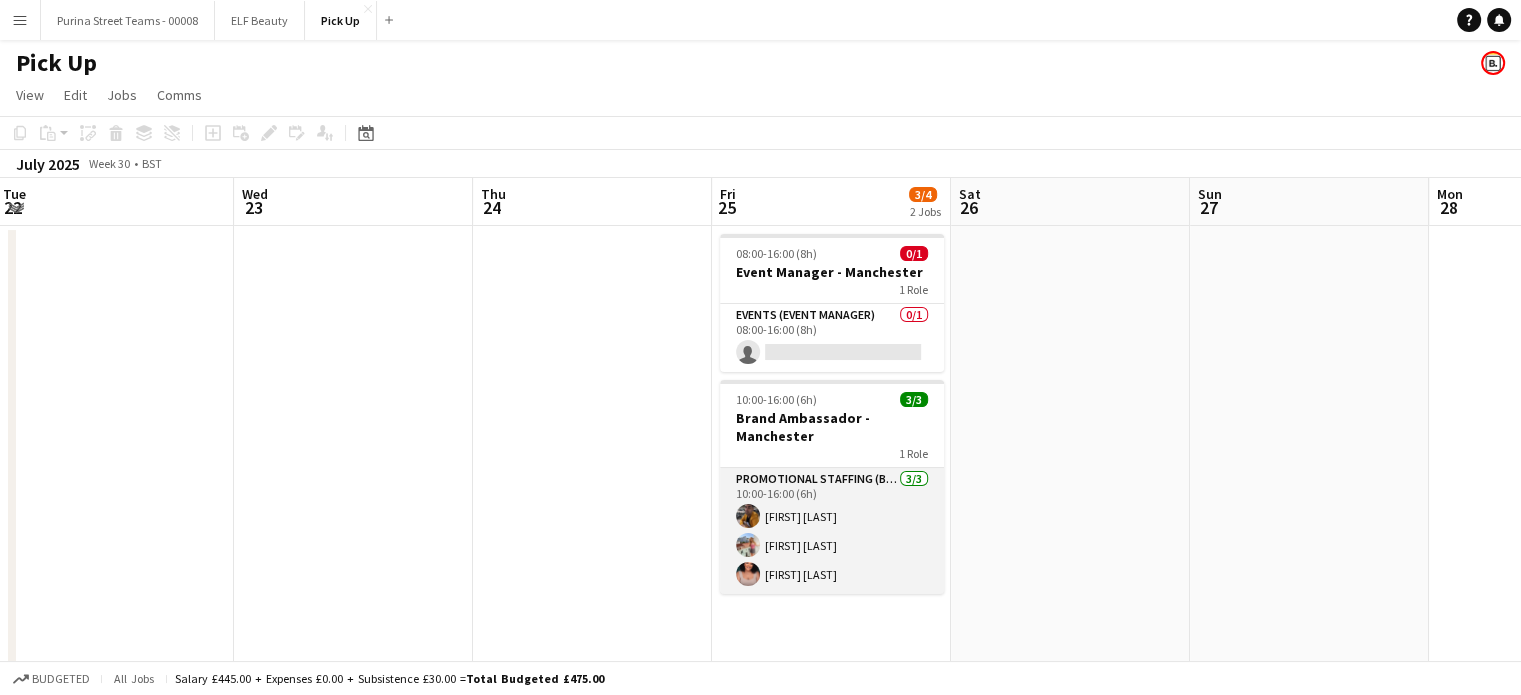 click on "Promotional Staffing (Brand Ambassadors)   3/3   10:00-16:00 (6h)
[FIRST] [LAST] [FIRST] [LAST] [FIRST] [LAST]" at bounding box center (832, 531) 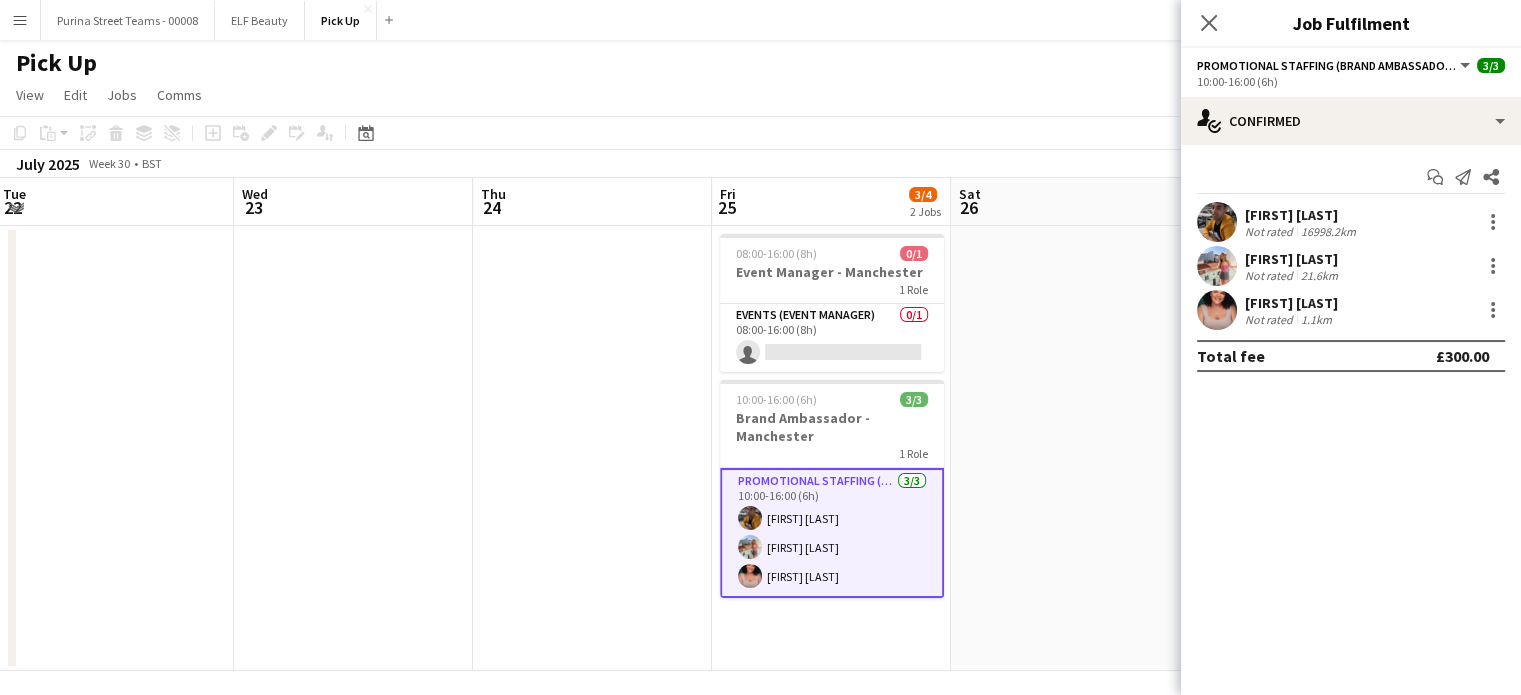 click on "Start chat
Send notification
Share
Sean Porter   Not rated   16998.2km   Victoria Bond   Not rated   21.6km   Ayesha Maynard   Not rated   1.1km   Total fee   £300.00" at bounding box center (1351, 266) 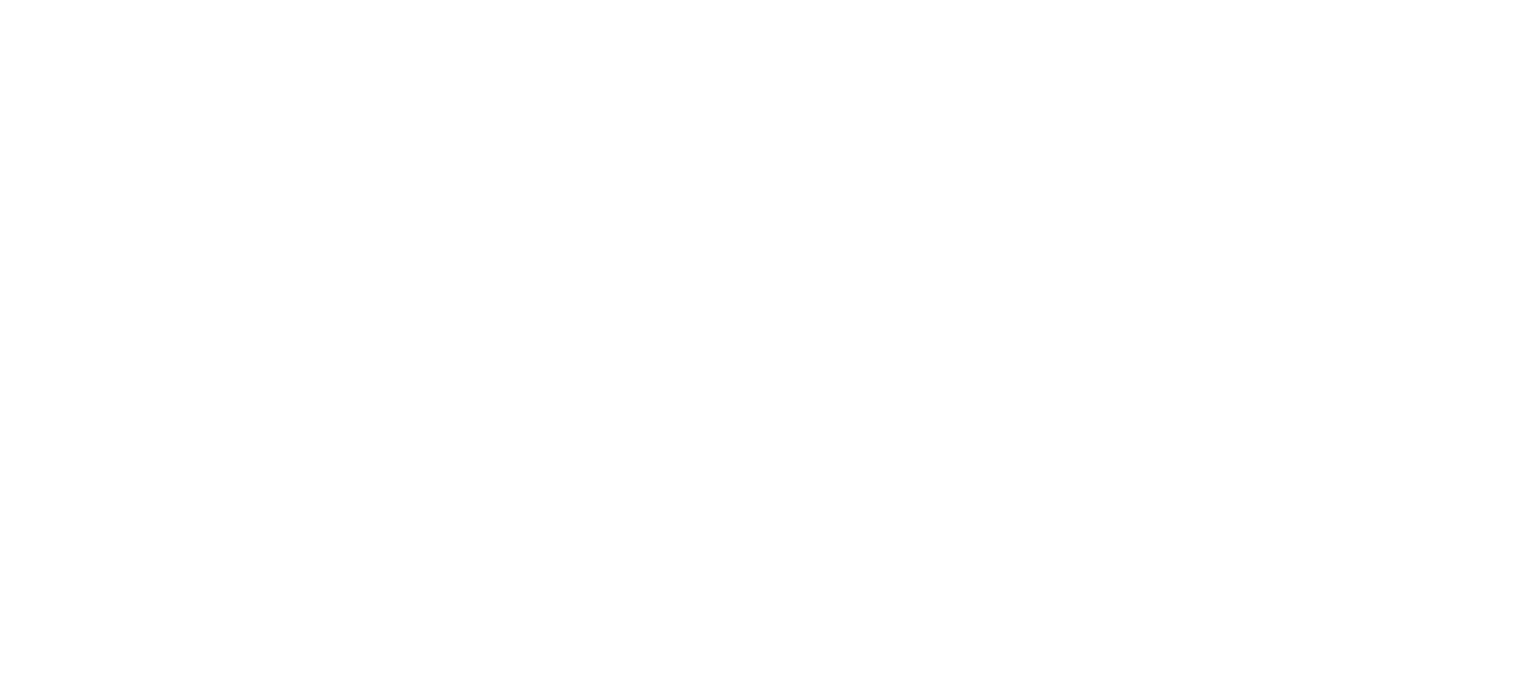 scroll, scrollTop: 0, scrollLeft: 0, axis: both 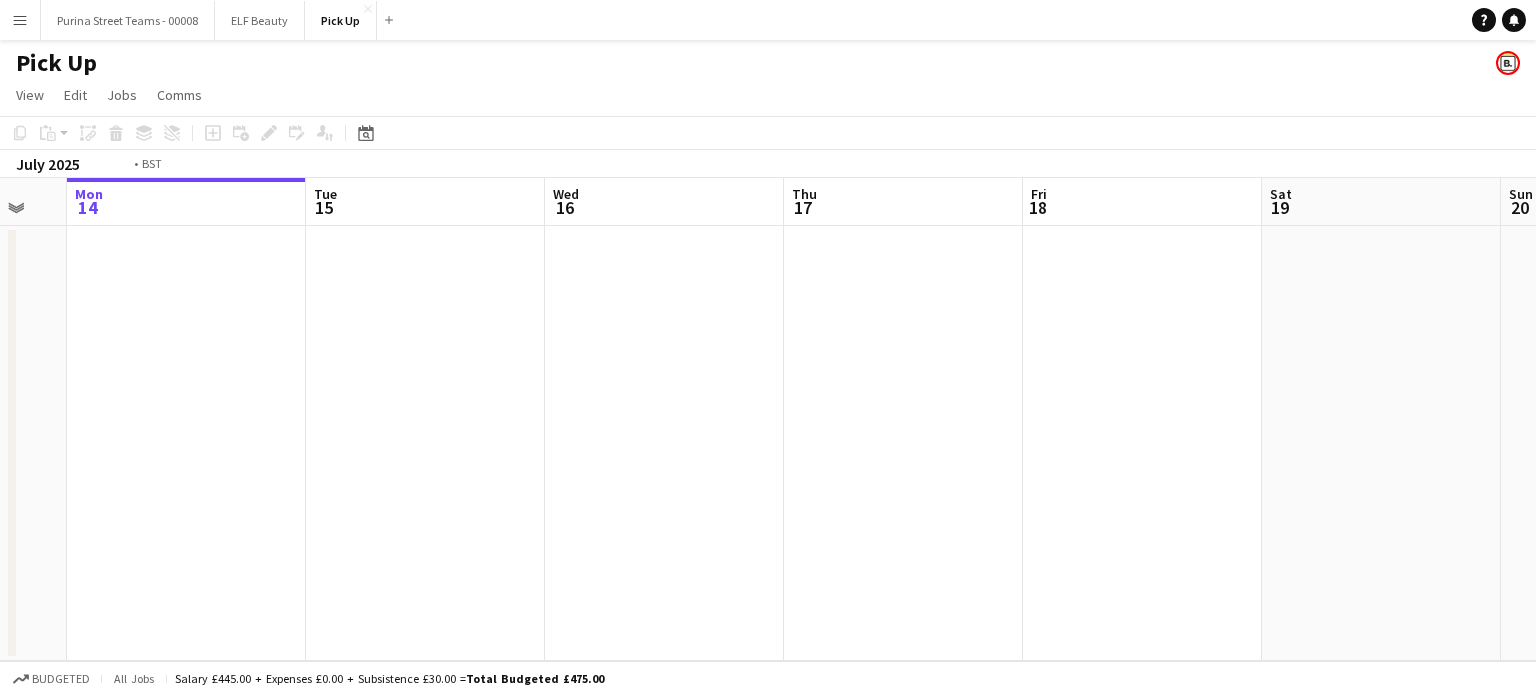 drag, startPoint x: 1110, startPoint y: 511, endPoint x: 802, endPoint y: 442, distance: 315.63428 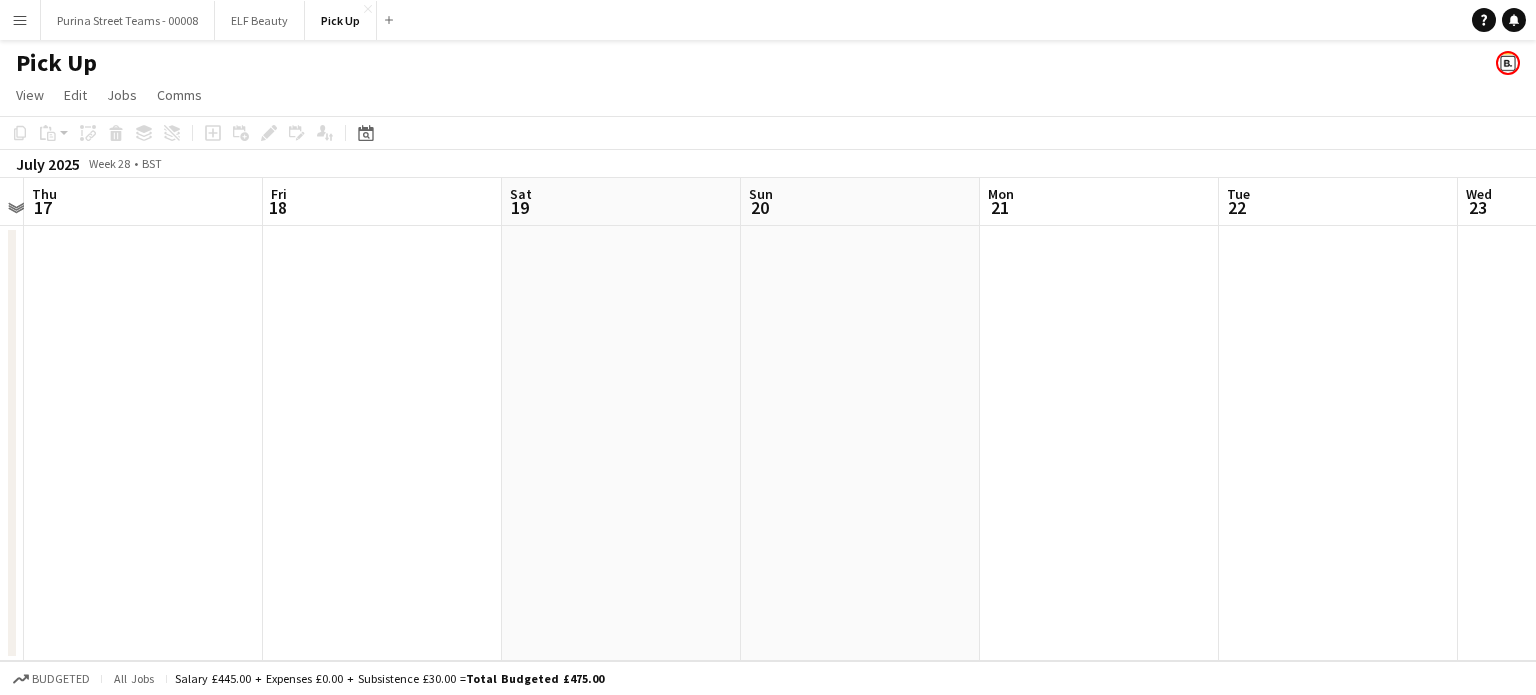 drag, startPoint x: 367, startPoint y: 482, endPoint x: 460, endPoint y: 447, distance: 99.368004 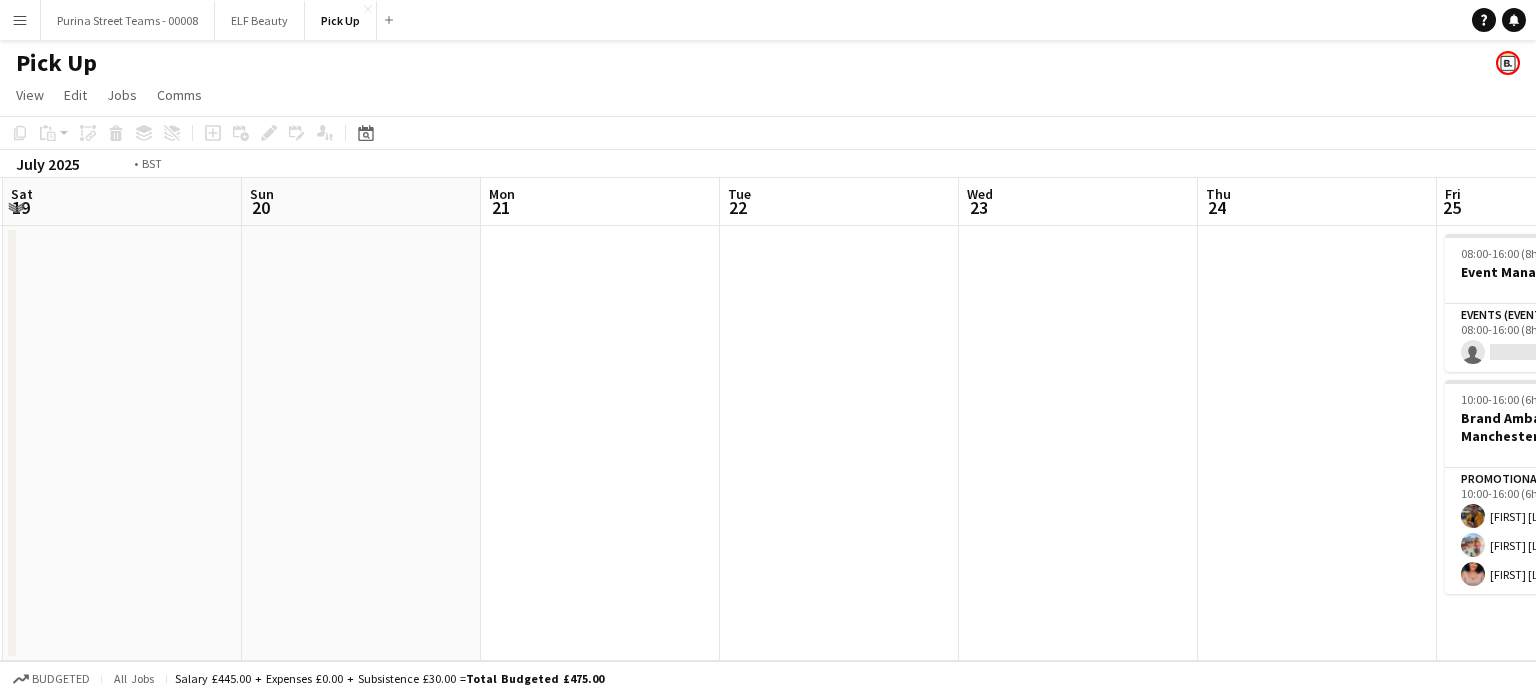 click on "Wed   16   Thu   17   Fri   18   Sat   19   Sun   20   Mon   21   Tue   22   Wed   23   Thu   24   Fri   25   3/4   2 Jobs   Sat   26   Sun   27      08:00-16:00 (8h)    0/1   Event Manager - Manchester   1 Role   Events (Event Manager)   0/1   08:00-16:00 (8h)
single-neutral-actions
10:00-16:00 (6h)    3/3   Brand Ambassador - Manchester   1 Role   Promotional Staffing (Brand Ambassadors)   3/3   10:00-16:00 (6h)
[FIRST] [LAST] [FIRST] [LAST] [FIRST] [LAST]" at bounding box center [768, 419] 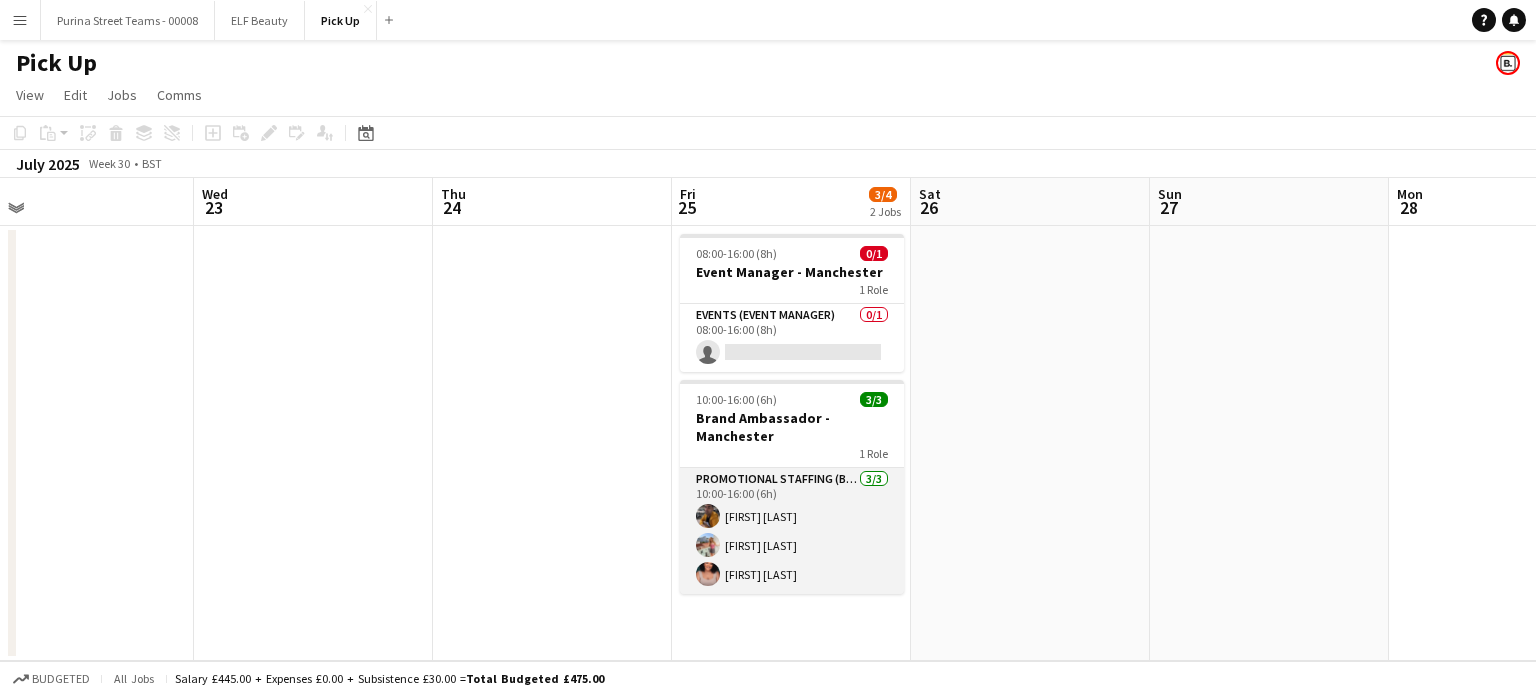 click on "Promotional Staffing (Brand Ambassadors)   3/3   10:00-16:00 (6h)
[FIRST] [LAST] [FIRST] [LAST] [FIRST] [LAST]" at bounding box center (792, 531) 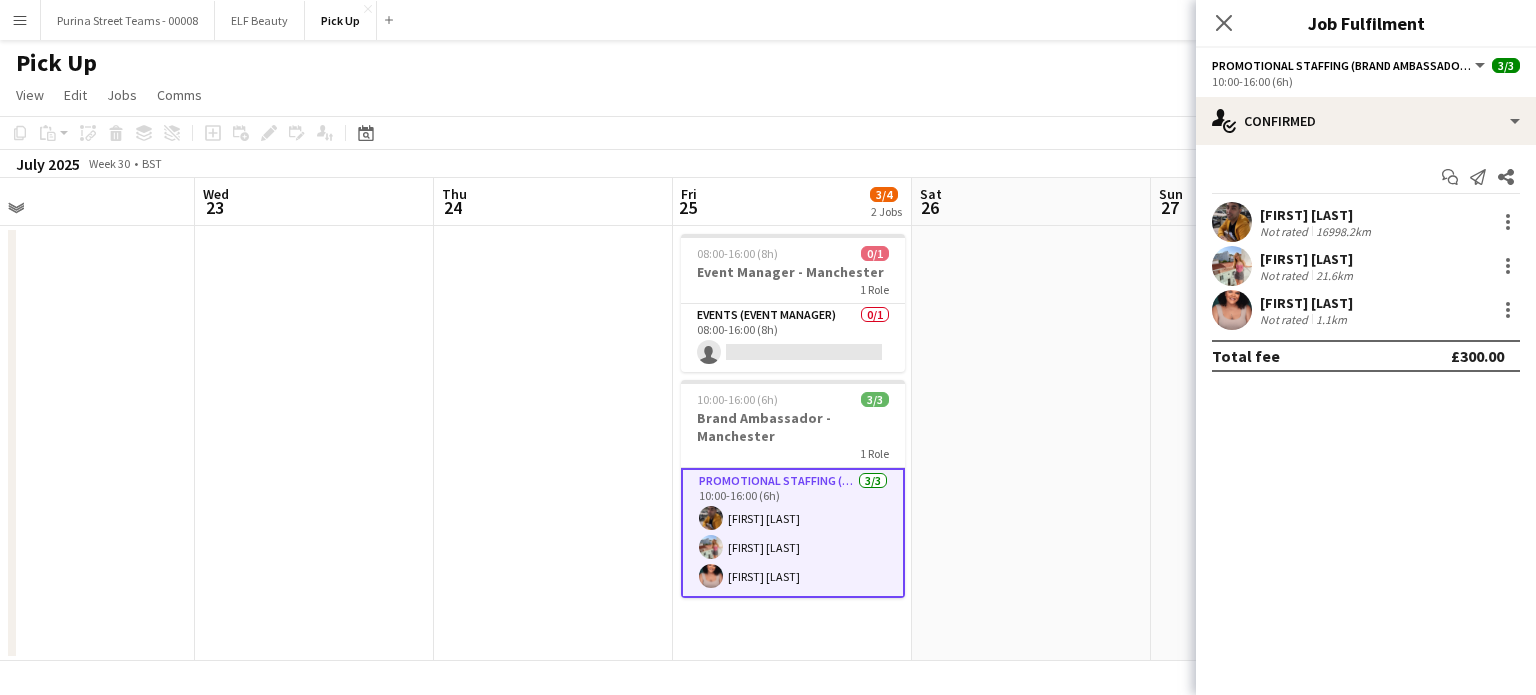 click on "[FIRST] [LAST]" at bounding box center (1317, 215) 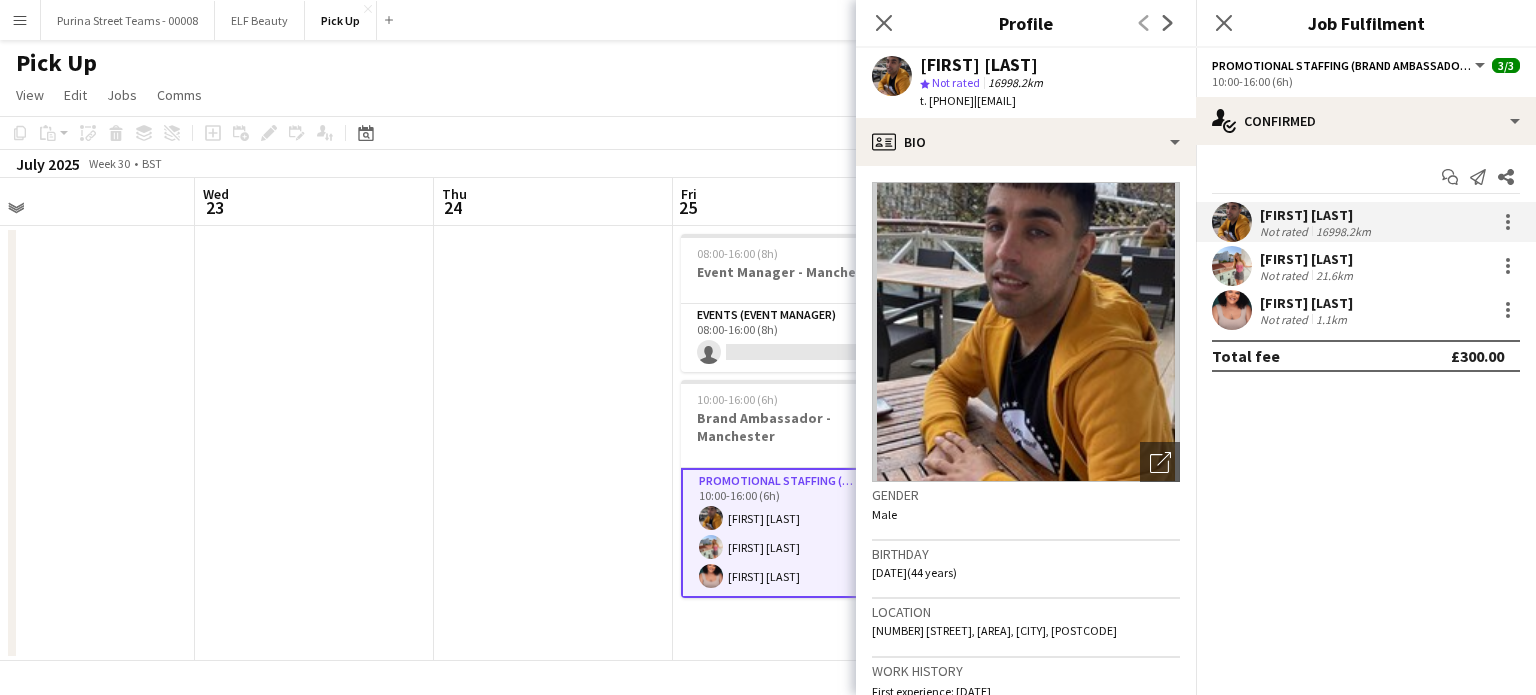 drag, startPoint x: 1008, startPoint y: 103, endPoint x: 922, endPoint y: 67, distance: 93.230896 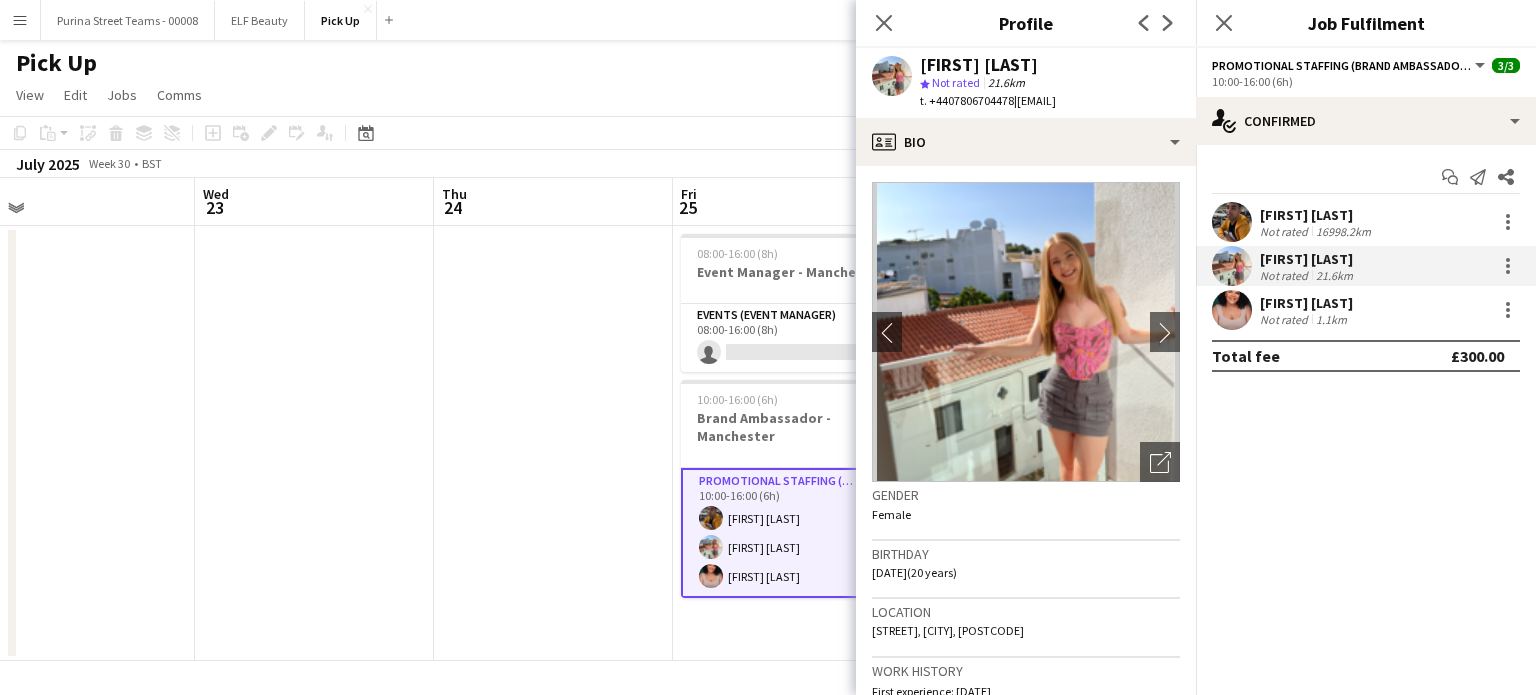 drag, startPoint x: 1013, startPoint y: 99, endPoint x: 921, endPoint y: 64, distance: 98.43272 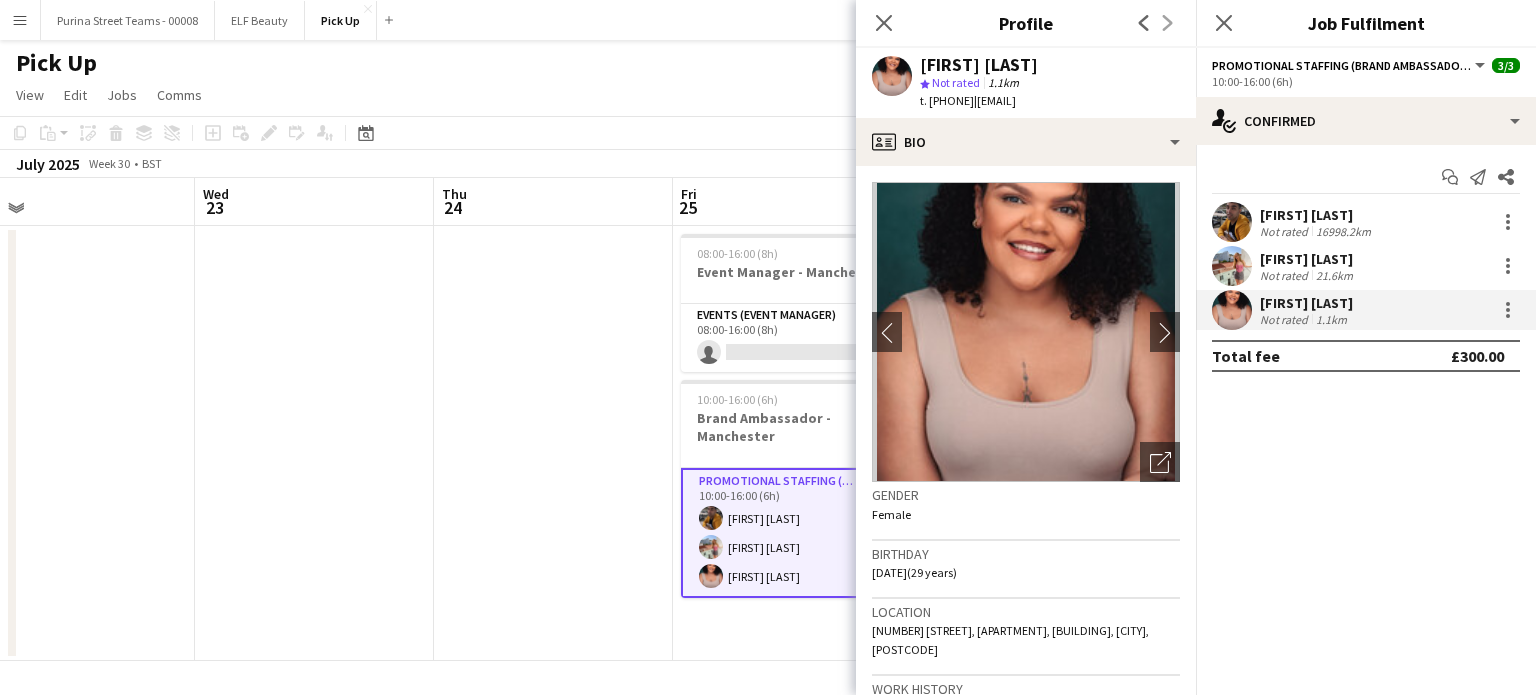 drag, startPoint x: 1007, startPoint y: 99, endPoint x: 923, endPoint y: 60, distance: 92.61209 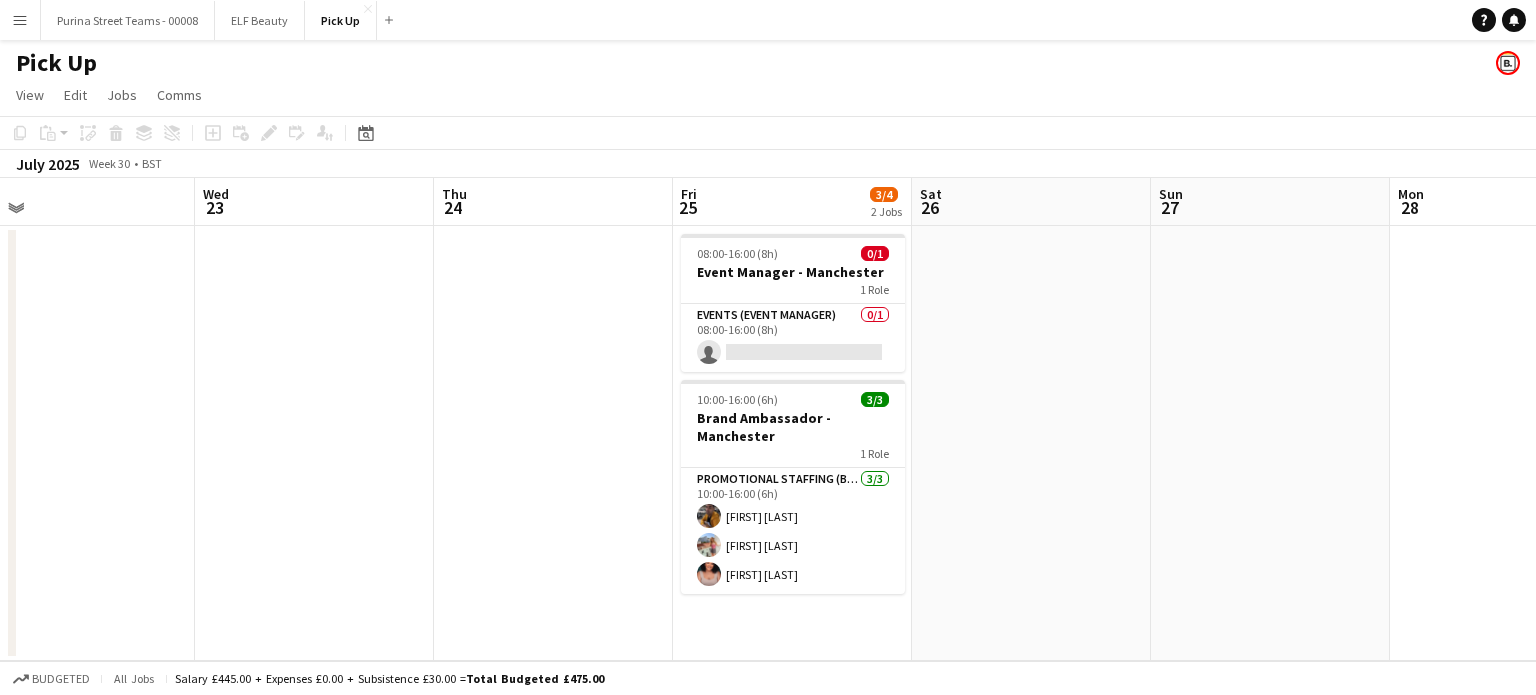 click on "Menu" at bounding box center (20, 20) 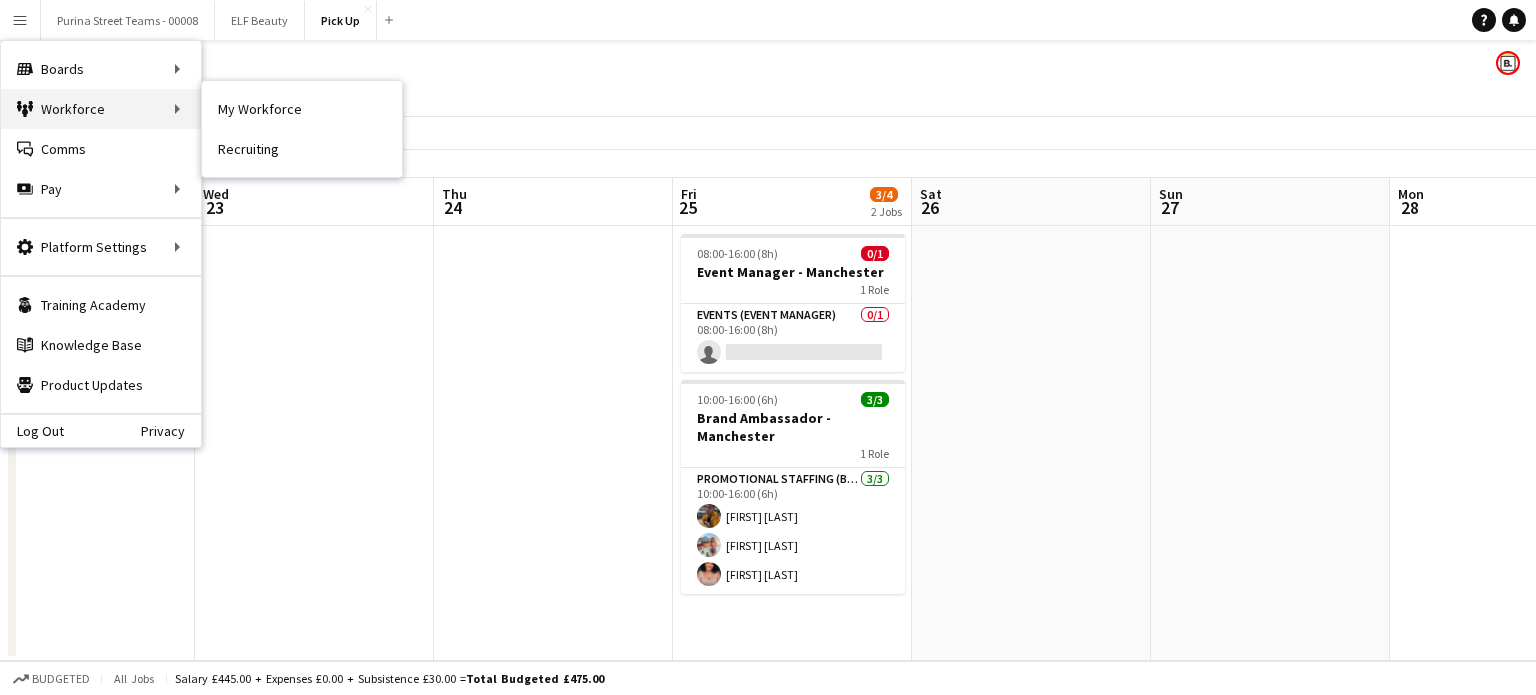 click on "Workforce
Workforce" at bounding box center (101, 109) 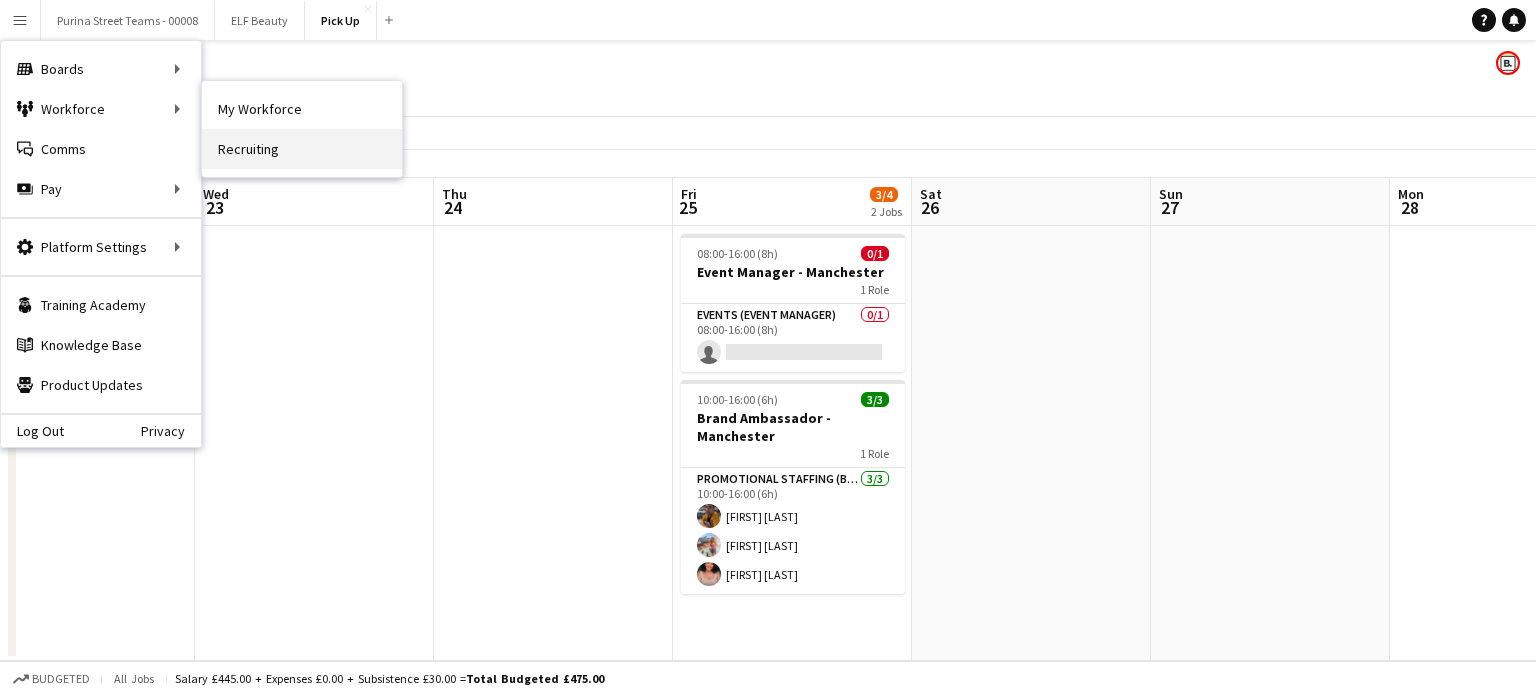 click on "Recruiting" at bounding box center [302, 149] 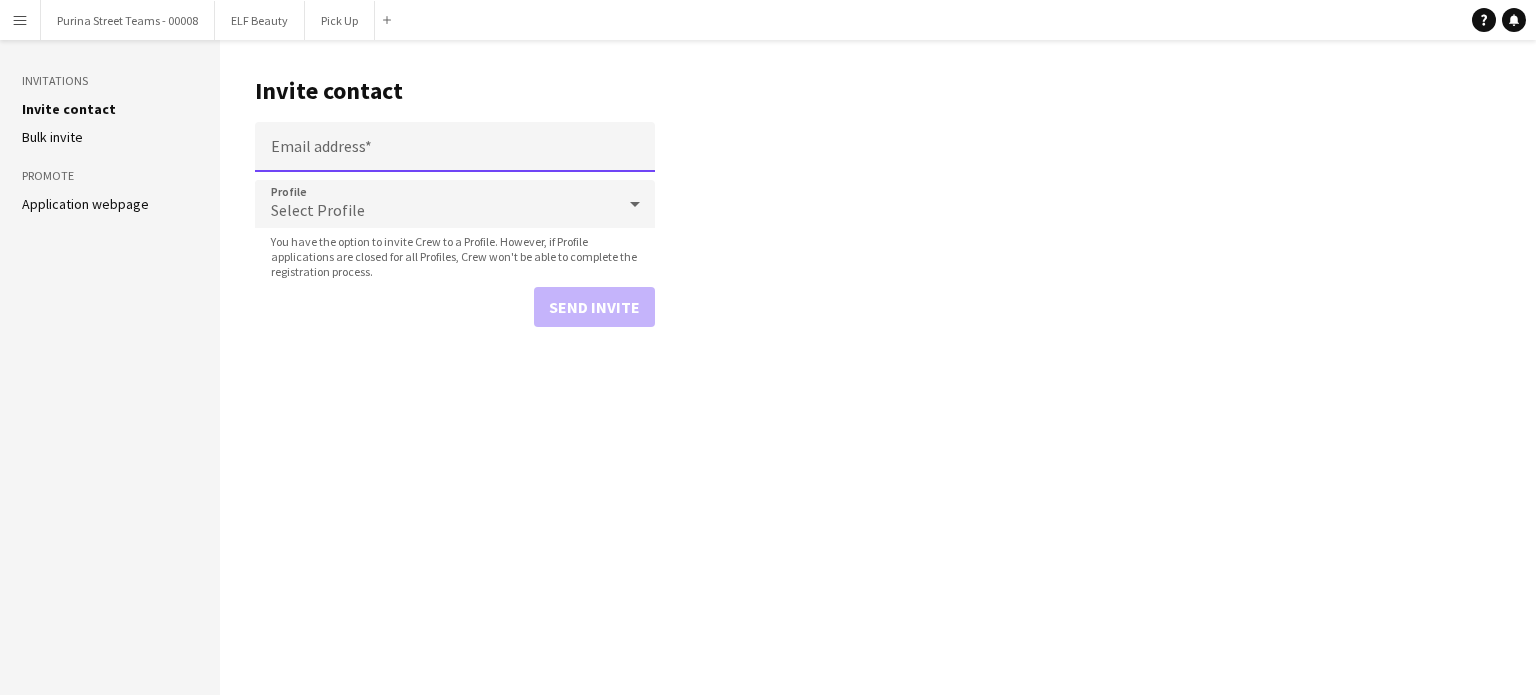 click on "Email address" at bounding box center (455, 147) 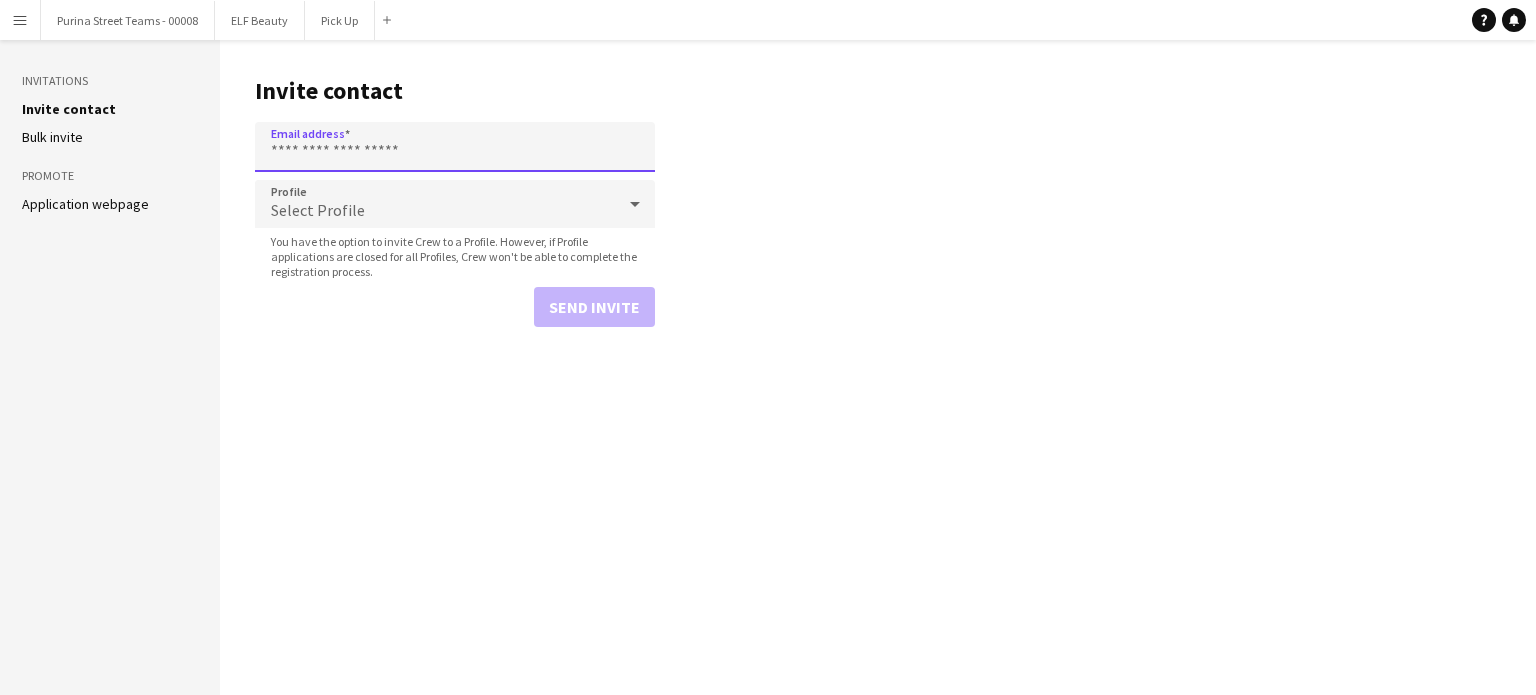 paste on "**********" 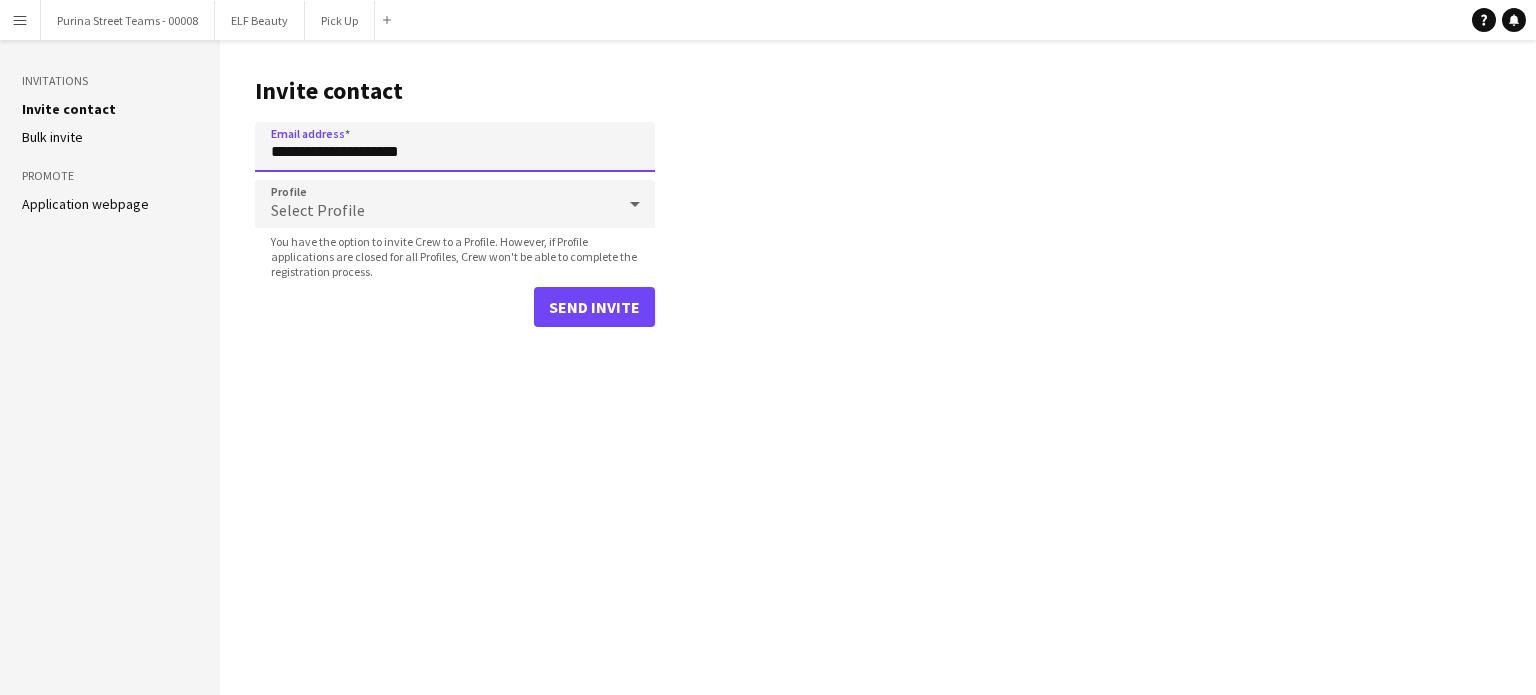 type on "**********" 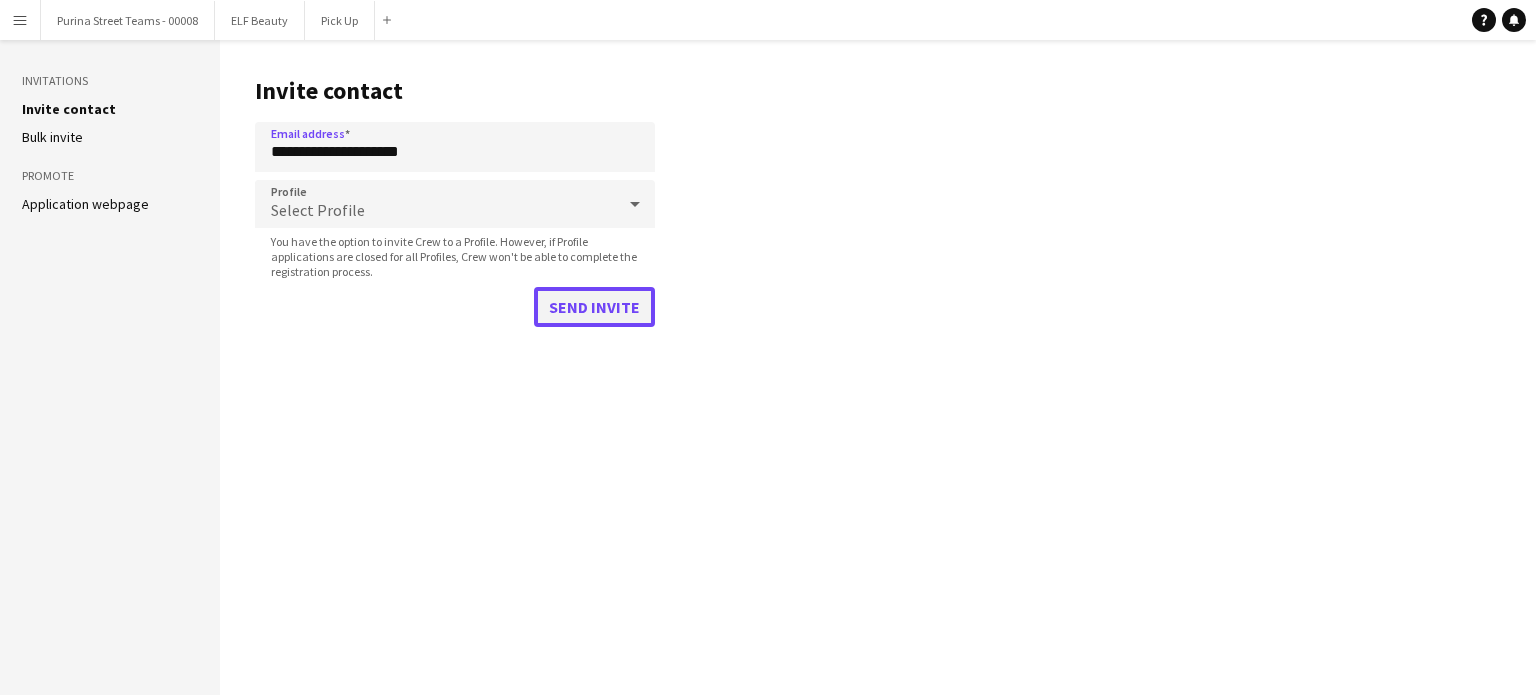 click on "Send invite" 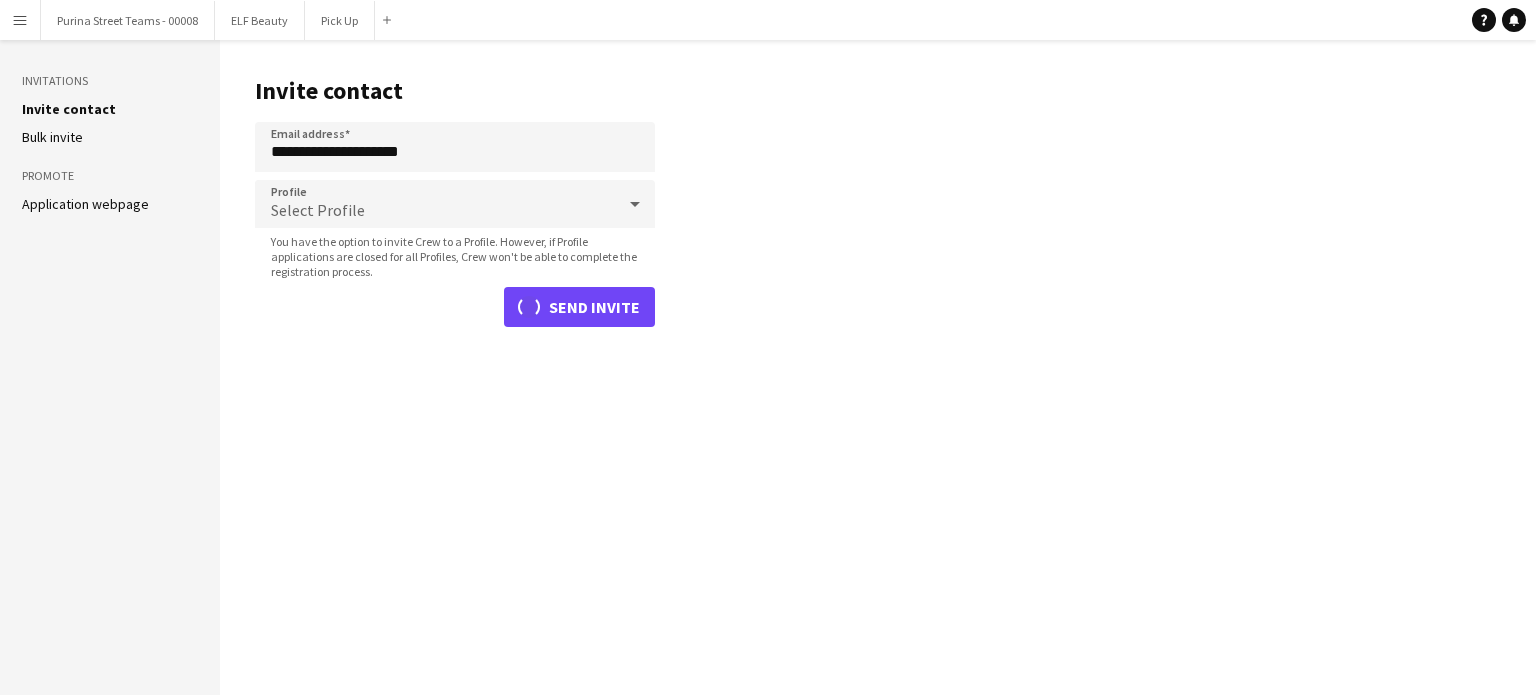 type 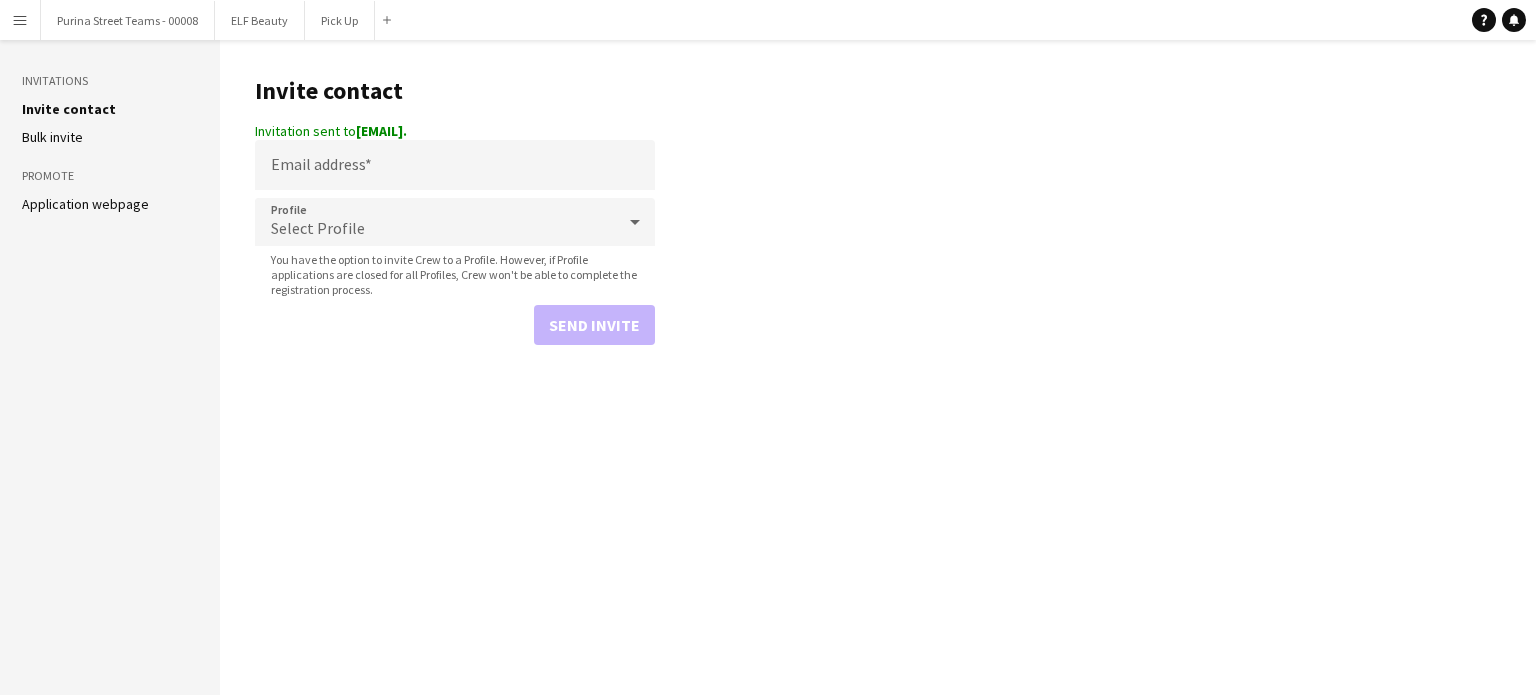 drag, startPoint x: 358, startPoint y: 129, endPoint x: 526, endPoint y: 130, distance: 168.00298 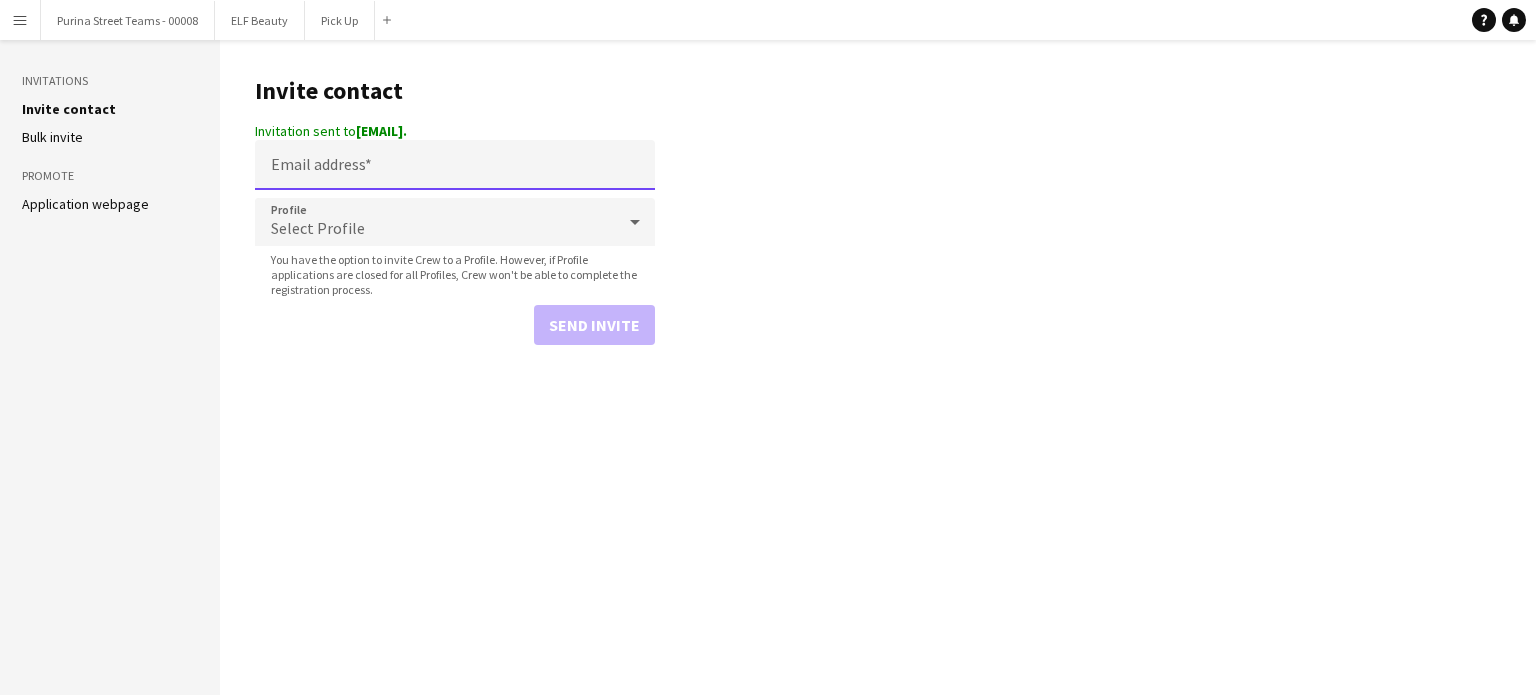 click on "Email address" at bounding box center (455, 165) 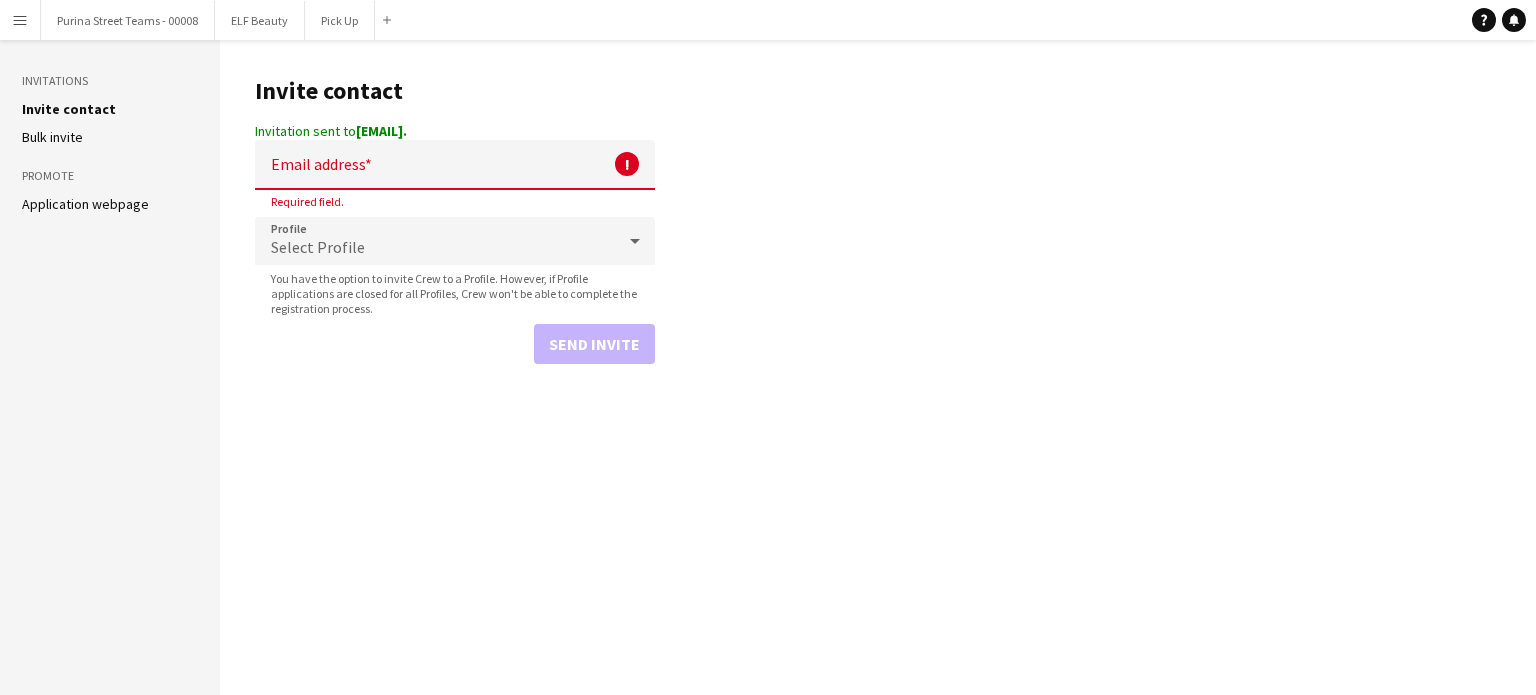 drag, startPoint x: 359, startPoint y: 129, endPoint x: 540, endPoint y: 125, distance: 181.04419 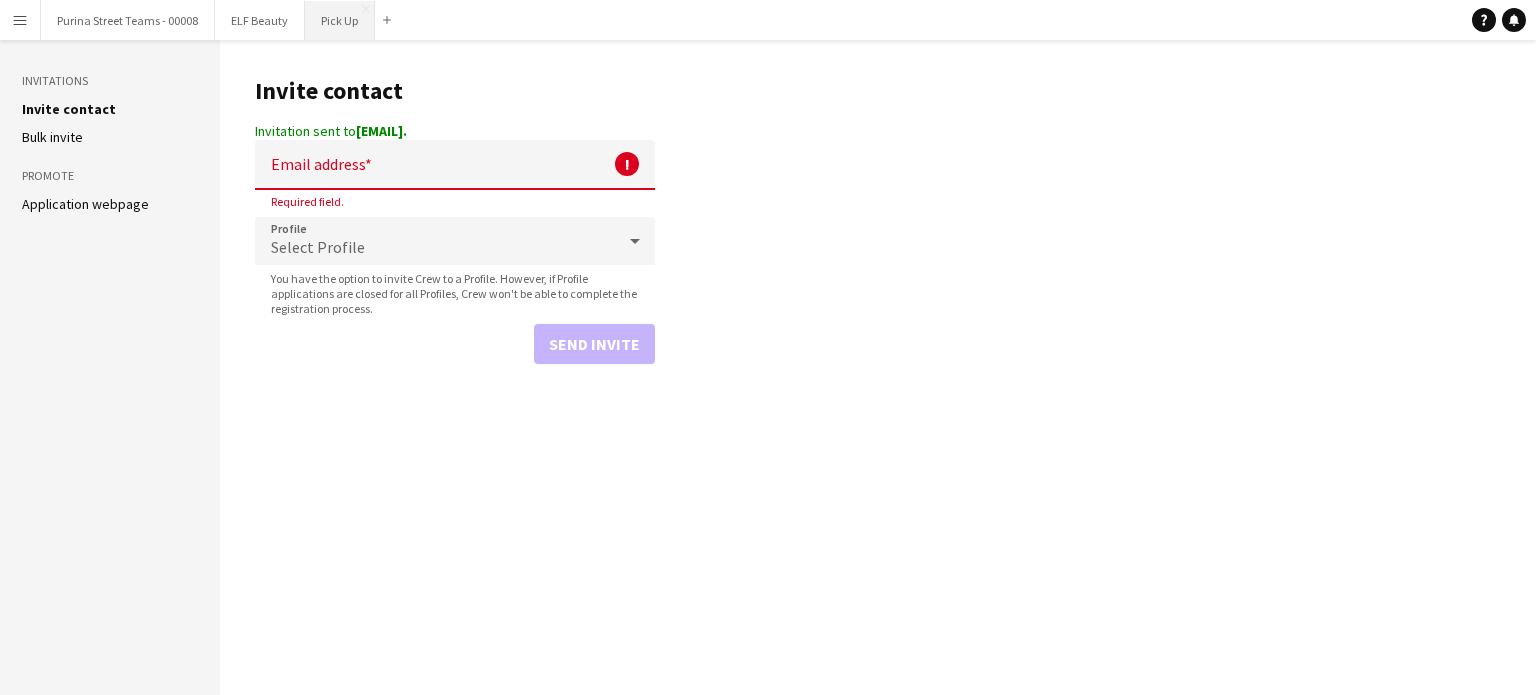 click on "Pick Up
Close" at bounding box center (340, 20) 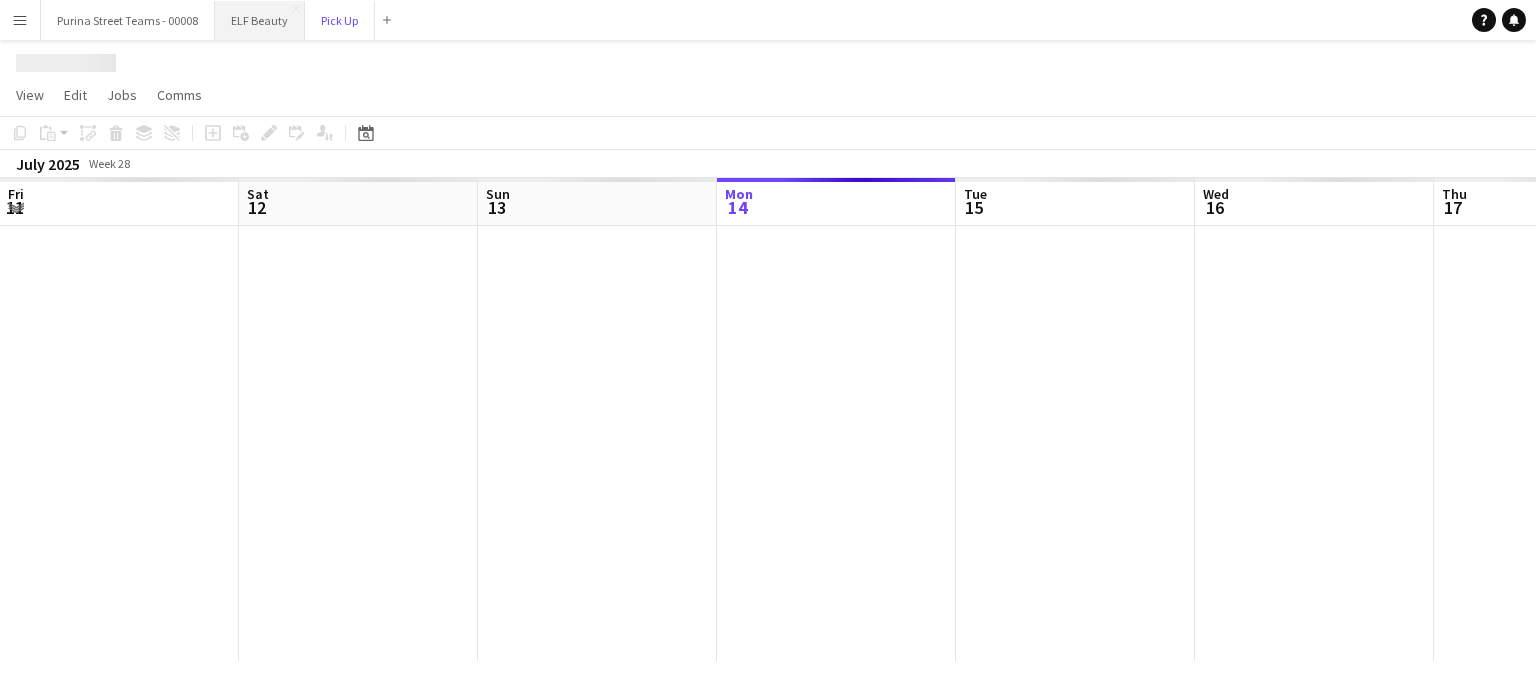 scroll, scrollTop: 0, scrollLeft: 478, axis: horizontal 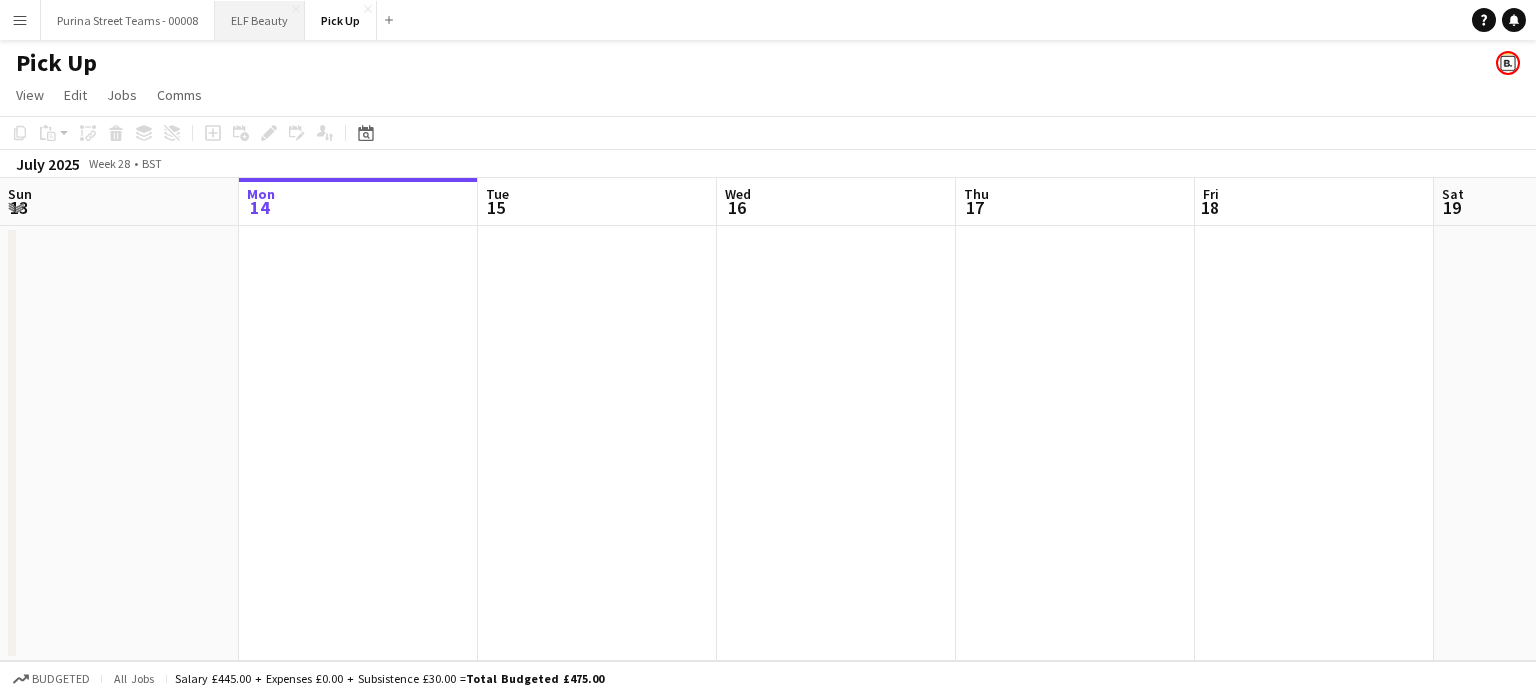 click on "ELF Beauty
Close" at bounding box center [260, 20] 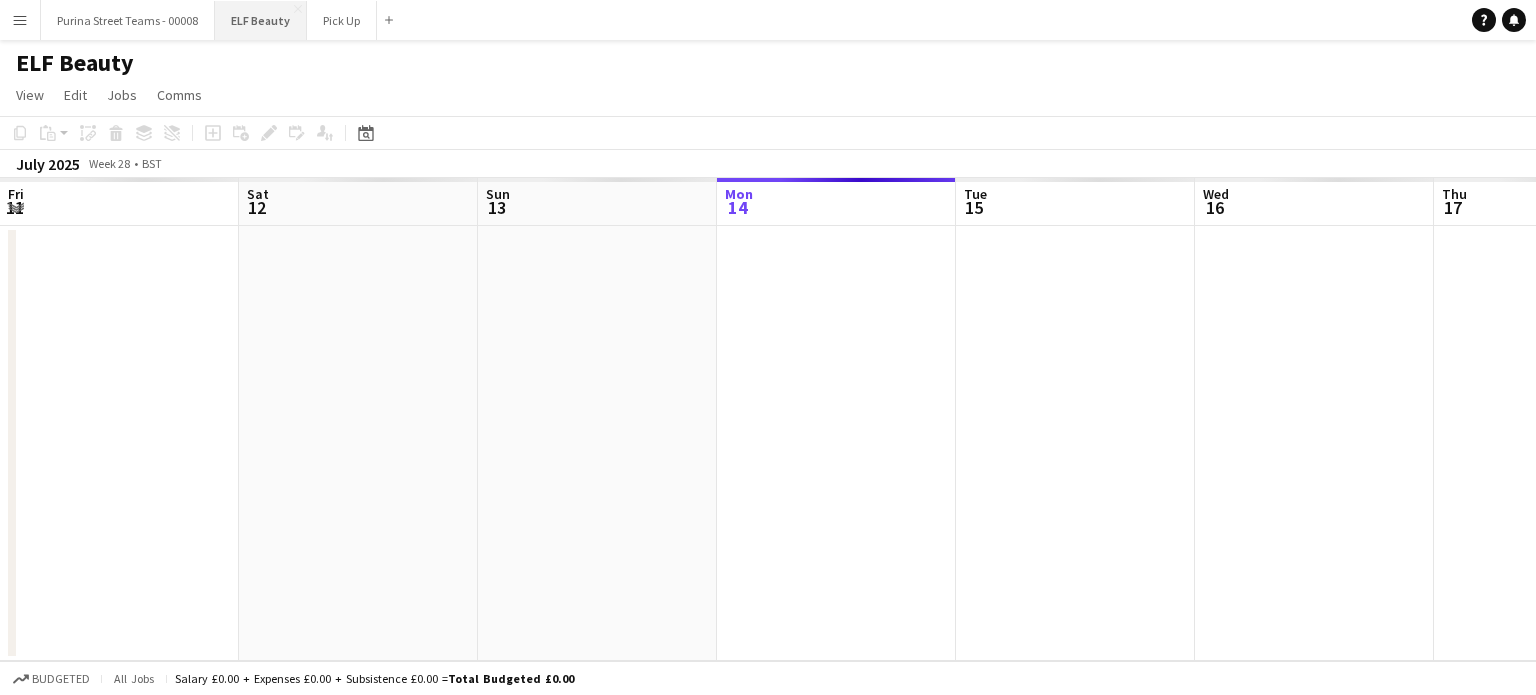 scroll, scrollTop: 0, scrollLeft: 478, axis: horizontal 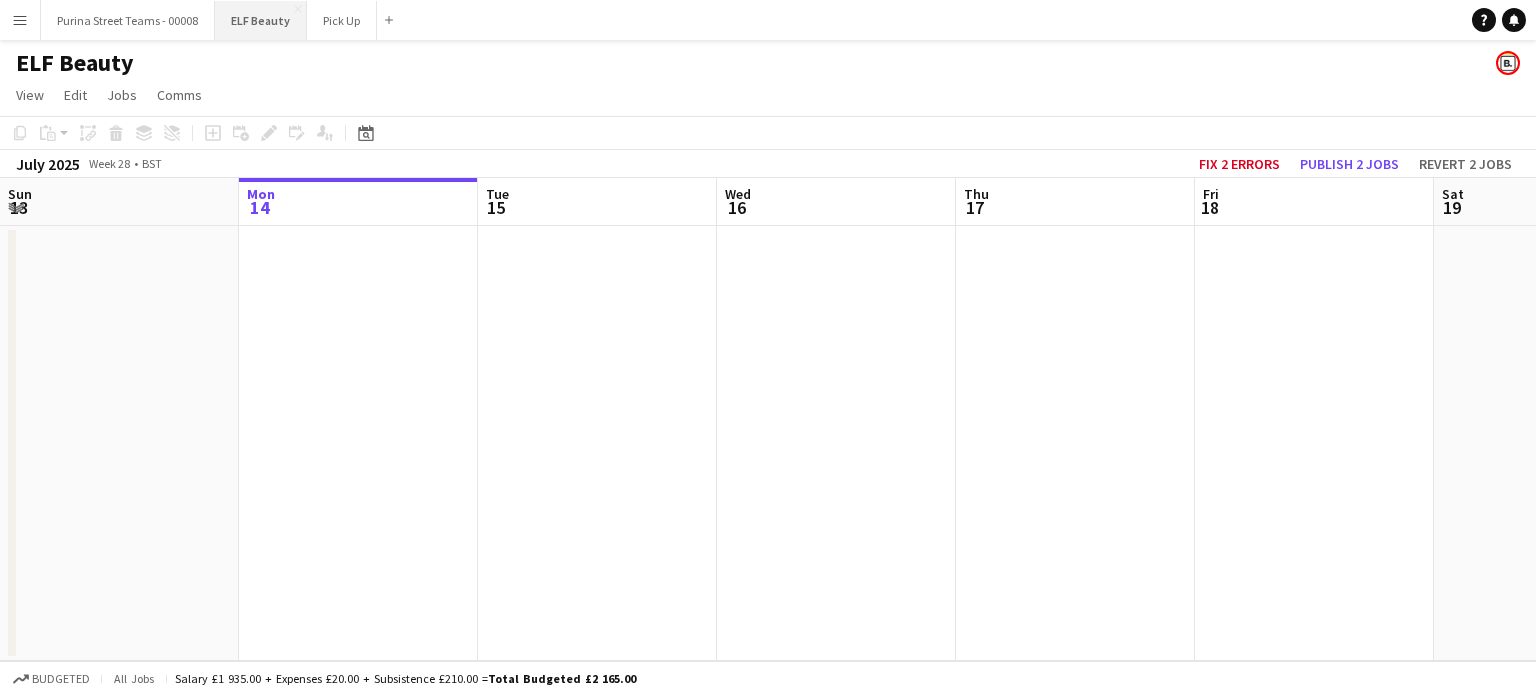 click on "ELF Beauty
Close" at bounding box center [261, 20] 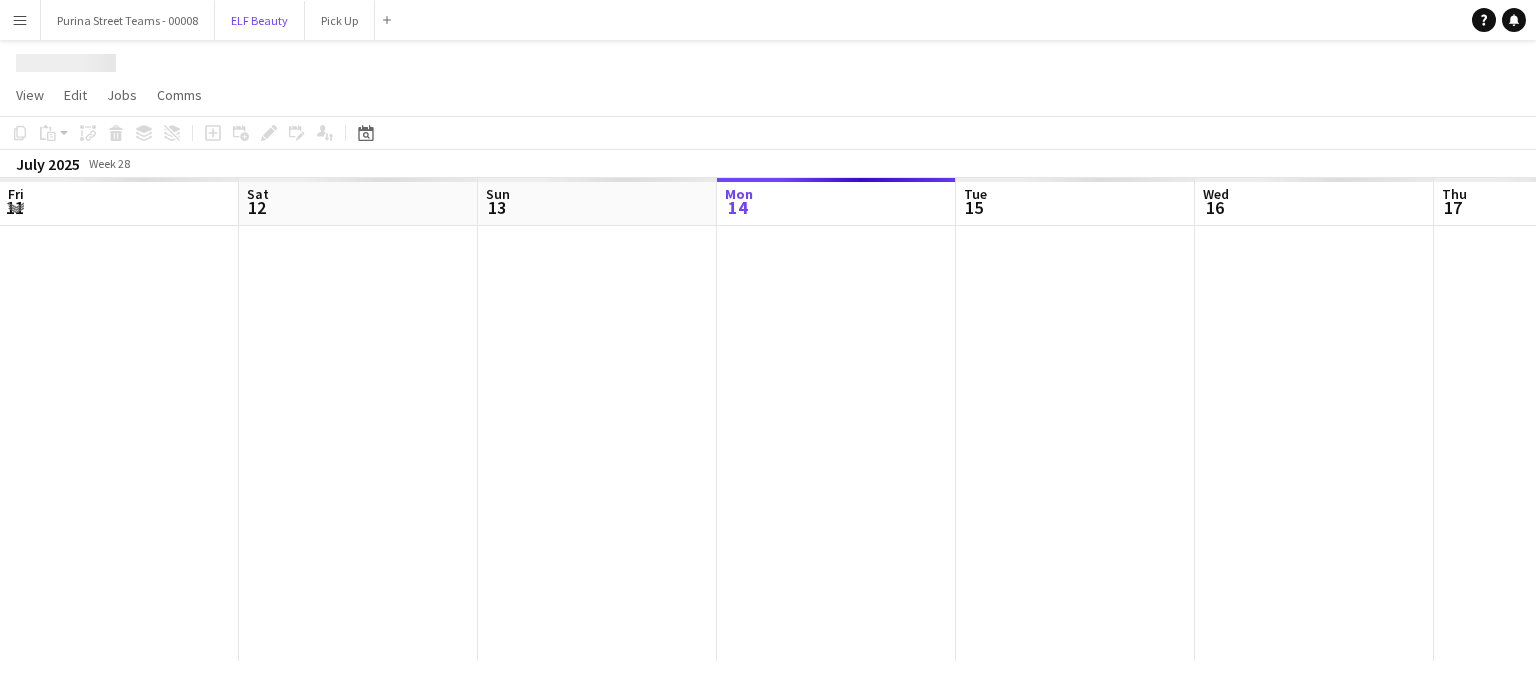 scroll, scrollTop: 0, scrollLeft: 478, axis: horizontal 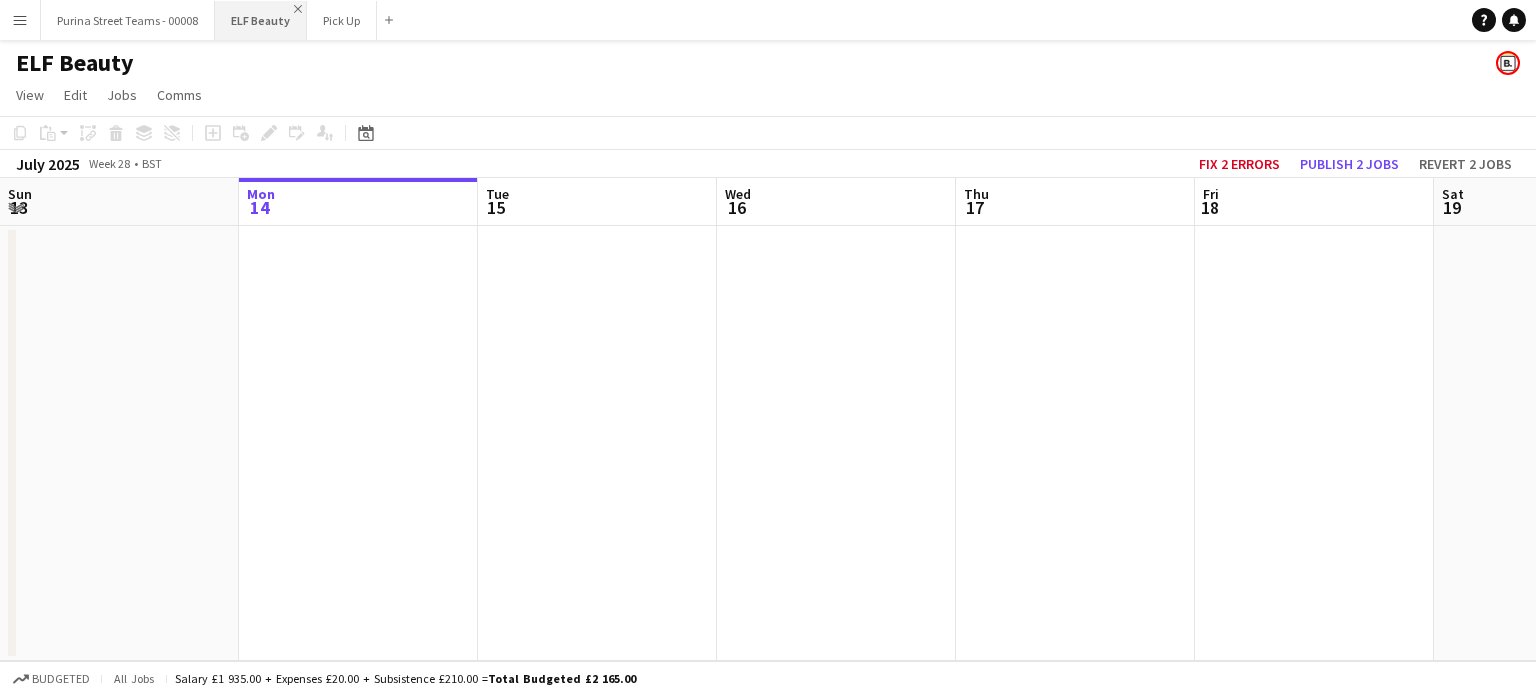 click on "Close" at bounding box center (298, 9) 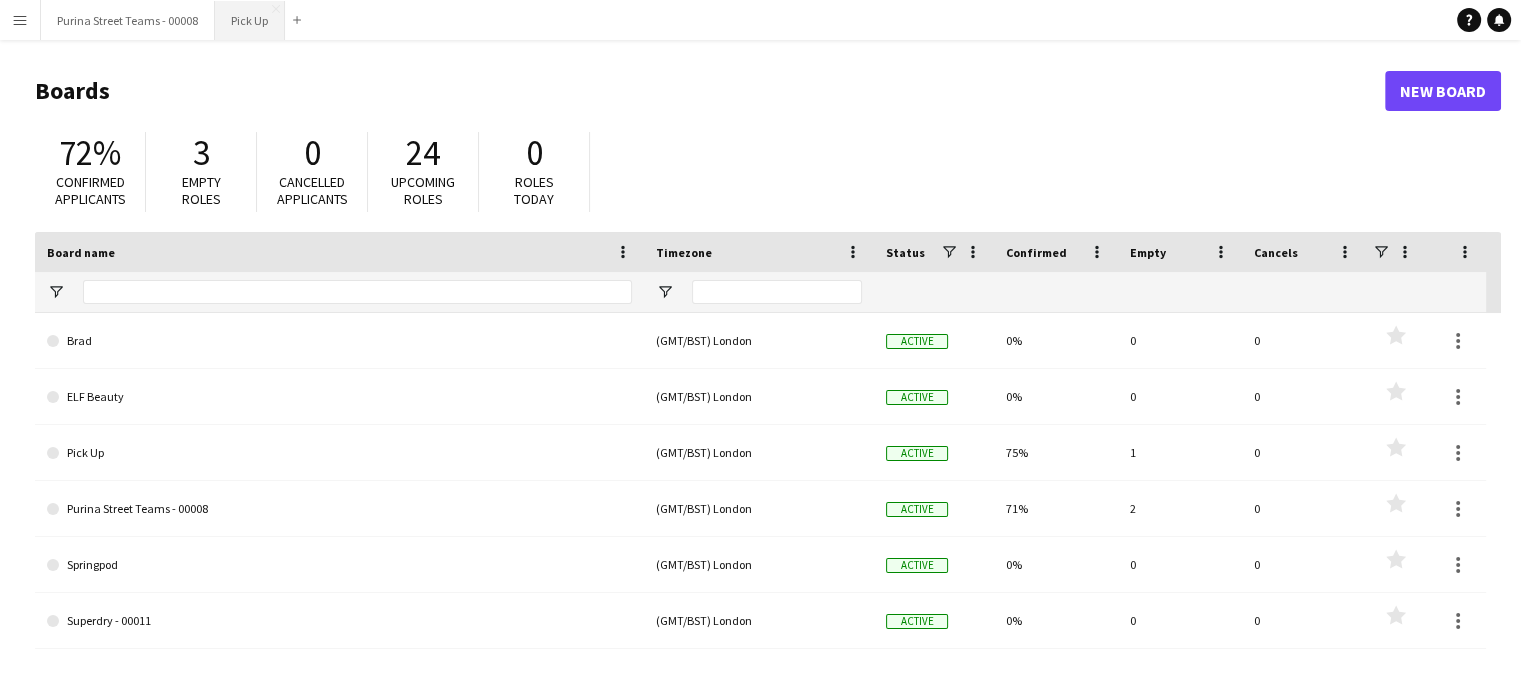 click on "Pick Up
Close" at bounding box center [250, 20] 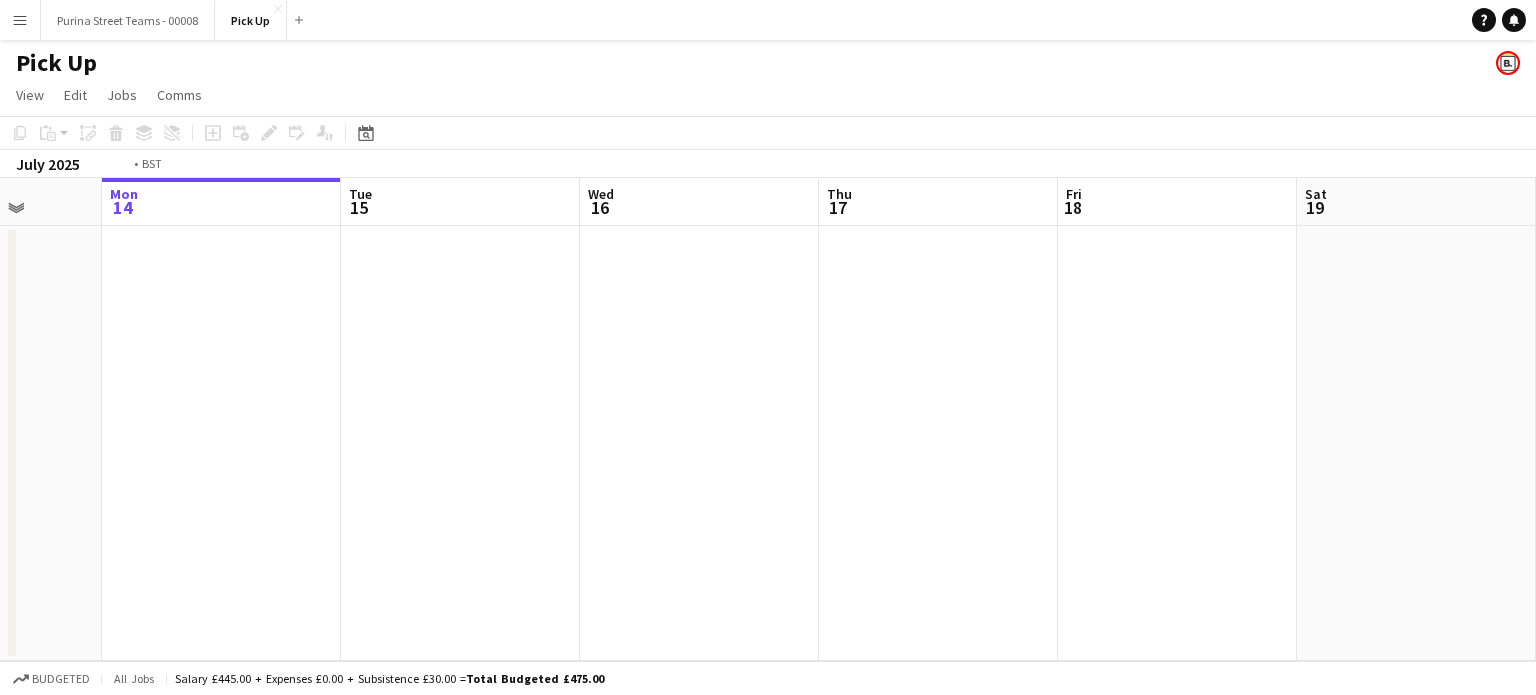 drag, startPoint x: 1139, startPoint y: 481, endPoint x: 850, endPoint y: 442, distance: 291.61963 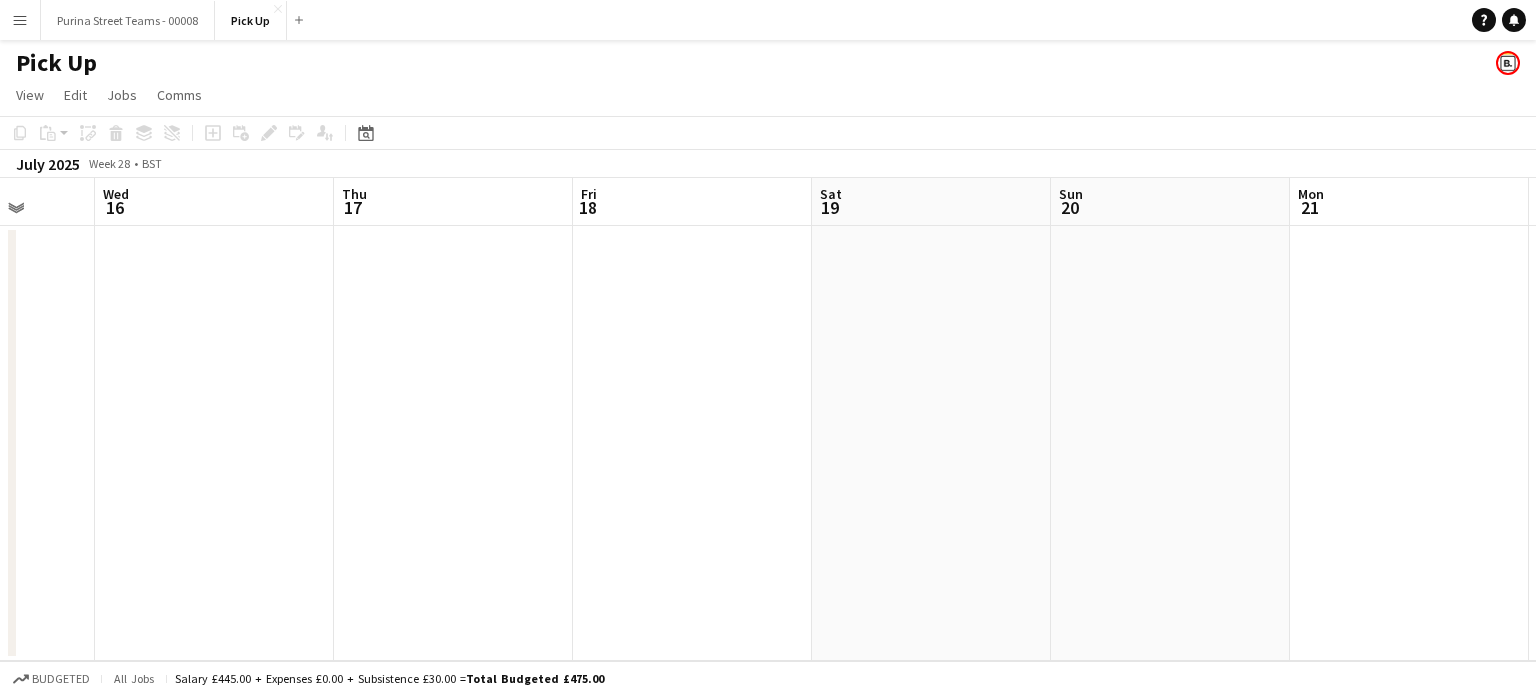 click on "Sun   13   Mon   14   Tue   15   Wed   16   Thu   17   Fri   18   Sat   19   Sun   20   Mon   21   Tue   22   Wed   23   Thu   24" at bounding box center (768, 419) 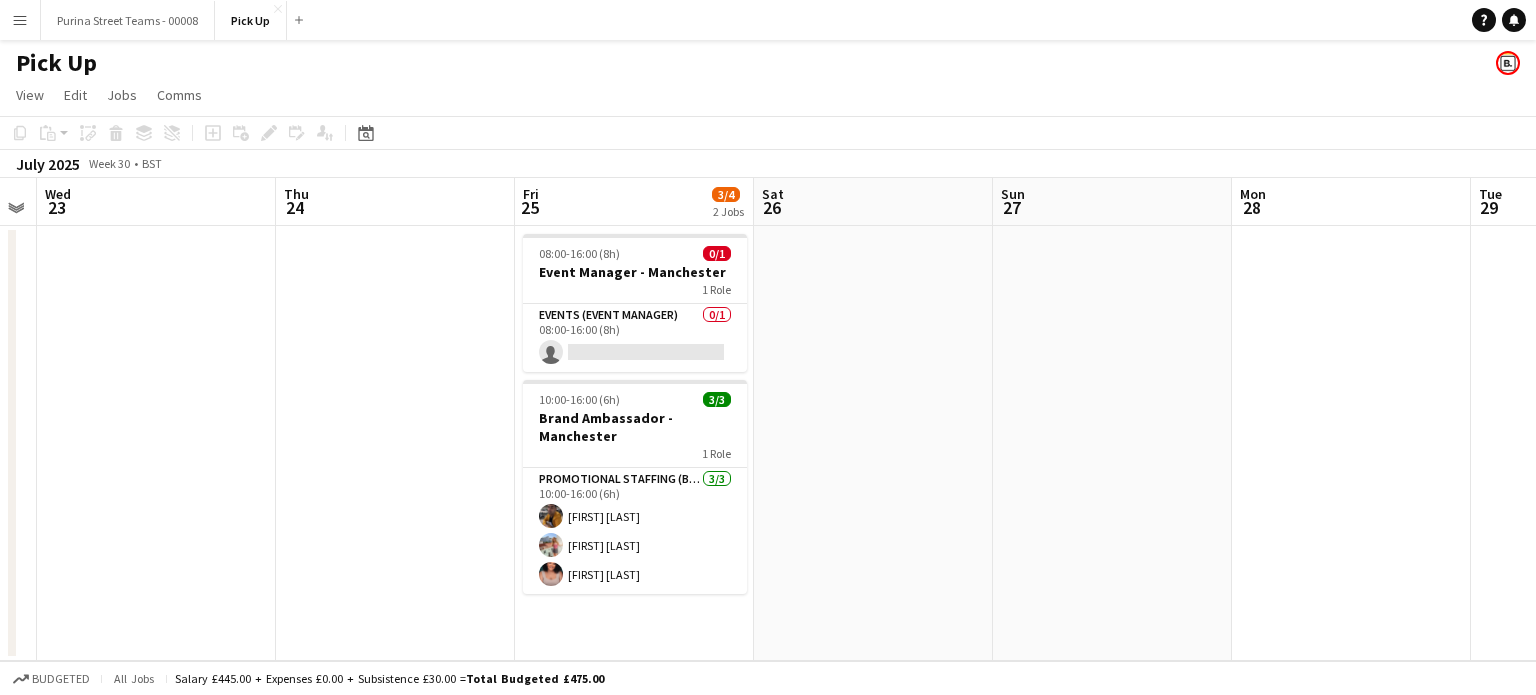 drag, startPoint x: 479, startPoint y: 402, endPoint x: 430, endPoint y: 403, distance: 49.010204 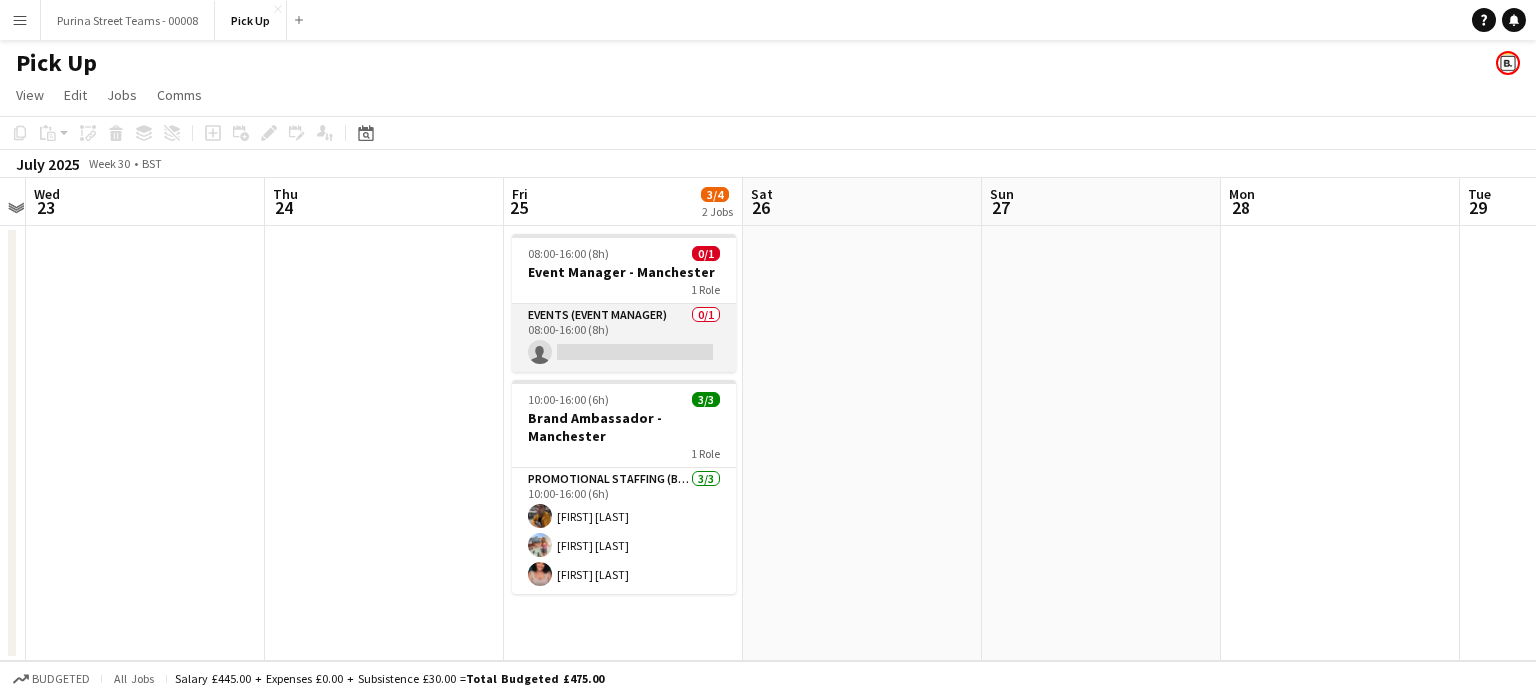 click on "Events (Event Manager)   0/1   08:00-16:00 (8h)
single-neutral-actions" at bounding box center [624, 338] 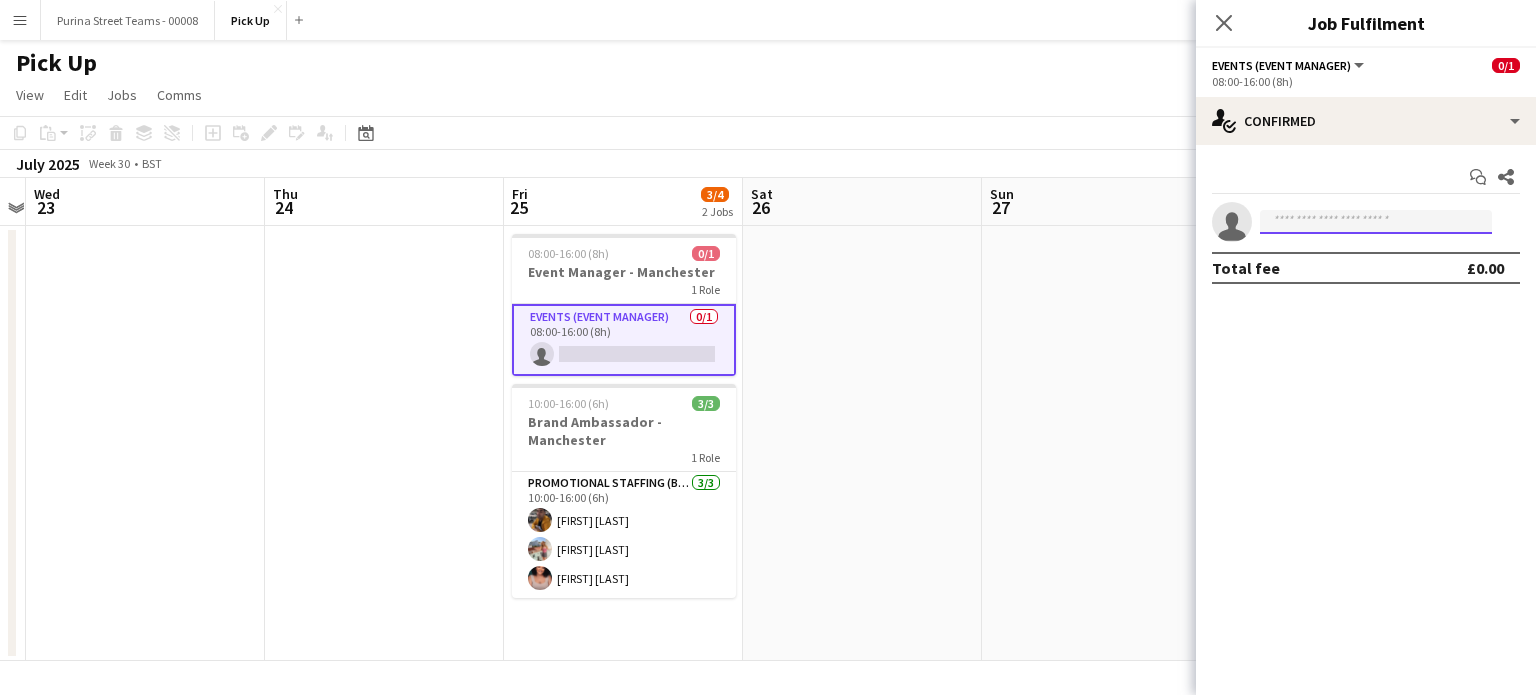 click at bounding box center (1376, 222) 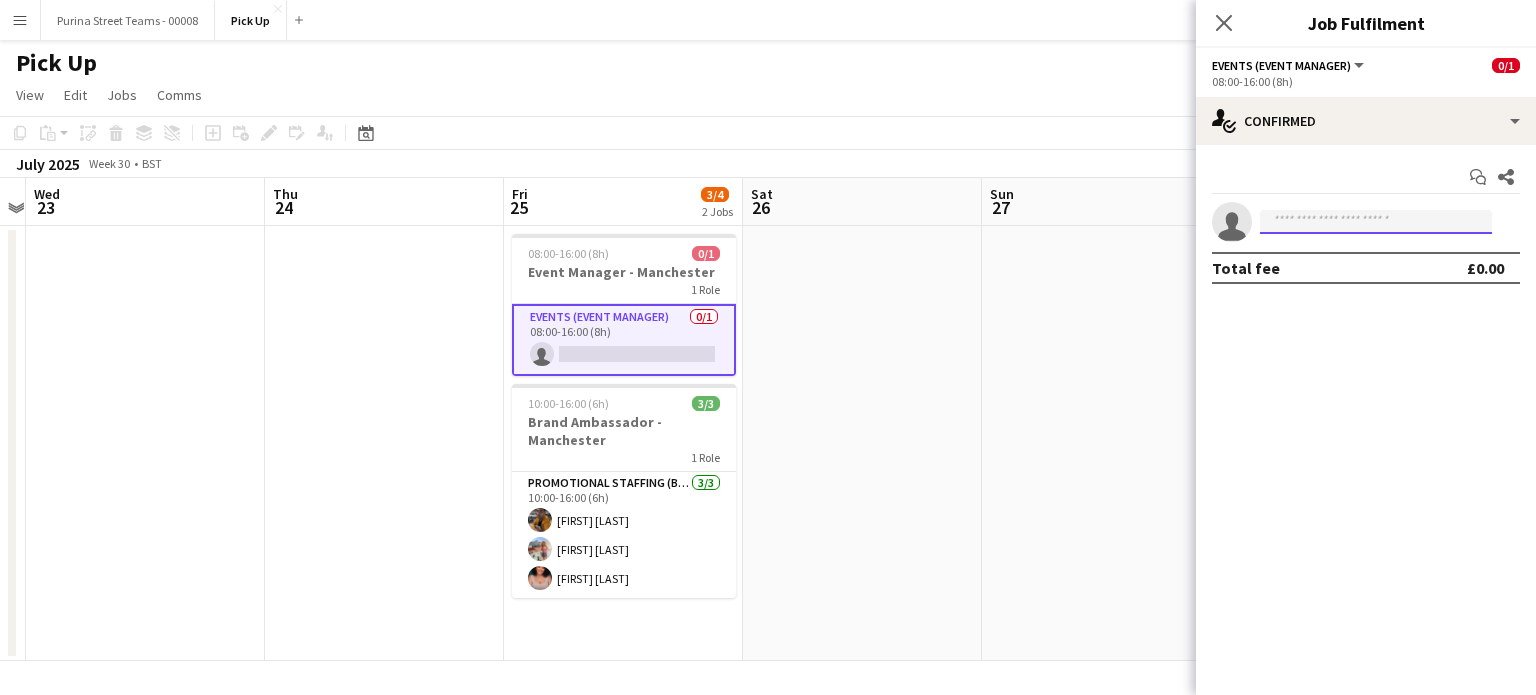 paste on "**********" 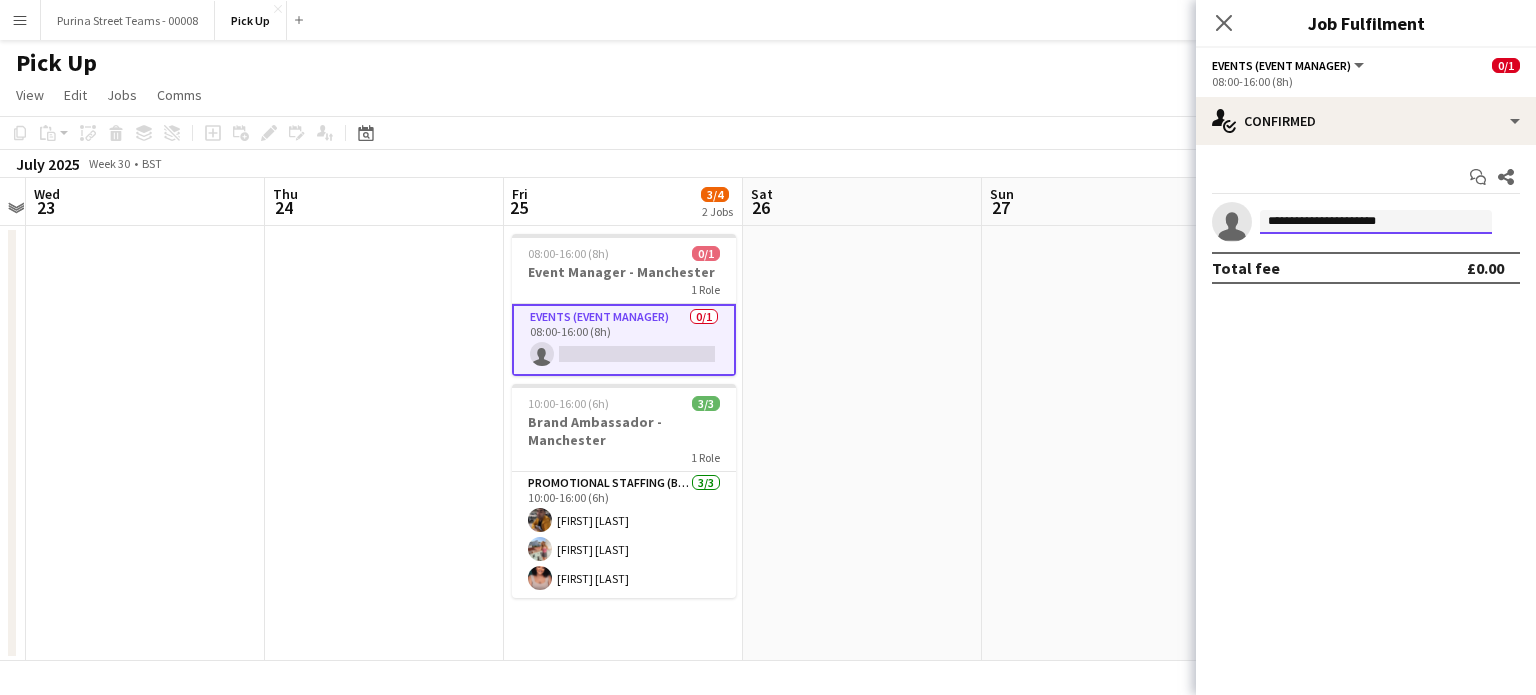 drag, startPoint x: 1252, startPoint y: 227, endPoint x: 1291, endPoint y: 224, distance: 39.115215 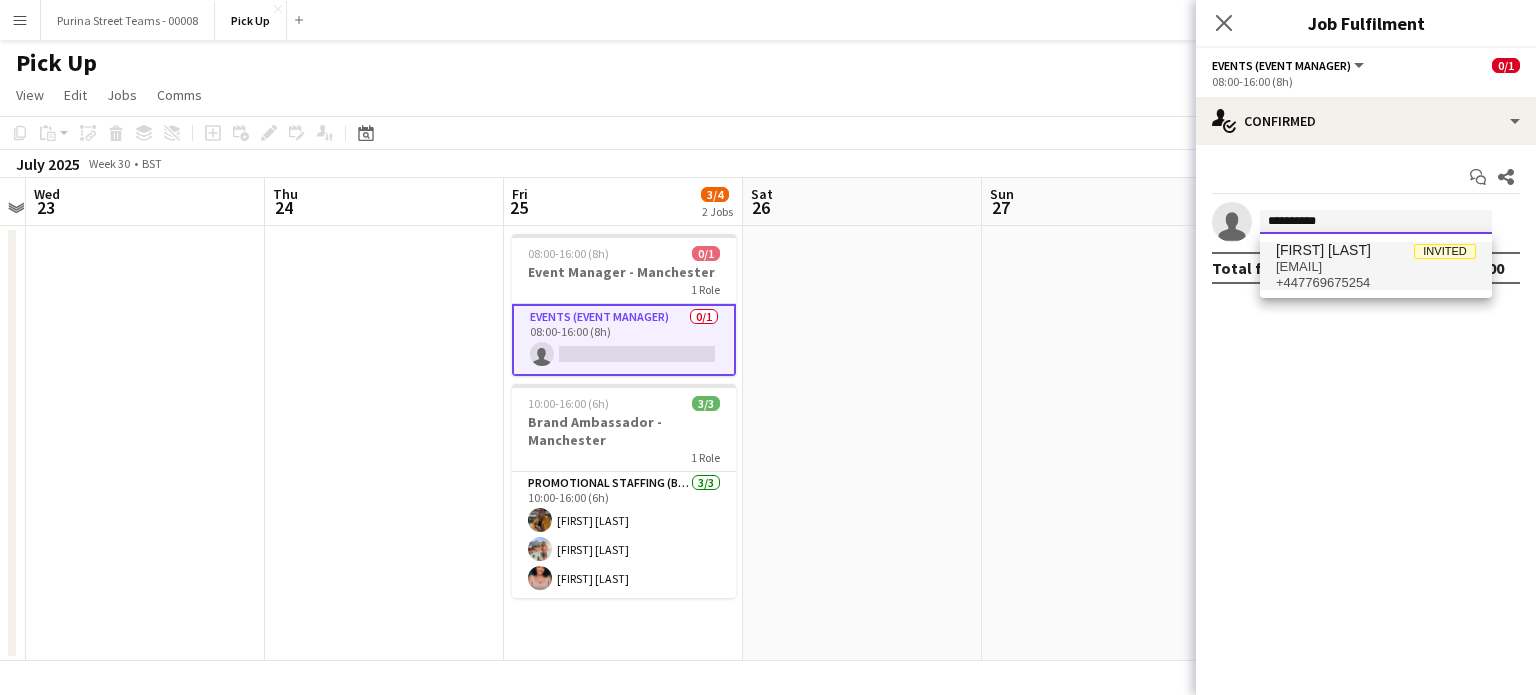 type on "**********" 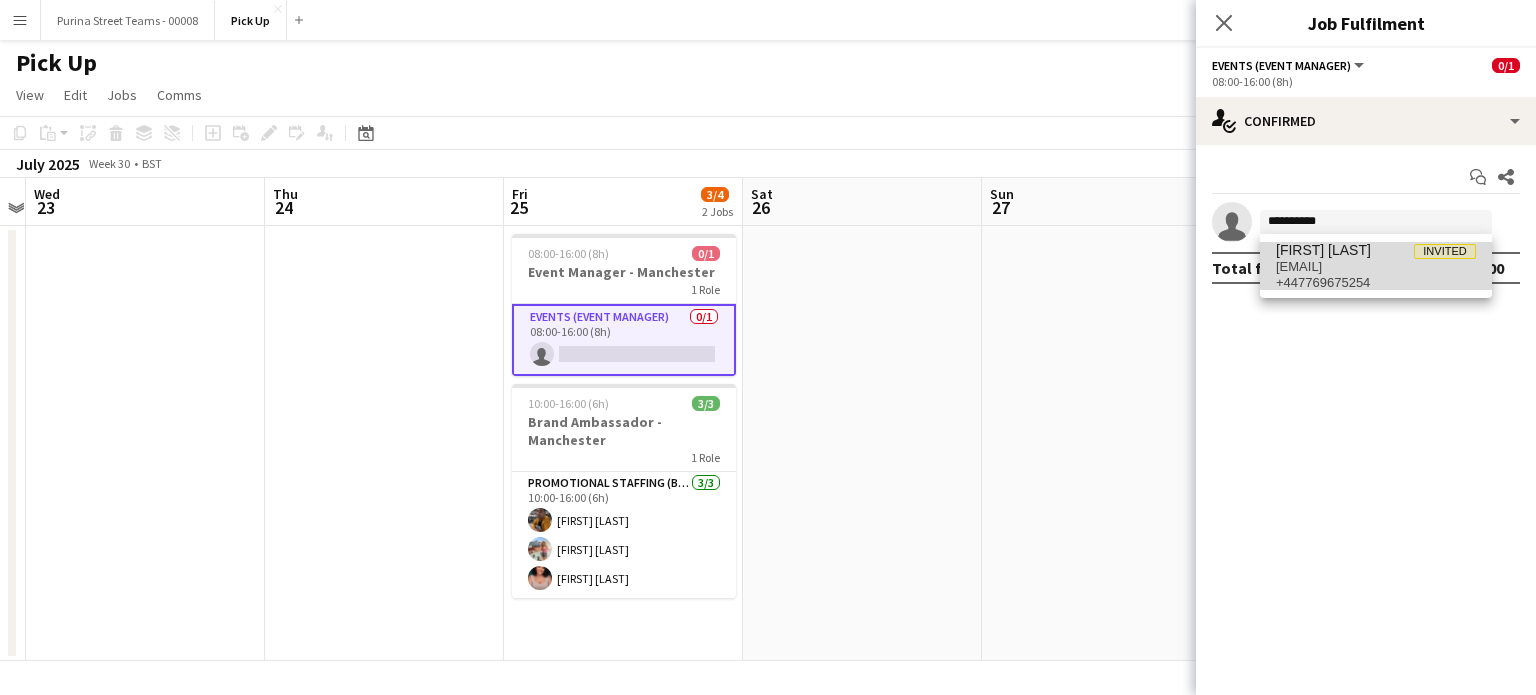 click on "[FIRST] [LAST]" at bounding box center [1323, 250] 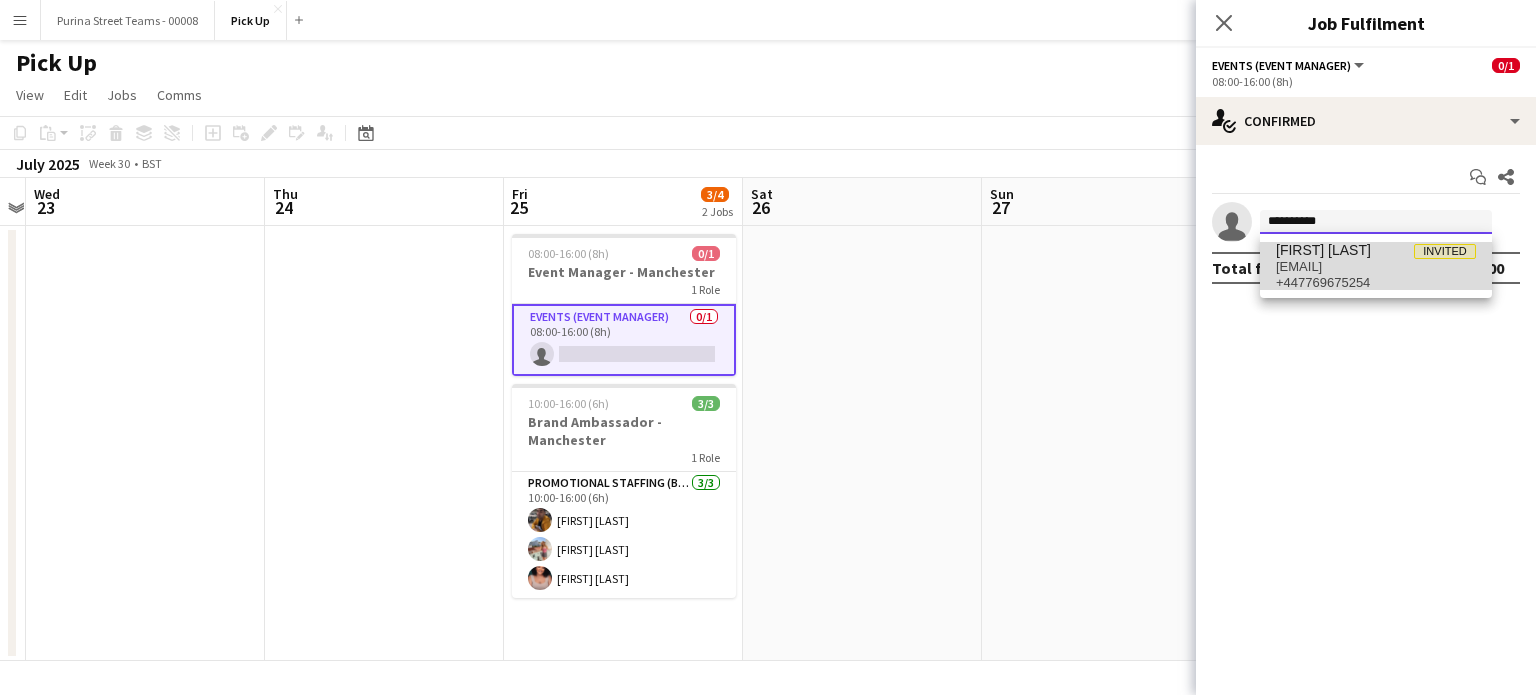 type 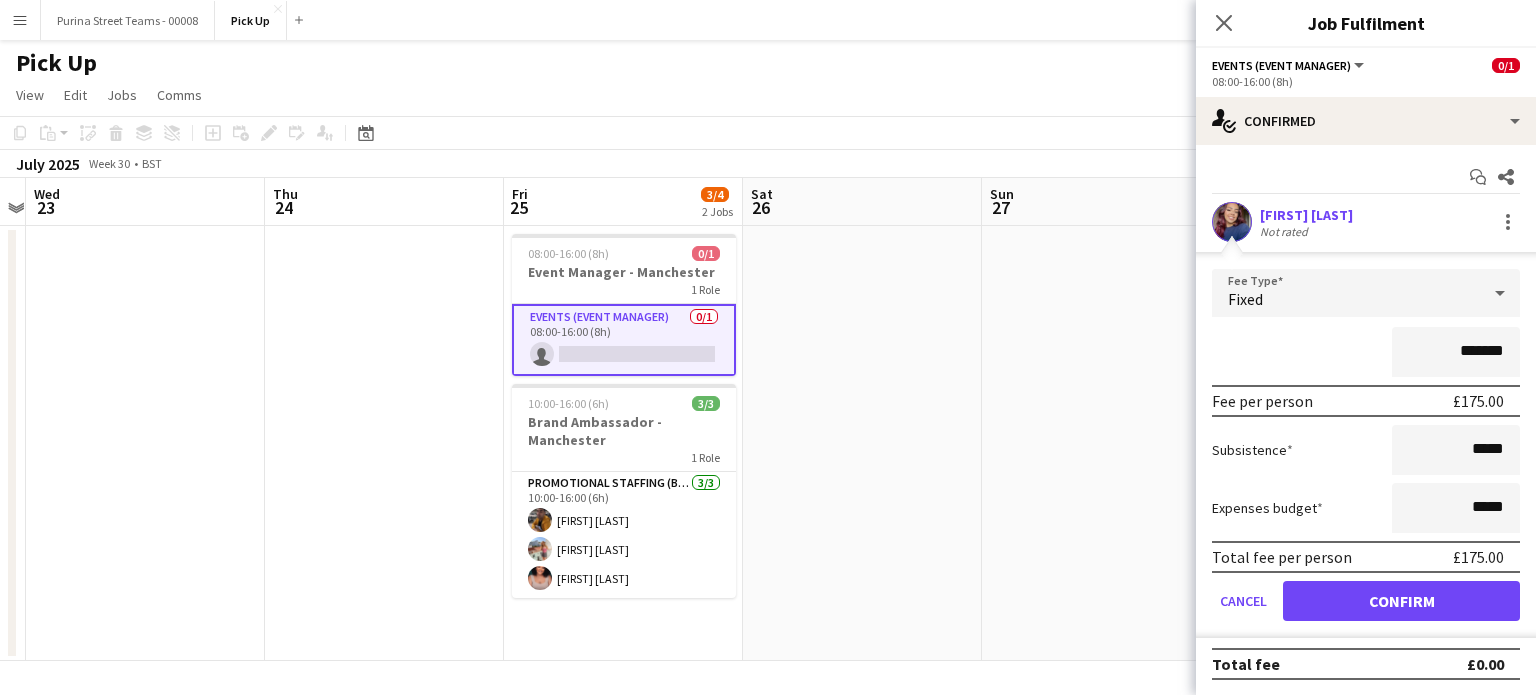 click at bounding box center [1232, 222] 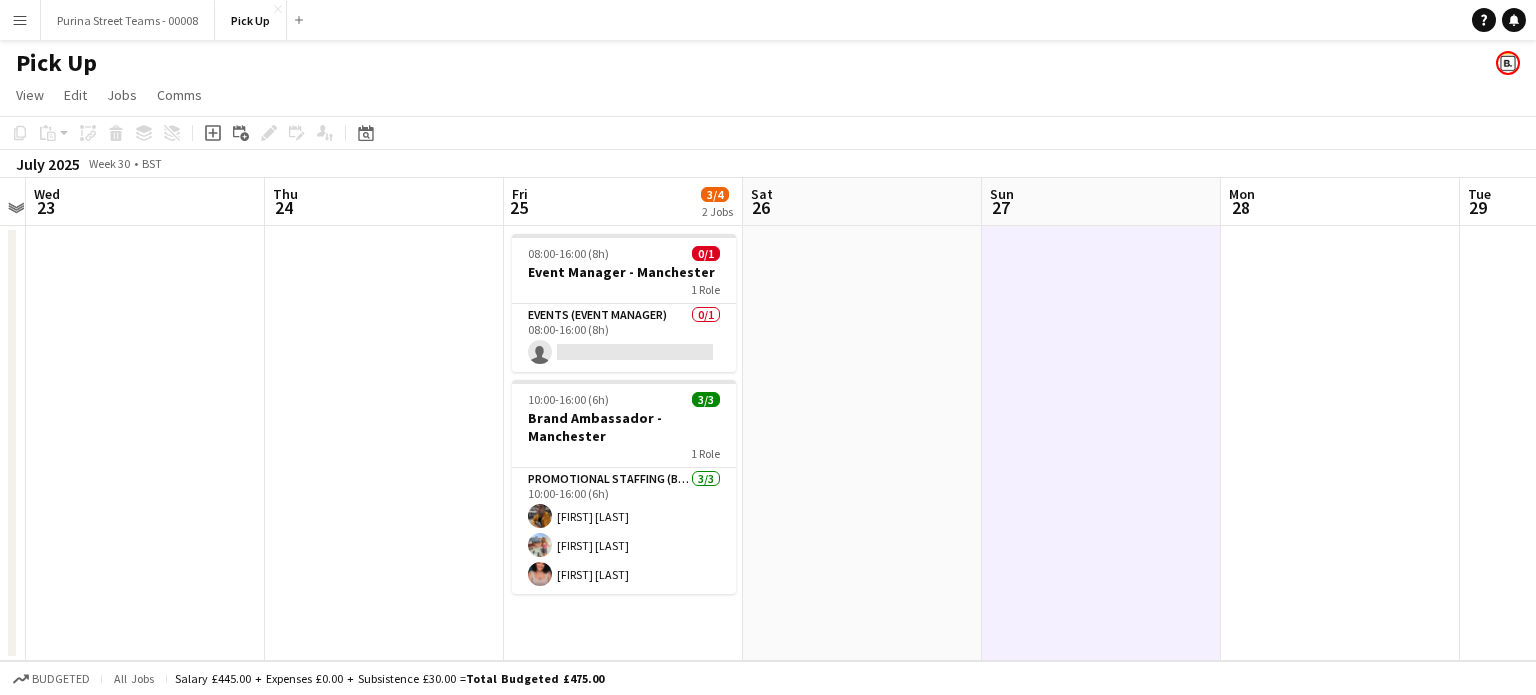 click at bounding box center (384, 443) 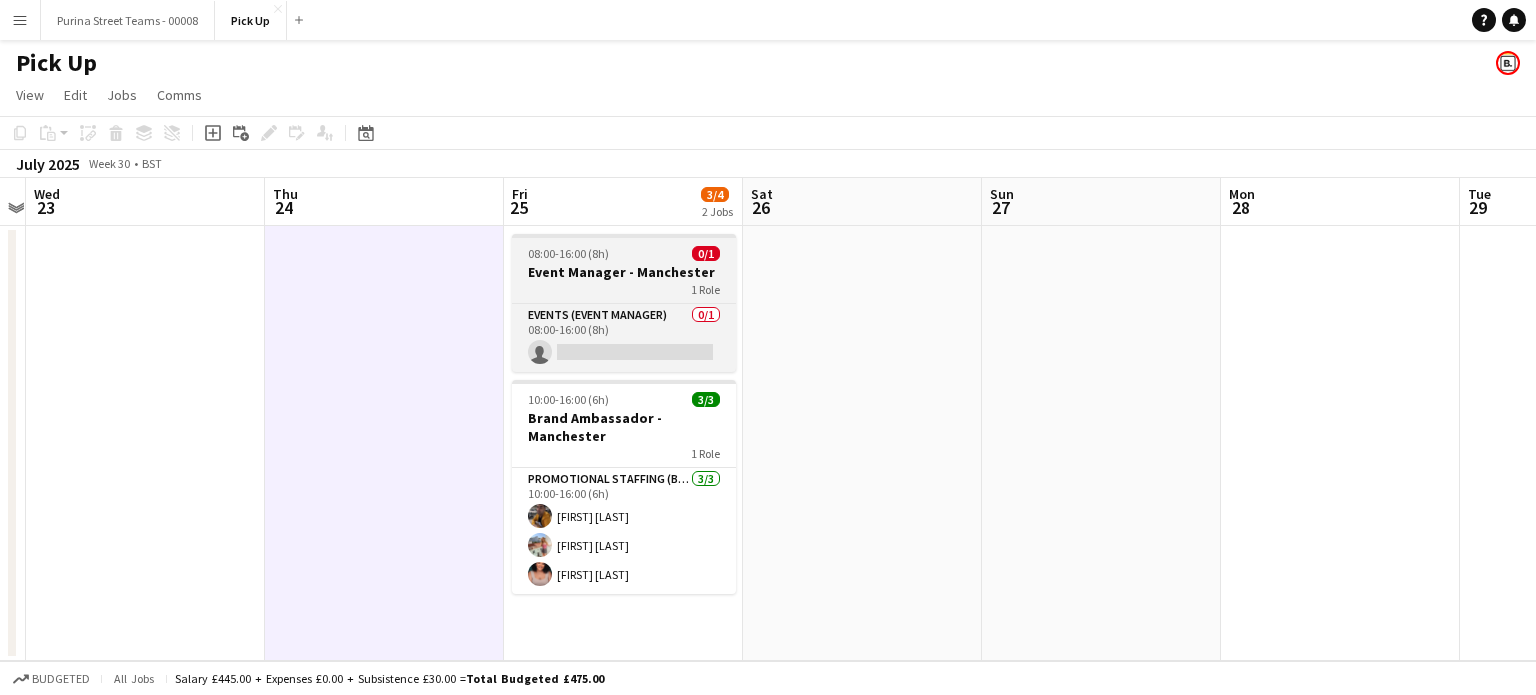 click on "08:00-16:00 (8h)    0/1   Event Manager - Manchester   1 Role   Events (Event Manager)   0/1   08:00-16:00 (8h)
single-neutral-actions" at bounding box center [624, 303] 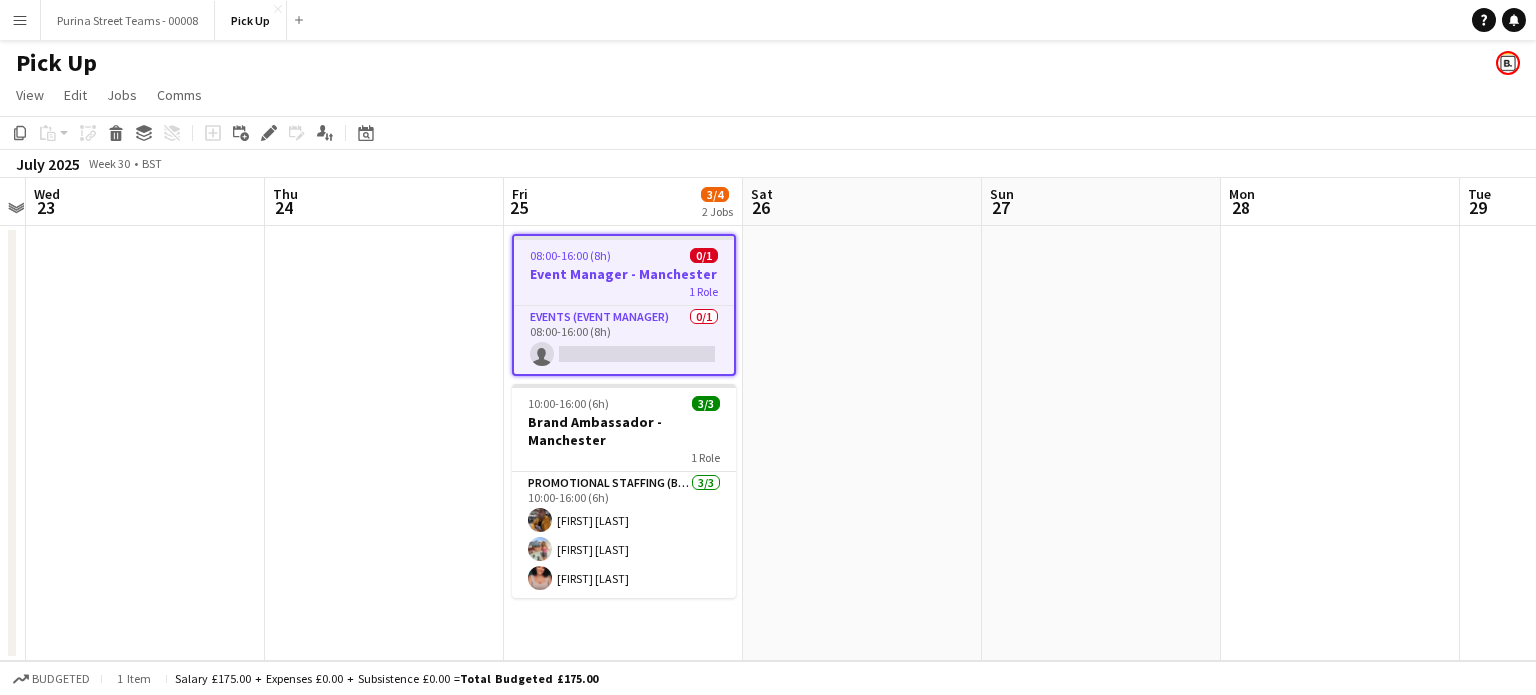 drag, startPoint x: 24, startPoint y: 134, endPoint x: 68, endPoint y: 158, distance: 50.119858 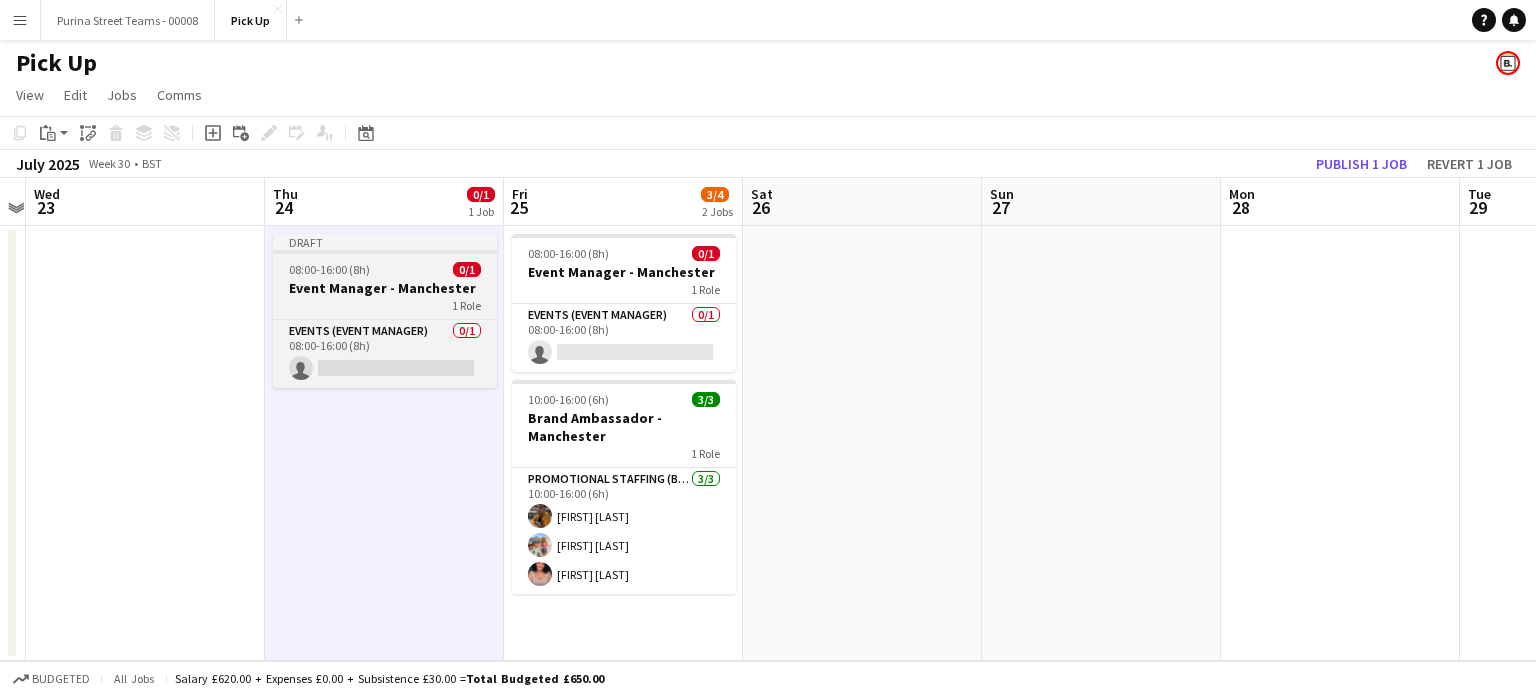 click on "Event Manager - Manchester" at bounding box center (385, 288) 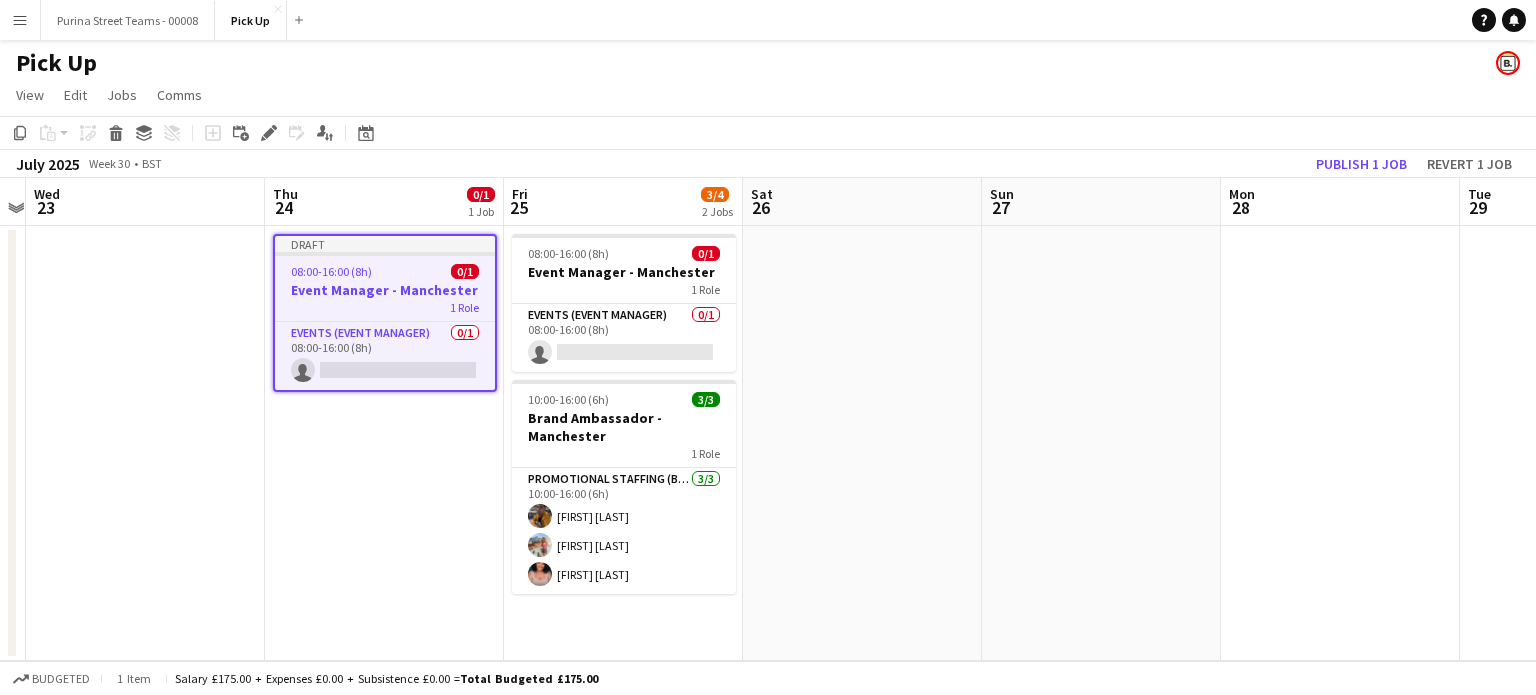click on "Event Manager - Manchester" at bounding box center (385, 290) 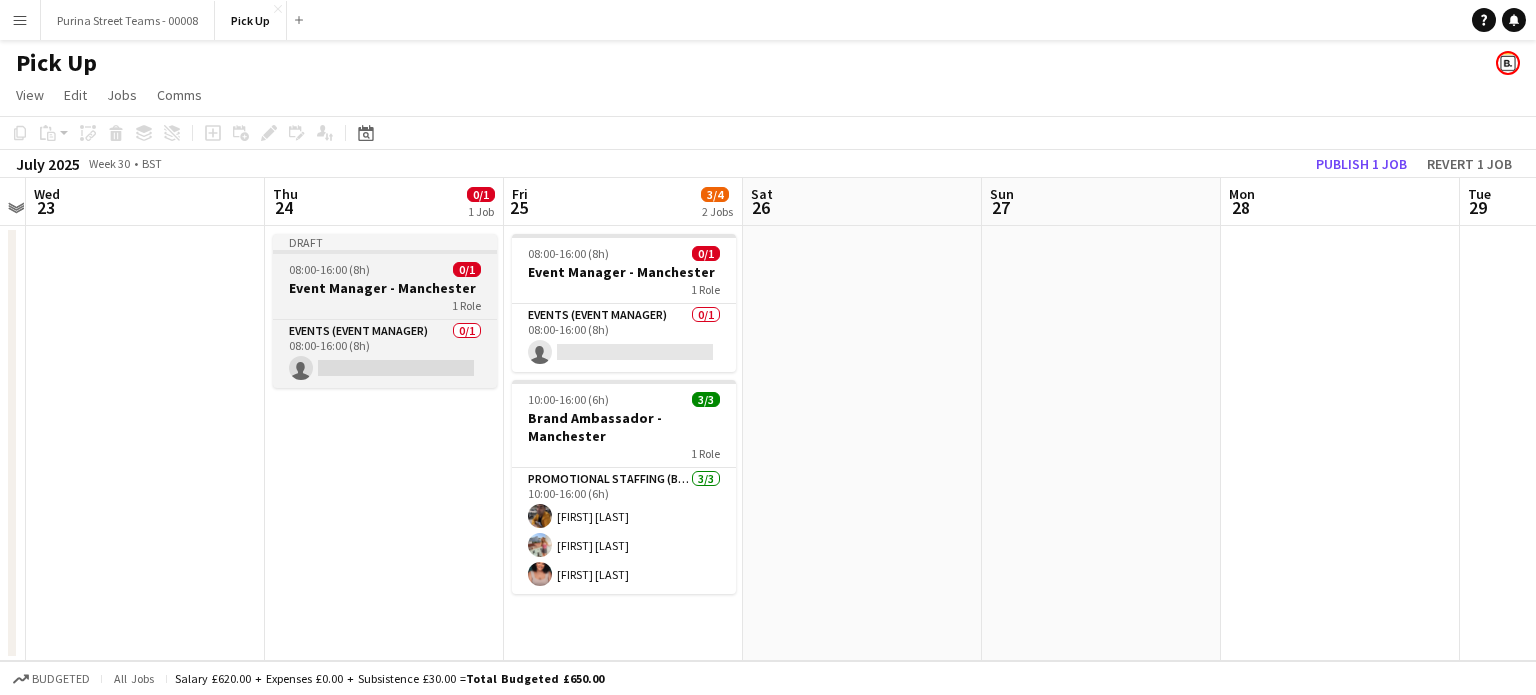 click on "Event Manager - Manchester" at bounding box center (385, 288) 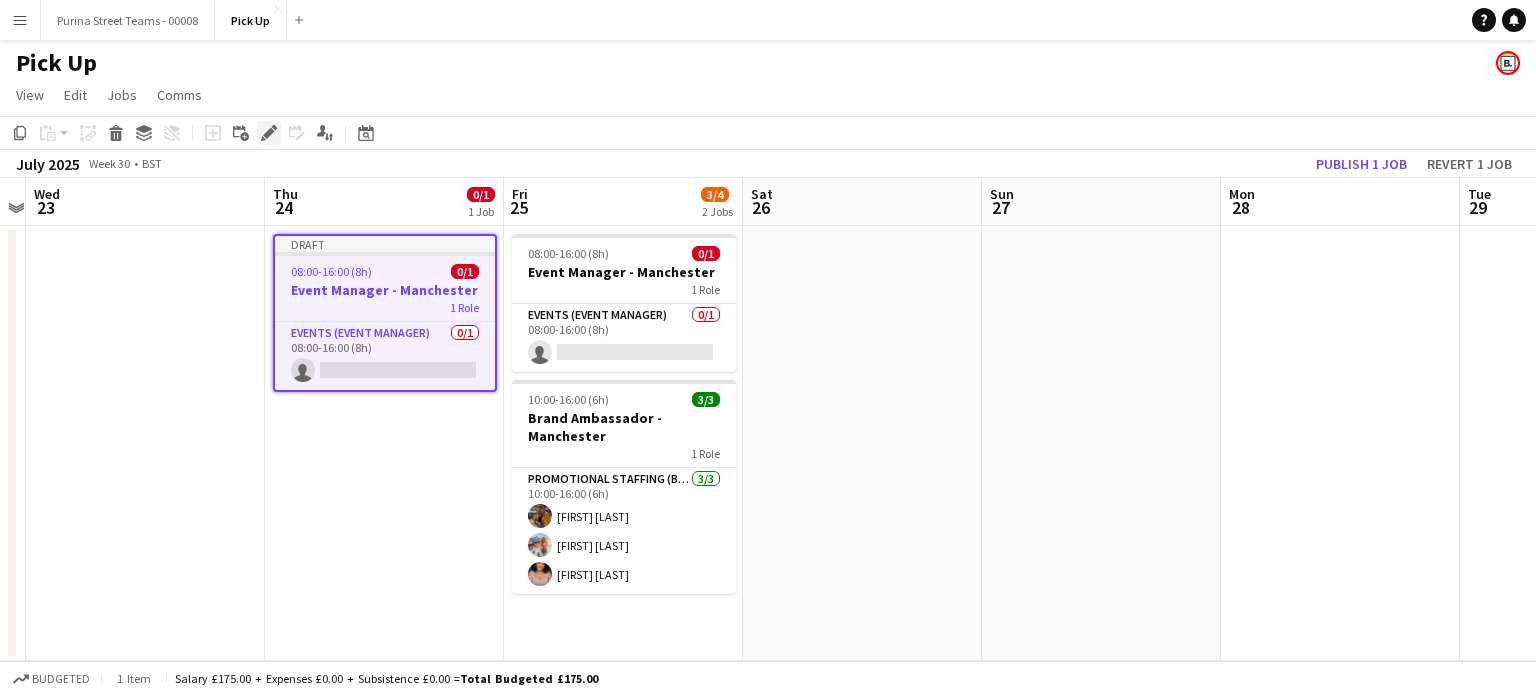 click on "Edit" at bounding box center (269, 133) 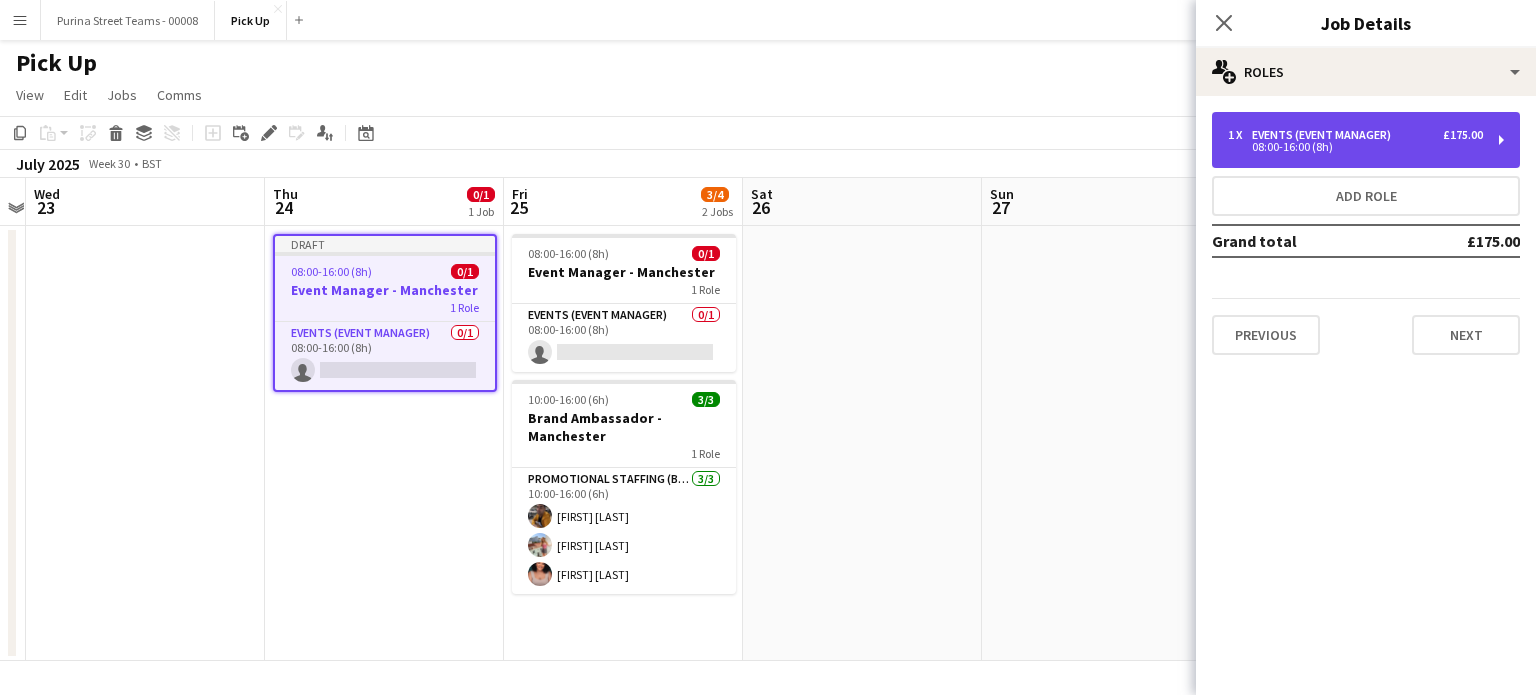 click on "08:00-16:00 (8h)" at bounding box center [1355, 147] 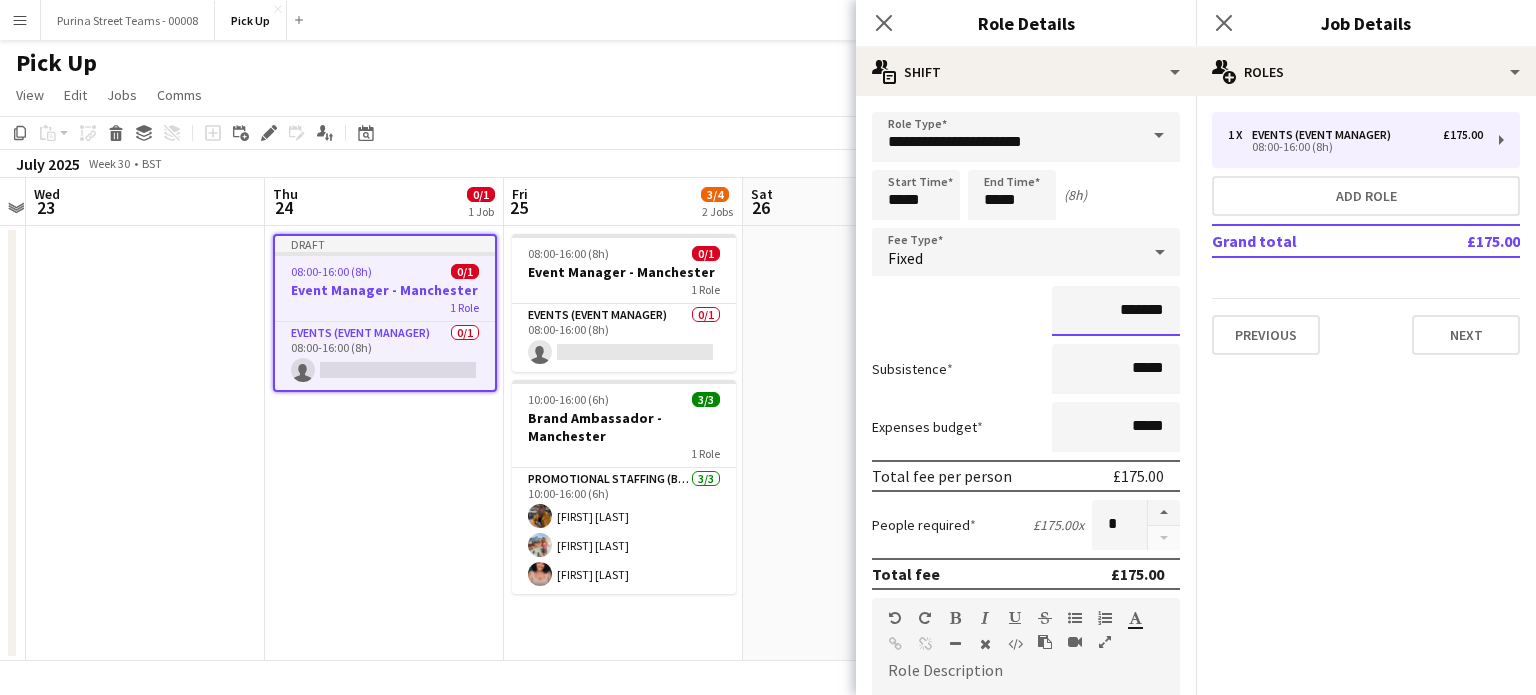 drag, startPoint x: 1104, startPoint y: 309, endPoint x: 1156, endPoint y: 309, distance: 52 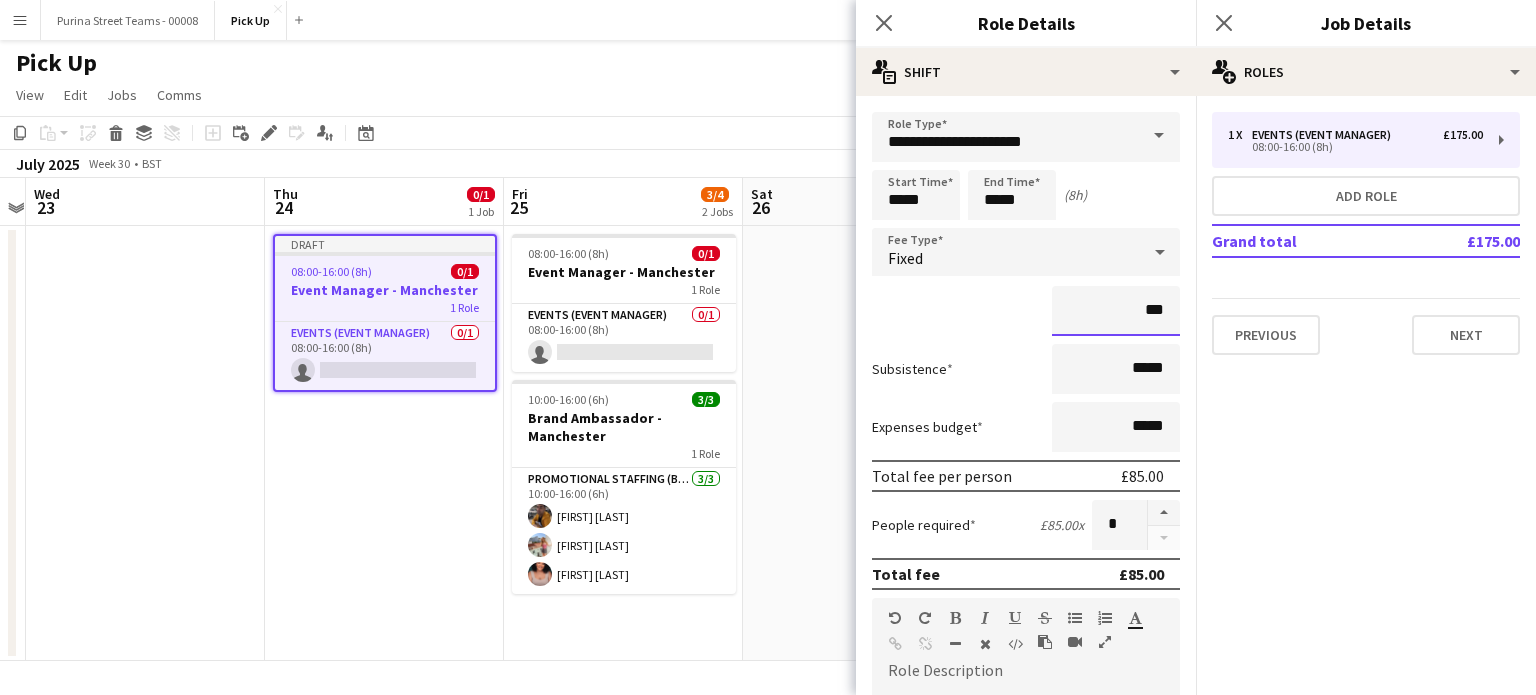 type on "******" 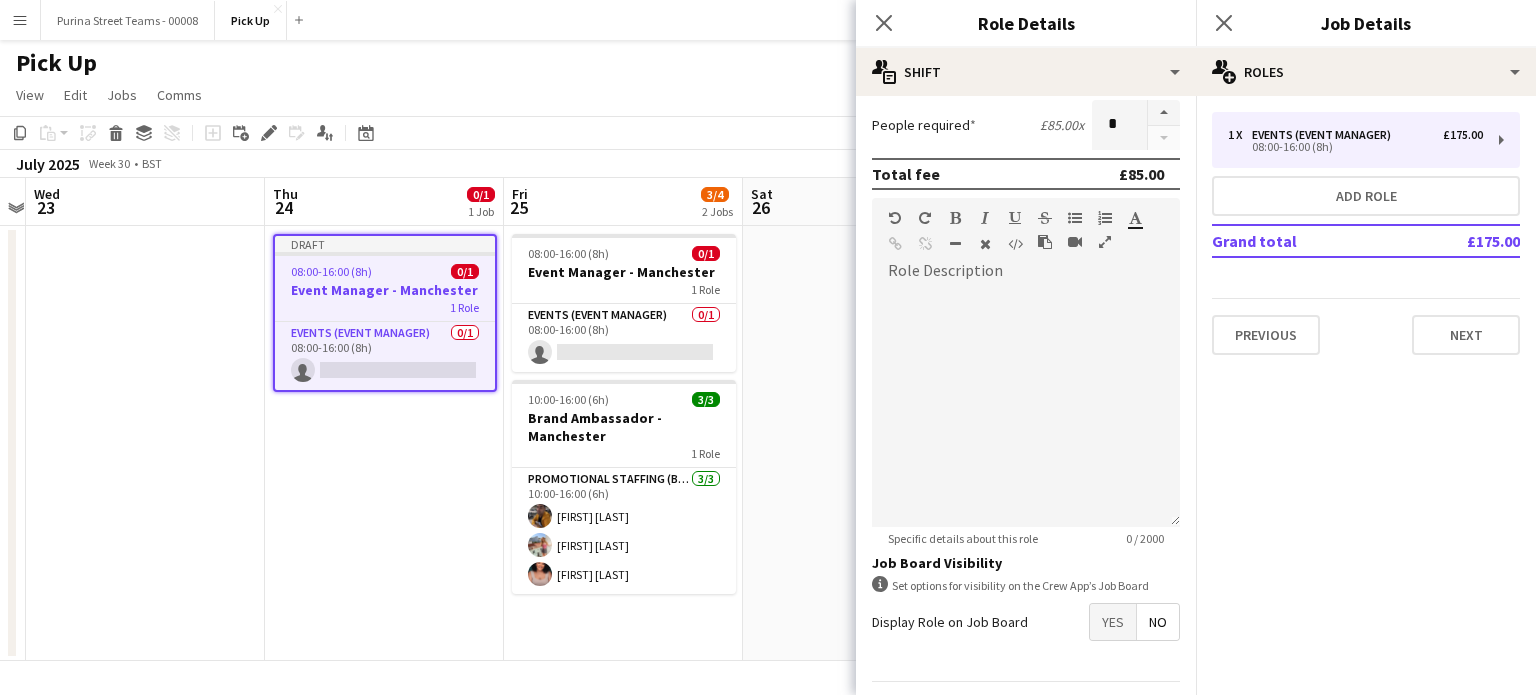 scroll, scrollTop: 455, scrollLeft: 0, axis: vertical 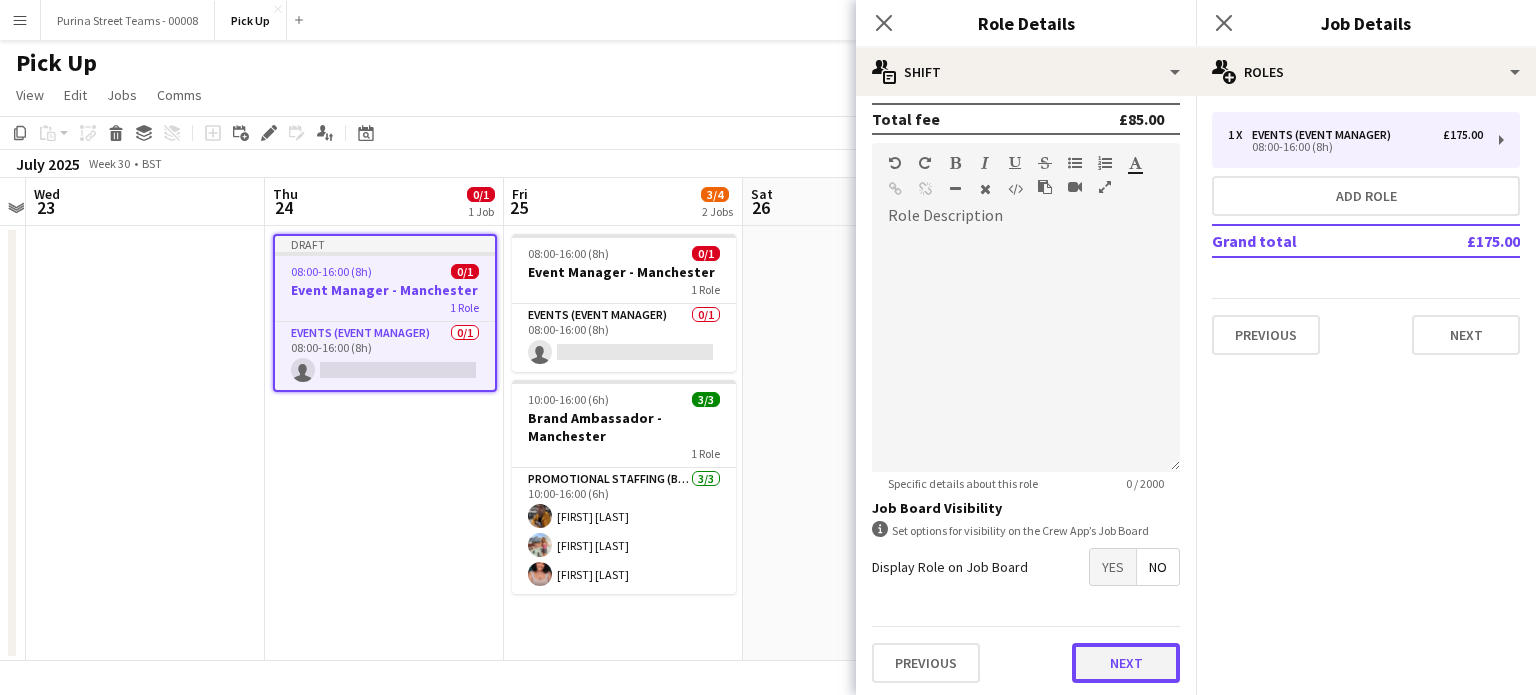 click on "Next" at bounding box center [1126, 663] 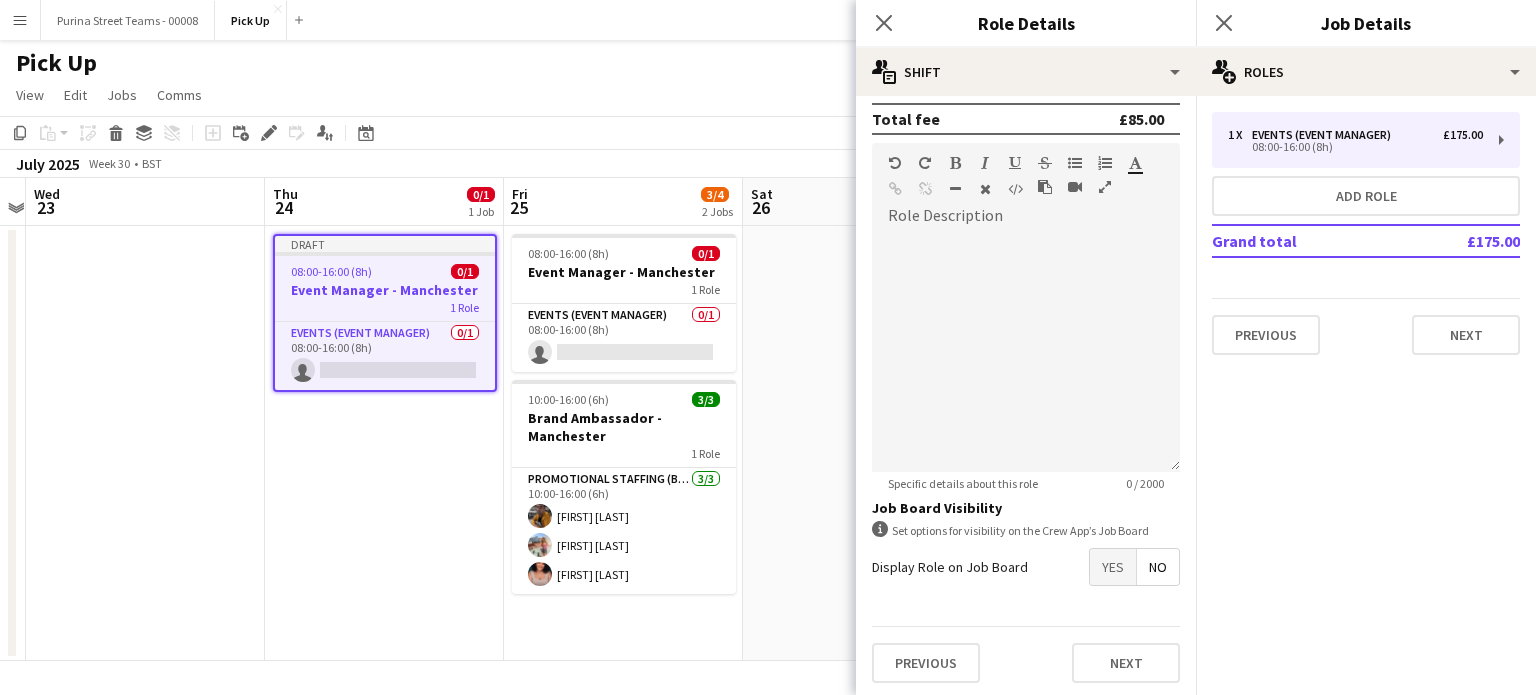 scroll, scrollTop: 0, scrollLeft: 0, axis: both 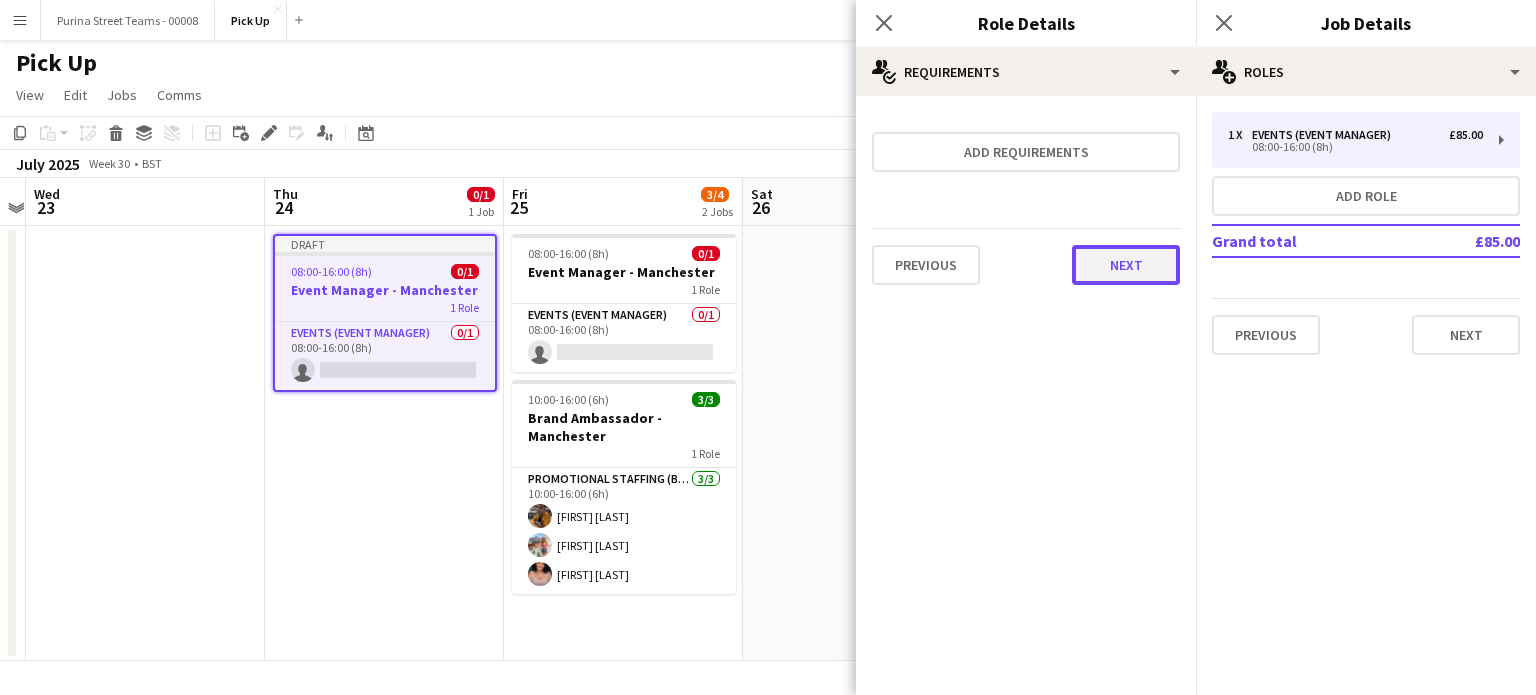 click on "Next" at bounding box center (1126, 265) 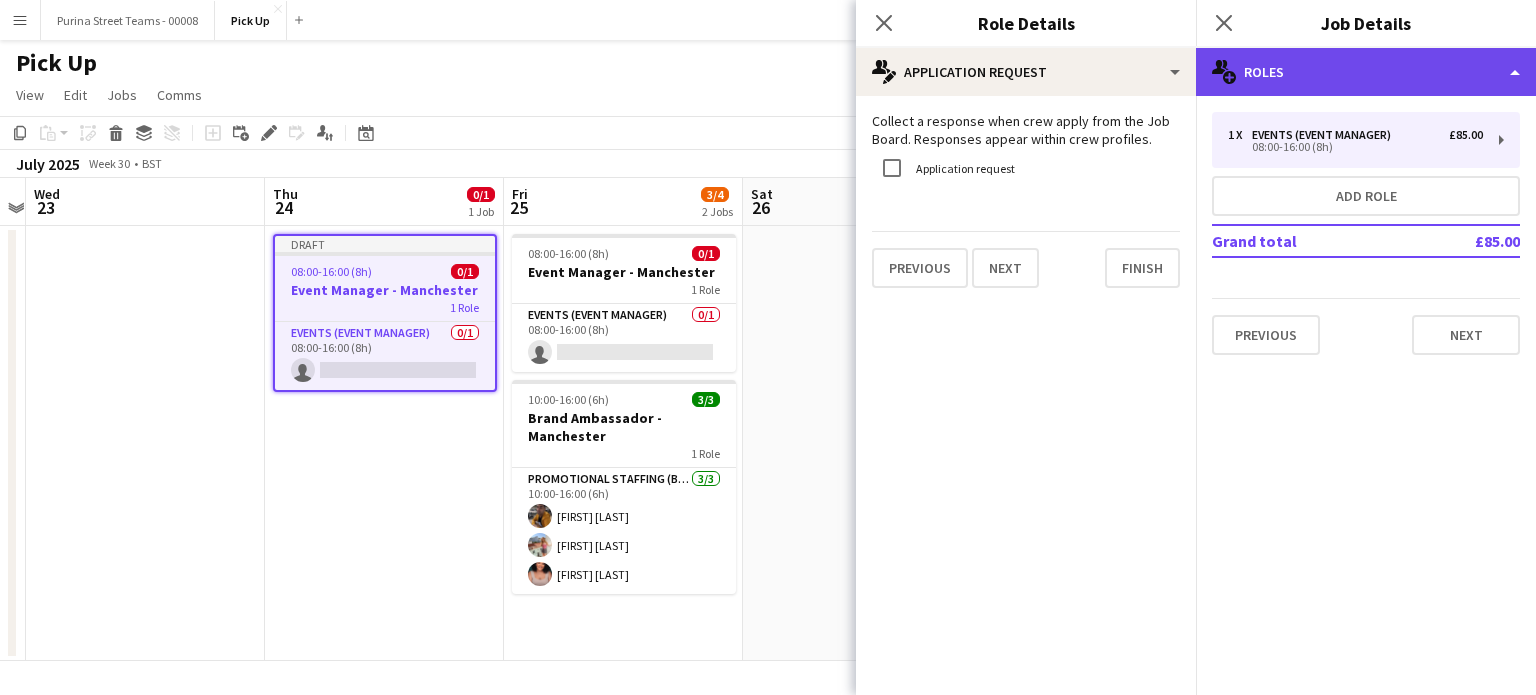 click on "multiple-users-add
Roles" 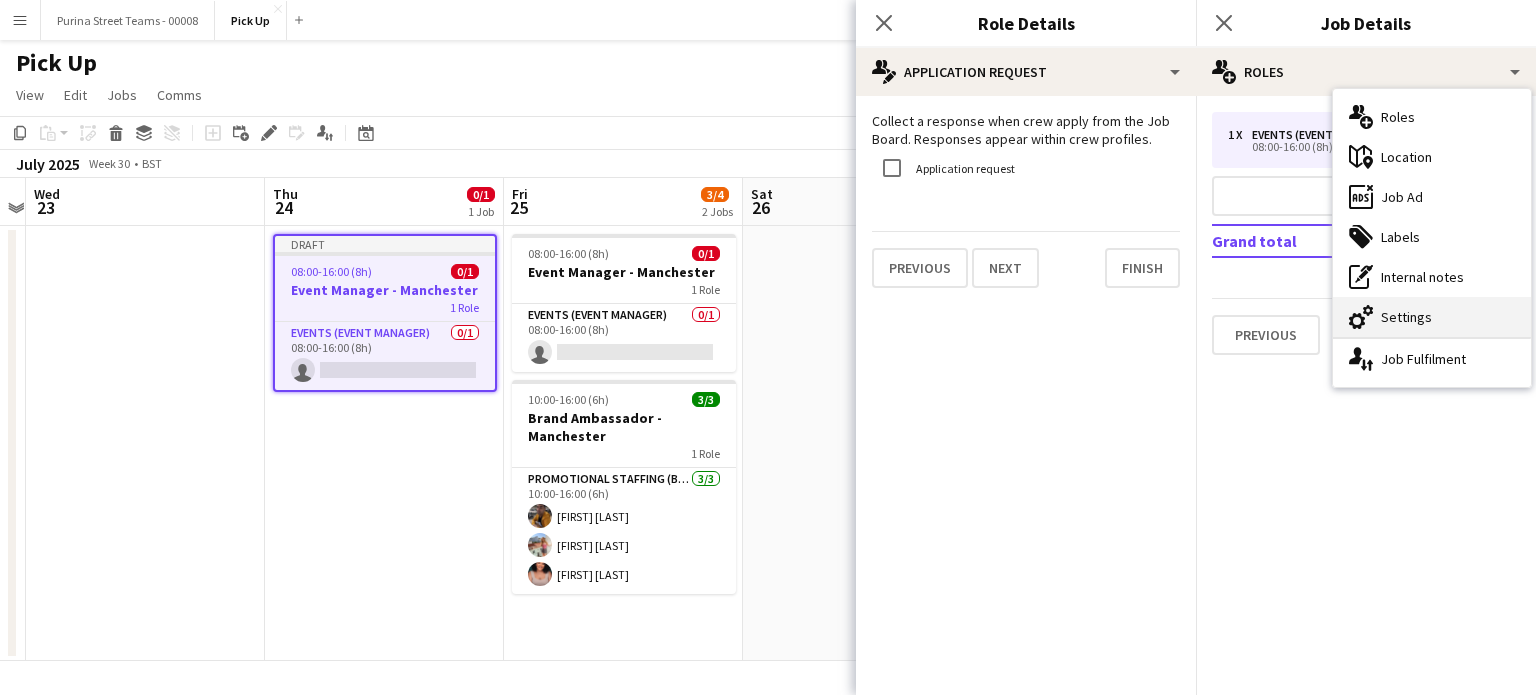 click on "cog-double-3
Settings" at bounding box center [1432, 317] 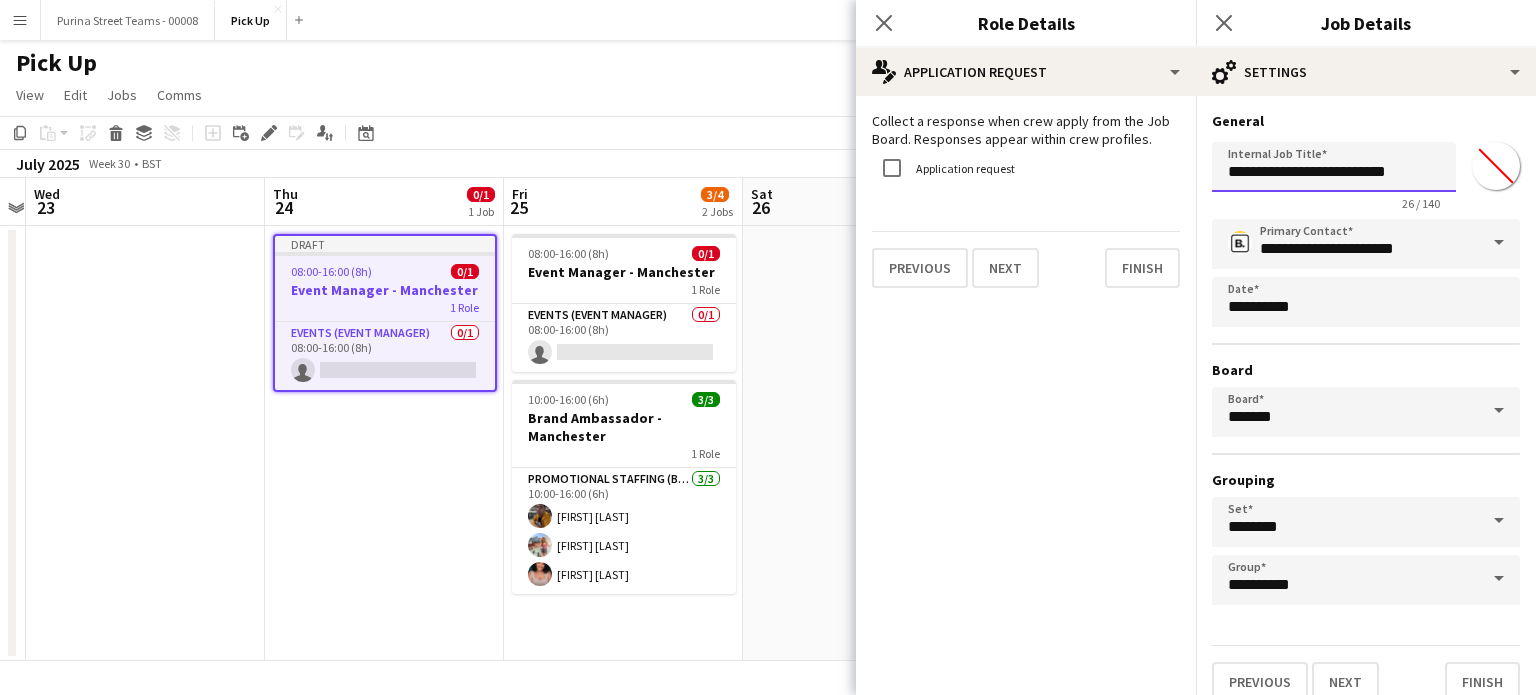 click on "**********" at bounding box center [1334, 167] 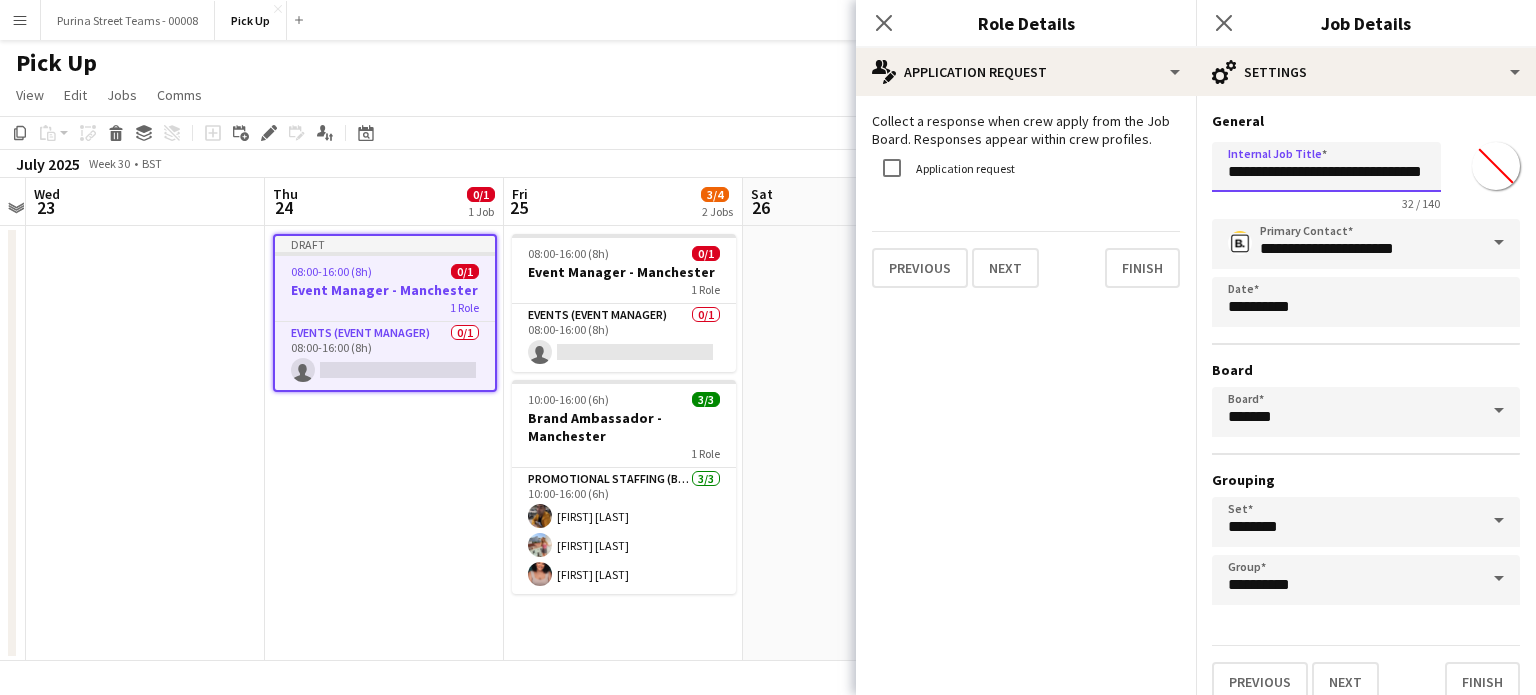 scroll, scrollTop: 0, scrollLeft: 34, axis: horizontal 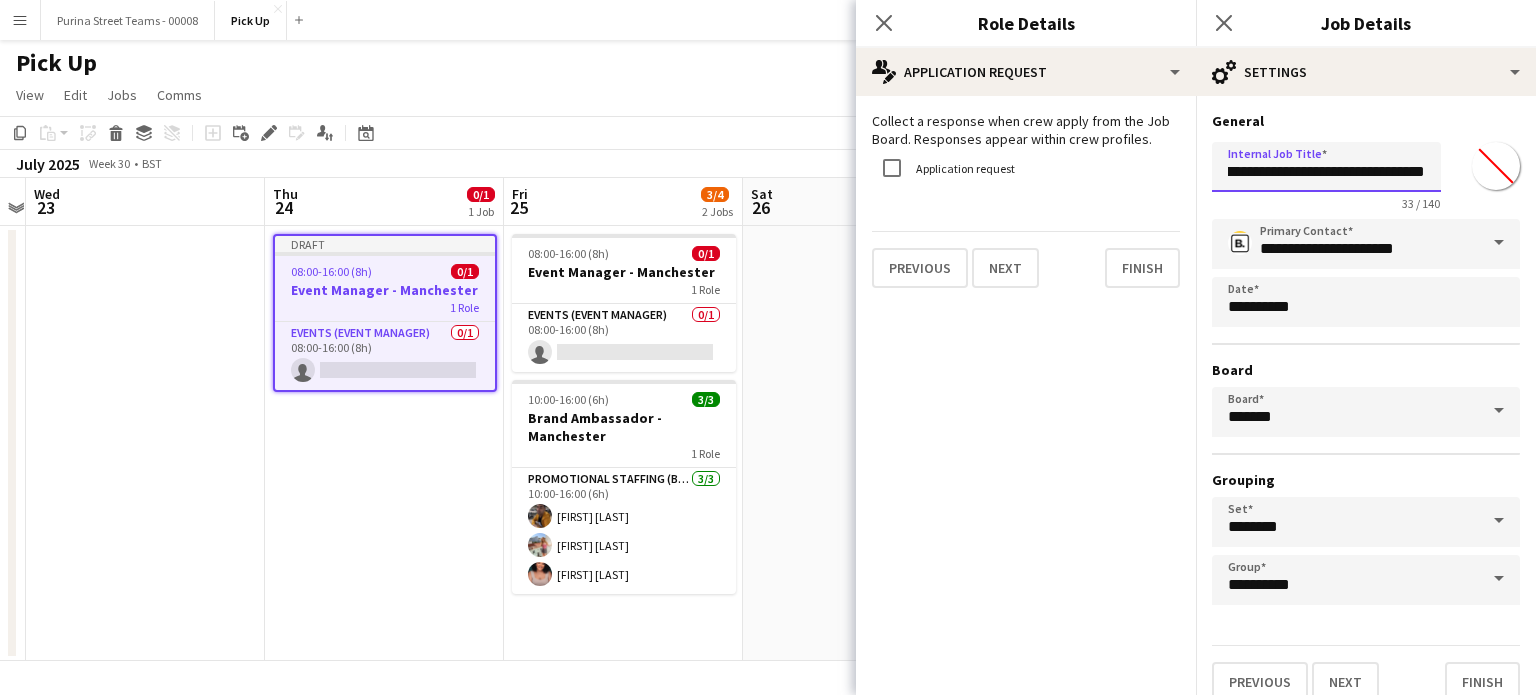 type on "**********" 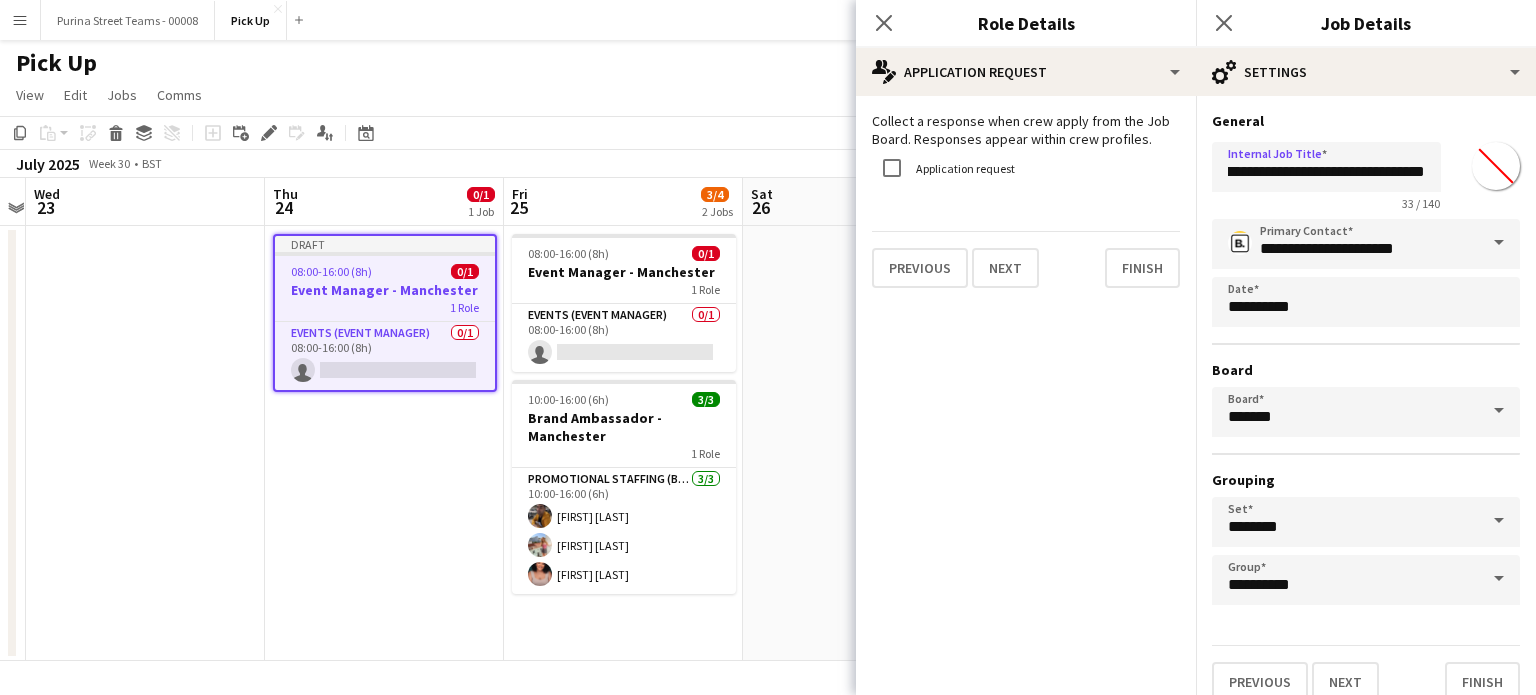 click on "pencil4
Application Request   Collect a response when crew apply from the Job Board. Responses appear within crew profiles.   Application request   Previous   Next   Finish" 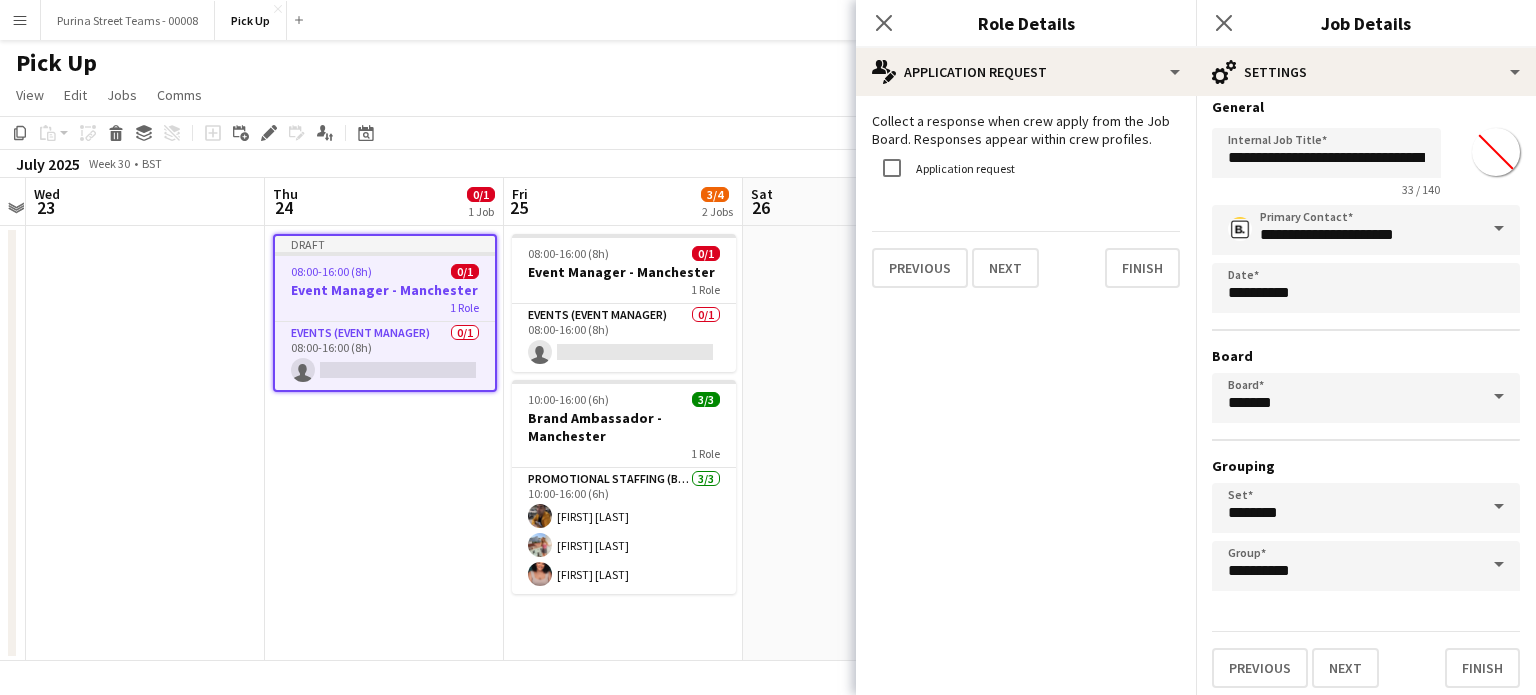 scroll, scrollTop: 18, scrollLeft: 0, axis: vertical 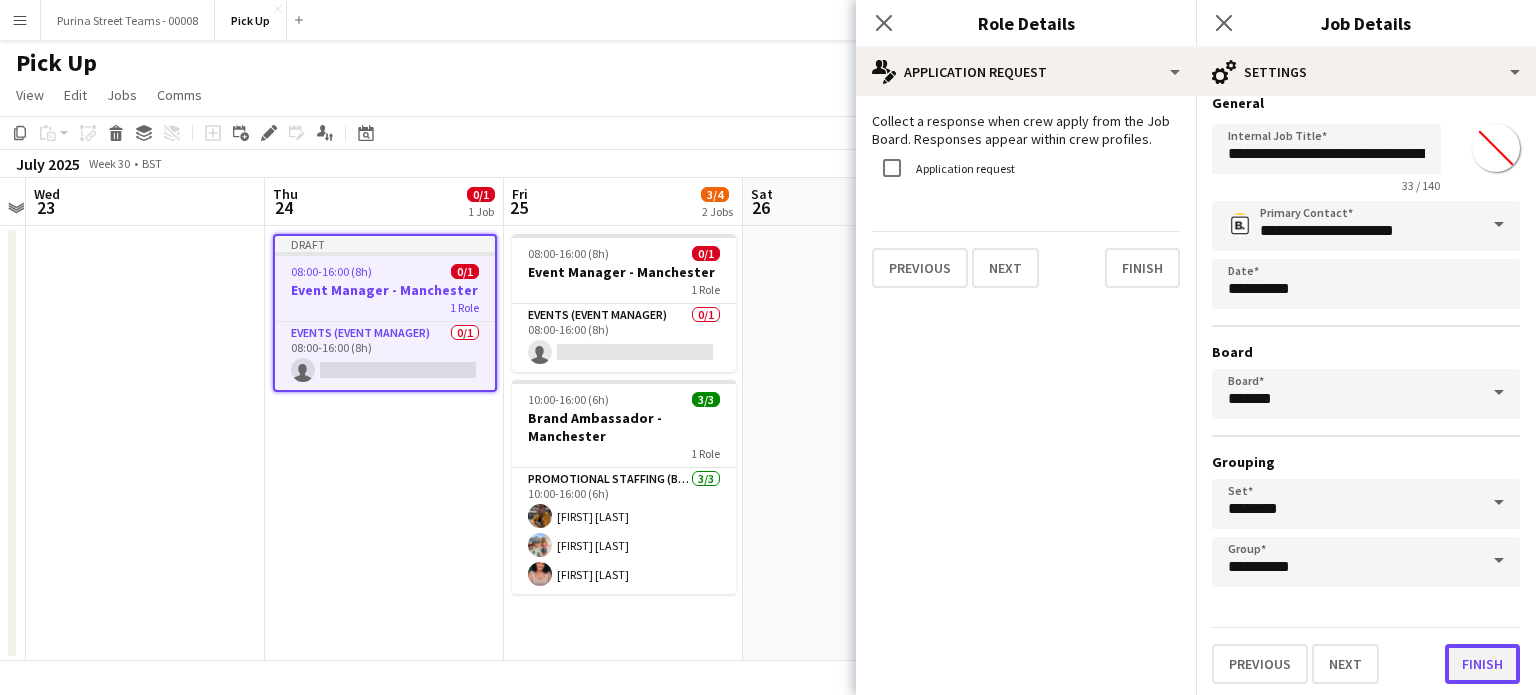 click on "Finish" at bounding box center [1482, 664] 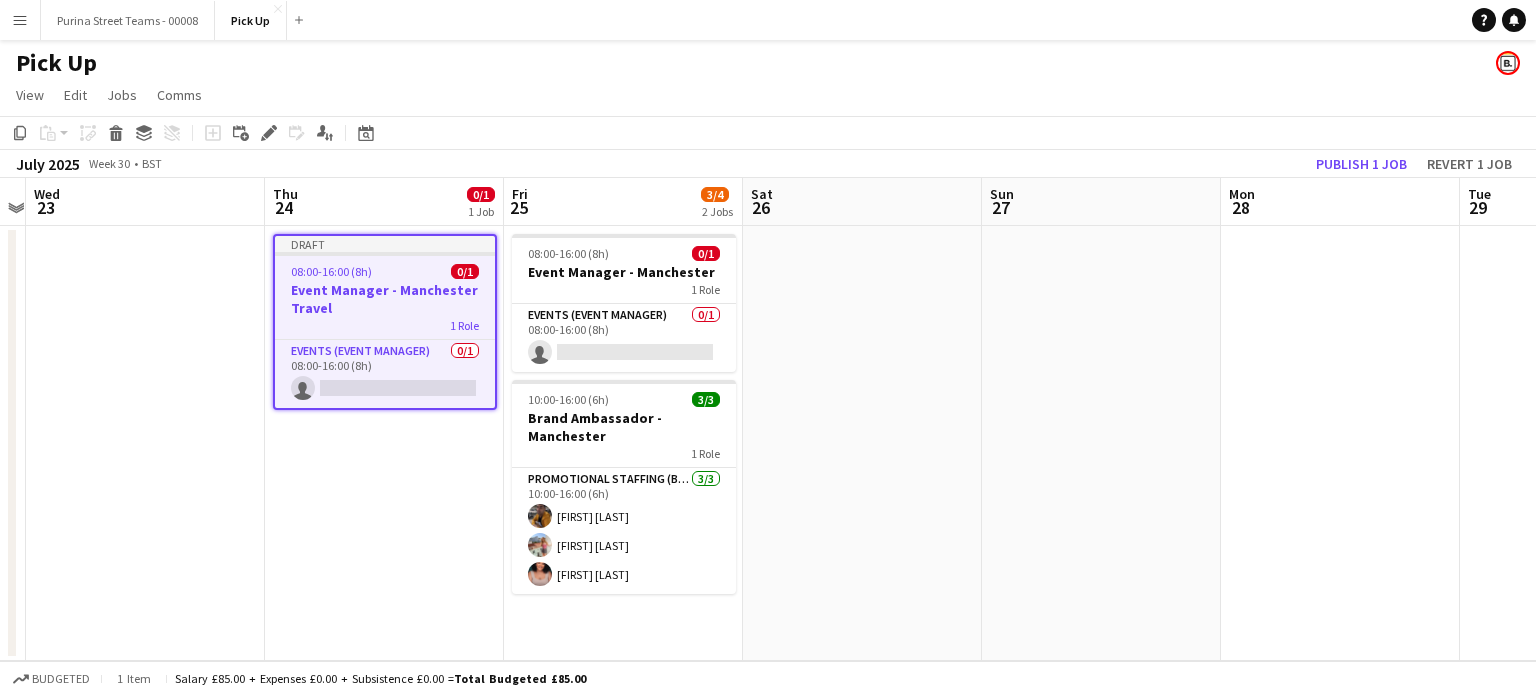 click at bounding box center [862, 443] 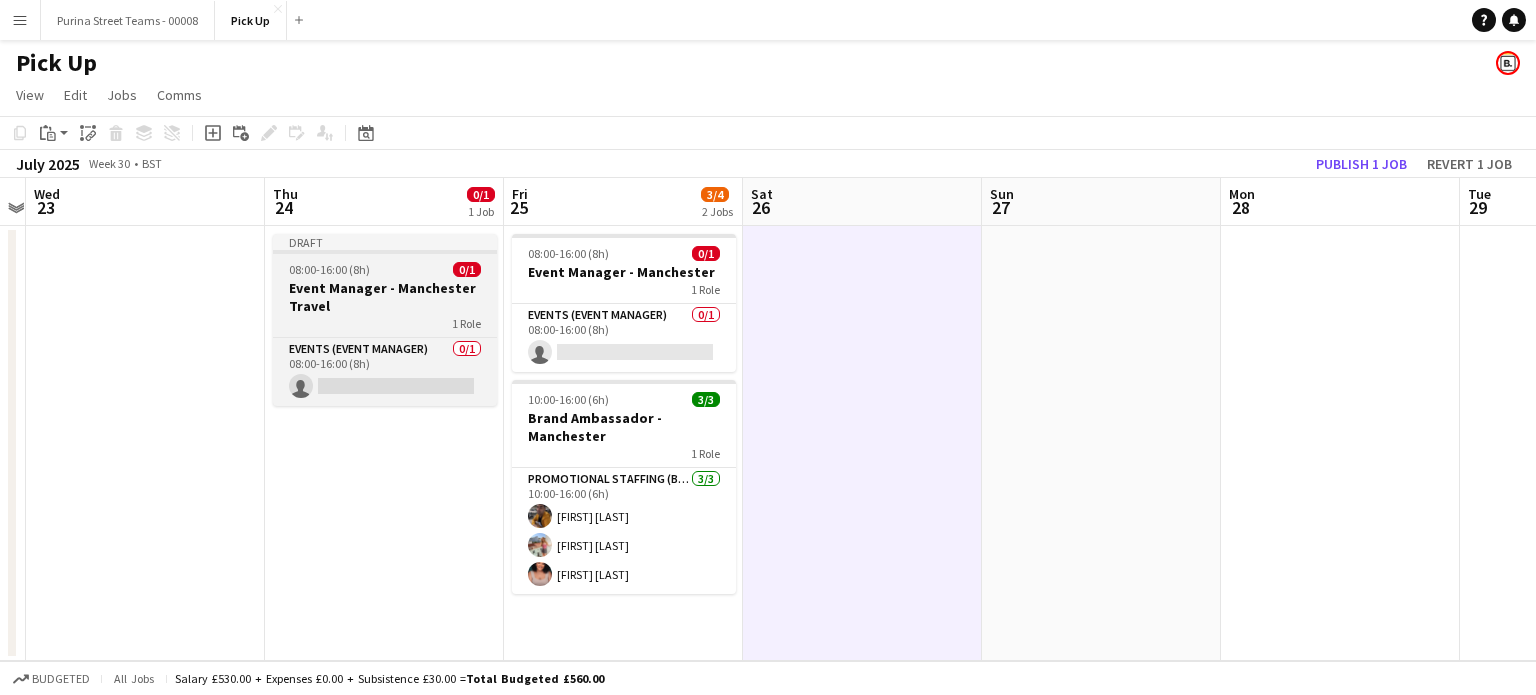 click on "Event Manager - Manchester Travel" at bounding box center (385, 297) 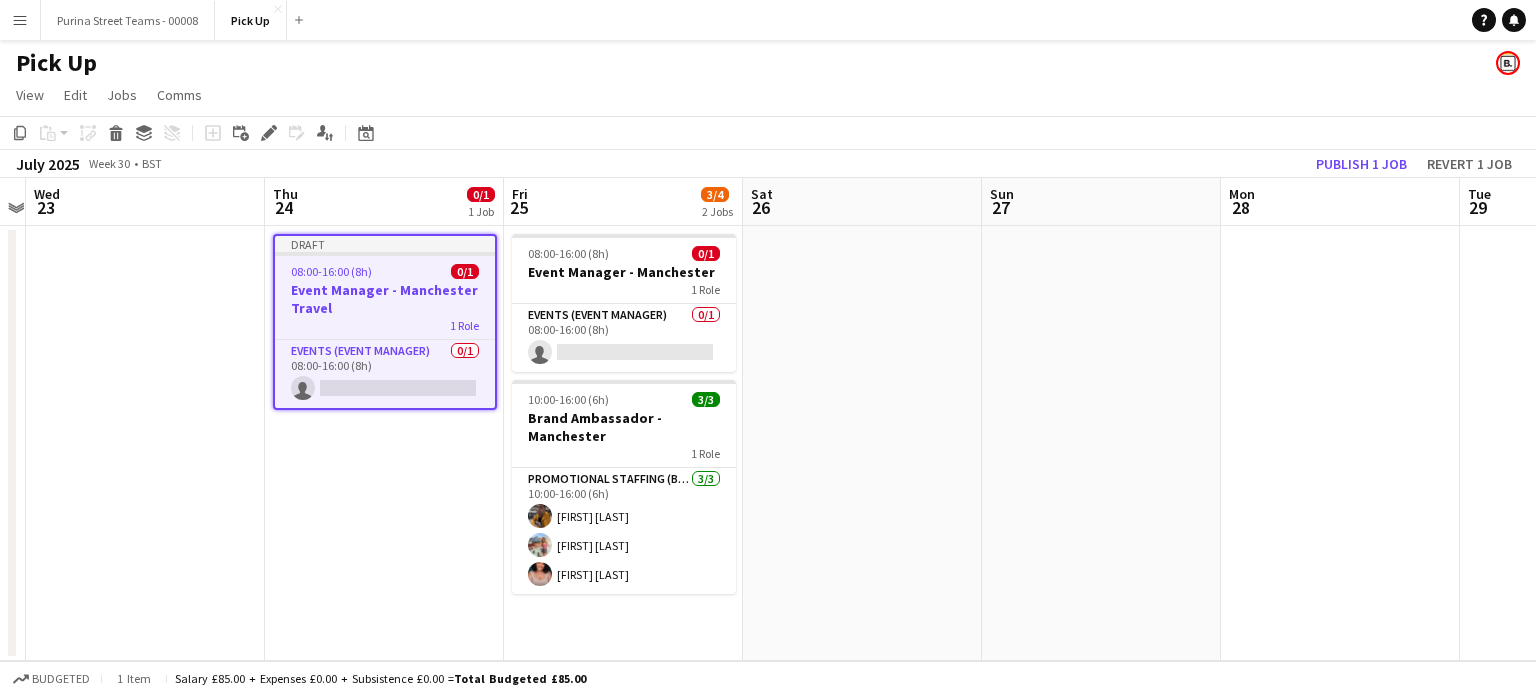click on "08:00-16:00 (8h)    0/1   Event Manager - Manchester   1 Role   Events (Event Manager)   0/1   08:00-16:00 (8h)
single-neutral-actions
10:00-16:00 (6h)    3/3   Brand Ambassador - Manchester   1 Role   Promotional Staffing (Brand Ambassadors)   3/3   10:00-16:00 (6h)
[FIRST] [LAST] [FIRST] [LAST] [FIRST] [LAST]" at bounding box center [623, 443] 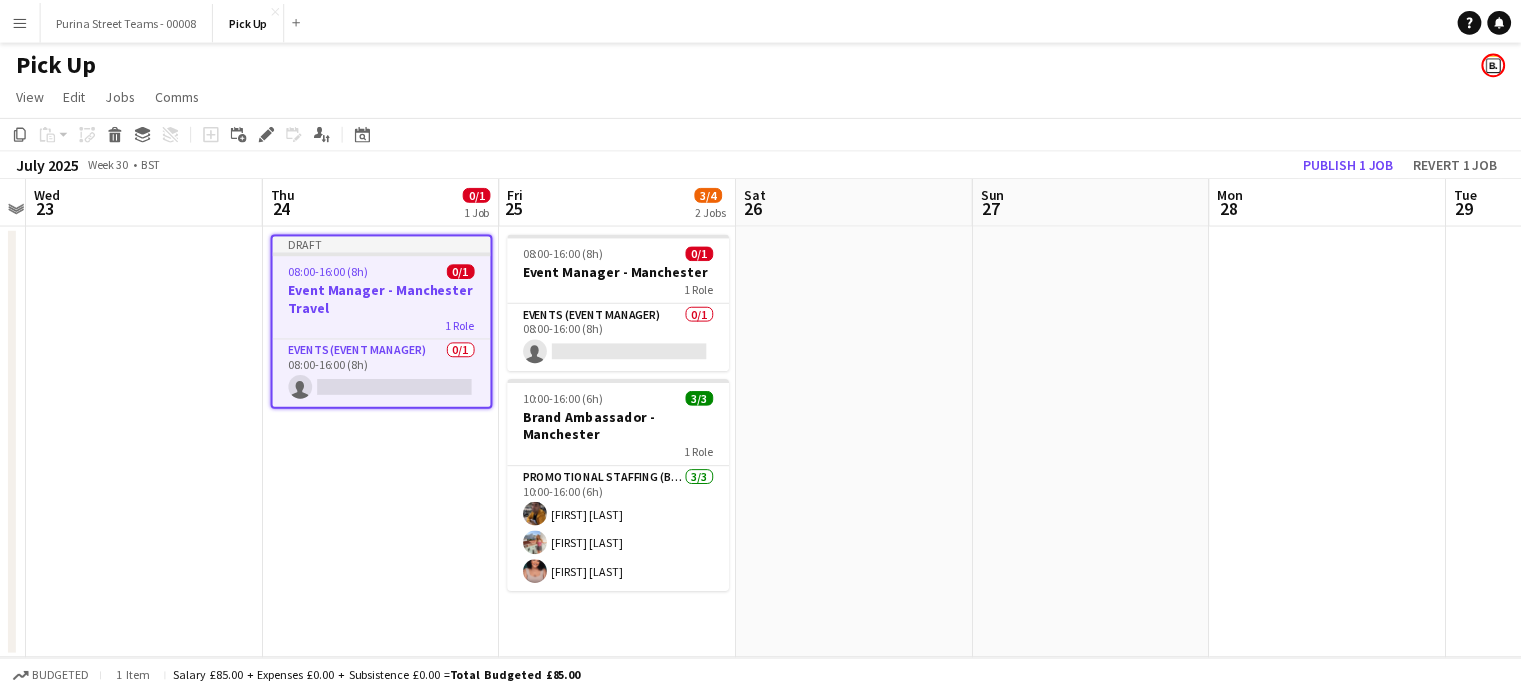 scroll, scrollTop: 0, scrollLeft: 690, axis: horizontal 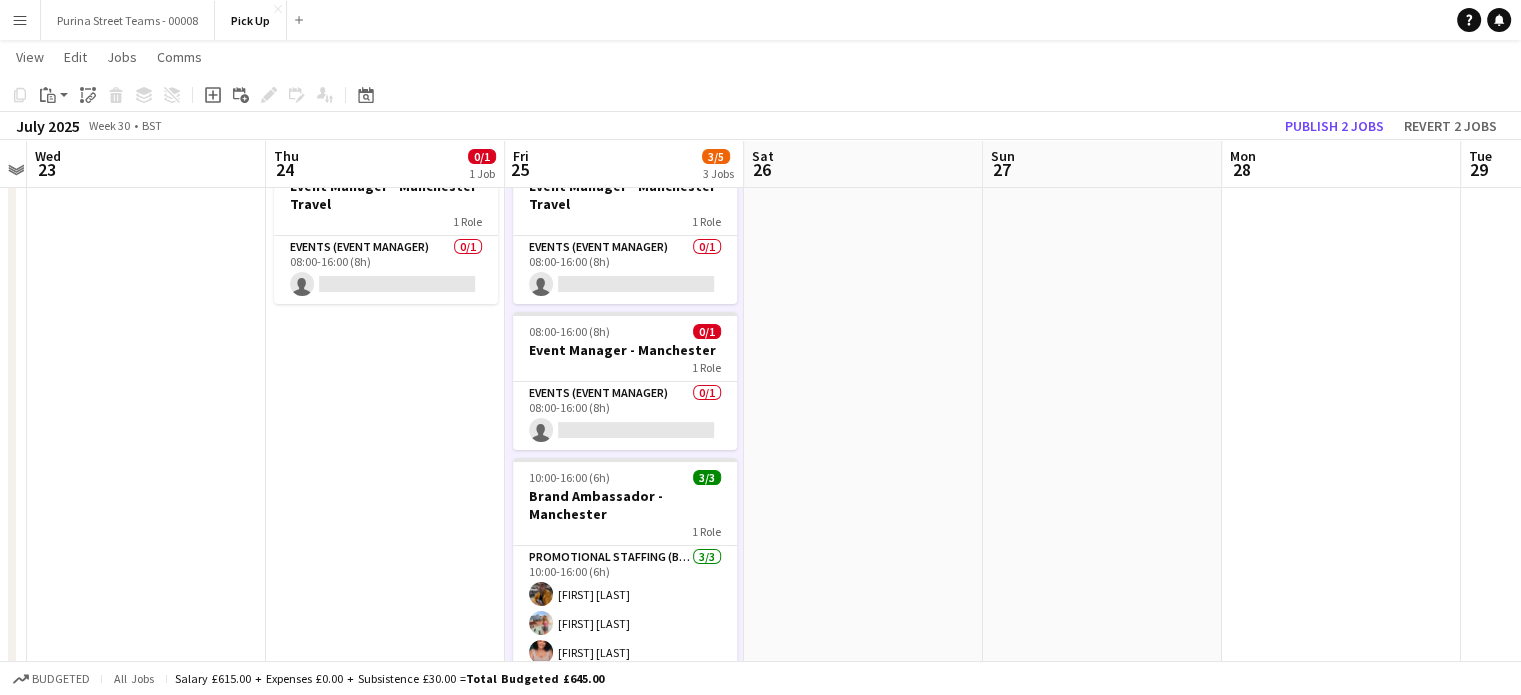 click on "Event Manager - Manchester" at bounding box center (625, 350) 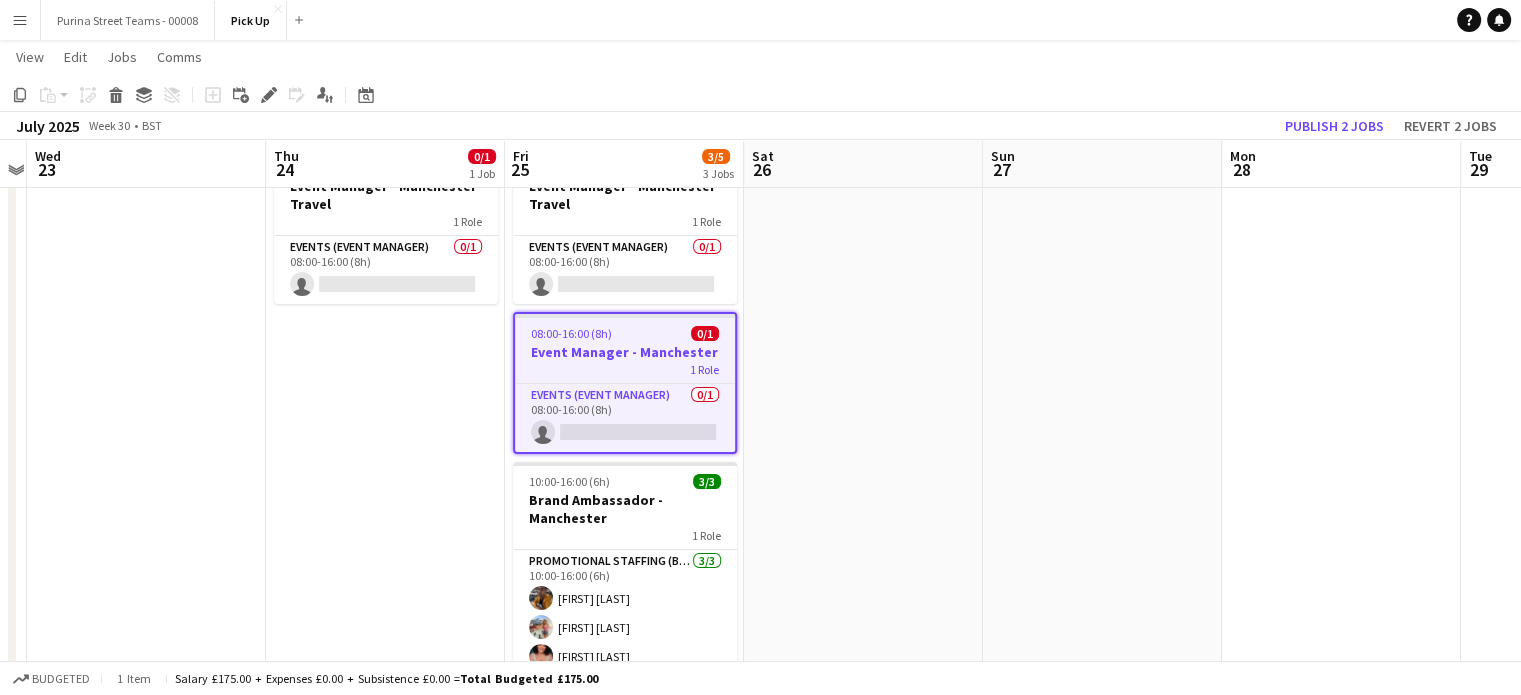 click on "Event Manager - Manchester" at bounding box center [625, 352] 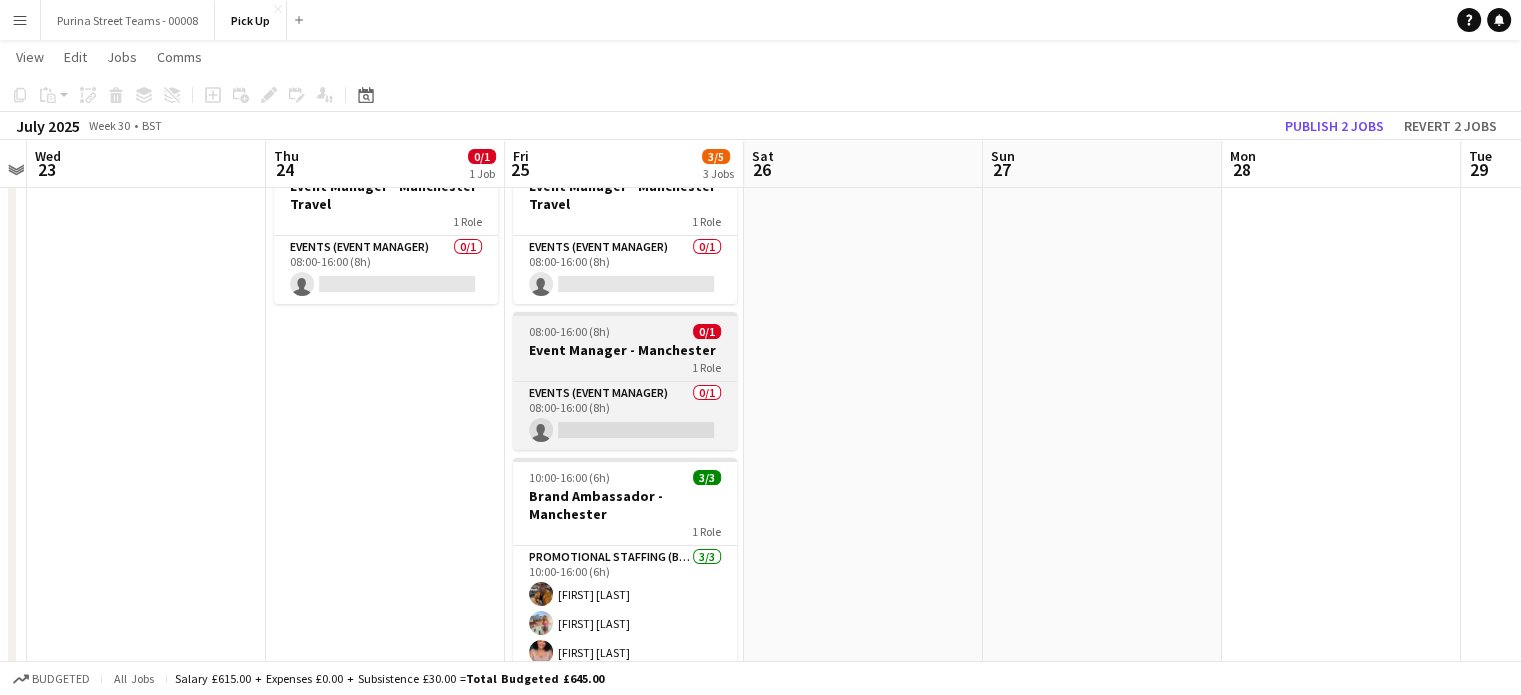 click on "Event Manager - Manchester" at bounding box center [625, 350] 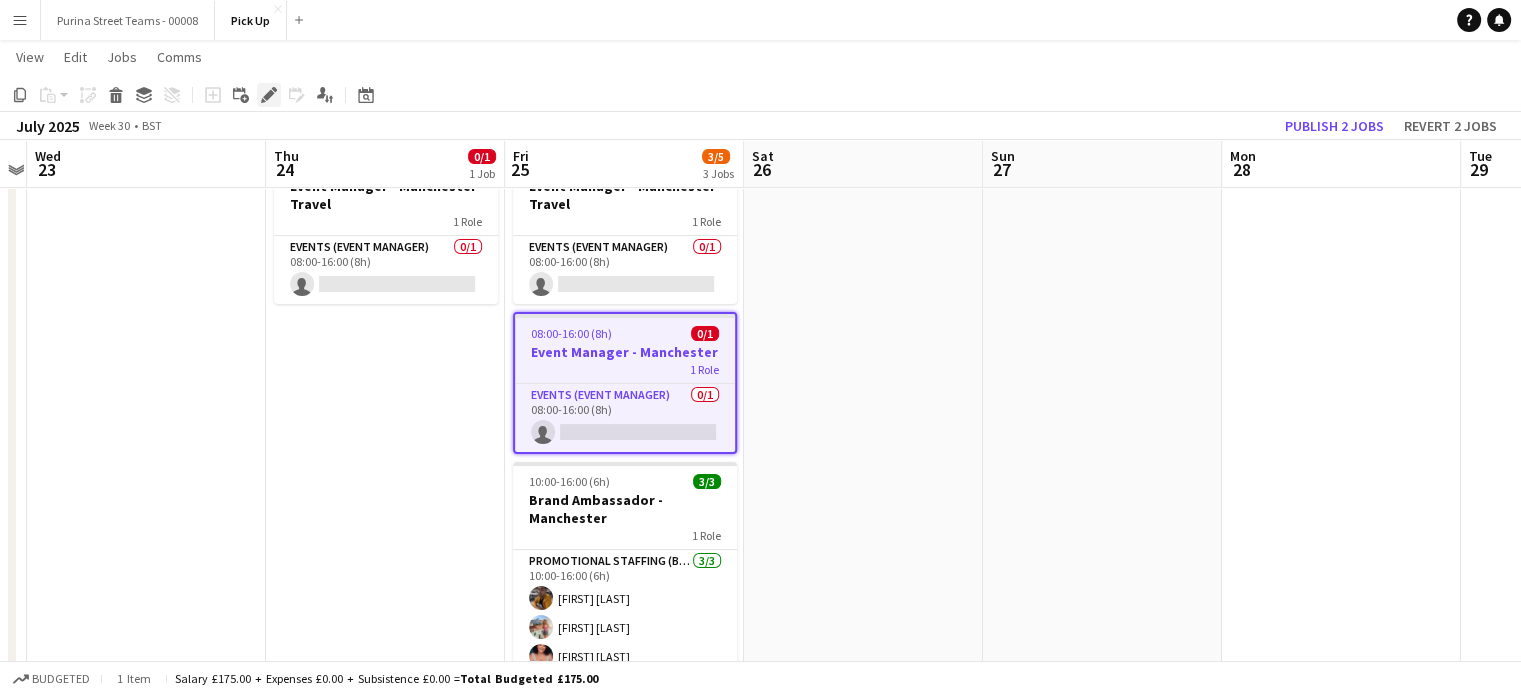 click on "Edit" 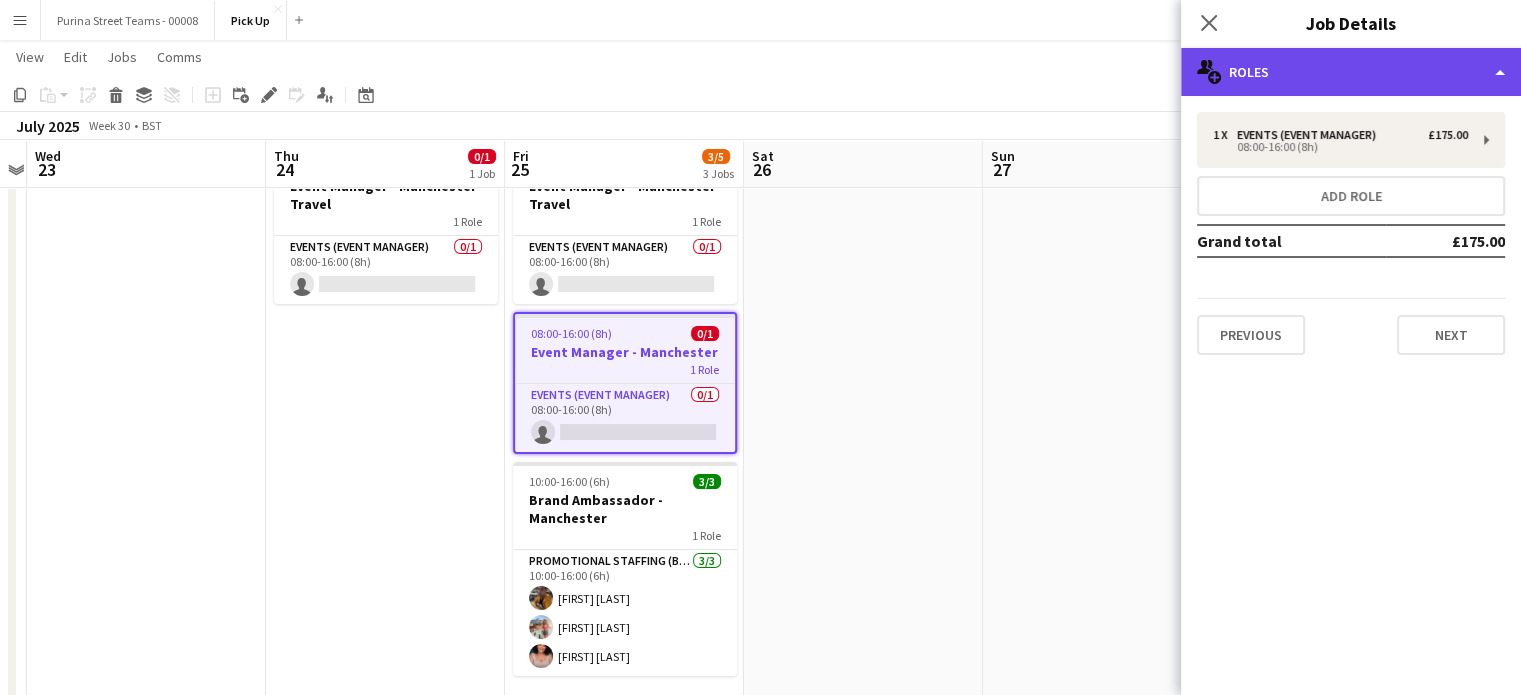 click on "multiple-users-add
Roles" 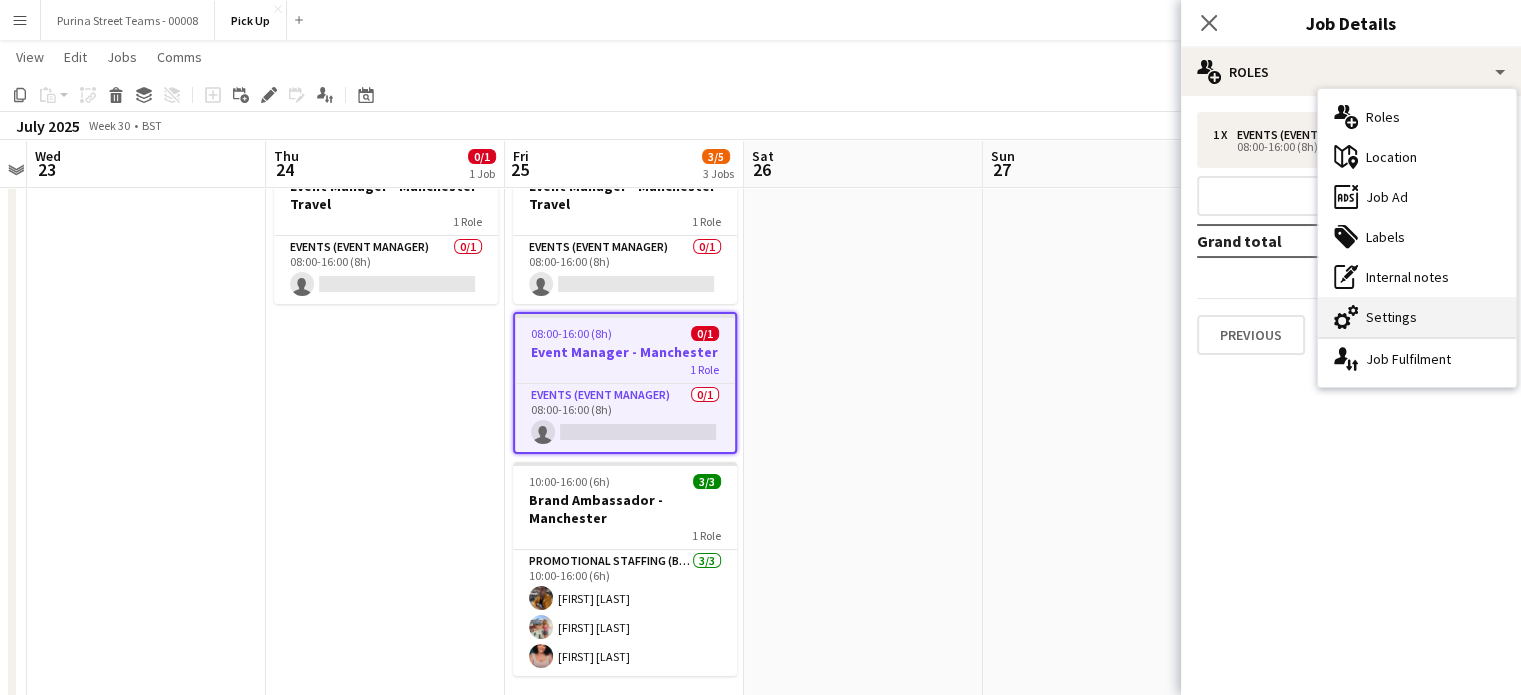 click on "cog-double-3
Settings" at bounding box center [1417, 317] 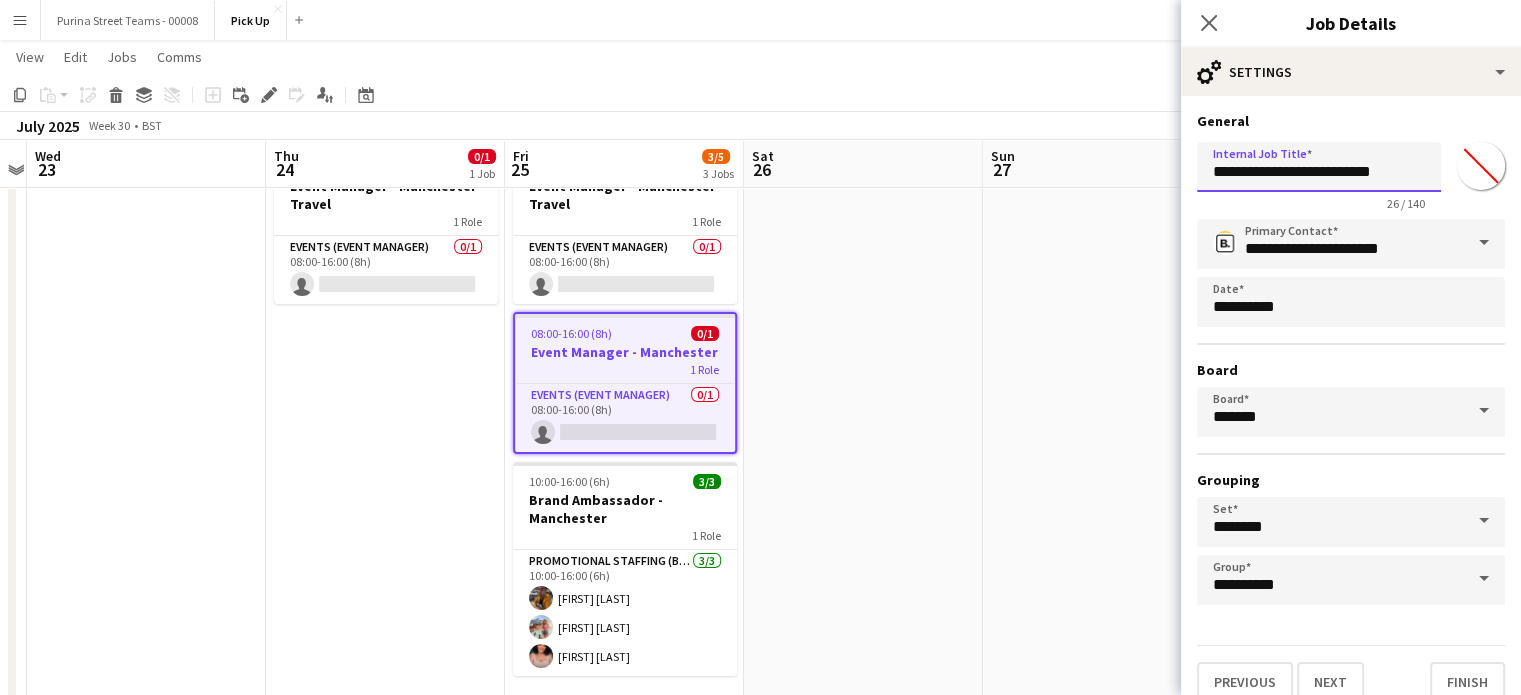 click on "**********" at bounding box center (1319, 167) 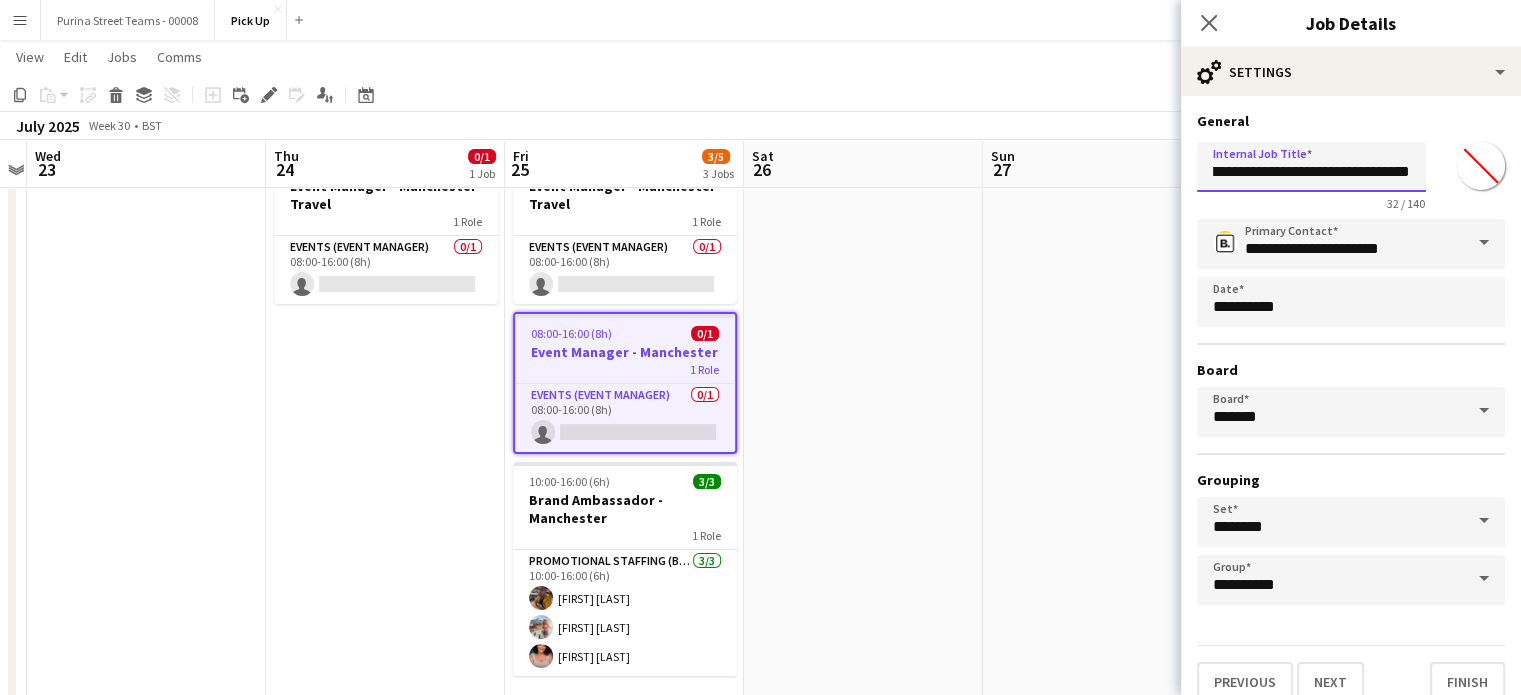 scroll, scrollTop: 0, scrollLeft: 34, axis: horizontal 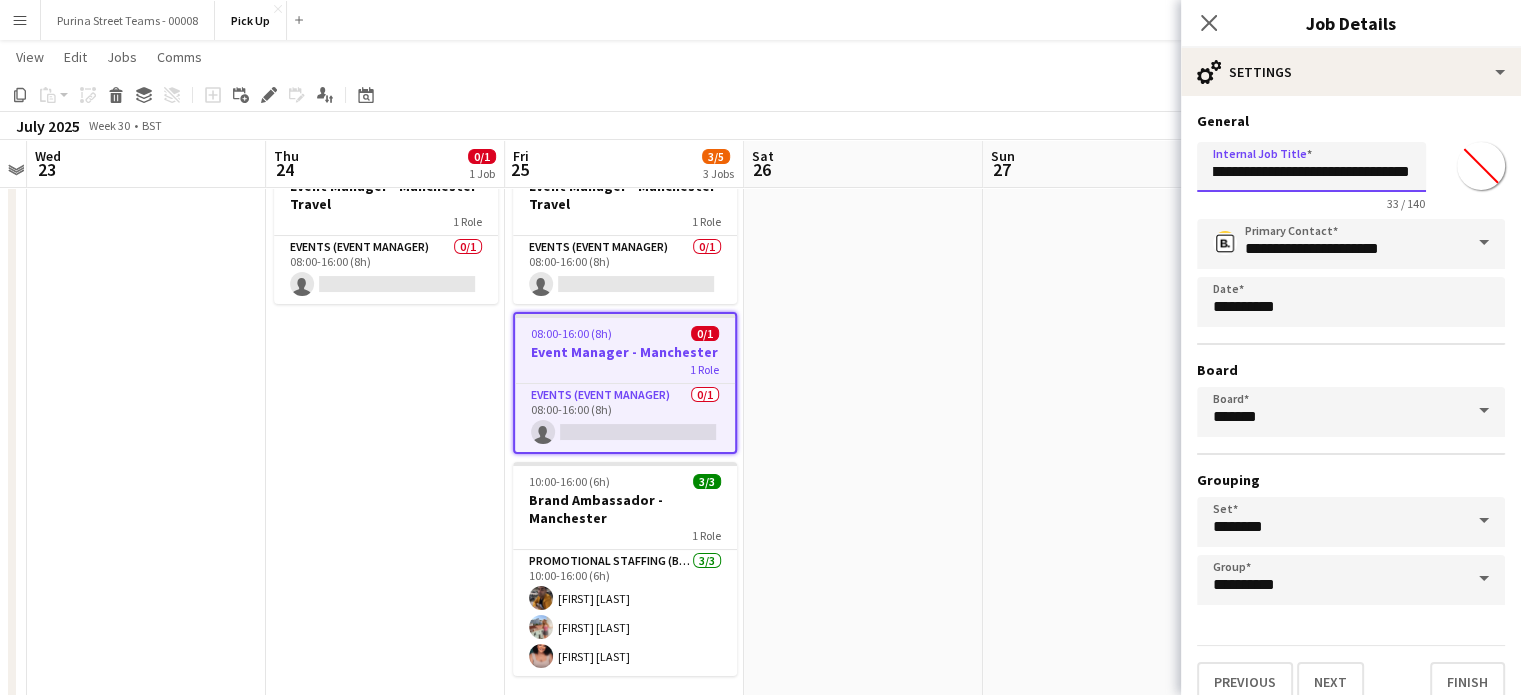 type on "**********" 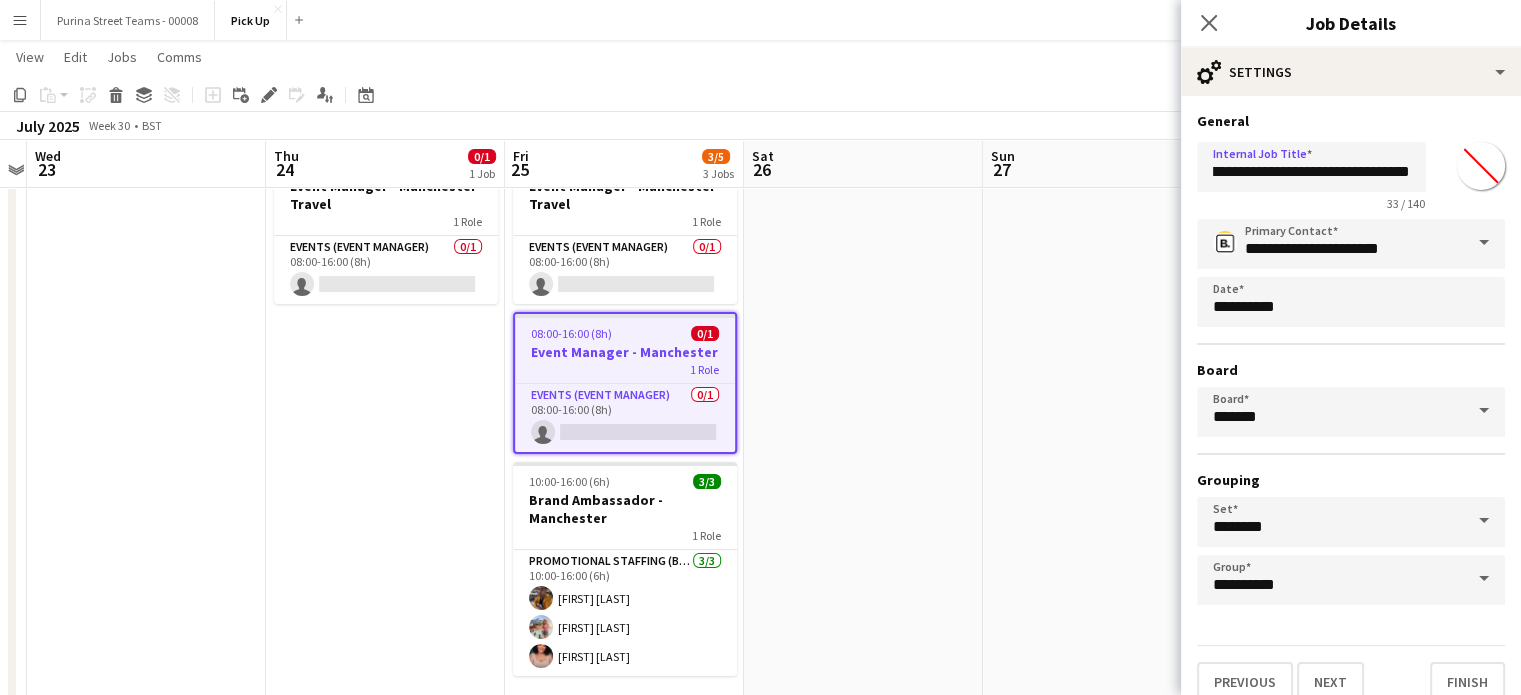 scroll, scrollTop: 0, scrollLeft: 0, axis: both 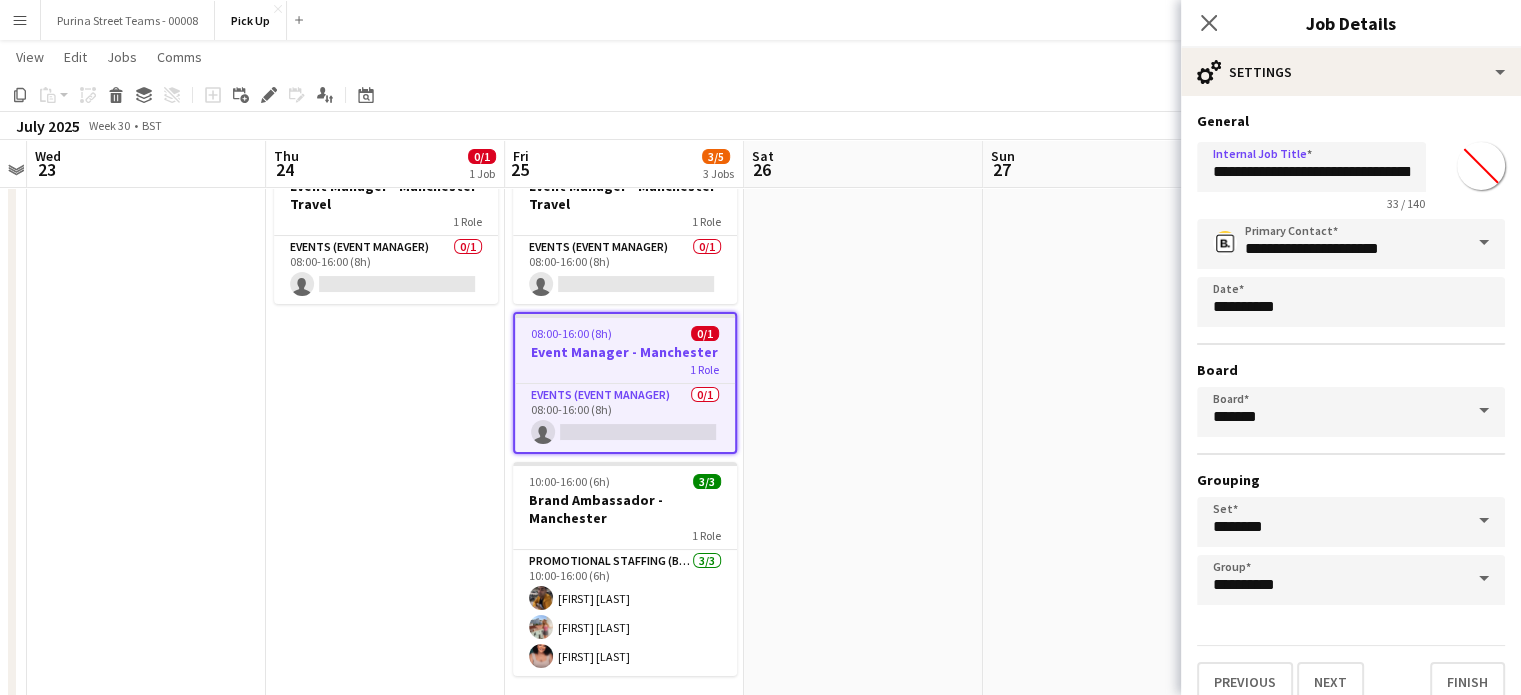 click on "Board" at bounding box center (1351, 370) 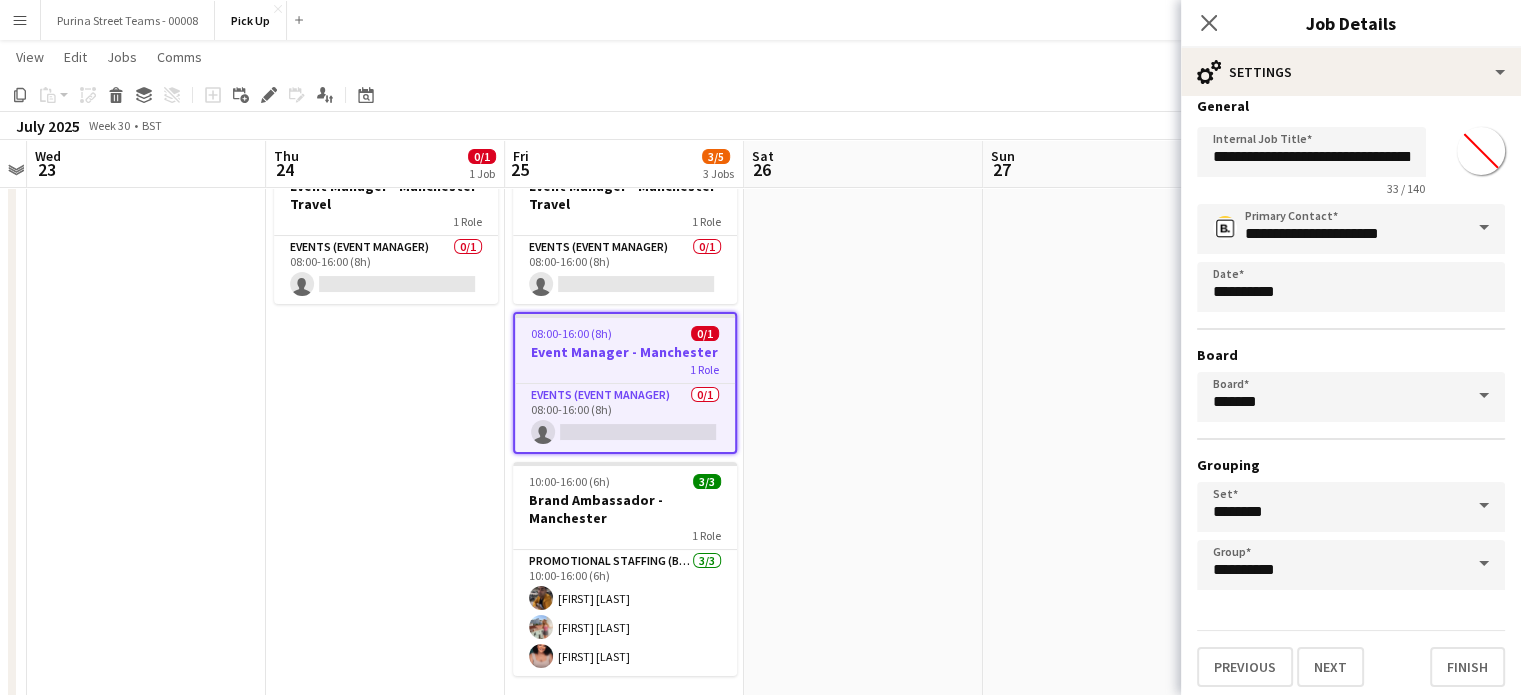 scroll, scrollTop: 18, scrollLeft: 0, axis: vertical 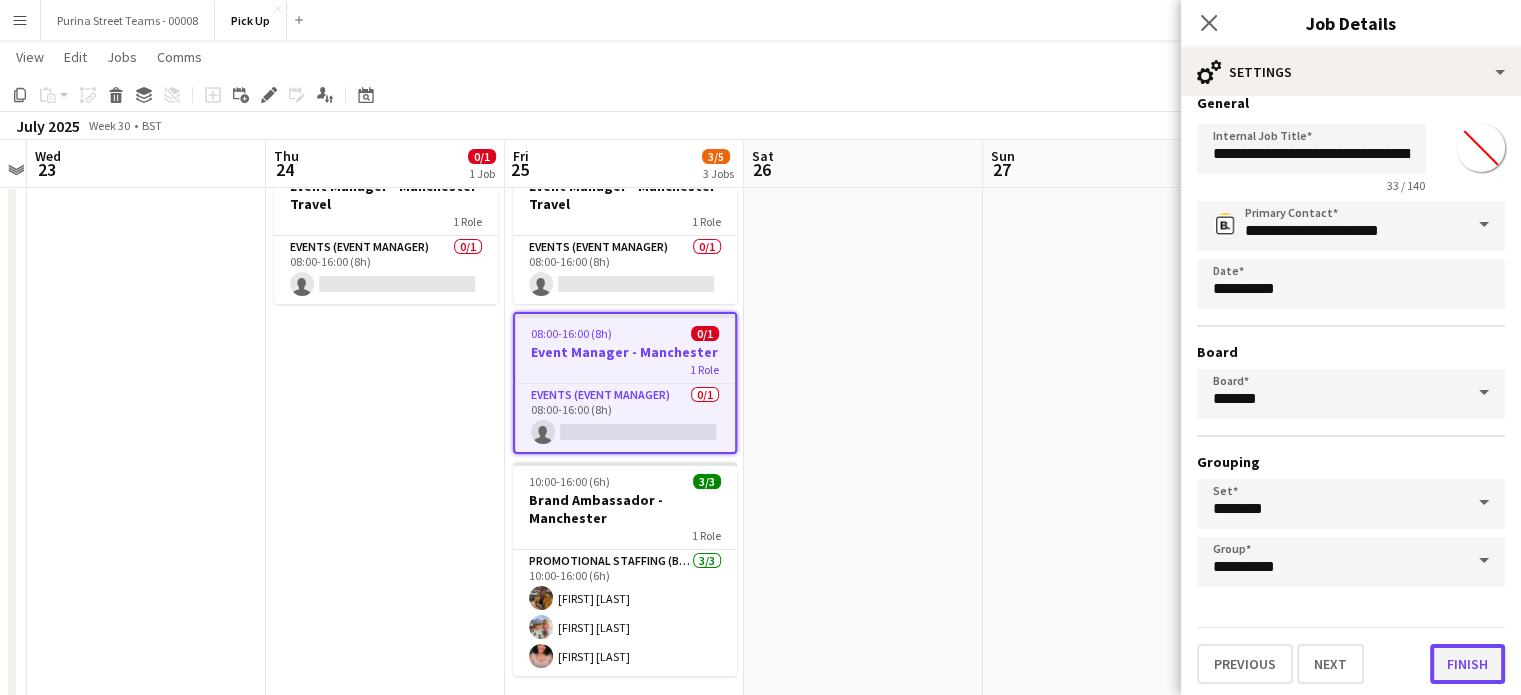 click on "Finish" at bounding box center [1467, 664] 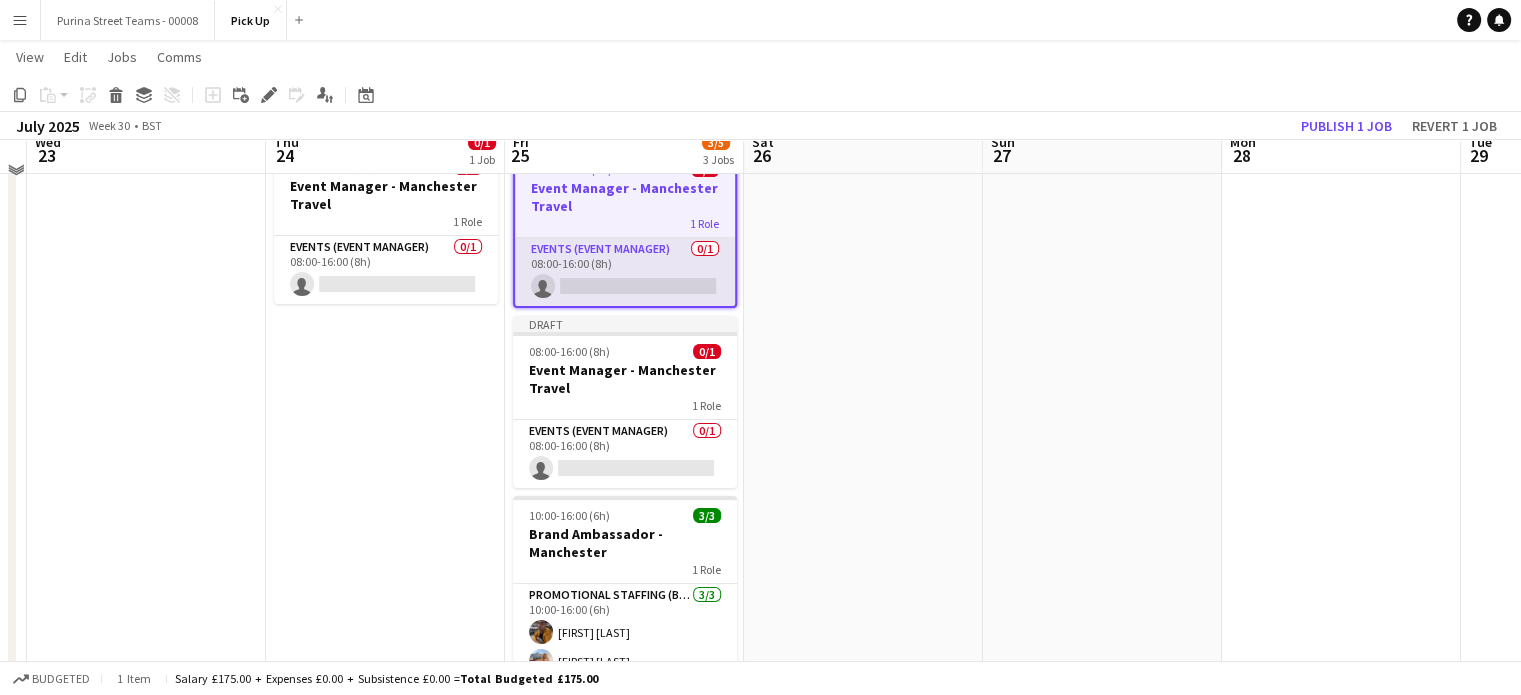 scroll, scrollTop: 0, scrollLeft: 0, axis: both 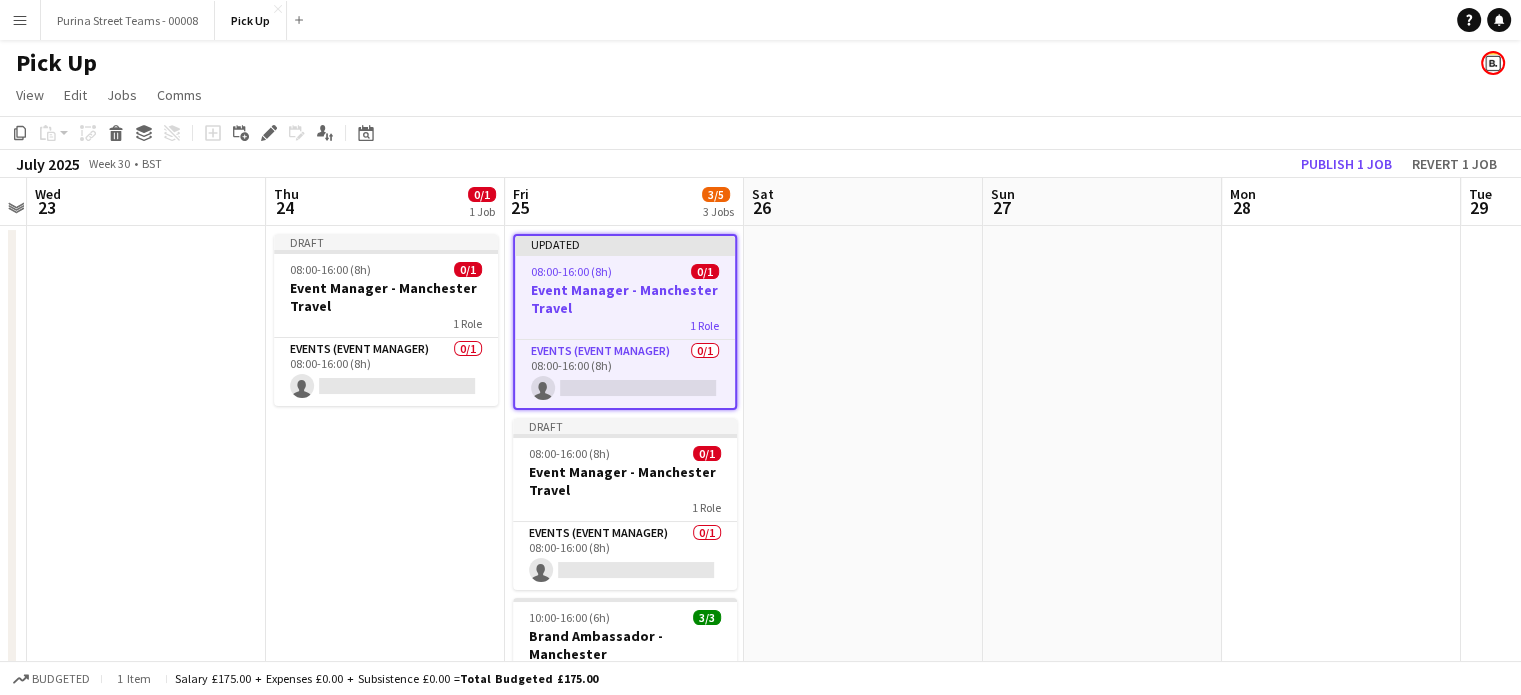 click on "Event Manager - Manchester Travel" at bounding box center [625, 299] 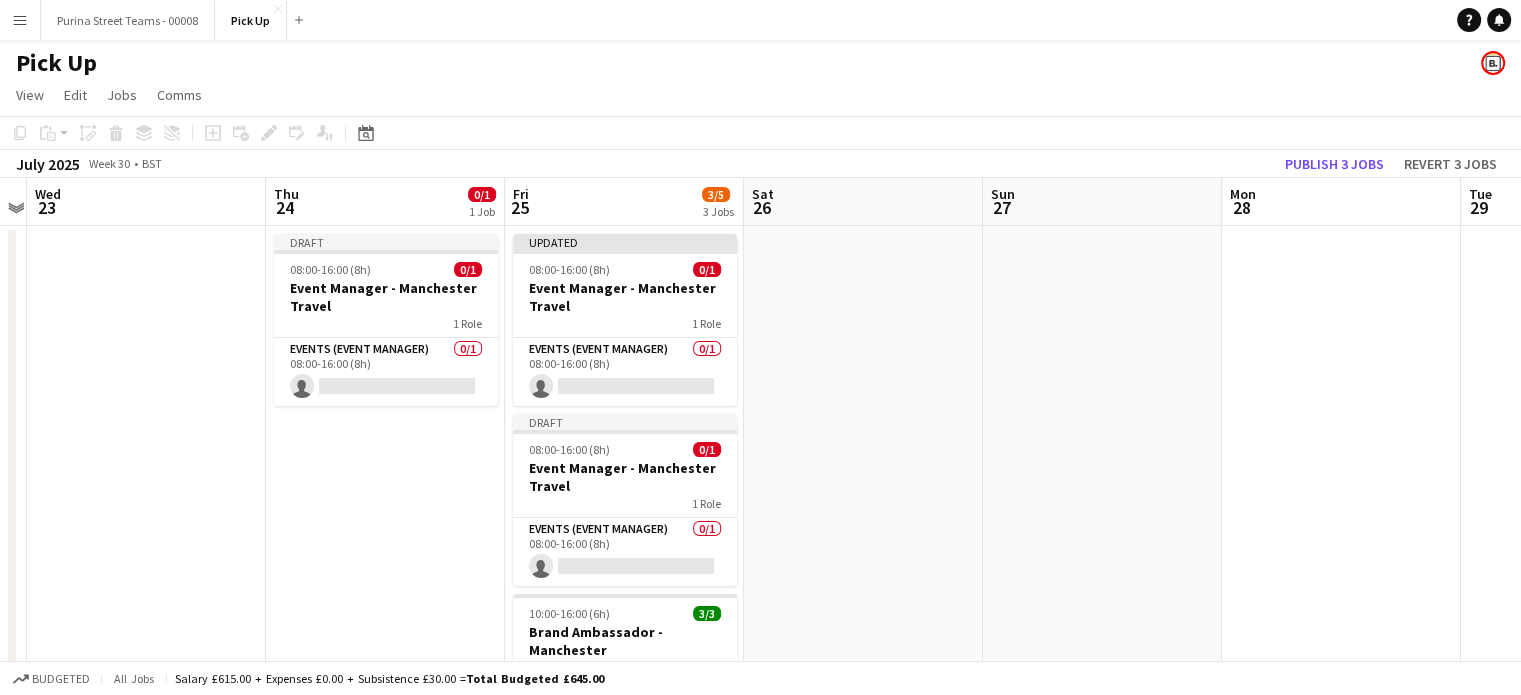 click at bounding box center (863, 531) 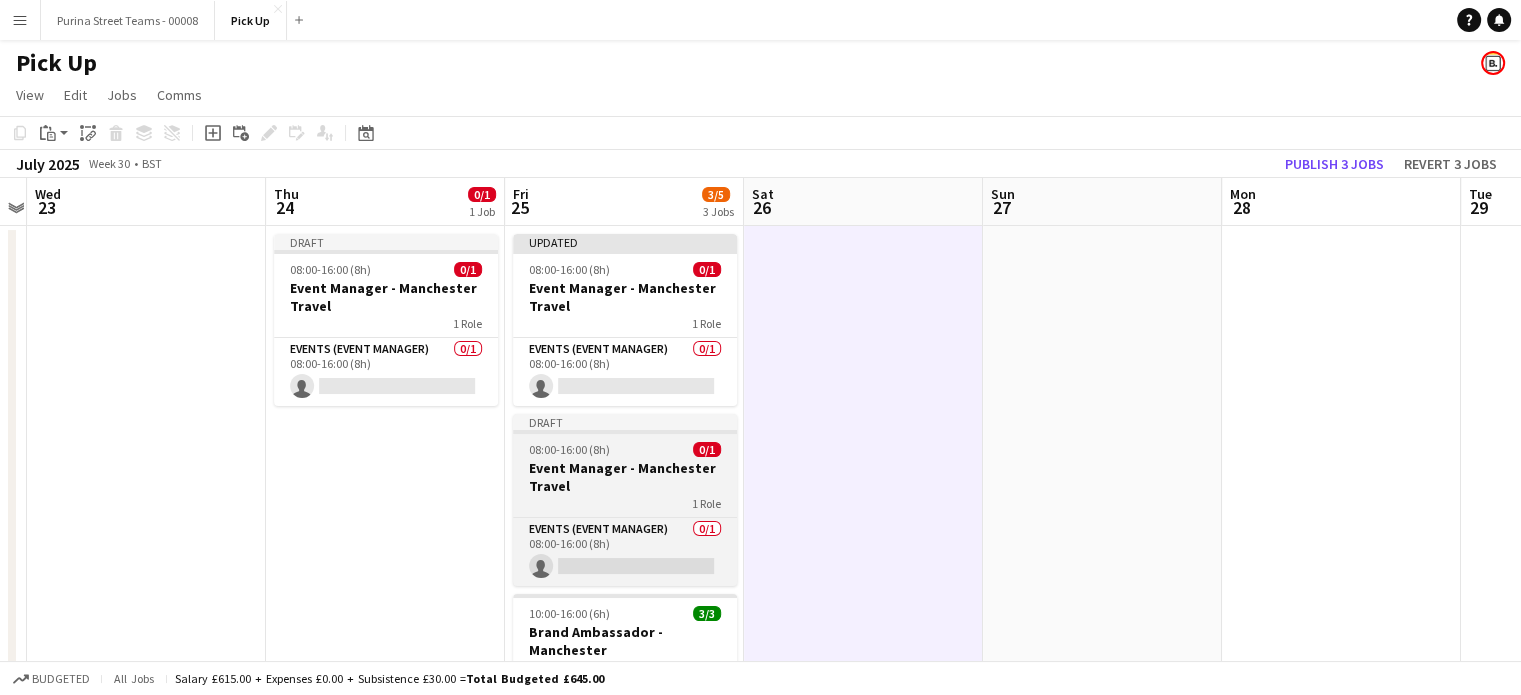 click on "Event Manager - Manchester Travel" at bounding box center (625, 477) 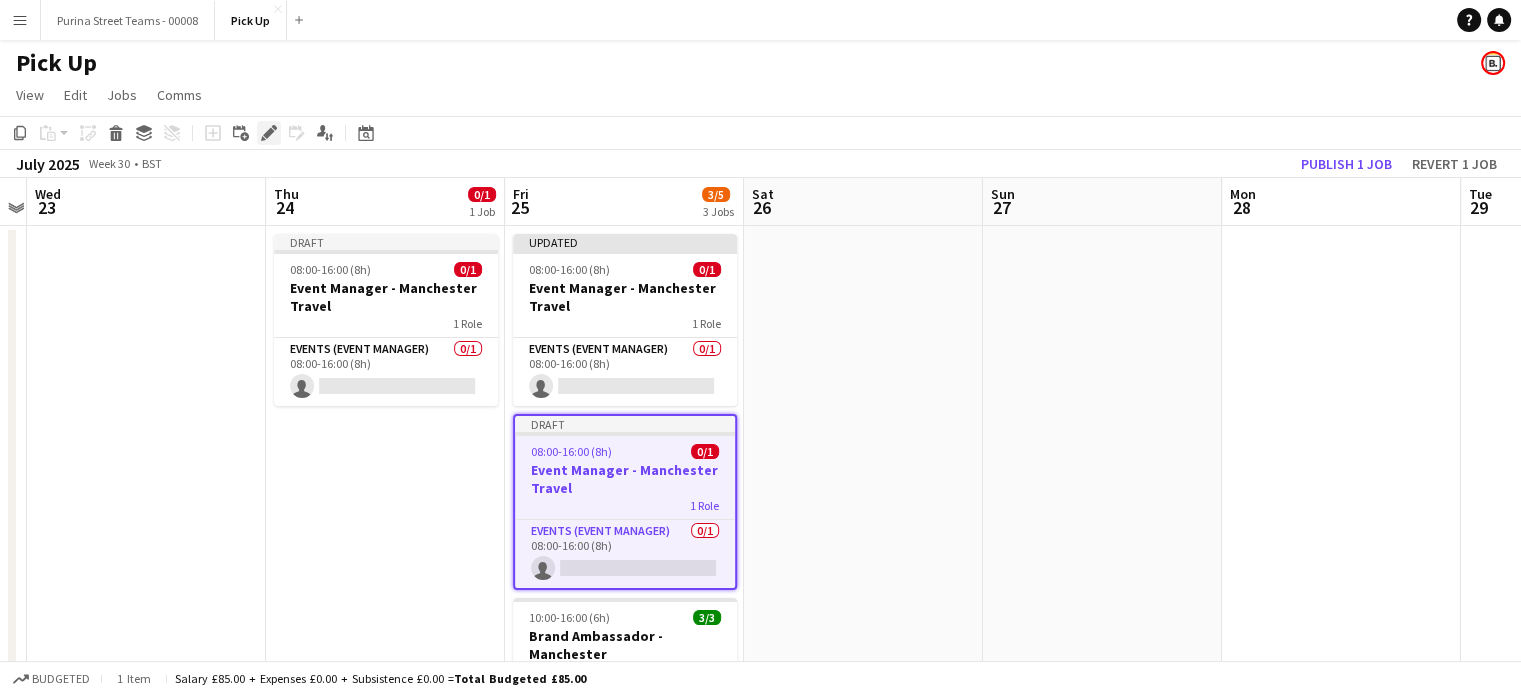 click 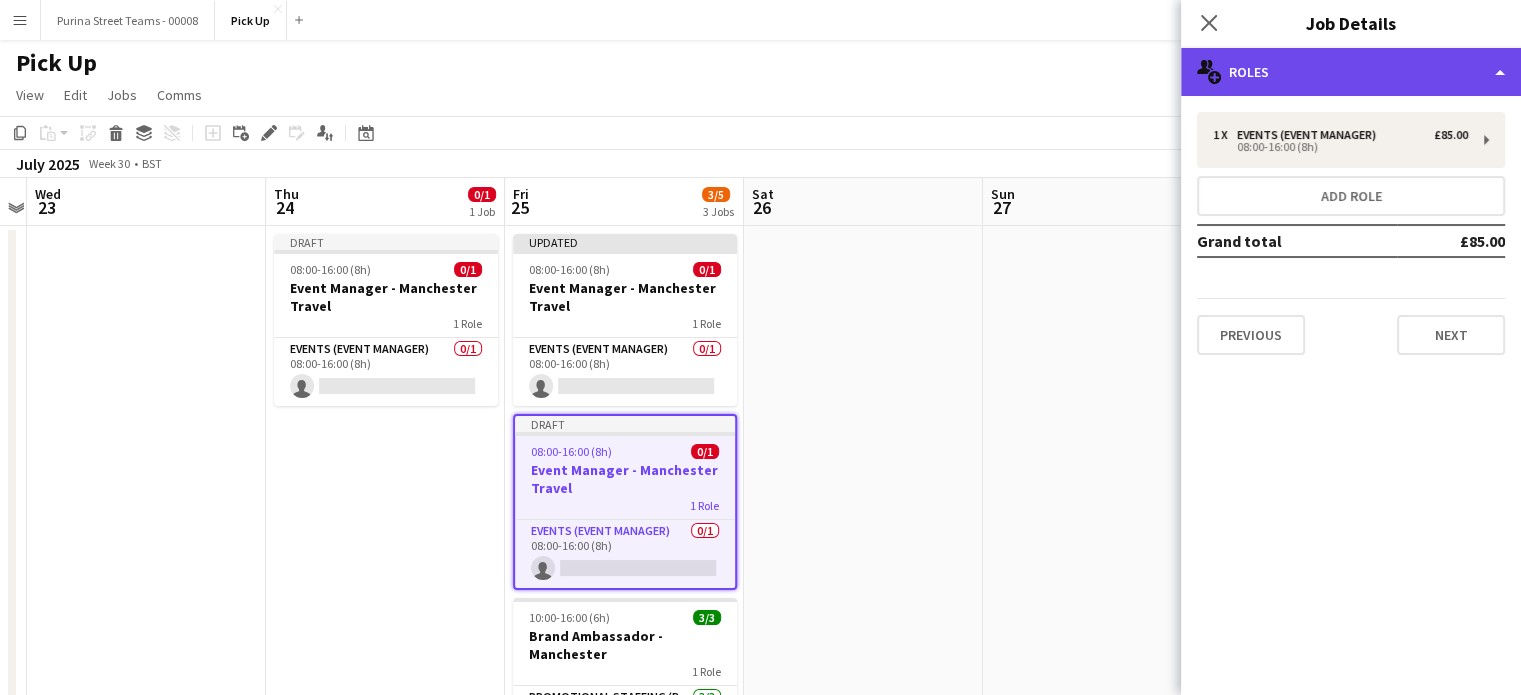 click on "multiple-users-add
Roles" 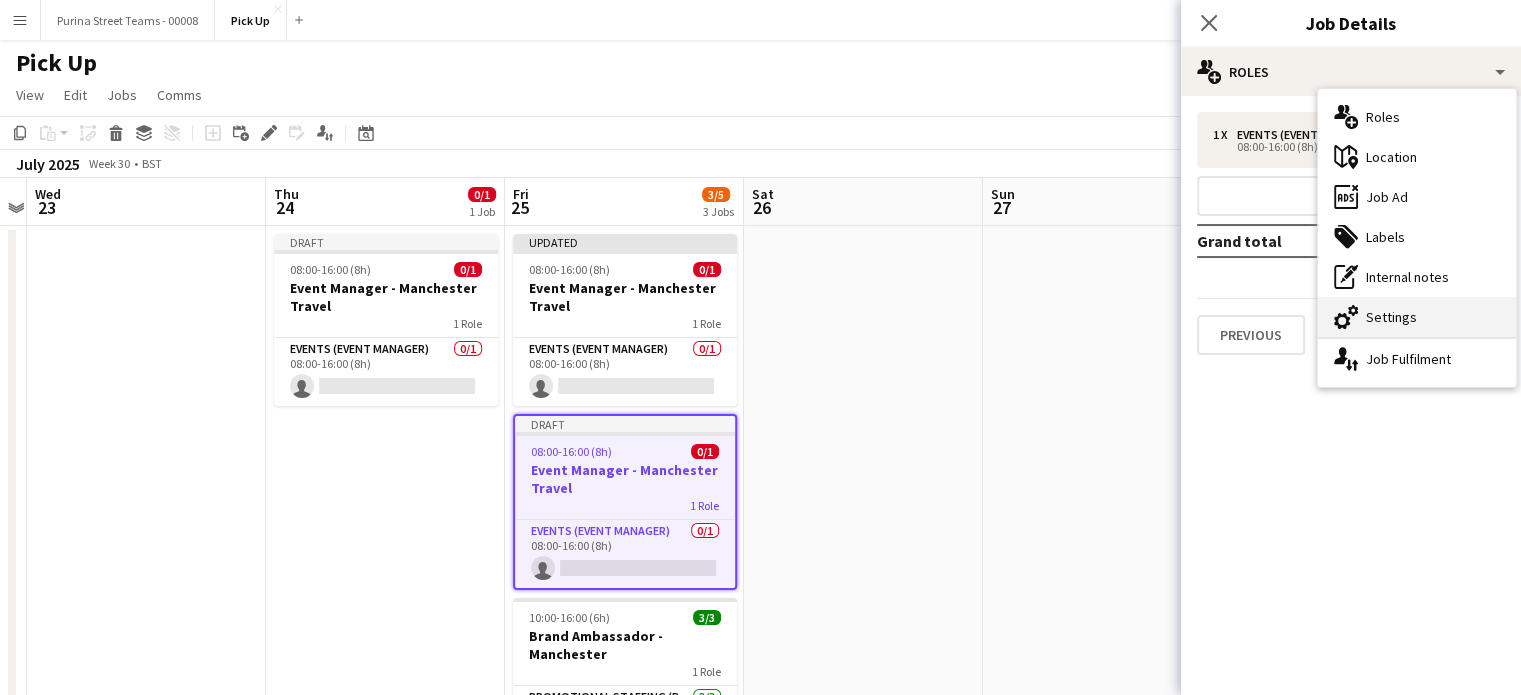 click on "cog-double-3
Settings" at bounding box center [1417, 317] 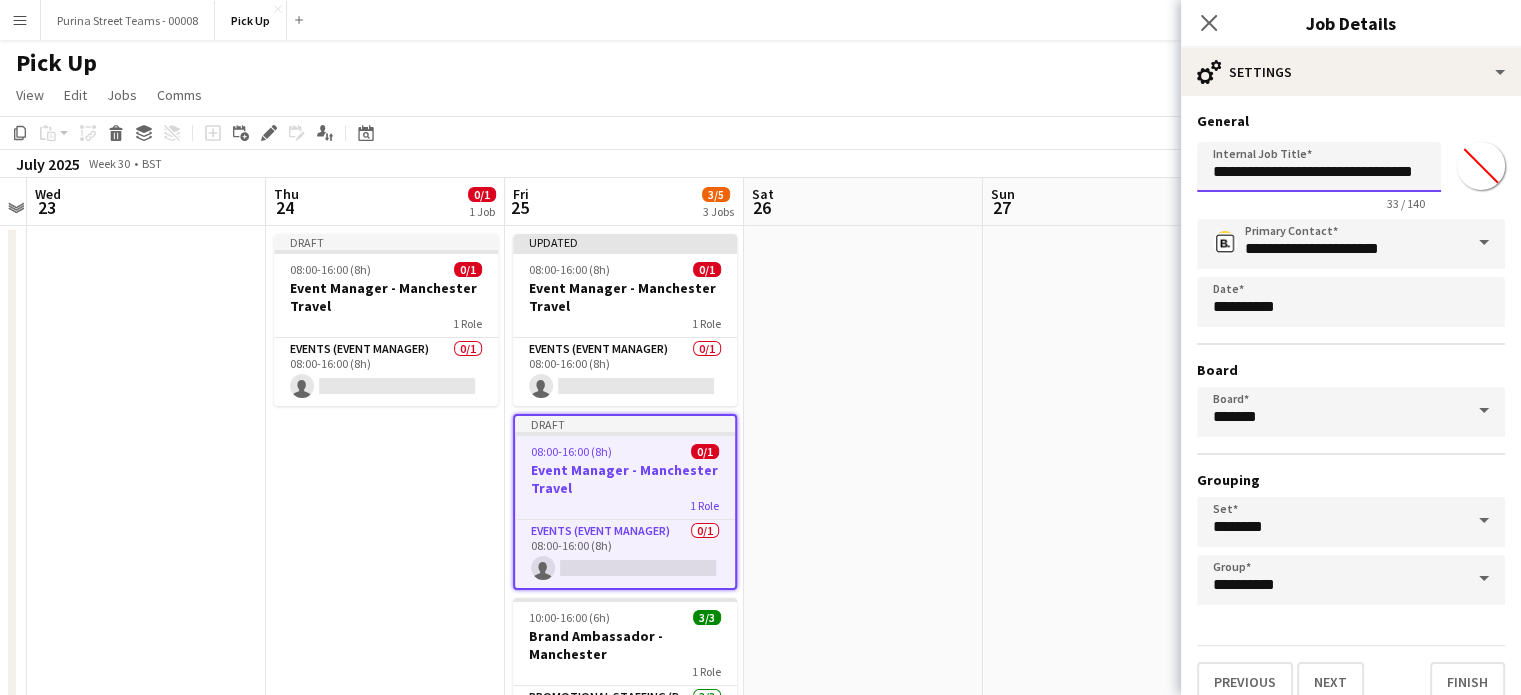 scroll, scrollTop: 0, scrollLeft: 34, axis: horizontal 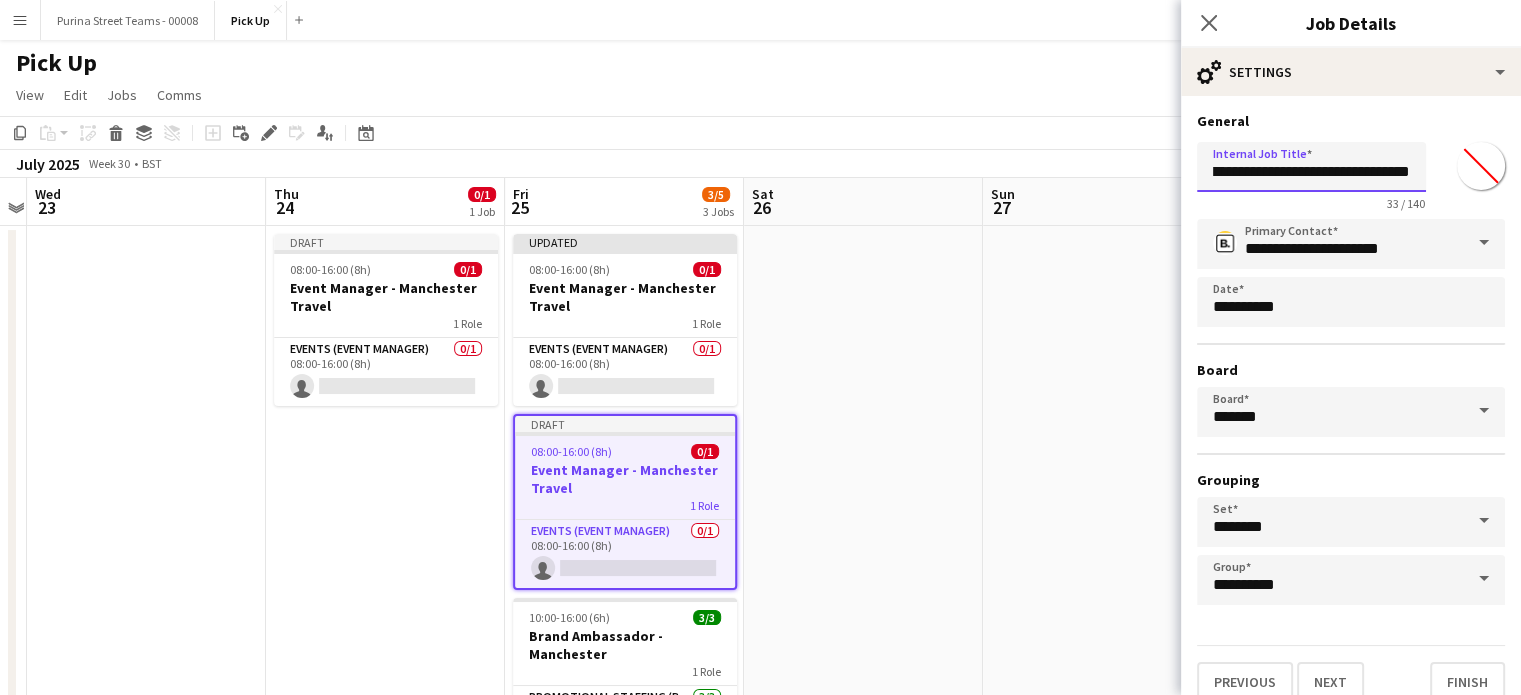 drag, startPoint x: 1404, startPoint y: 170, endPoint x: 1428, endPoint y: 163, distance: 25 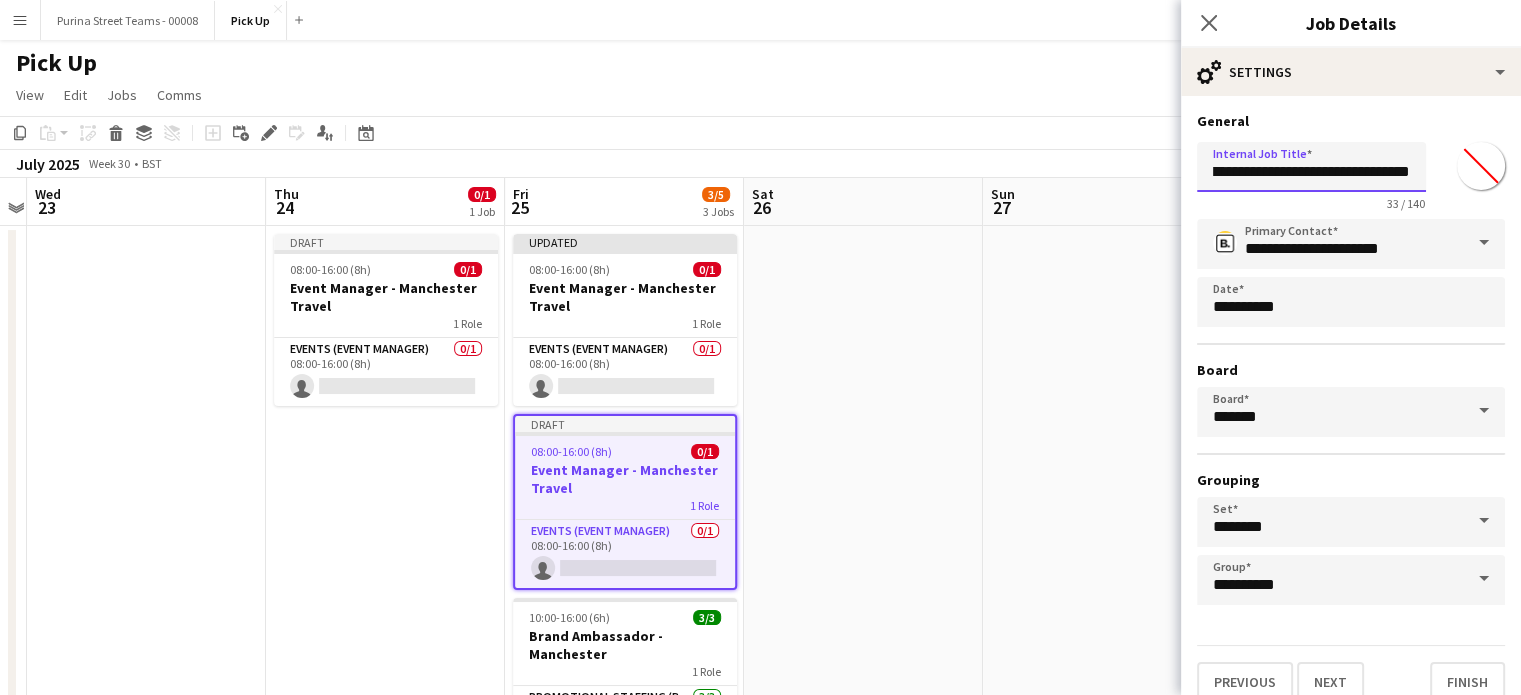 click on "**********" at bounding box center (1351, 172) 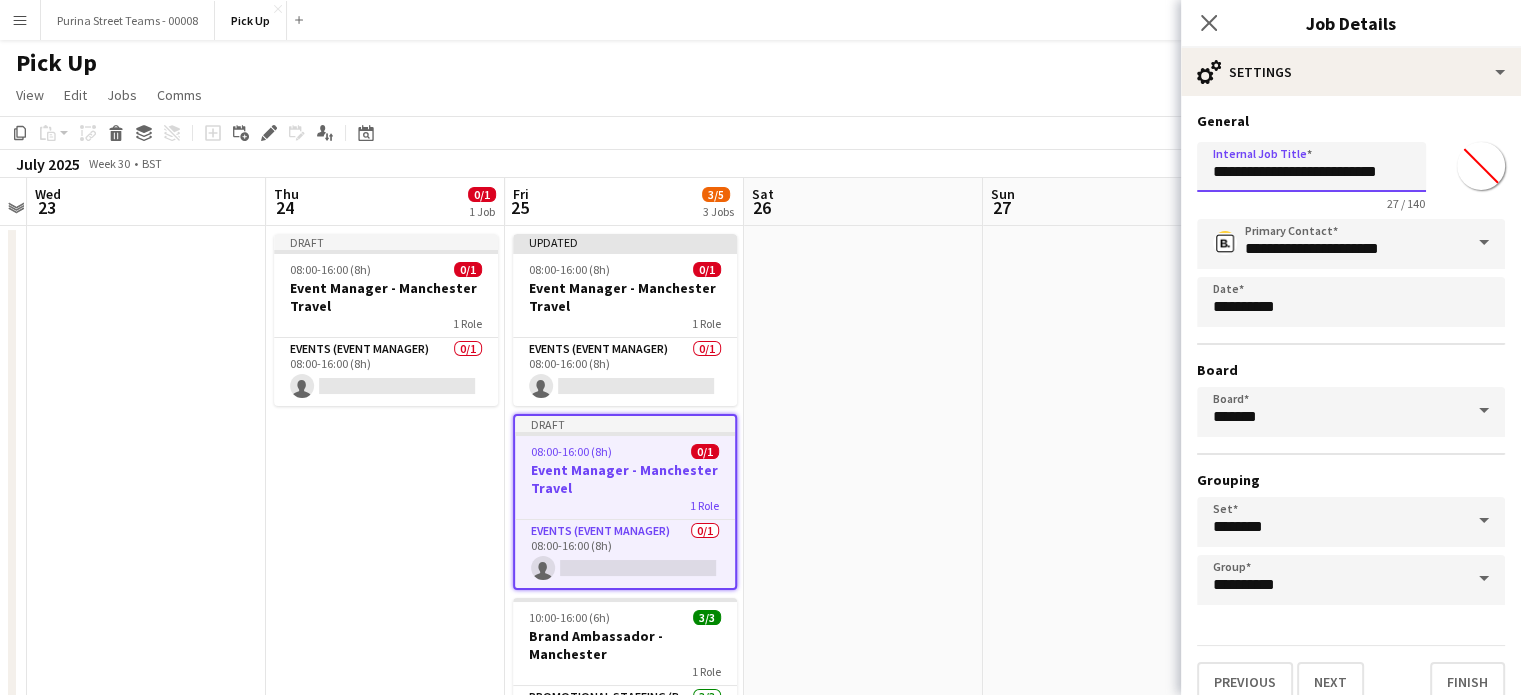 scroll, scrollTop: 0, scrollLeft: 0, axis: both 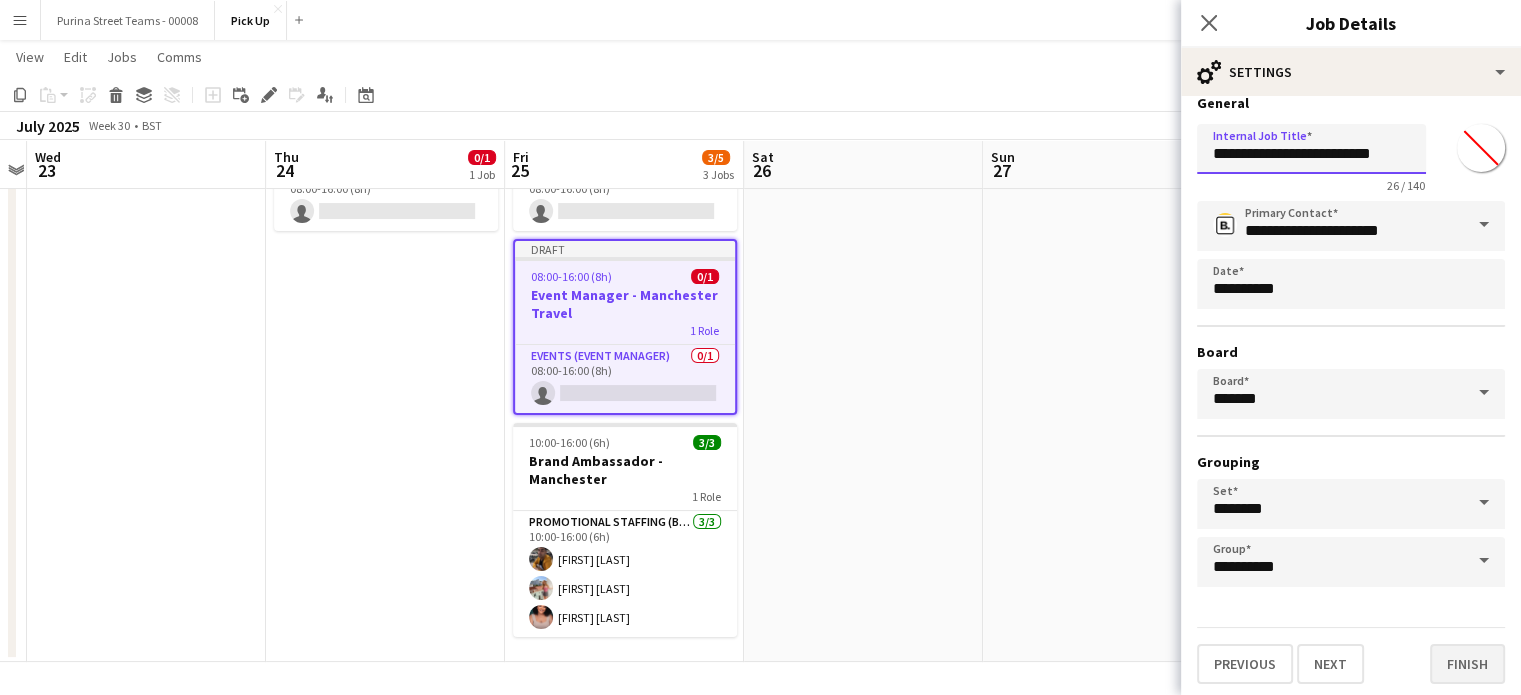 type on "**********" 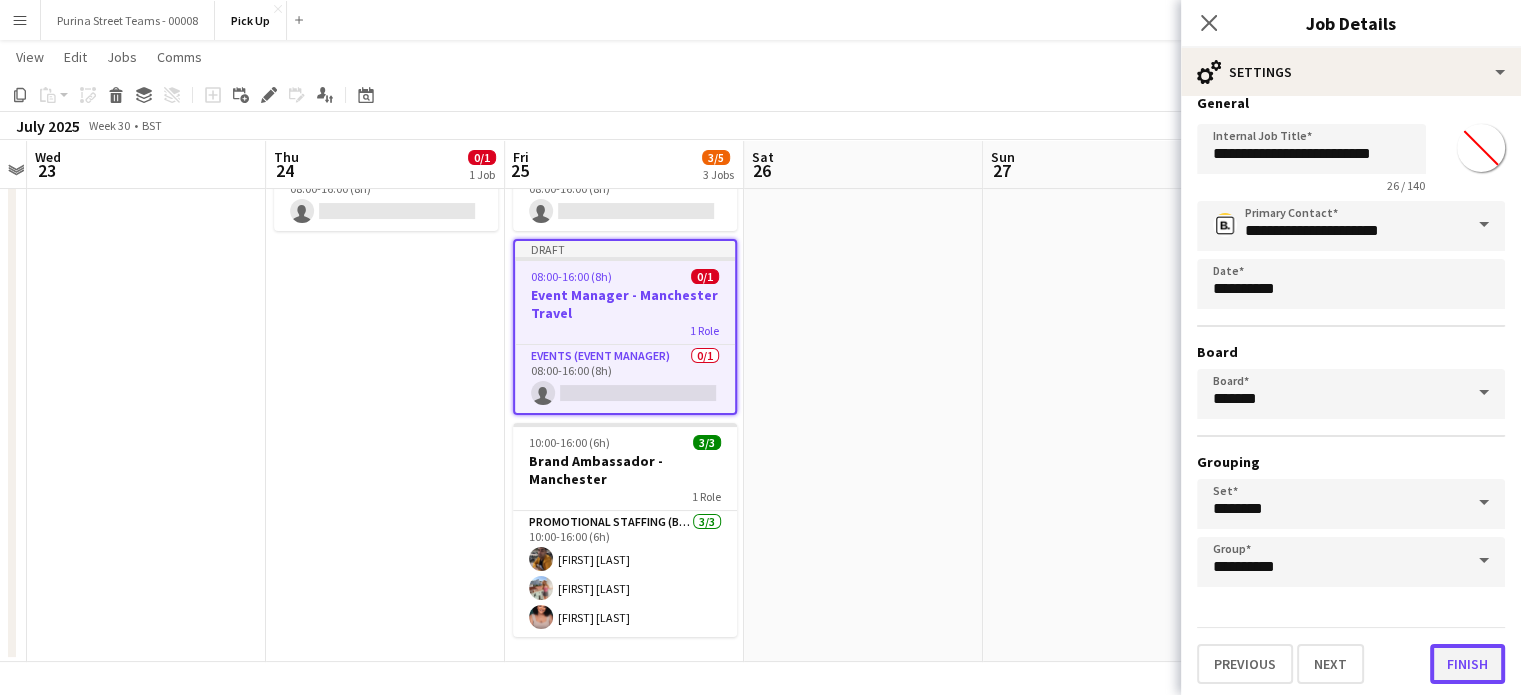 click on "Finish" at bounding box center [1467, 664] 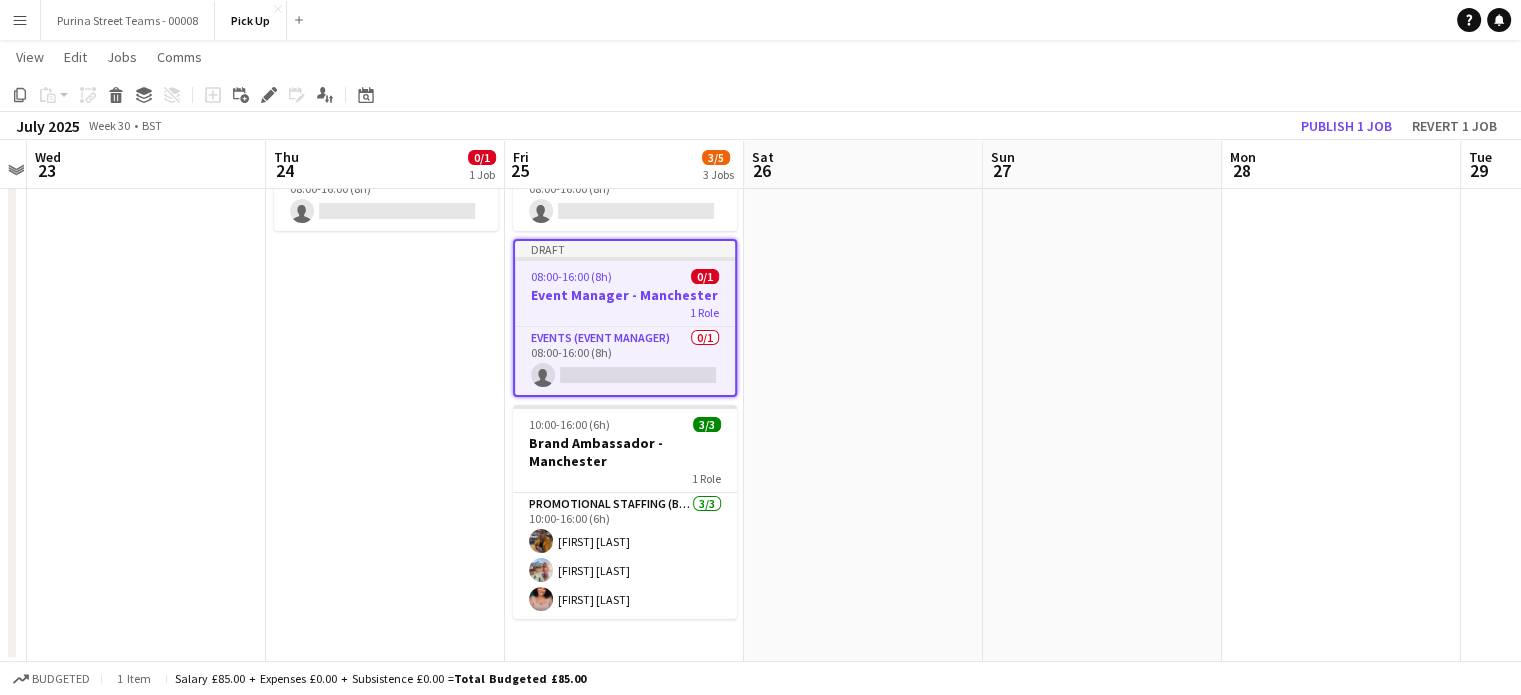 click at bounding box center [863, 356] 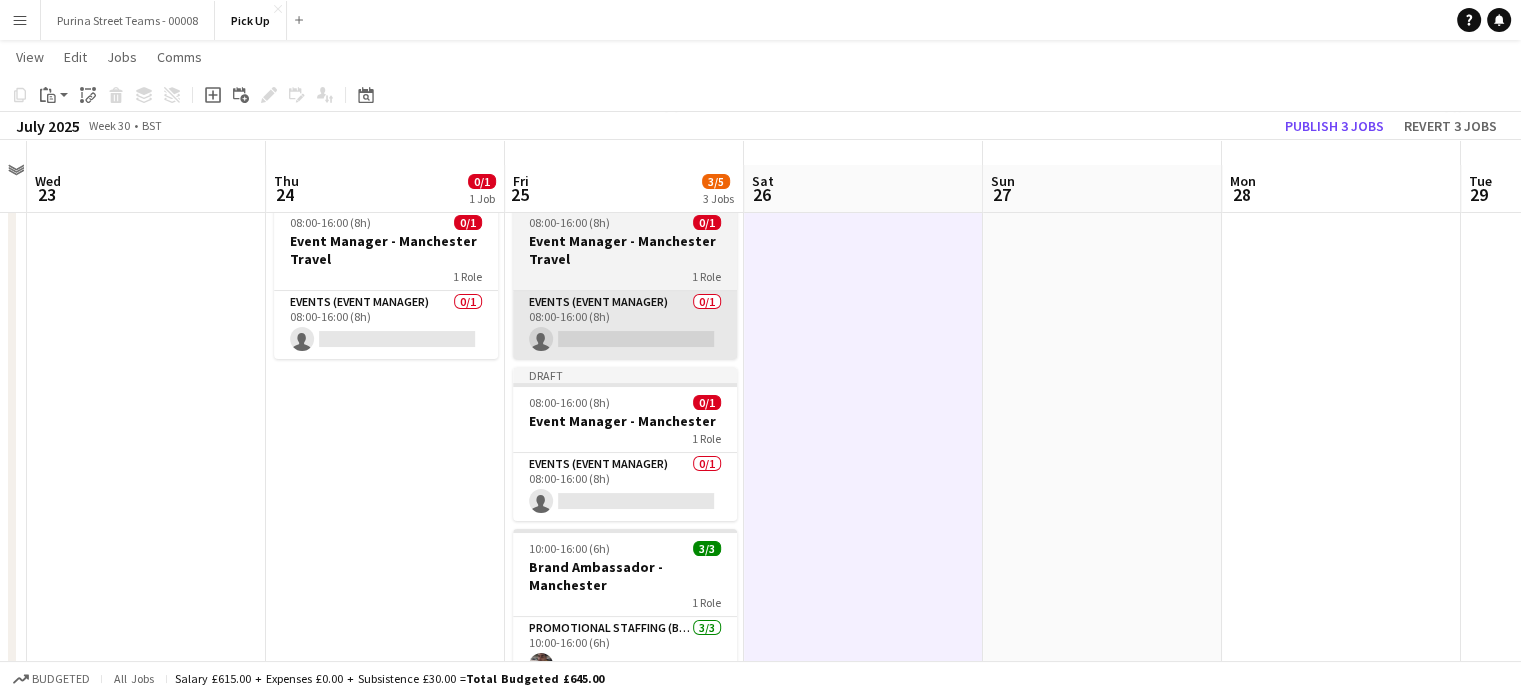 scroll, scrollTop: 0, scrollLeft: 0, axis: both 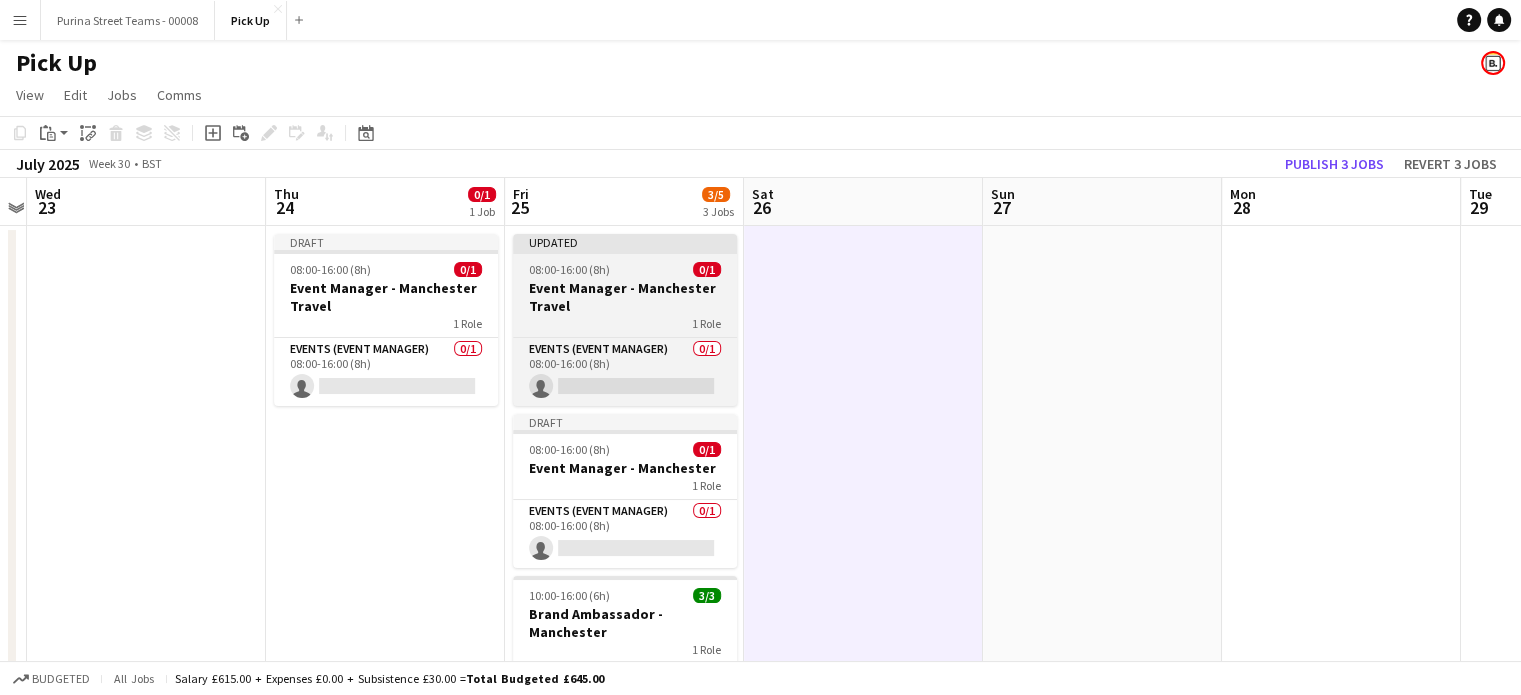 click on "Event Manager - Manchester Travel" at bounding box center [625, 297] 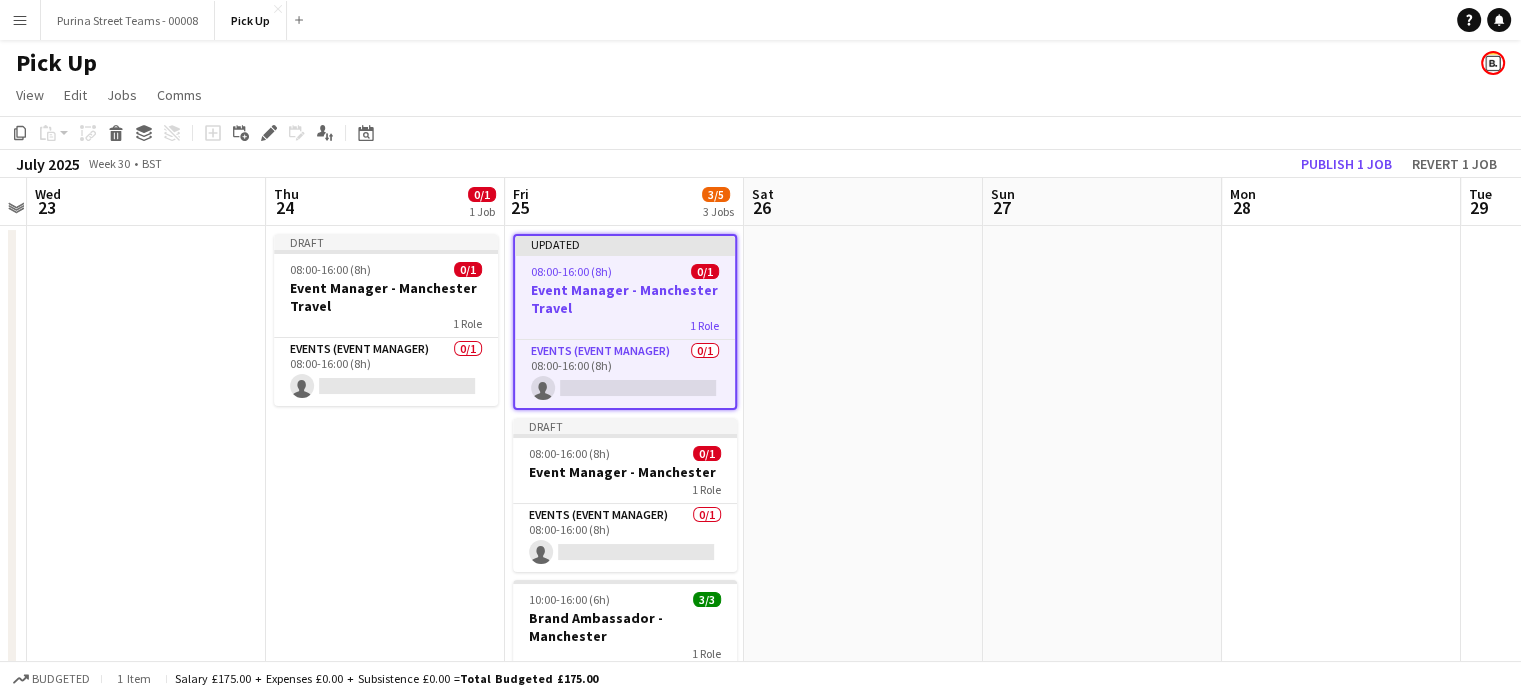 click 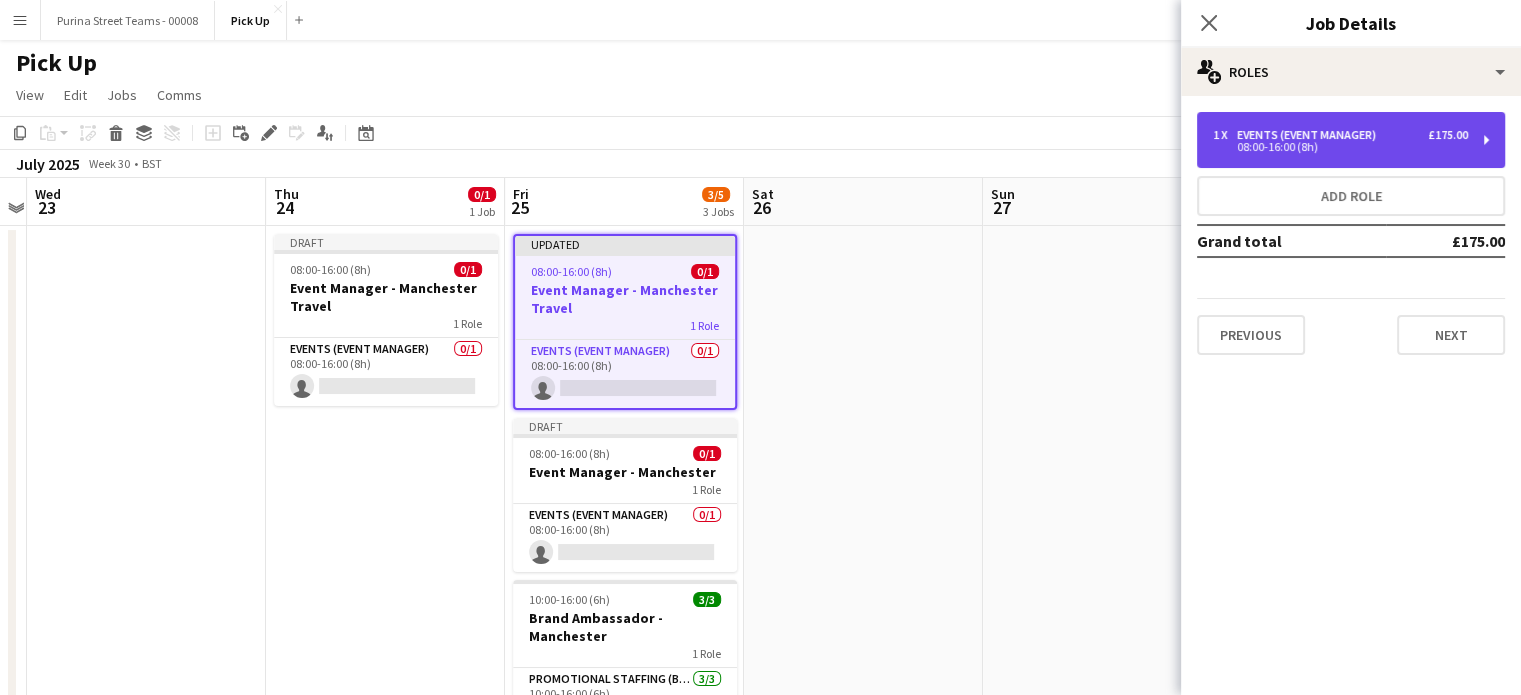 click on "08:00-16:00 (8h)" at bounding box center [1340, 147] 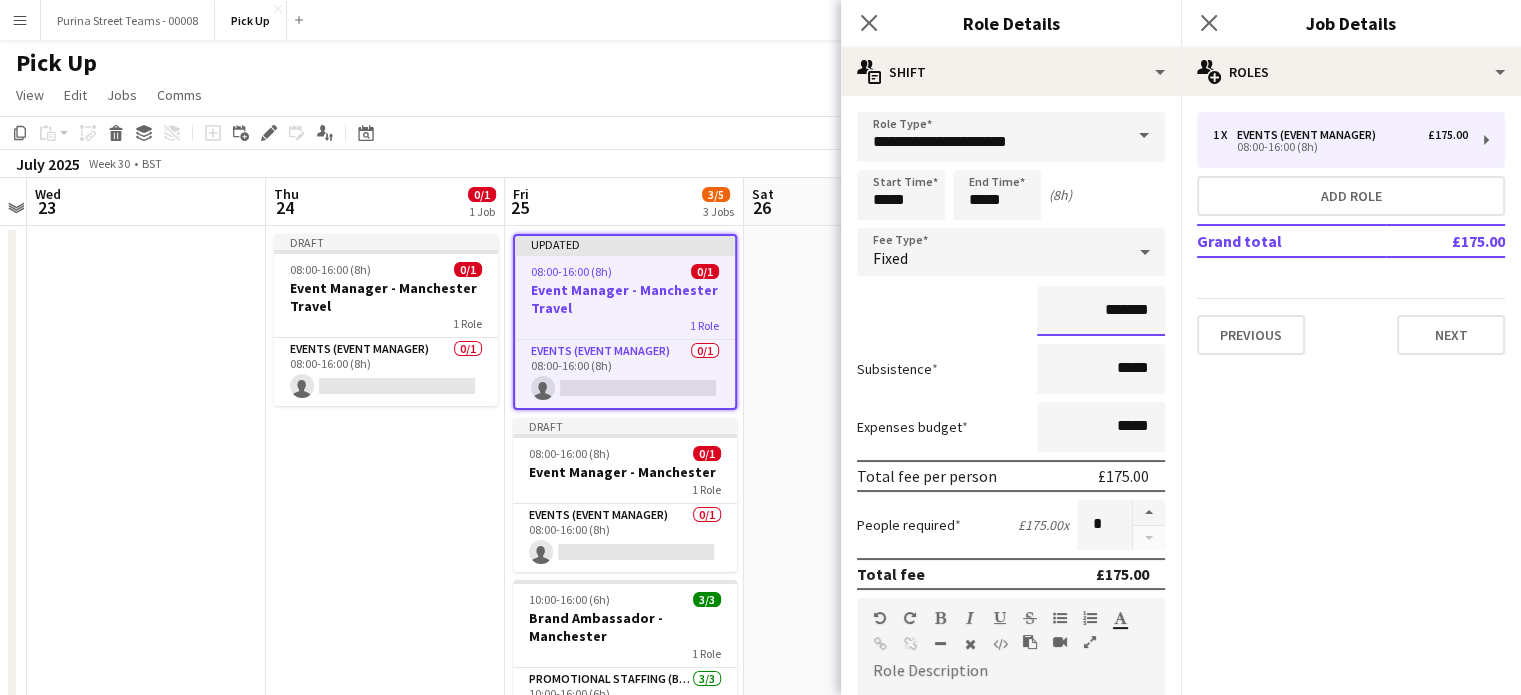 drag, startPoint x: 1112, startPoint y: 308, endPoint x: 1093, endPoint y: 311, distance: 19.235384 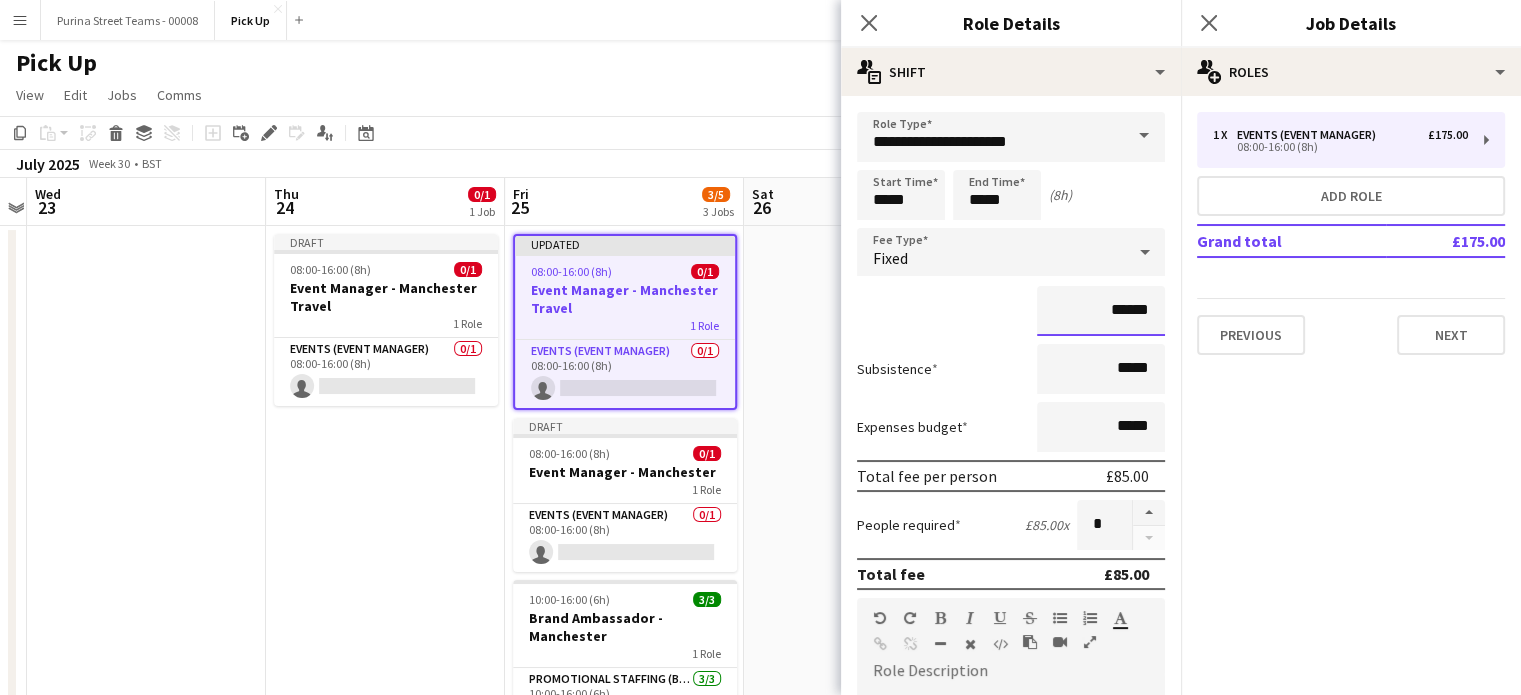 type on "******" 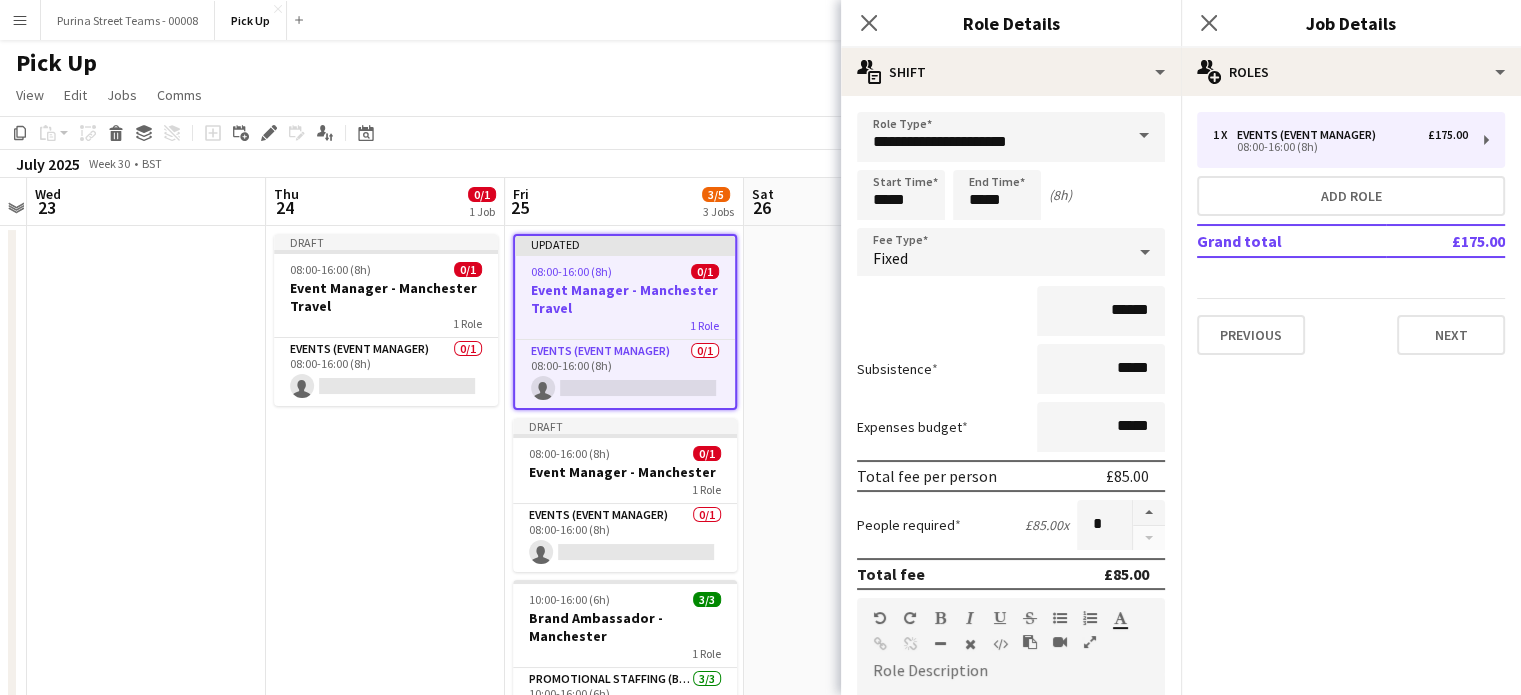 click on "******" at bounding box center [1011, 311] 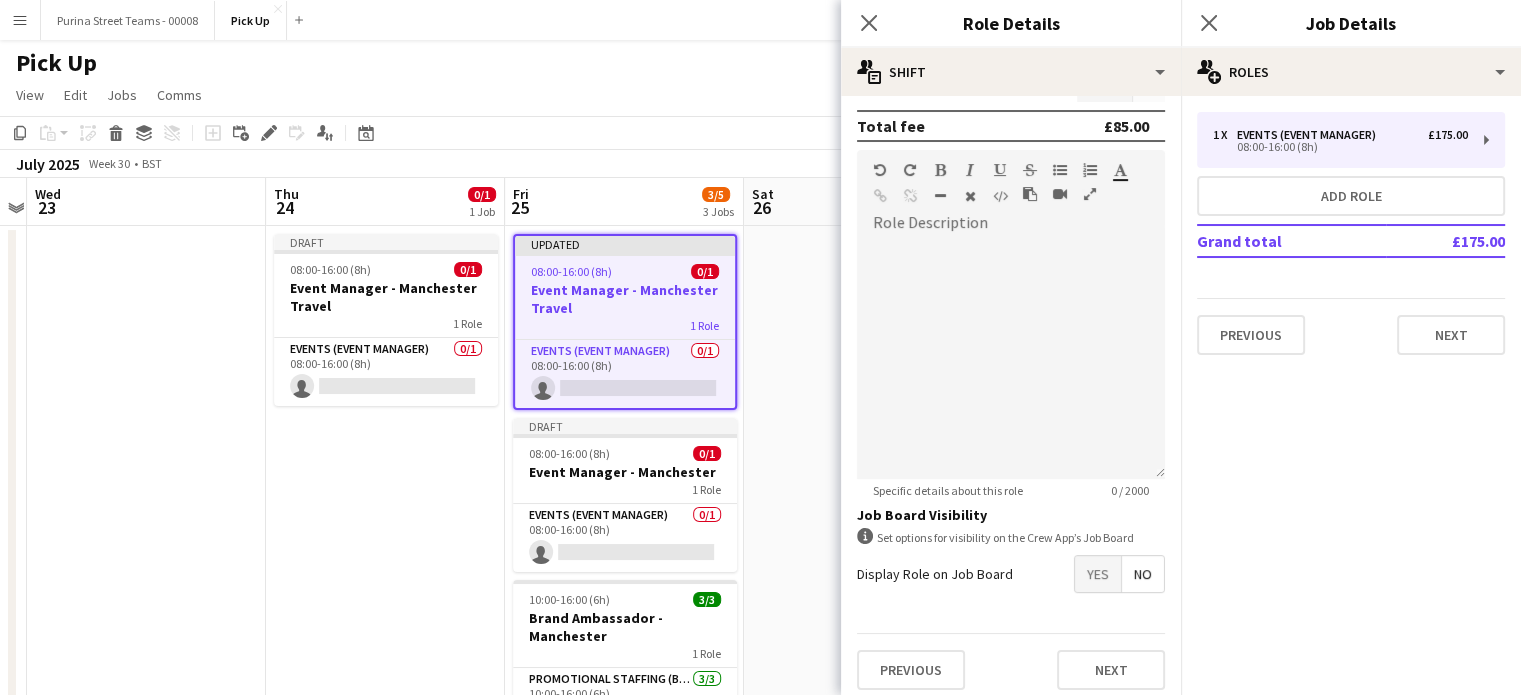 scroll, scrollTop: 455, scrollLeft: 0, axis: vertical 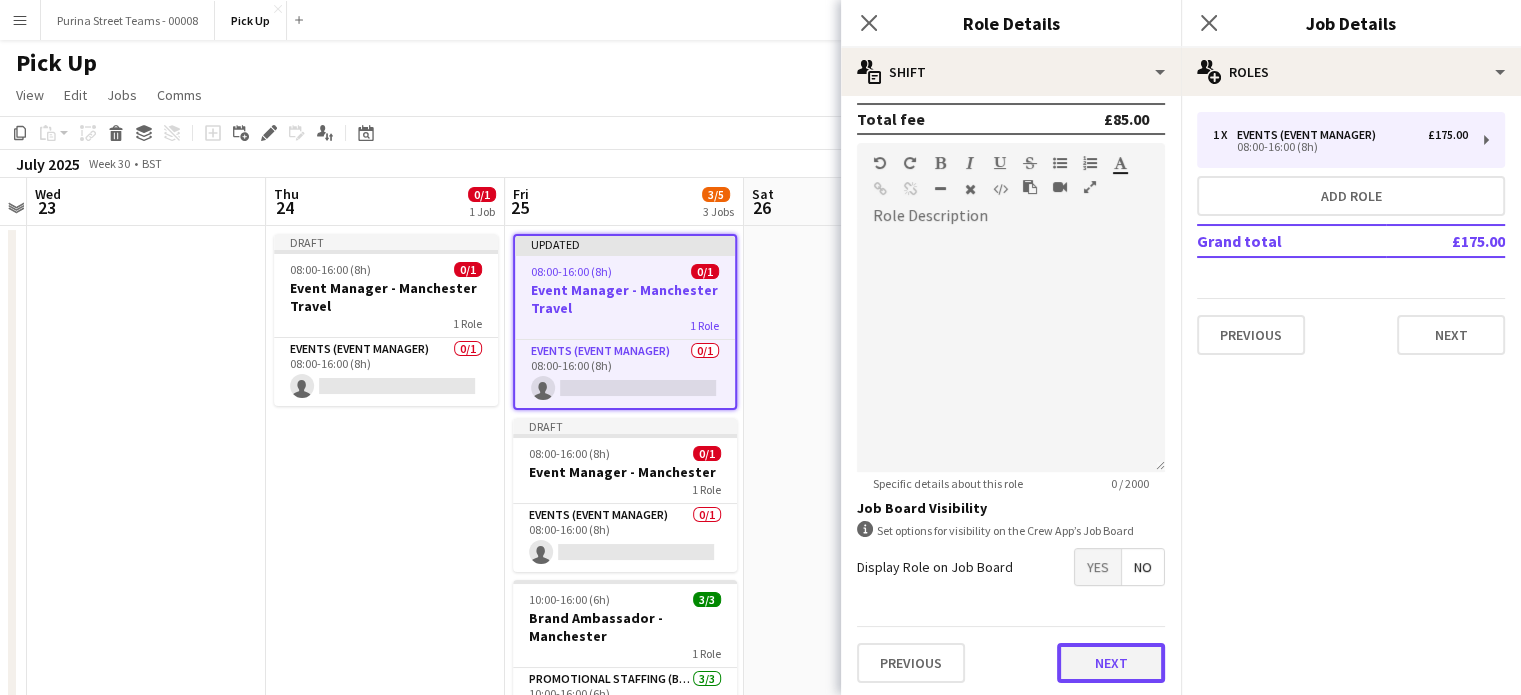 click on "Next" at bounding box center [1111, 663] 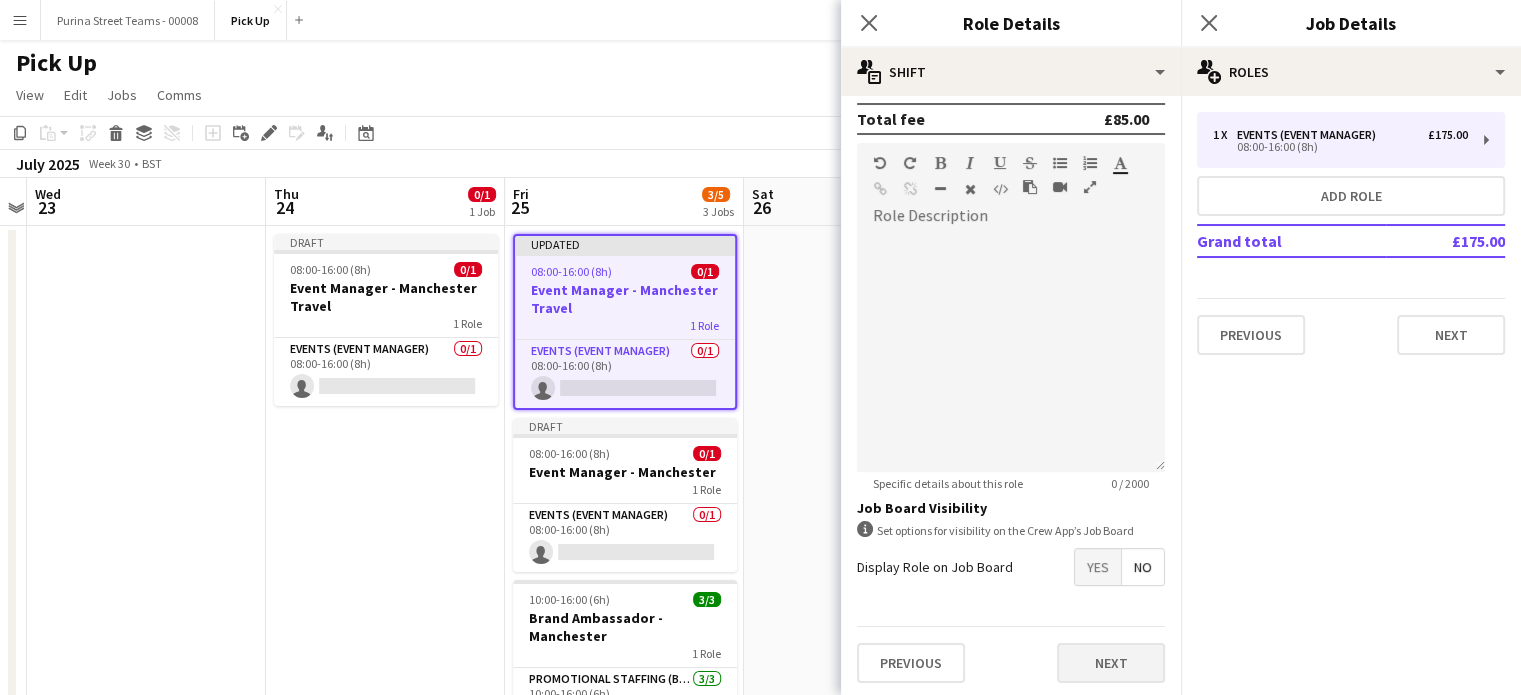 scroll, scrollTop: 0, scrollLeft: 0, axis: both 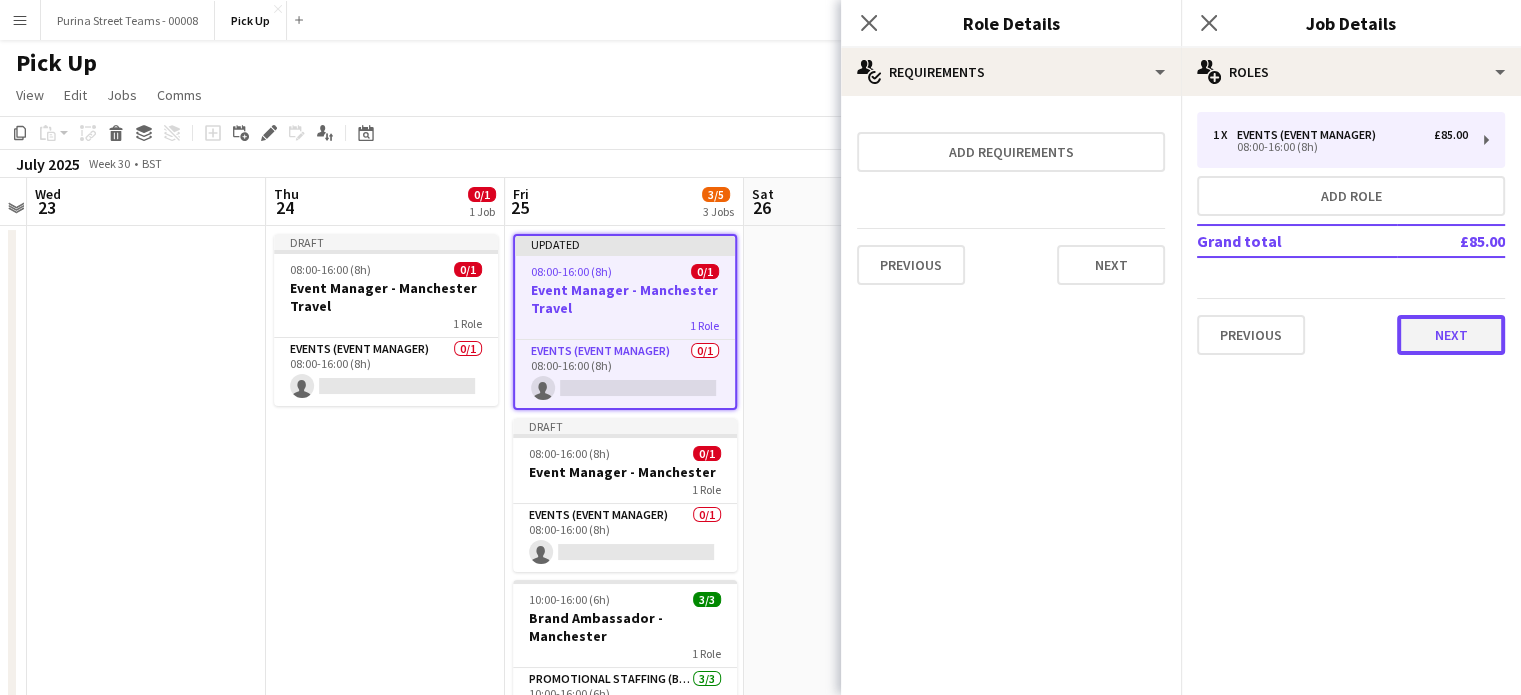 click on "Next" at bounding box center (1451, 335) 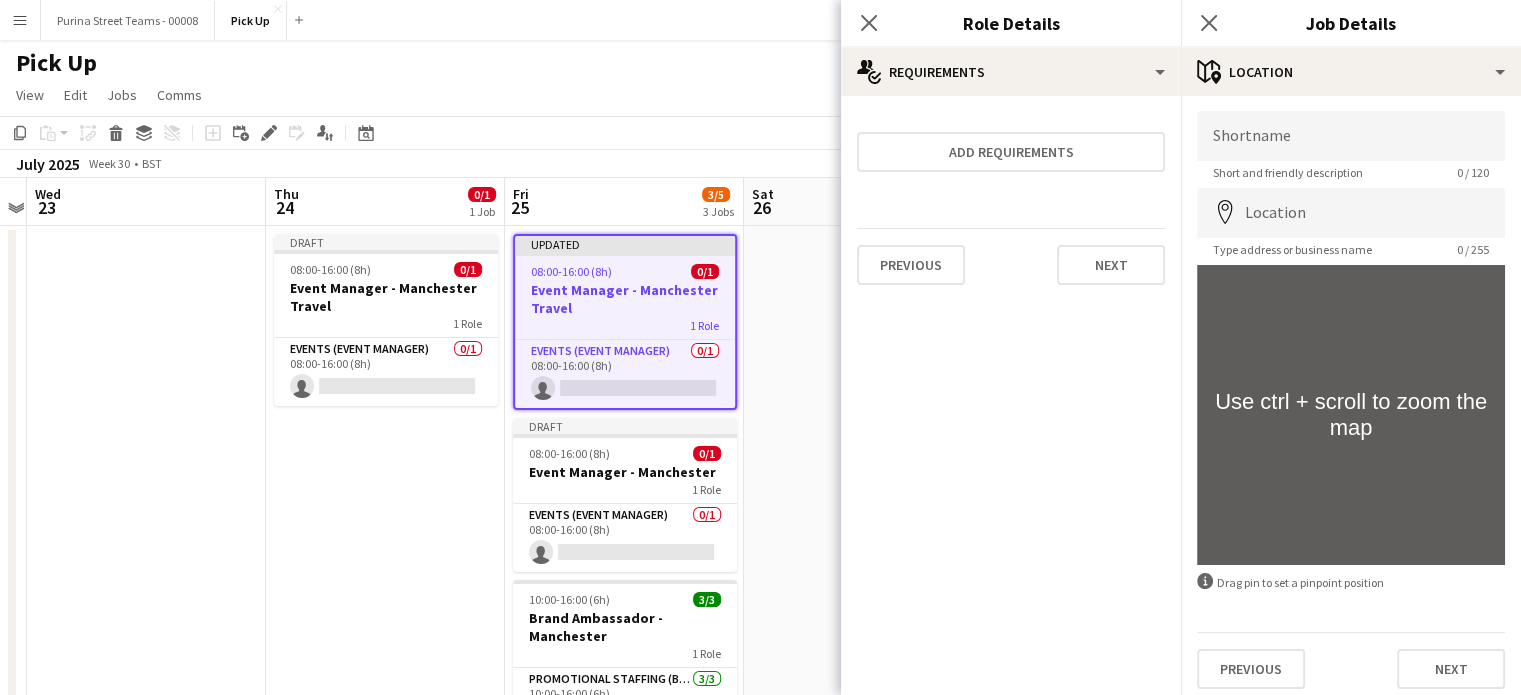 scroll, scrollTop: 0, scrollLeft: 0, axis: both 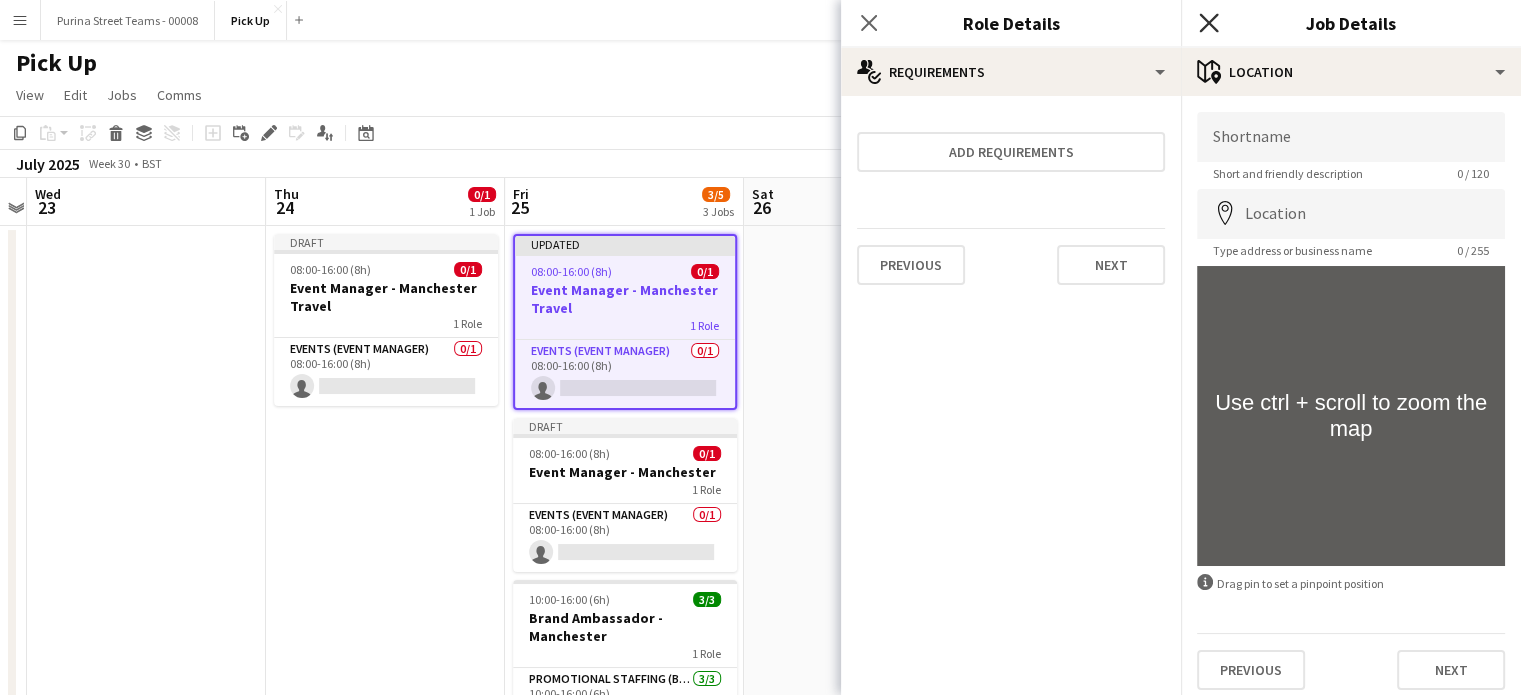 click on "Close pop-in" 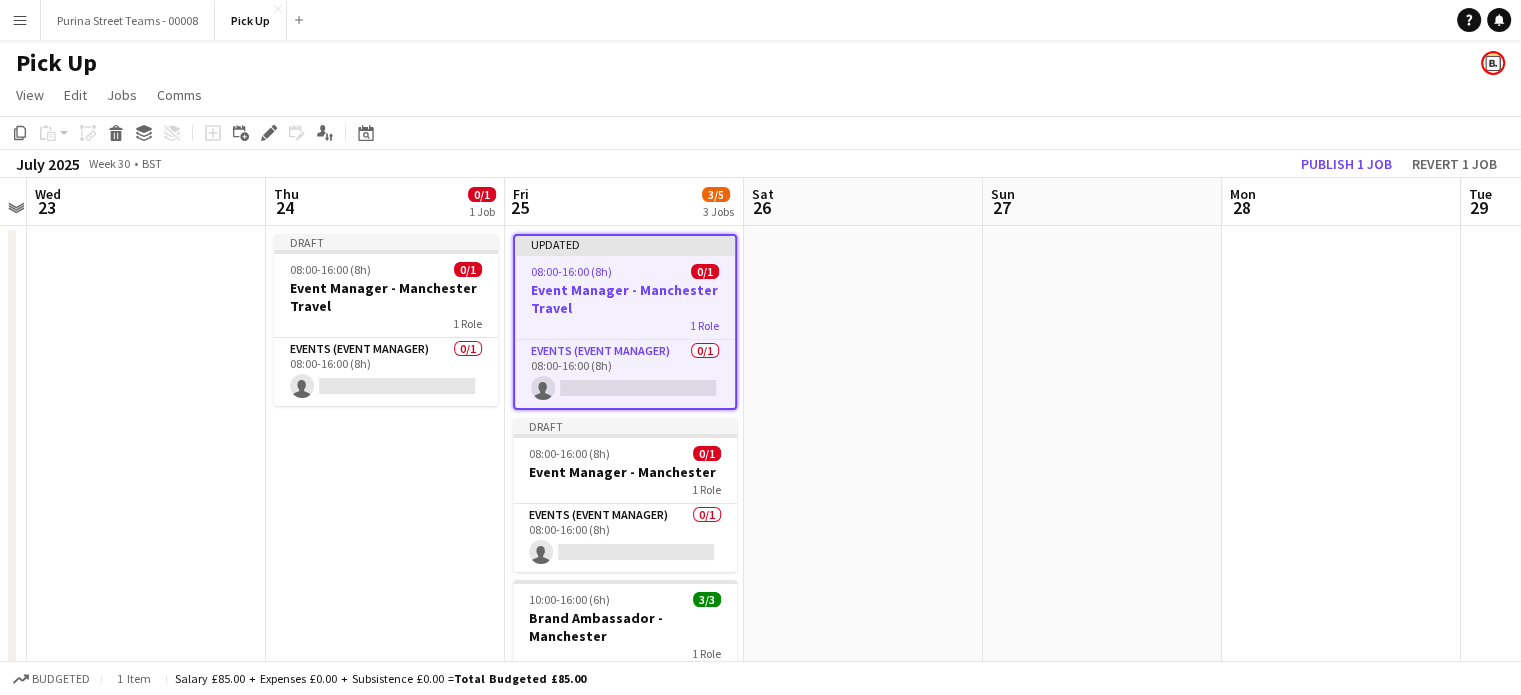 click at bounding box center [1102, 531] 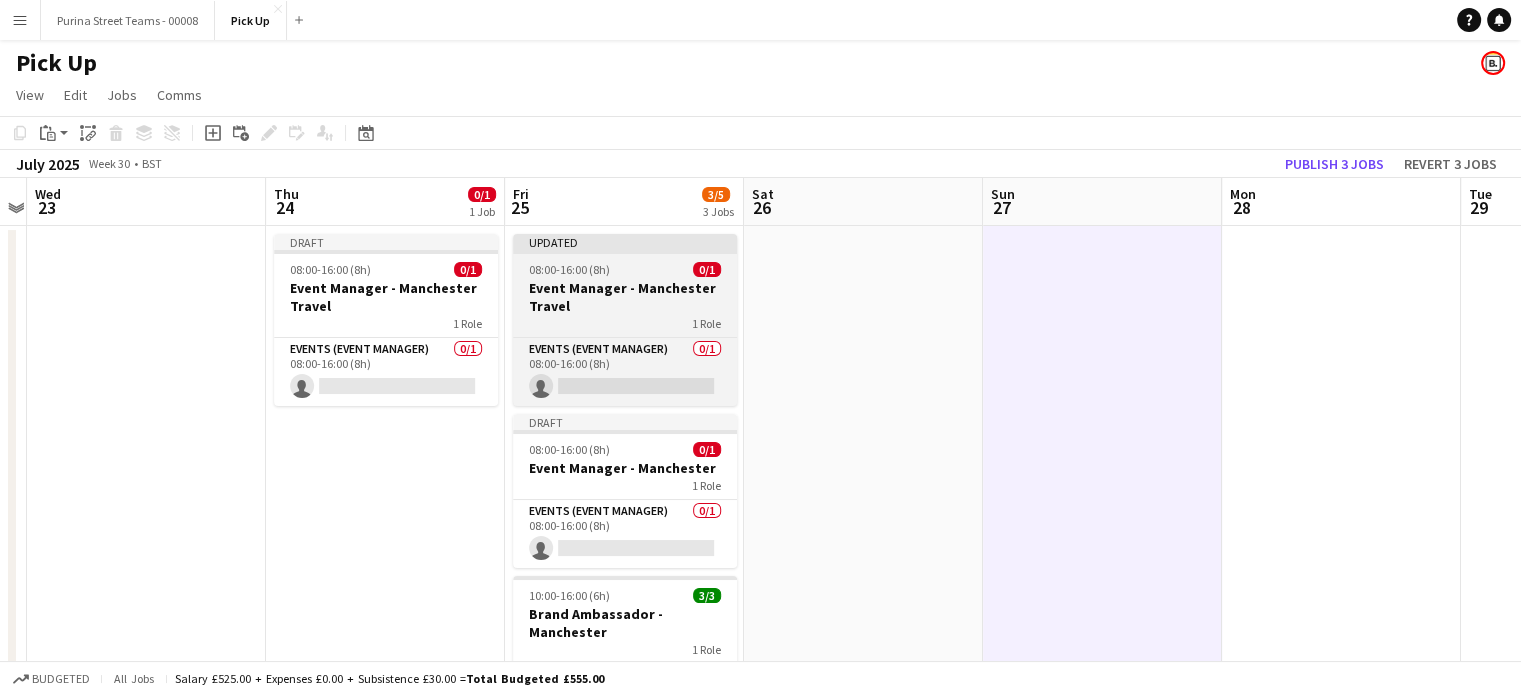 click on "1 Role" at bounding box center (625, 323) 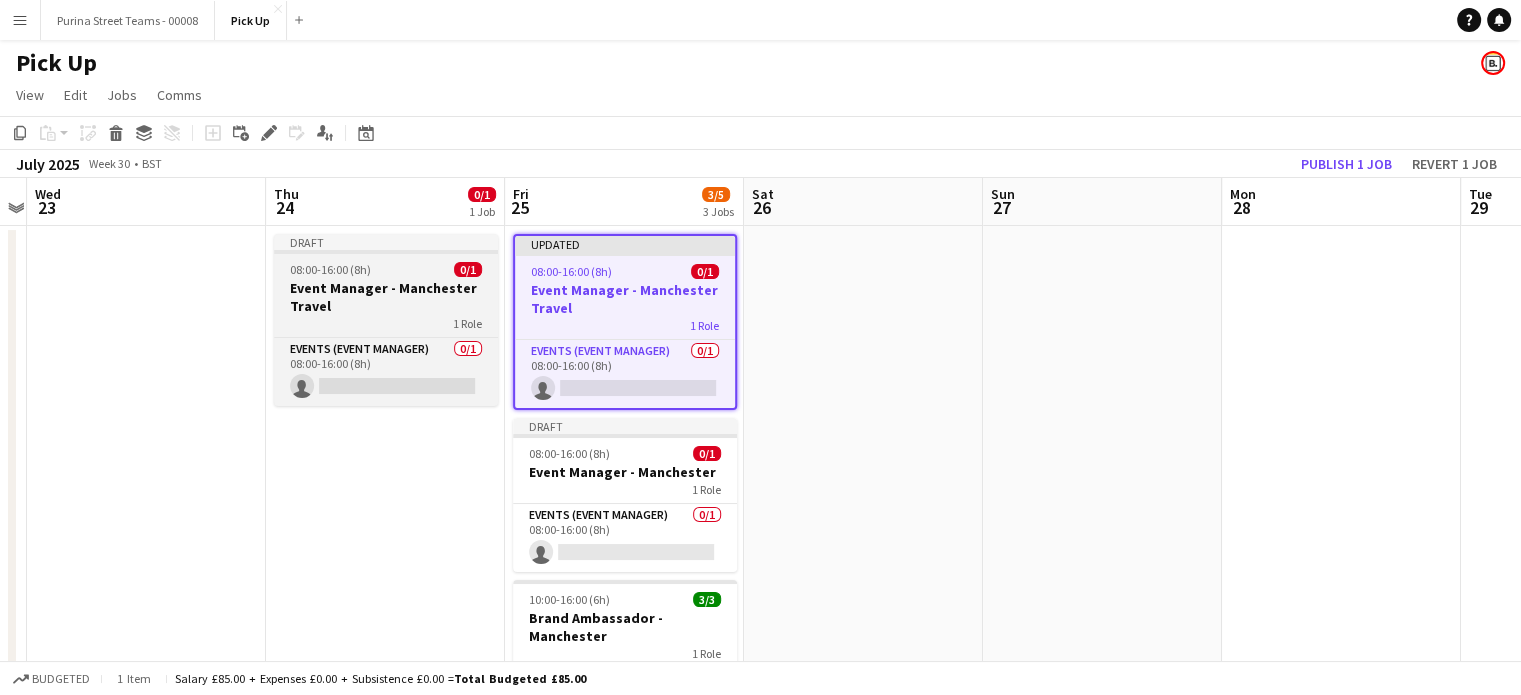 click on "Event Manager - Manchester Travel" at bounding box center [386, 297] 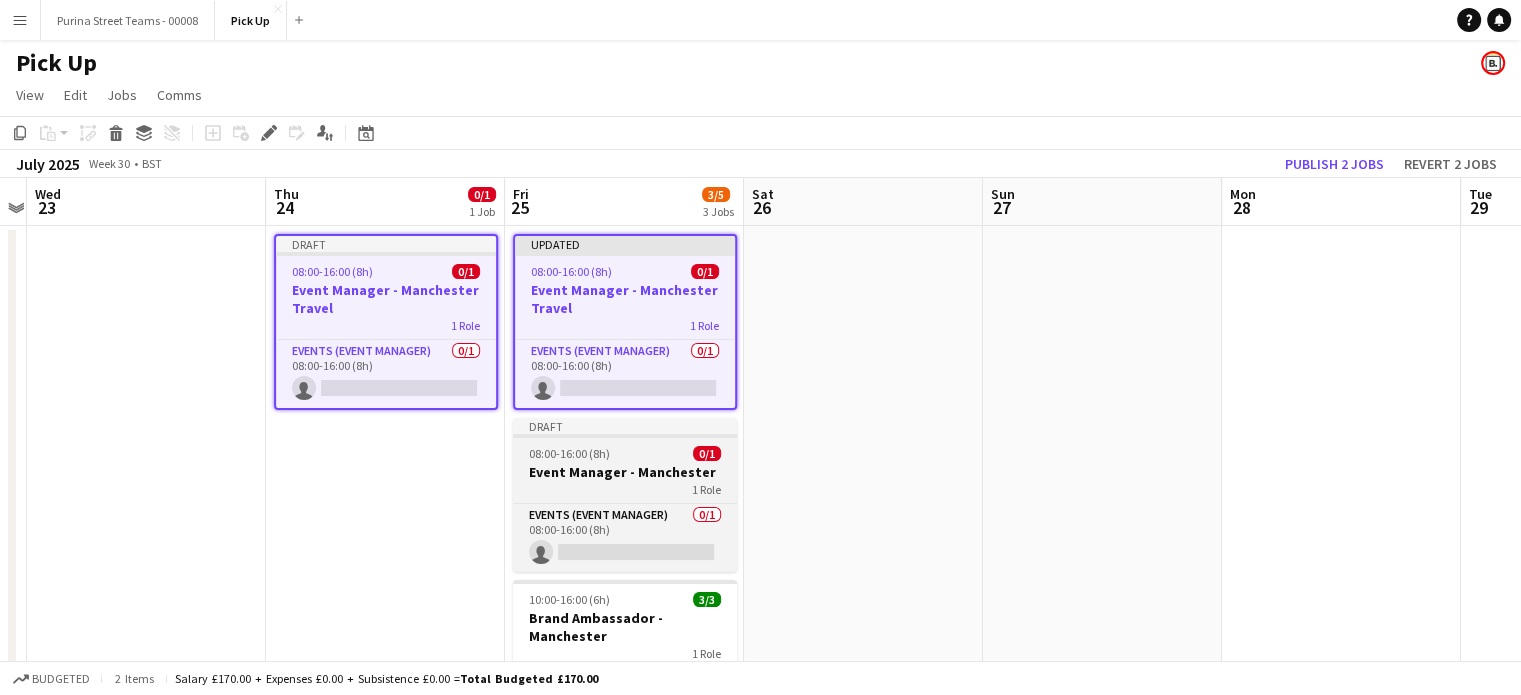 click on "Draft   08:00-16:00 (8h)    0/1   Event Manager - Manchester   1 Role   Events (Event Manager)   0/1   08:00-16:00 (8h)
single-neutral-actions" at bounding box center (625, 495) 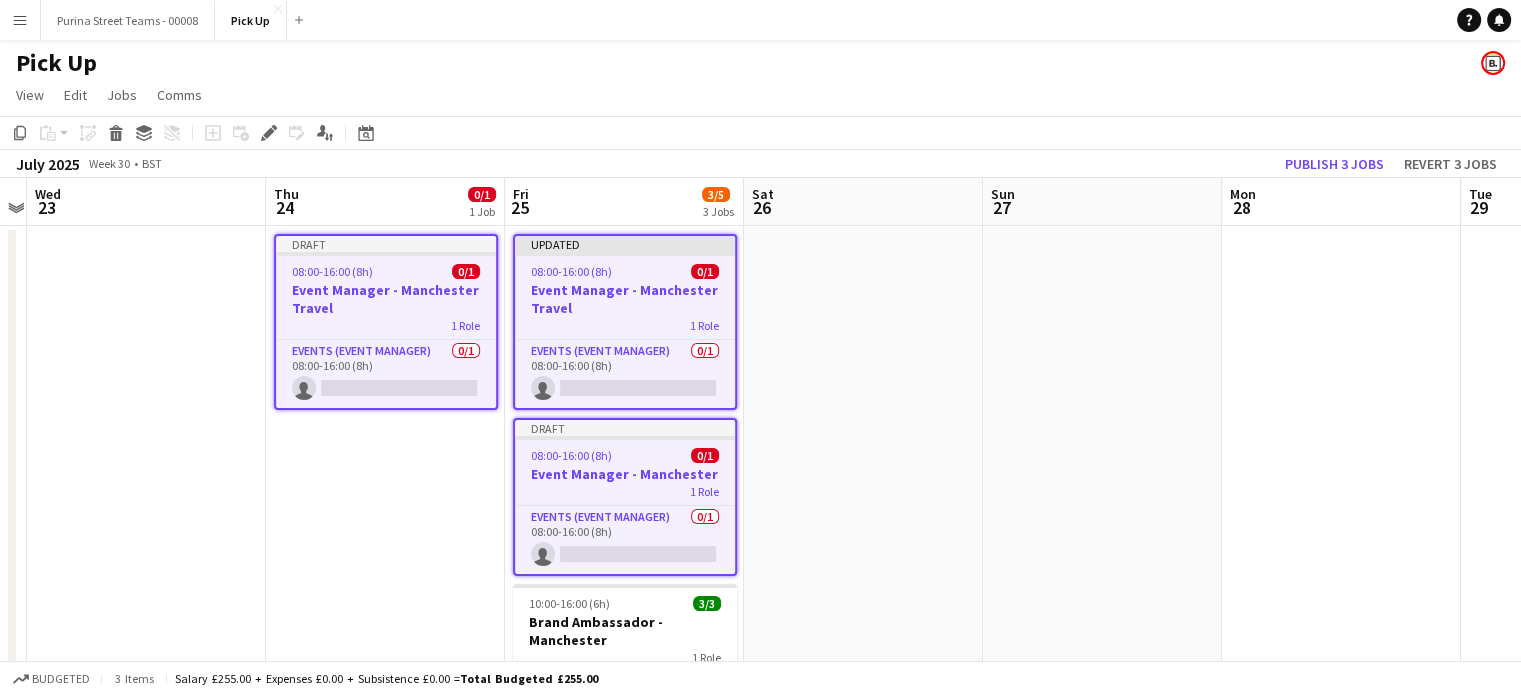 click on "08:00-16:00 (8h)    0/1" at bounding box center [386, 271] 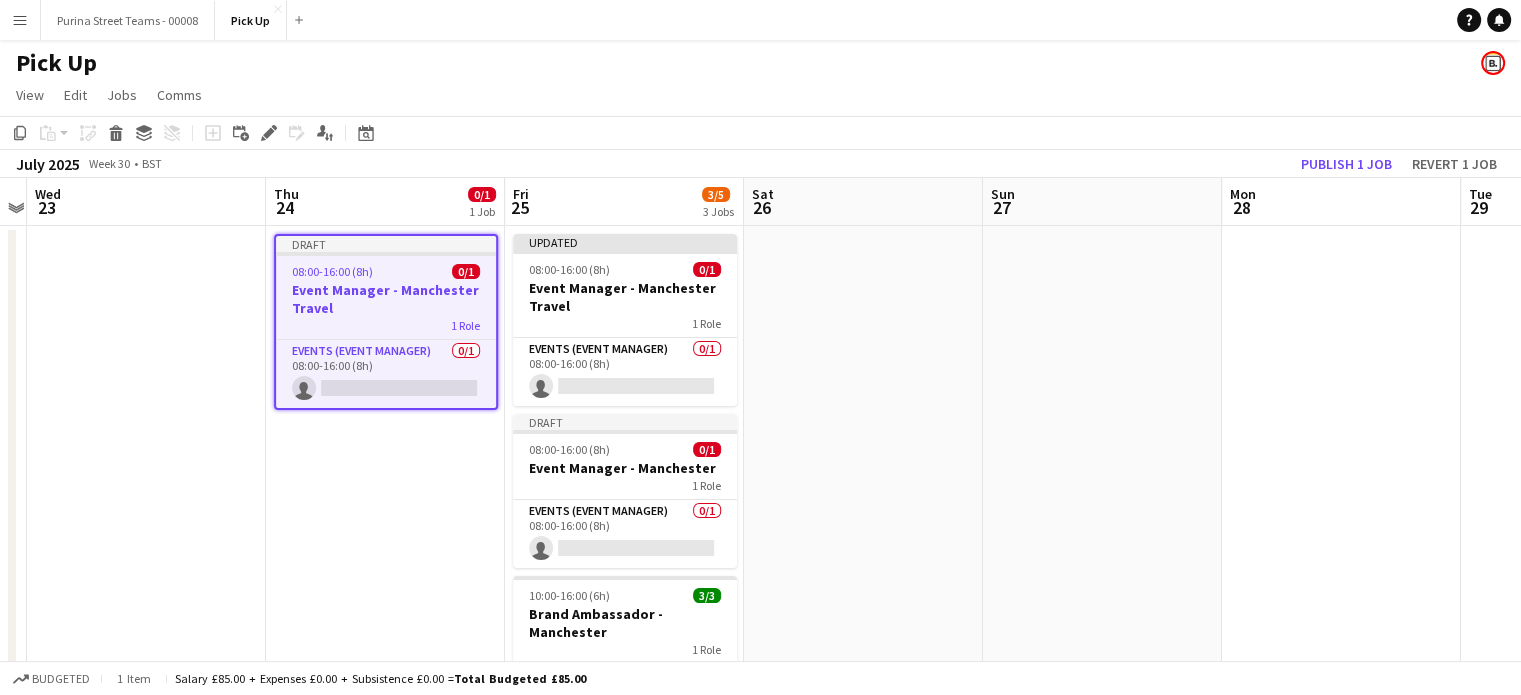 click on "1 Role" at bounding box center [386, 325] 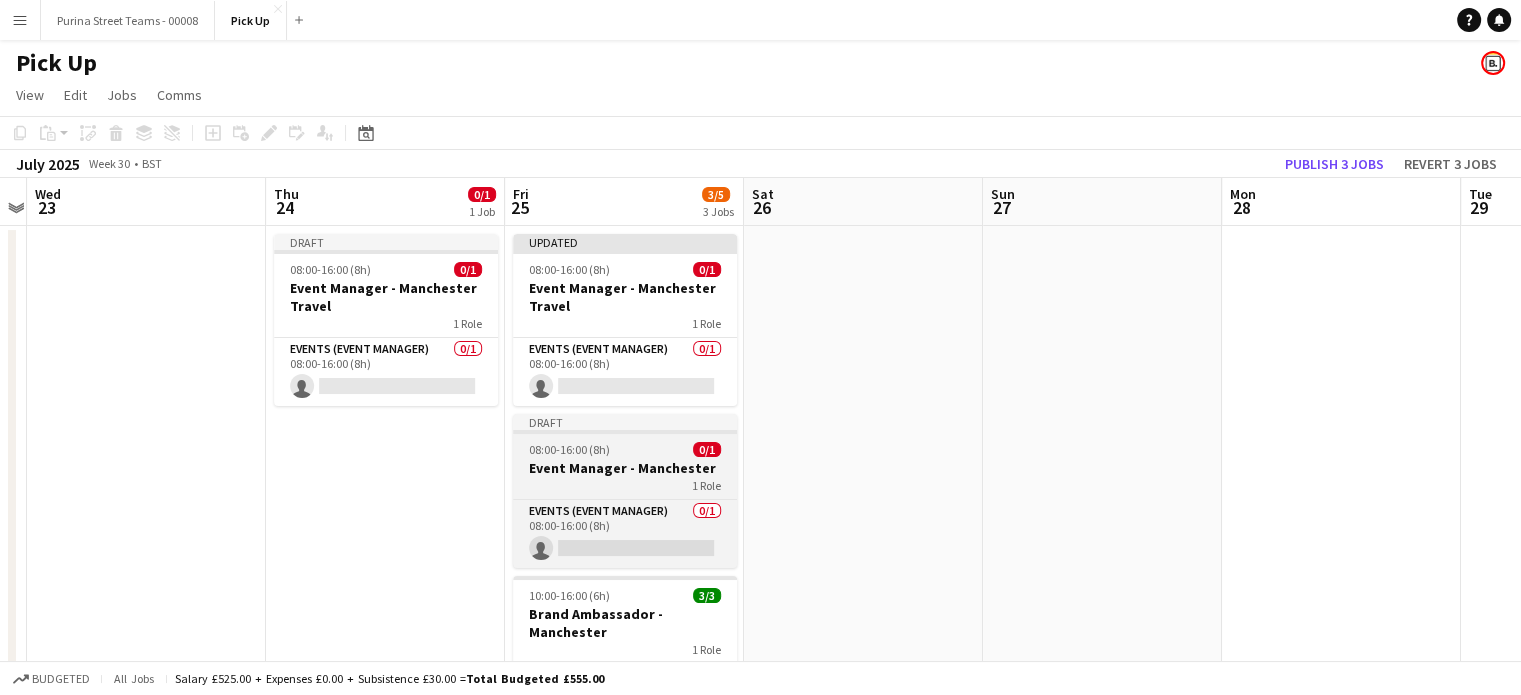 click on "Event Manager - Manchester" at bounding box center [625, 468] 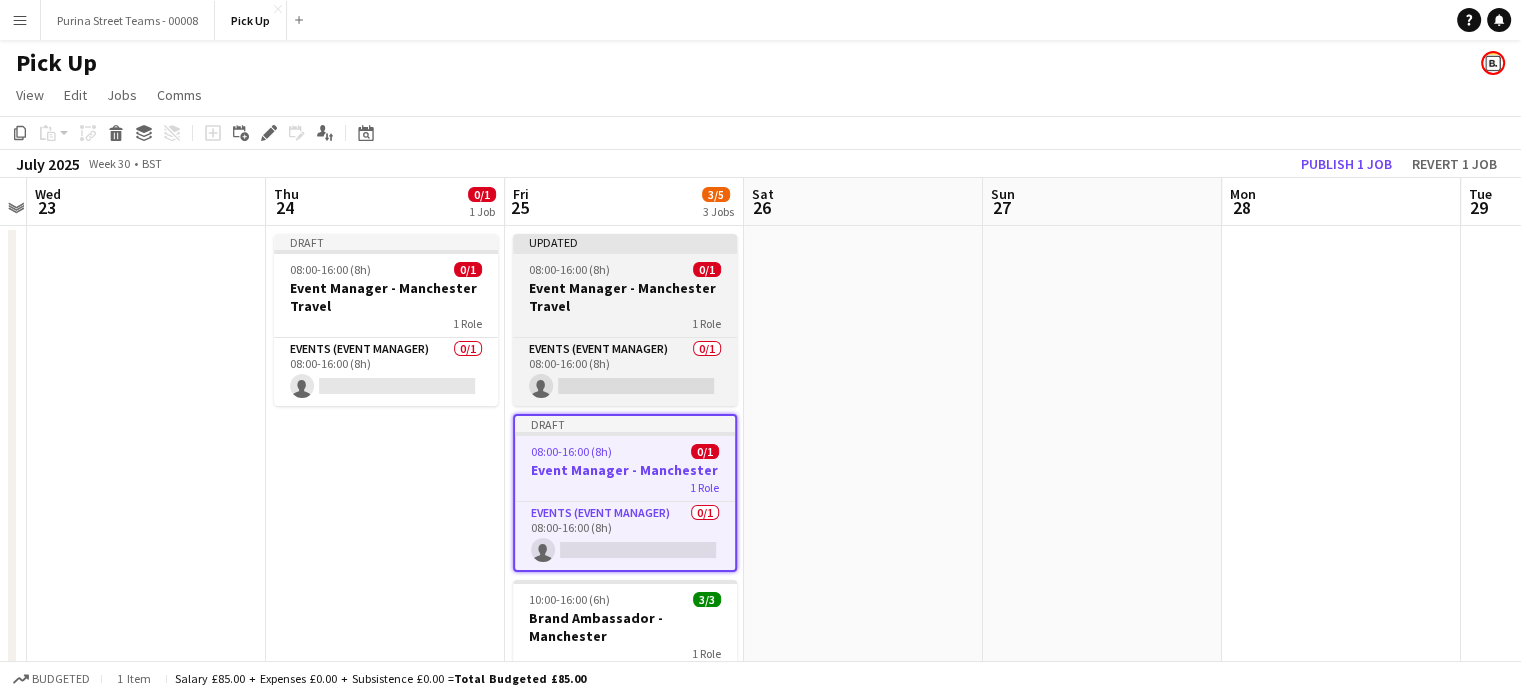 click on "1 Role" at bounding box center [625, 323] 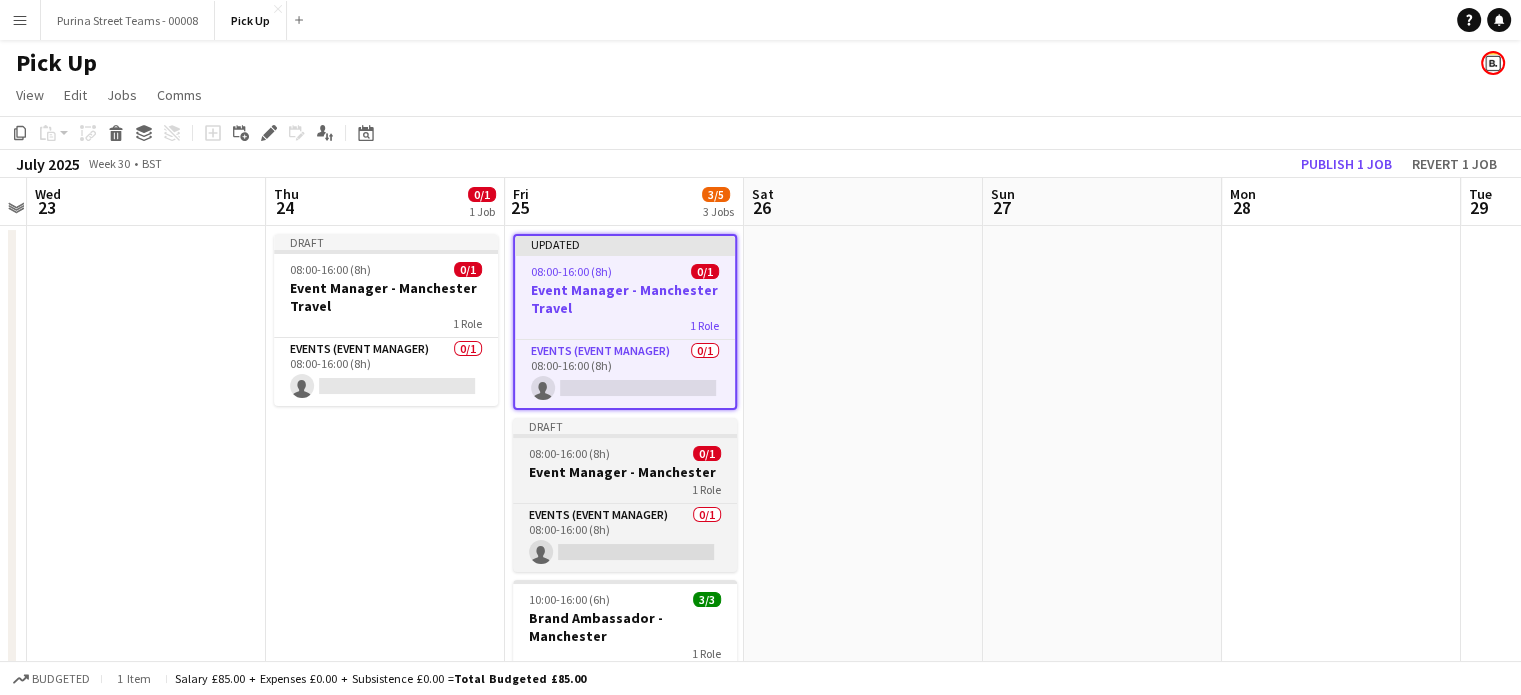 click on "1 Role" at bounding box center [625, 489] 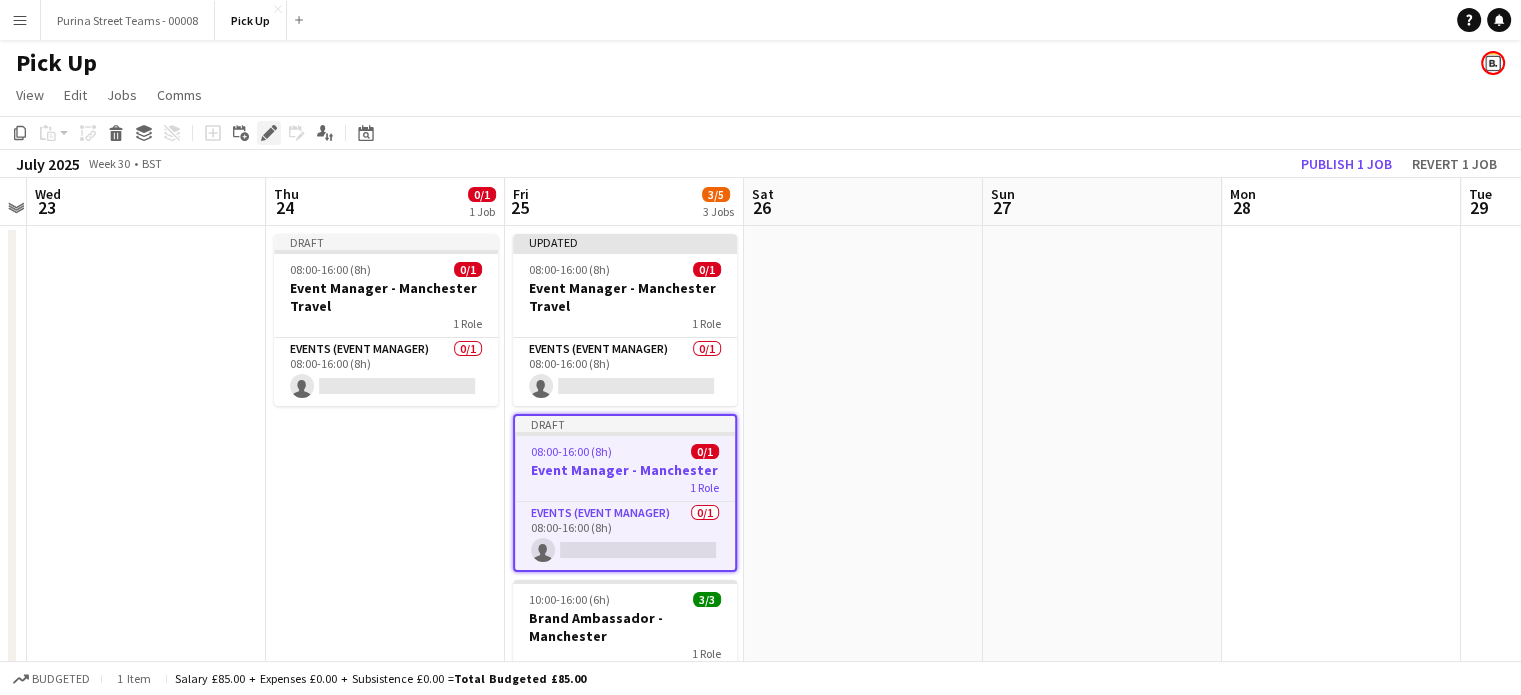 click 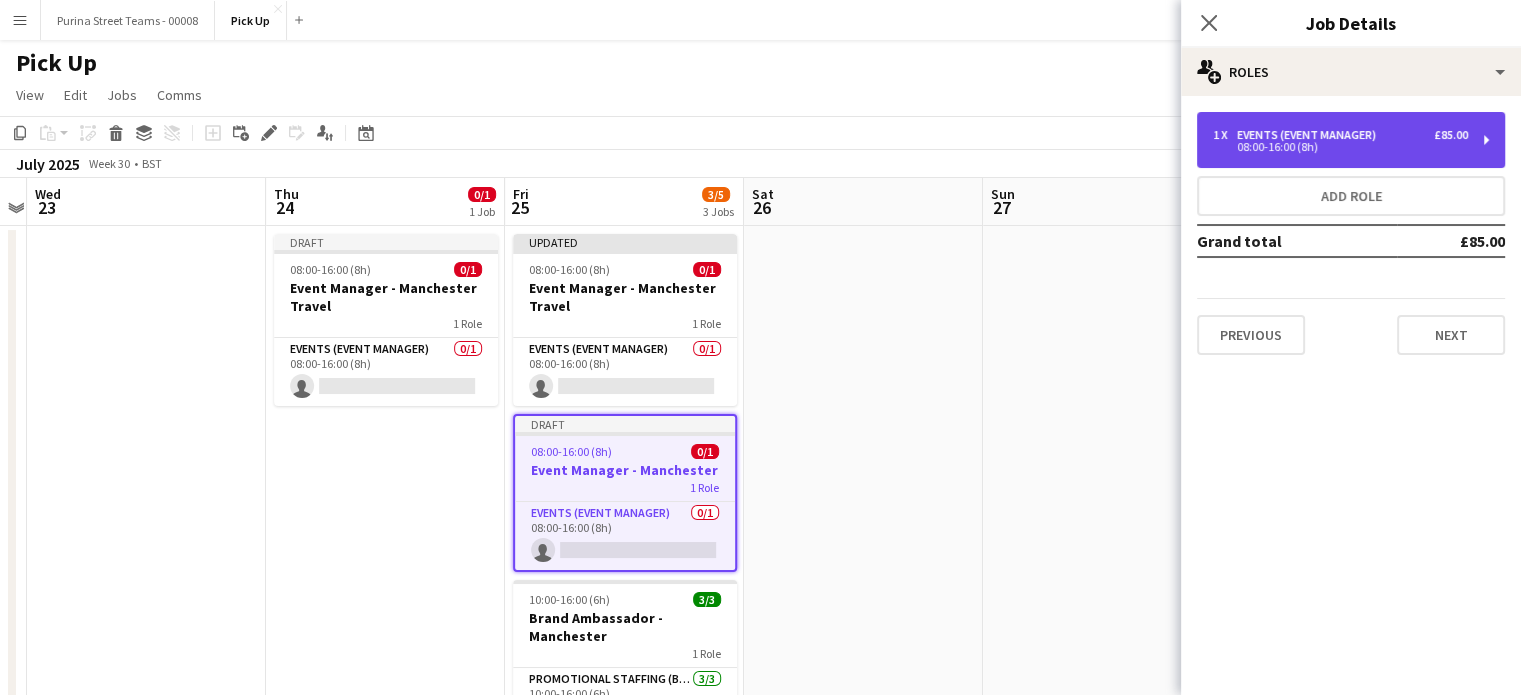 click on "1 x   Events (Event Manager)   £85.00   08:00-16:00 (8h)" at bounding box center [1351, 140] 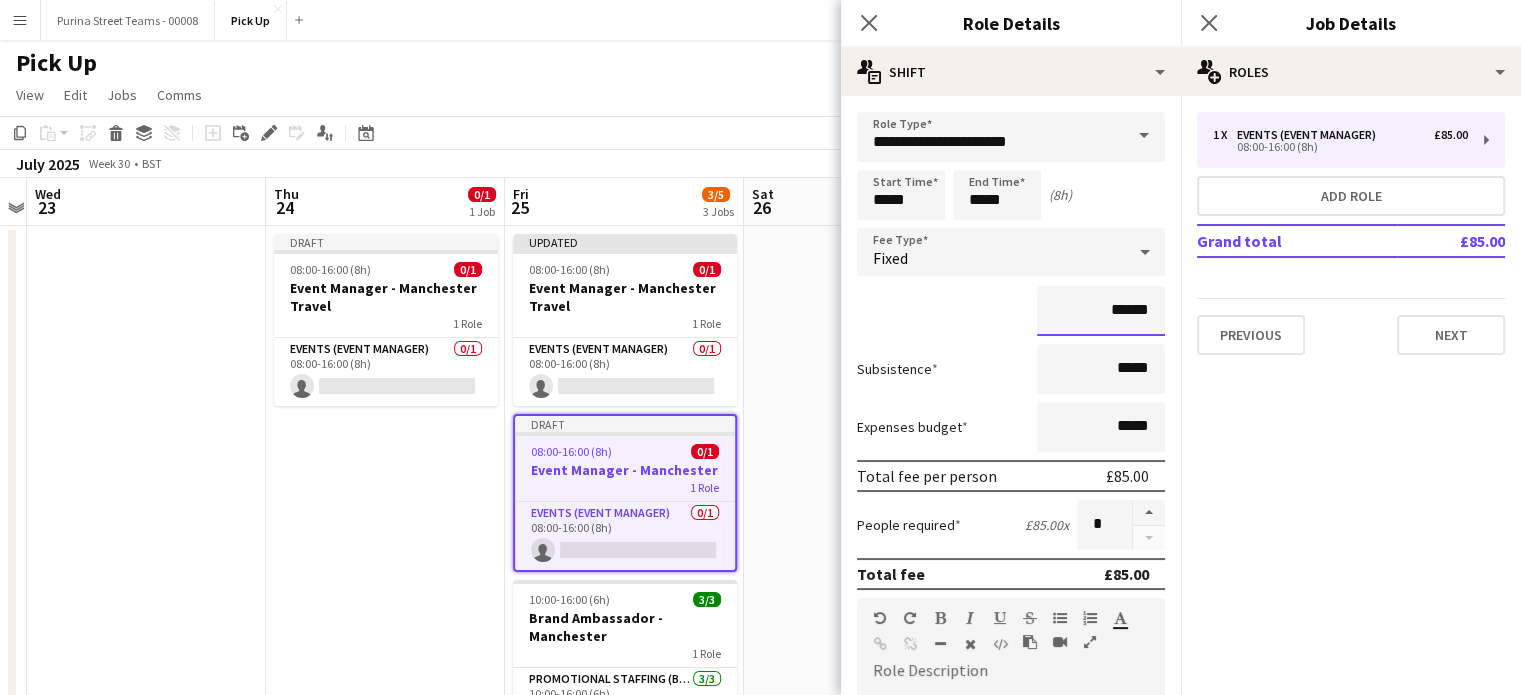 drag, startPoint x: 1112, startPoint y: 311, endPoint x: 1097, endPoint y: 307, distance: 15.524175 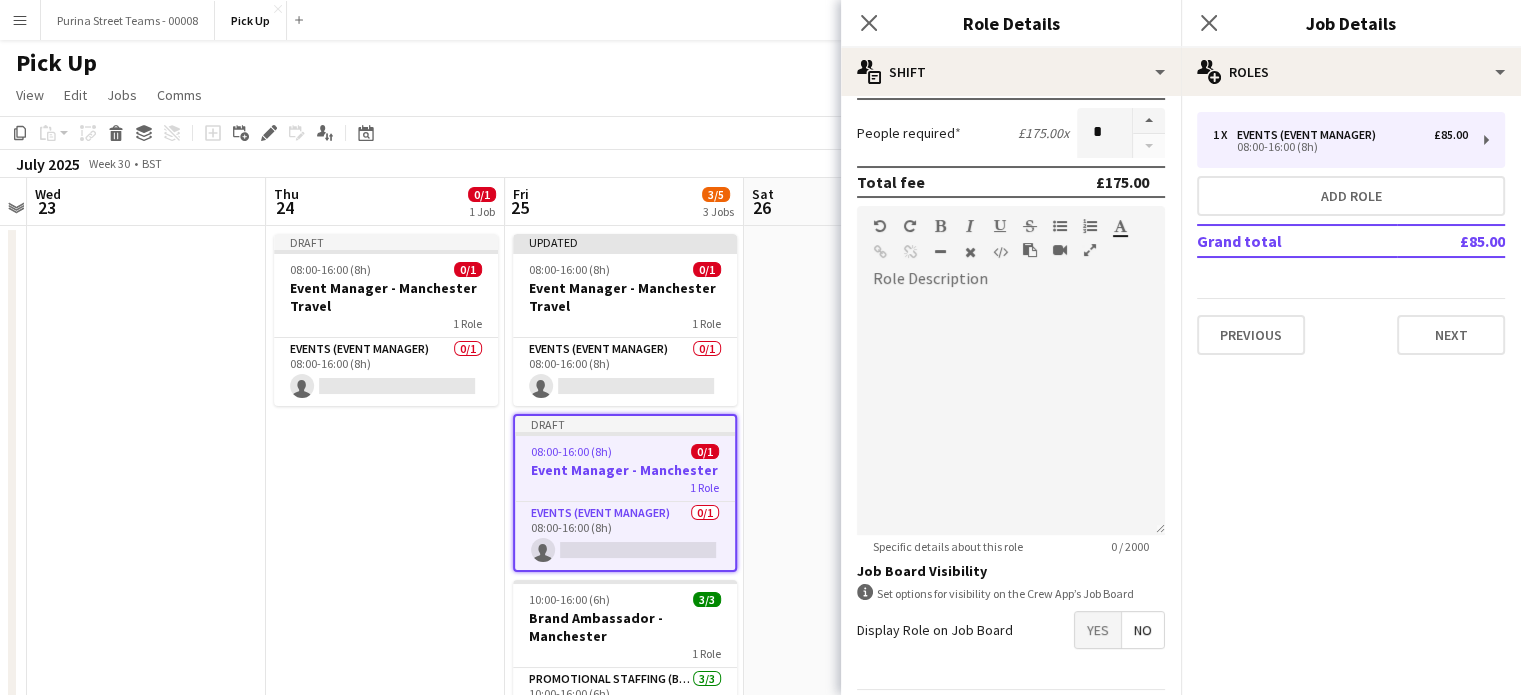 scroll, scrollTop: 455, scrollLeft: 0, axis: vertical 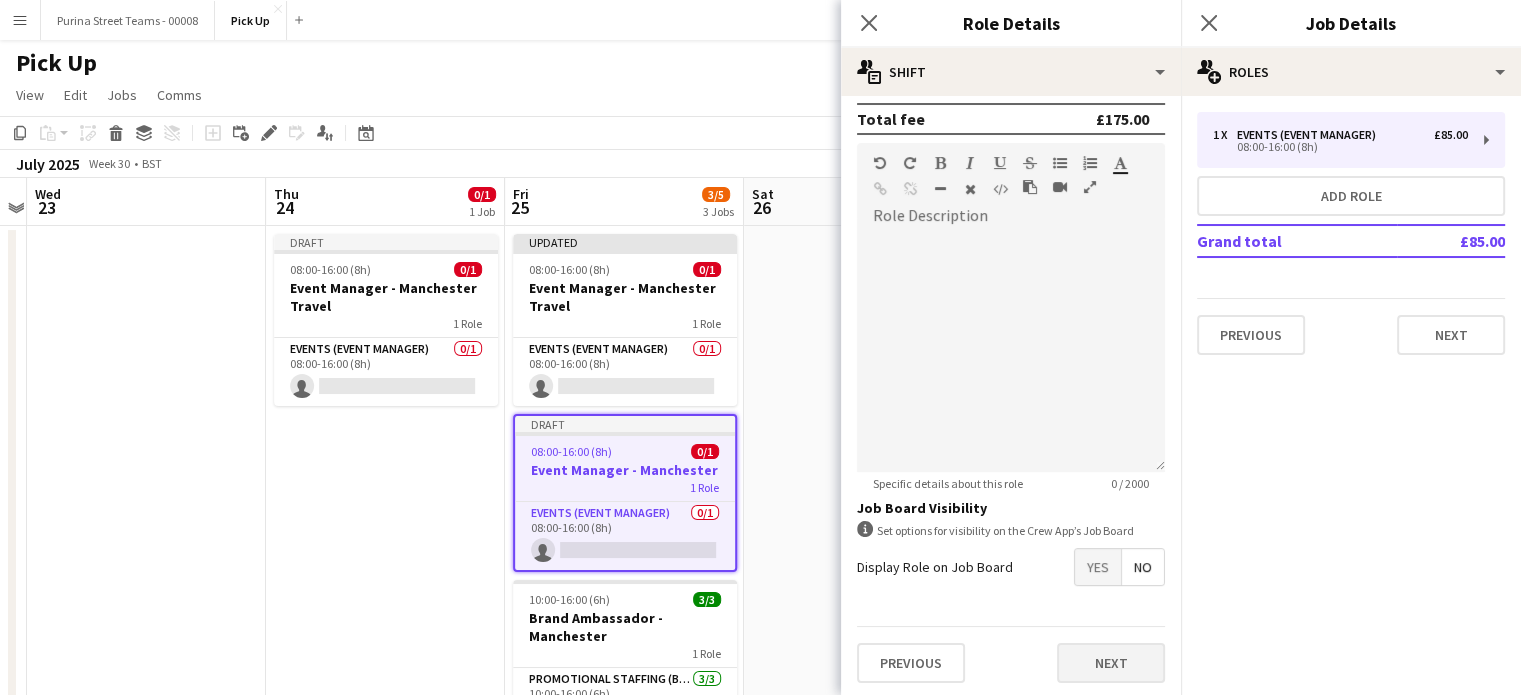 type on "*******" 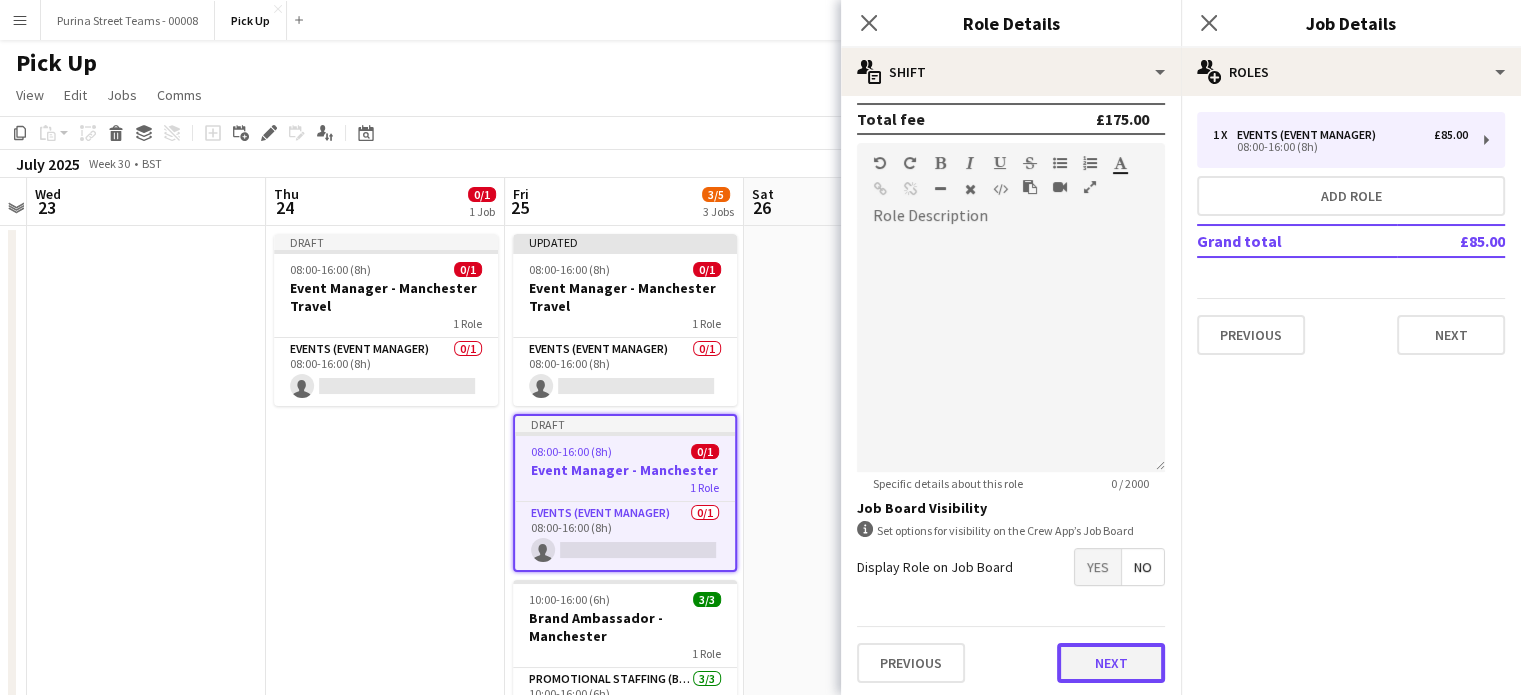click on "Next" at bounding box center (1111, 663) 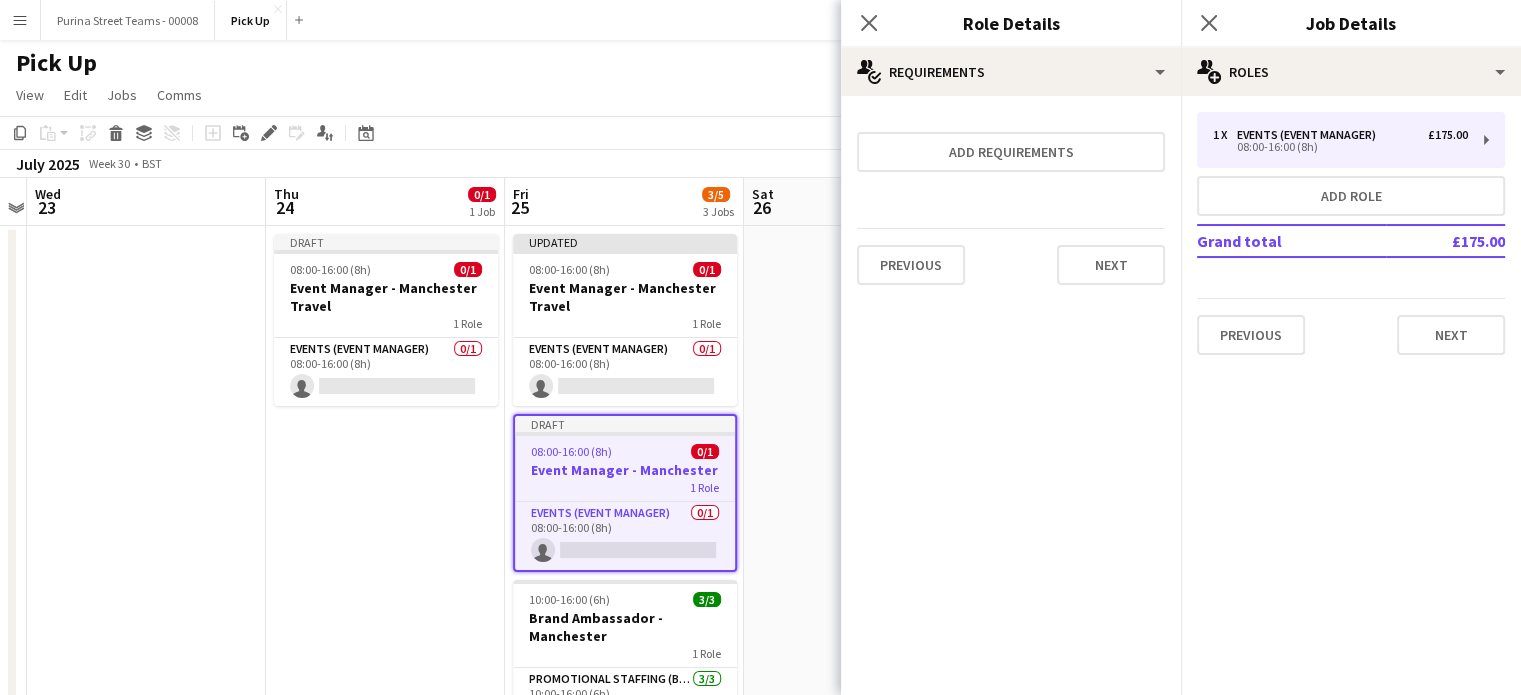scroll, scrollTop: 0, scrollLeft: 0, axis: both 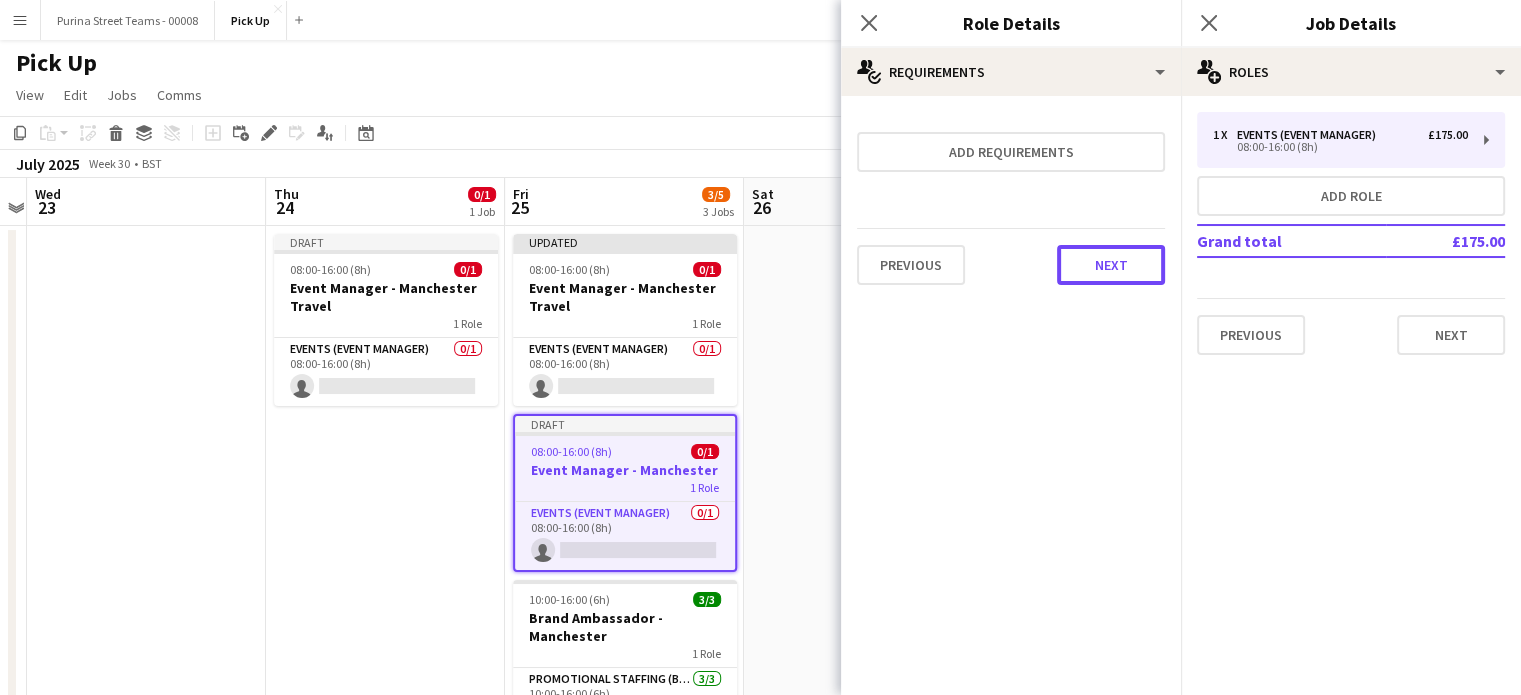 click on "Next" at bounding box center (1111, 265) 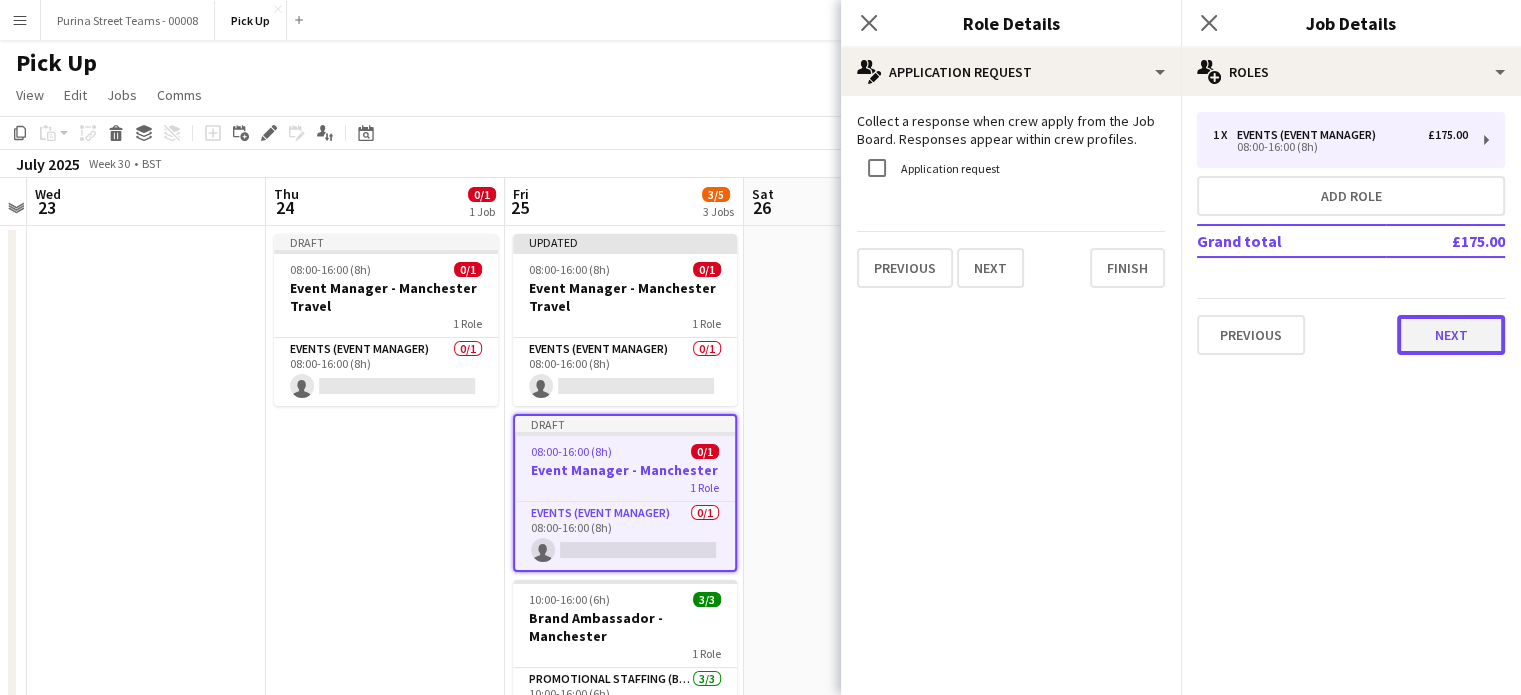 click on "Next" at bounding box center (1451, 335) 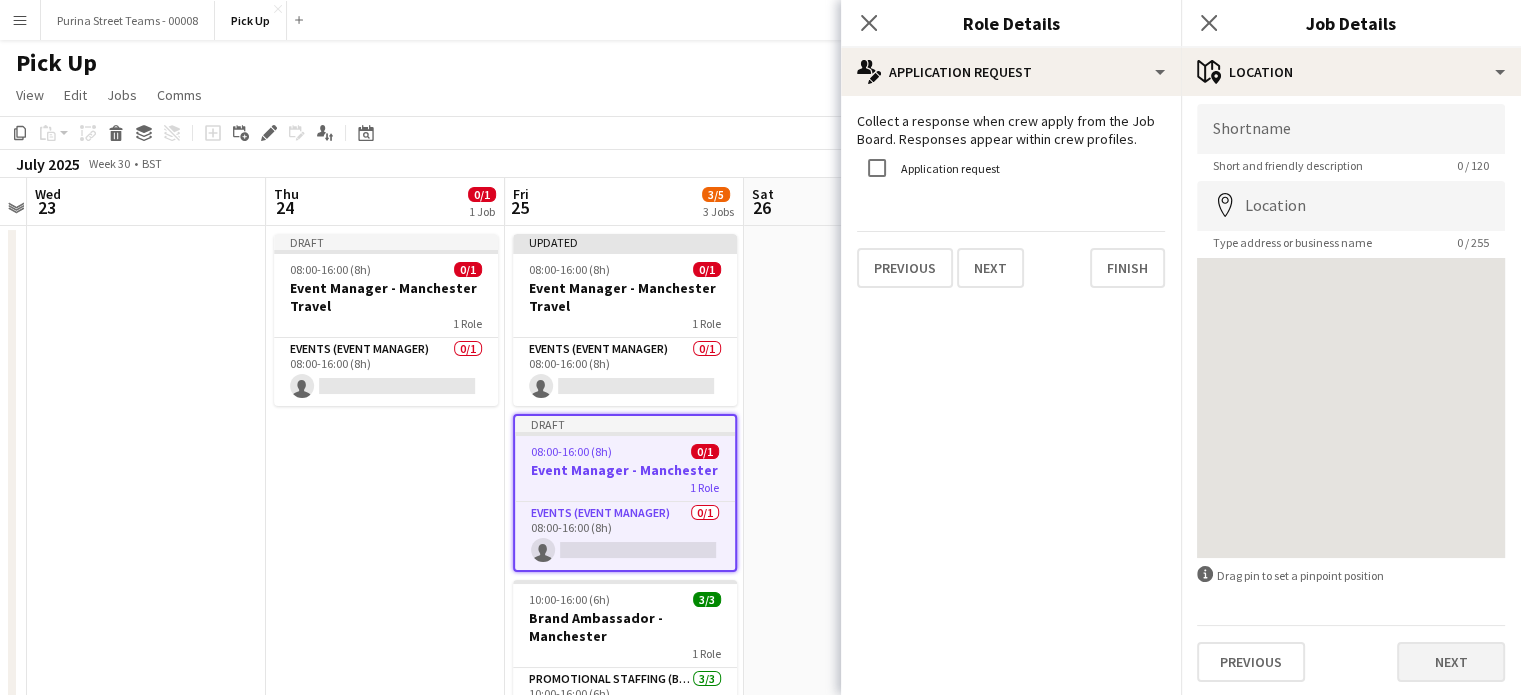 scroll, scrollTop: 9, scrollLeft: 0, axis: vertical 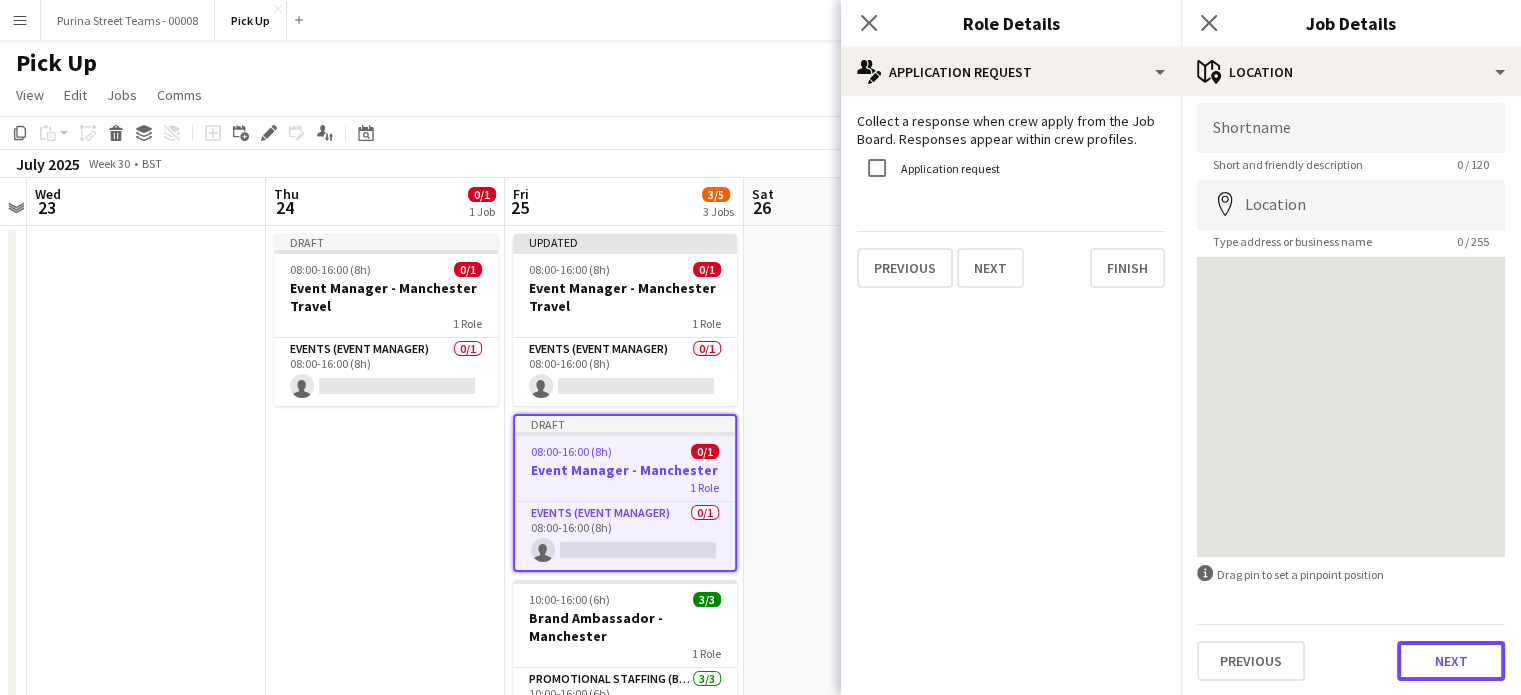 click on "Next" at bounding box center (1451, 661) 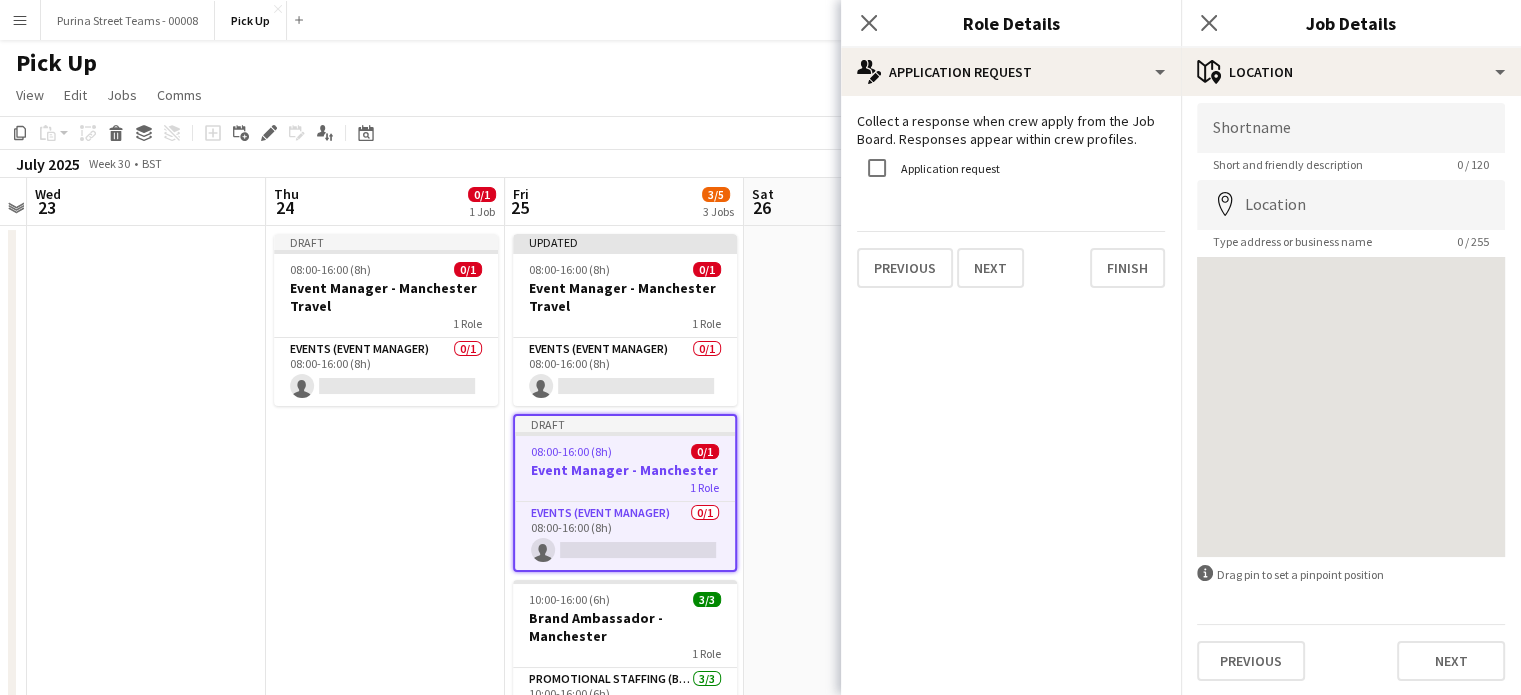 scroll, scrollTop: 0, scrollLeft: 0, axis: both 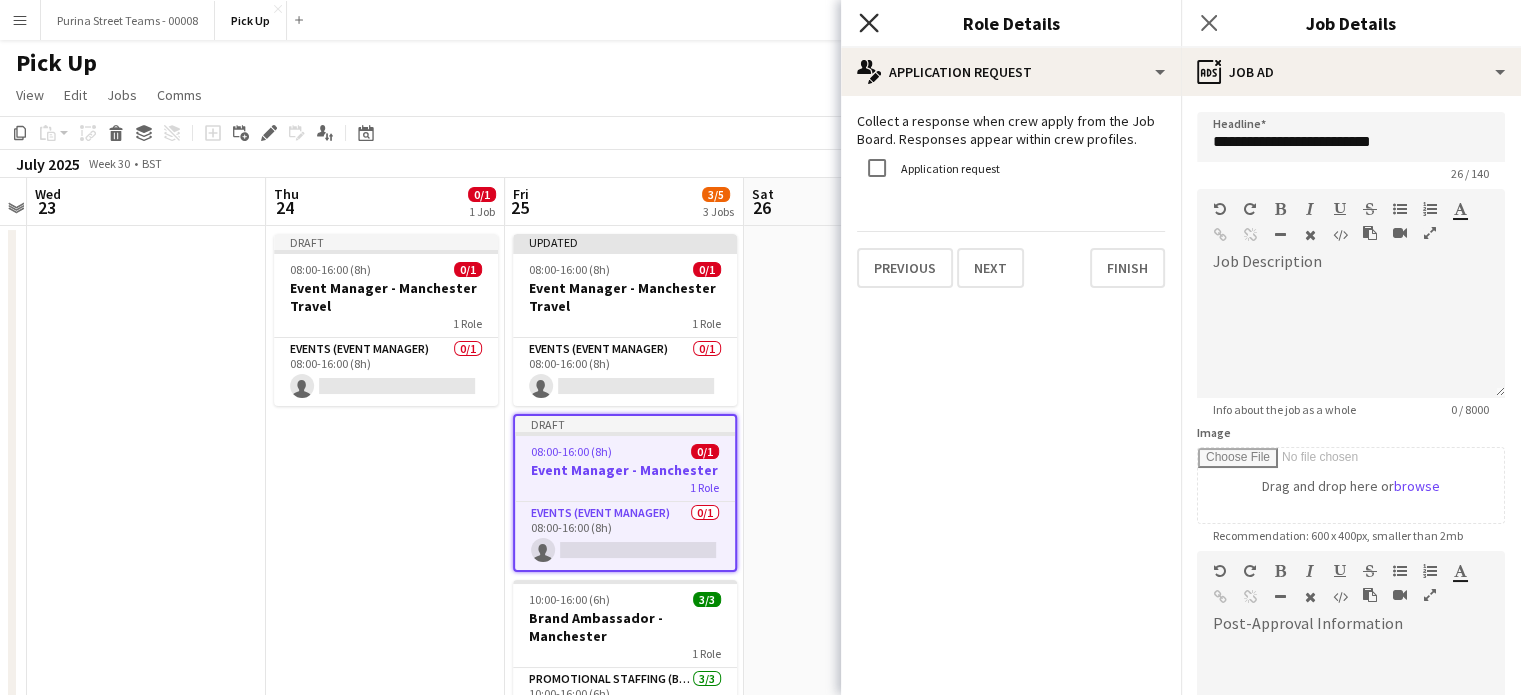 click 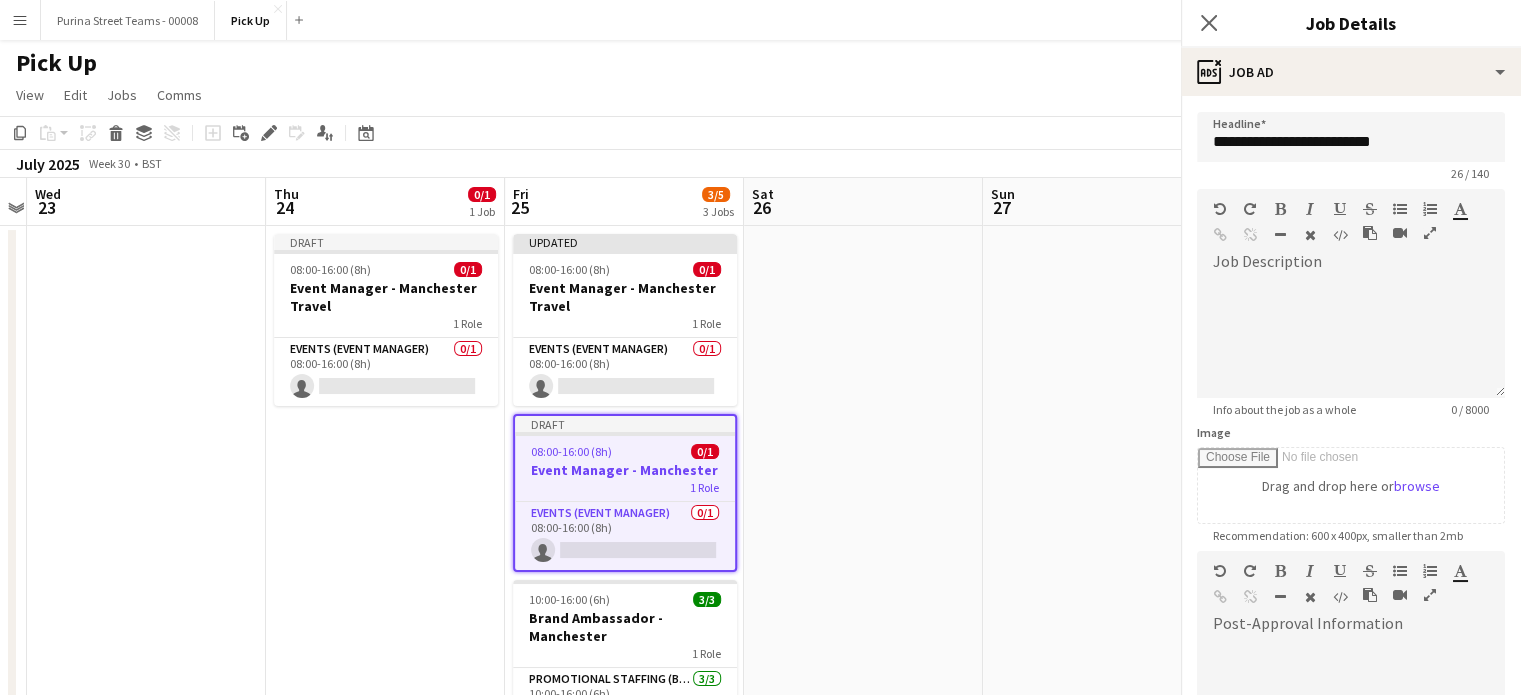 click at bounding box center (863, 531) 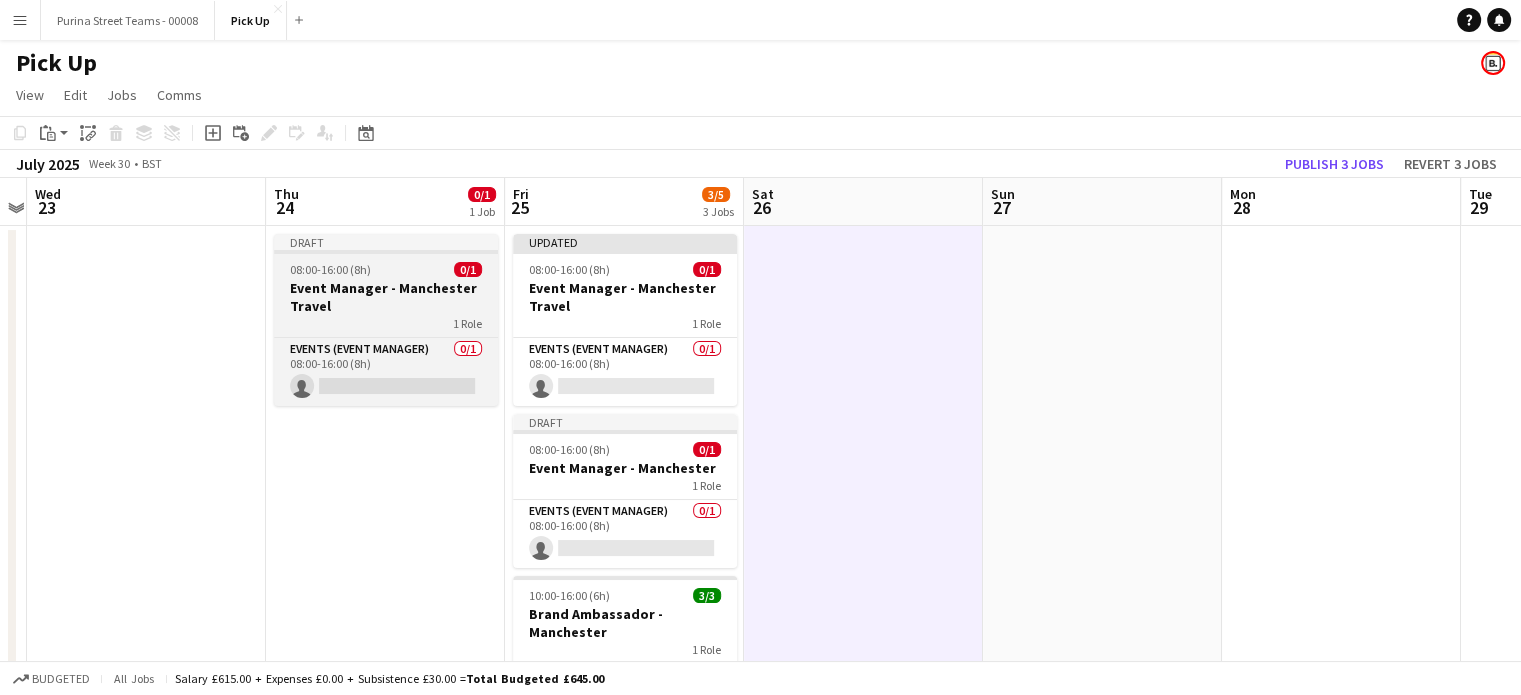 click on "Event Manager - Manchester Travel" at bounding box center (386, 297) 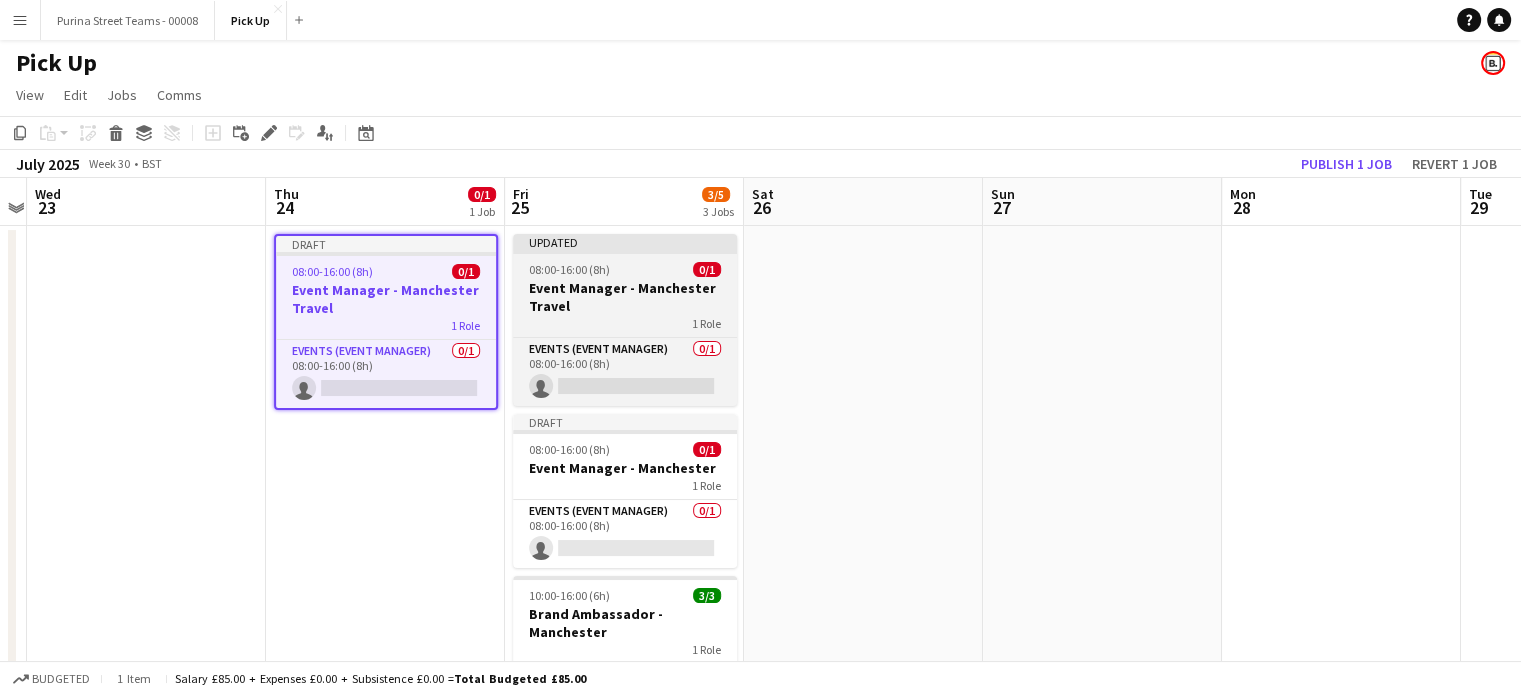 click on "Event Manager - Manchester Travel" at bounding box center (625, 297) 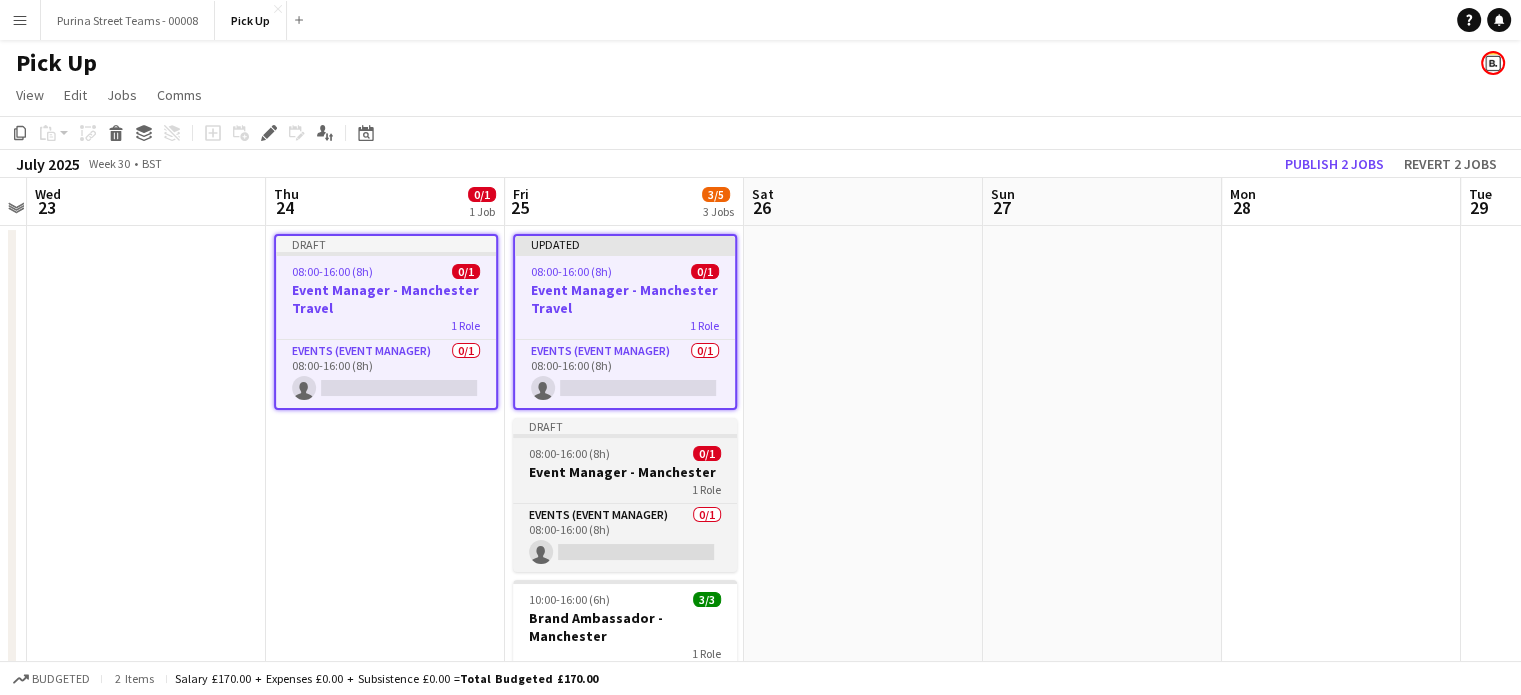 click on "1 Role" at bounding box center (625, 489) 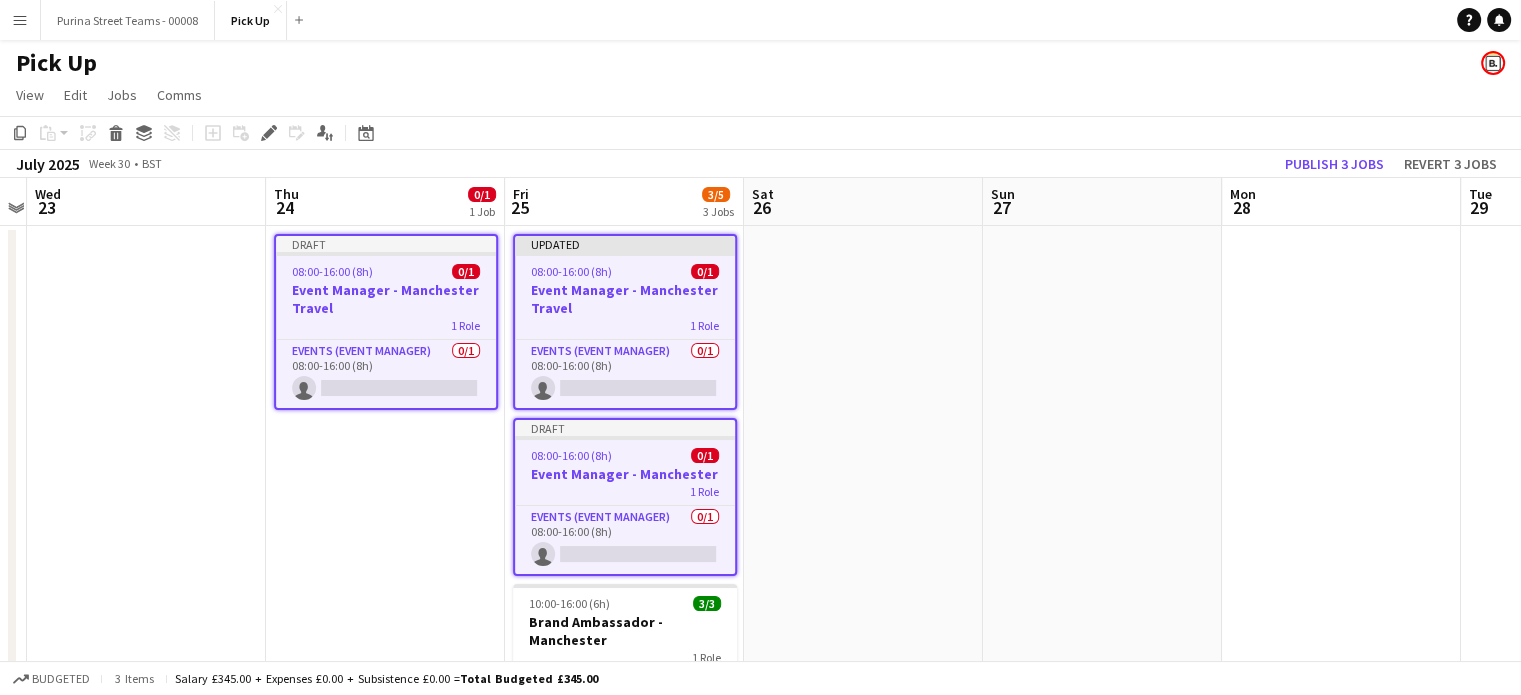 click at bounding box center (863, 531) 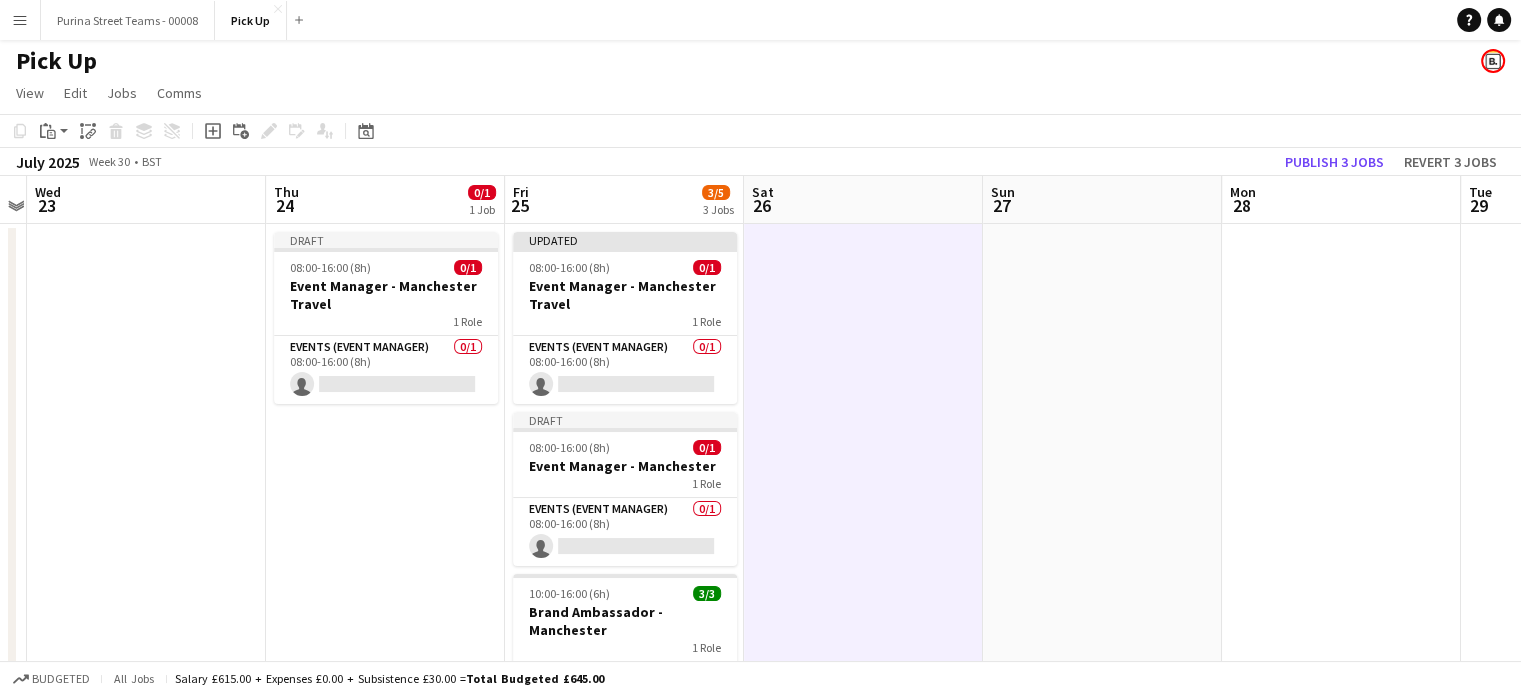 scroll, scrollTop: 0, scrollLeft: 0, axis: both 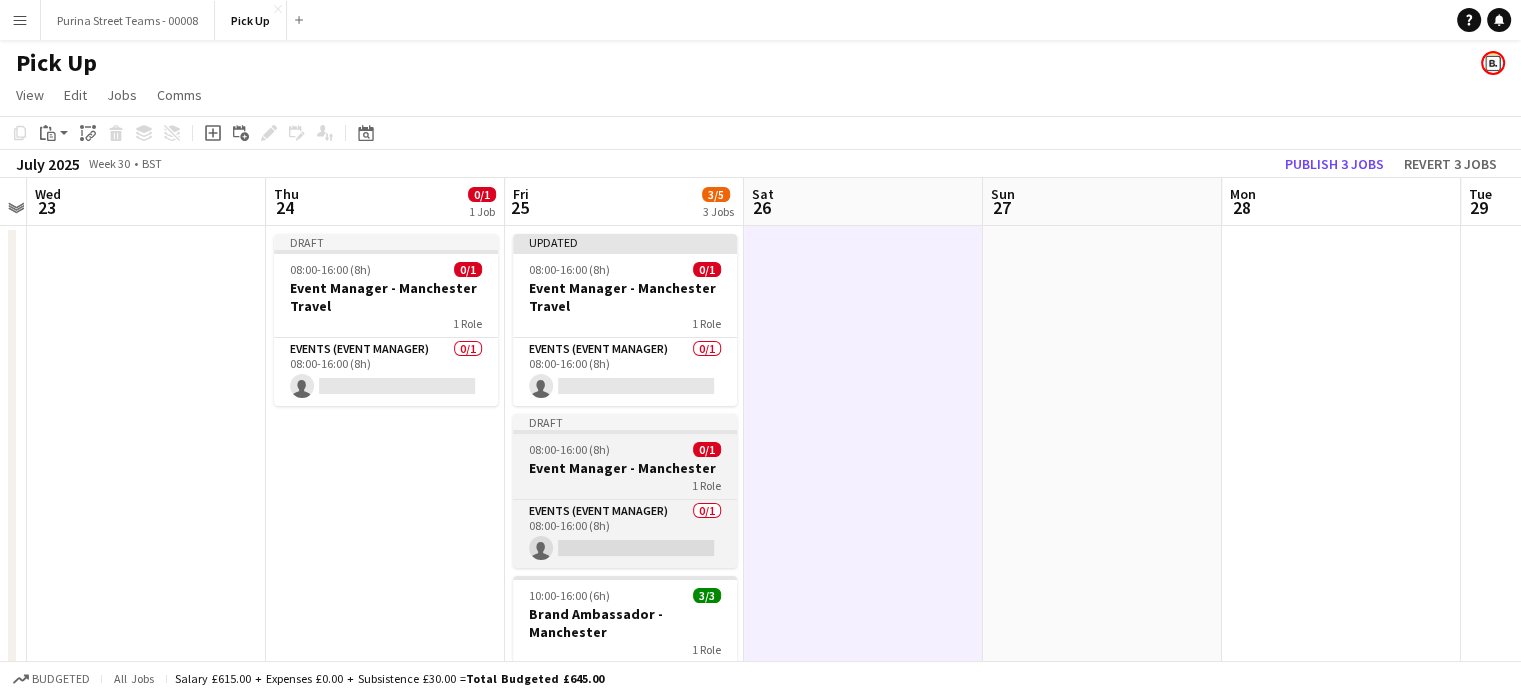click on "Draft   08:00-16:00 (8h)    0/1   Event Manager - Manchester   1 Role   Events (Event Manager)   0/1   08:00-16:00 (8h)
single-neutral-actions" at bounding box center [625, 491] 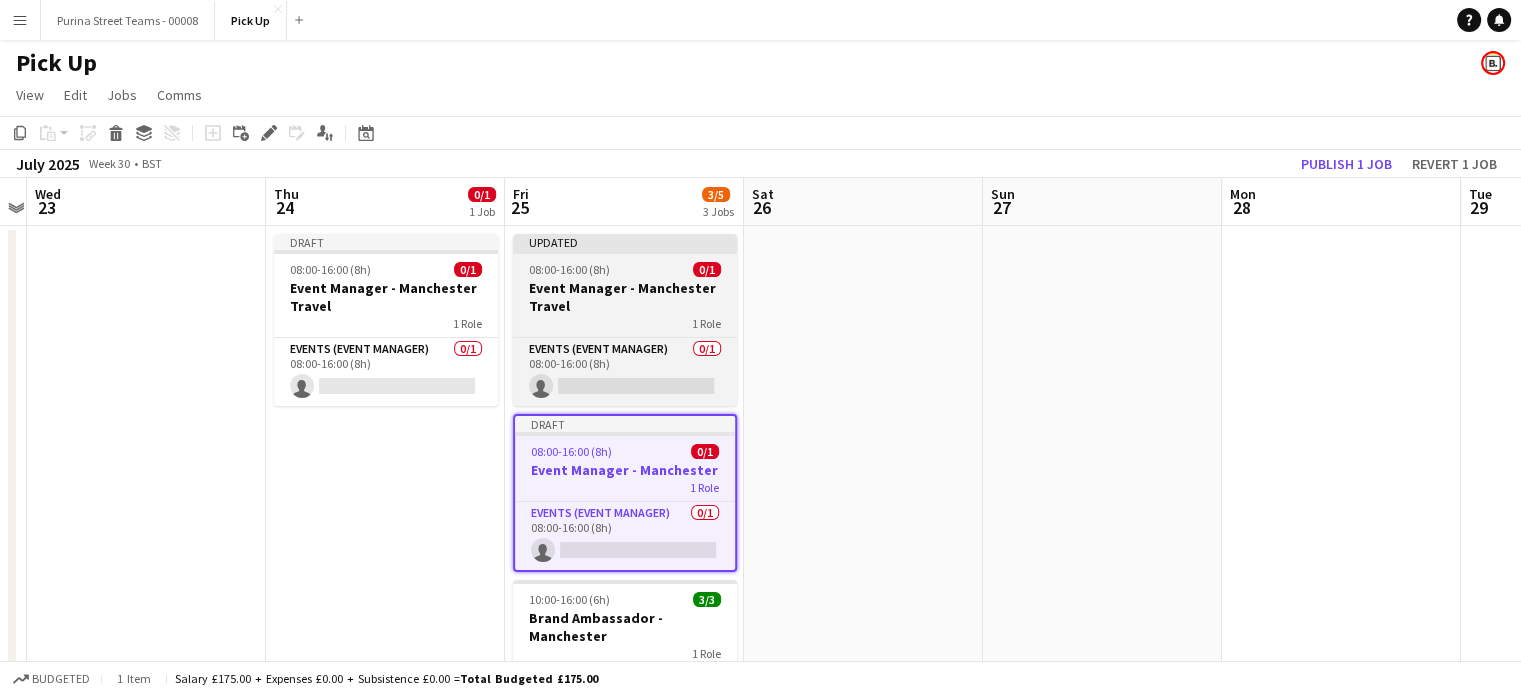 click on "1 Role" at bounding box center [625, 323] 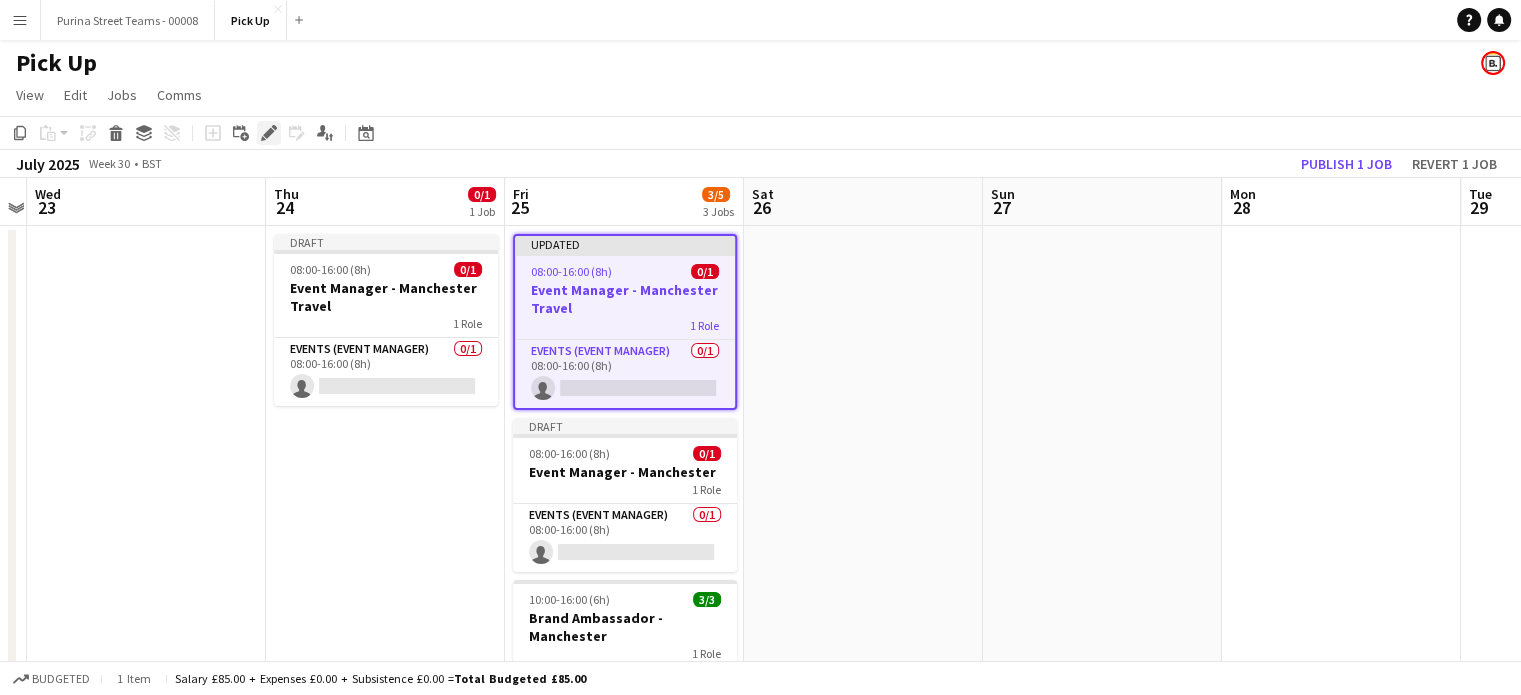 click on "Edit" 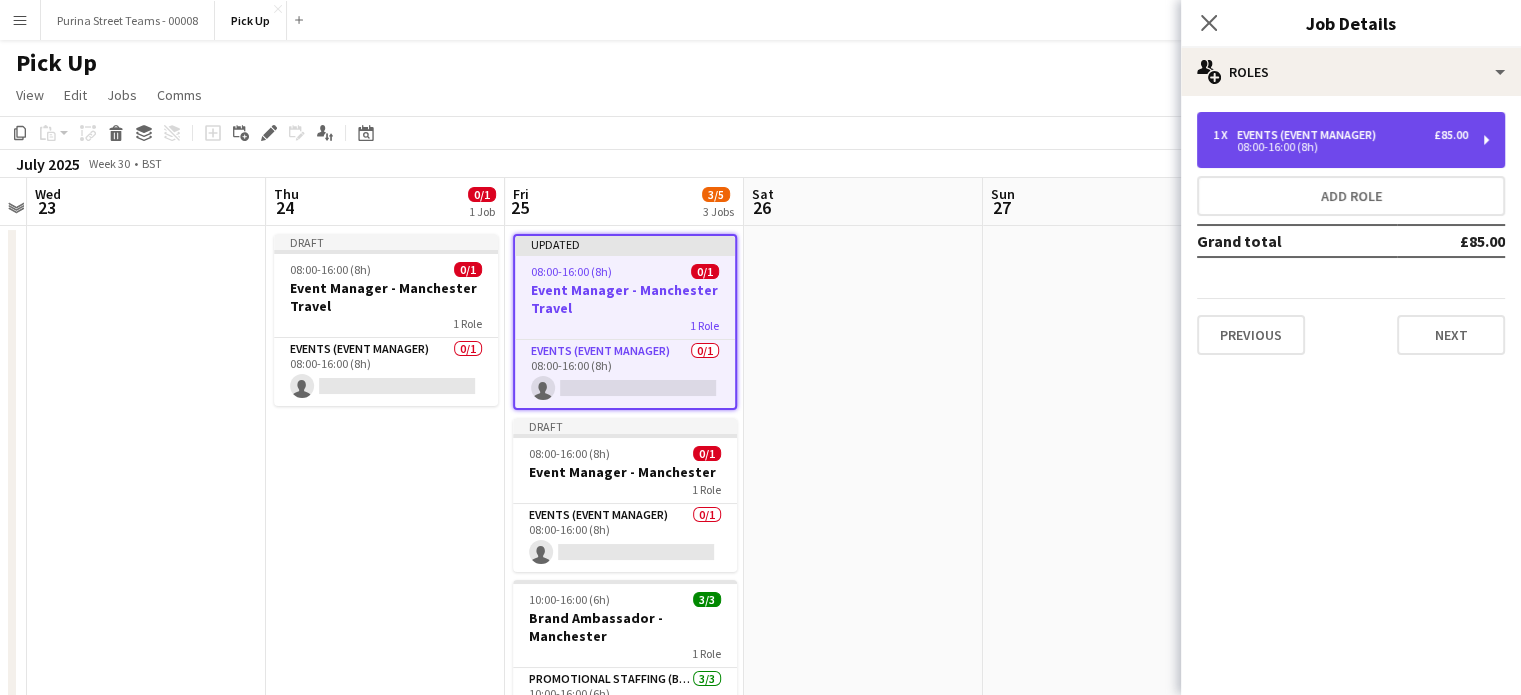 click on "Events (Event Manager)" at bounding box center [1310, 135] 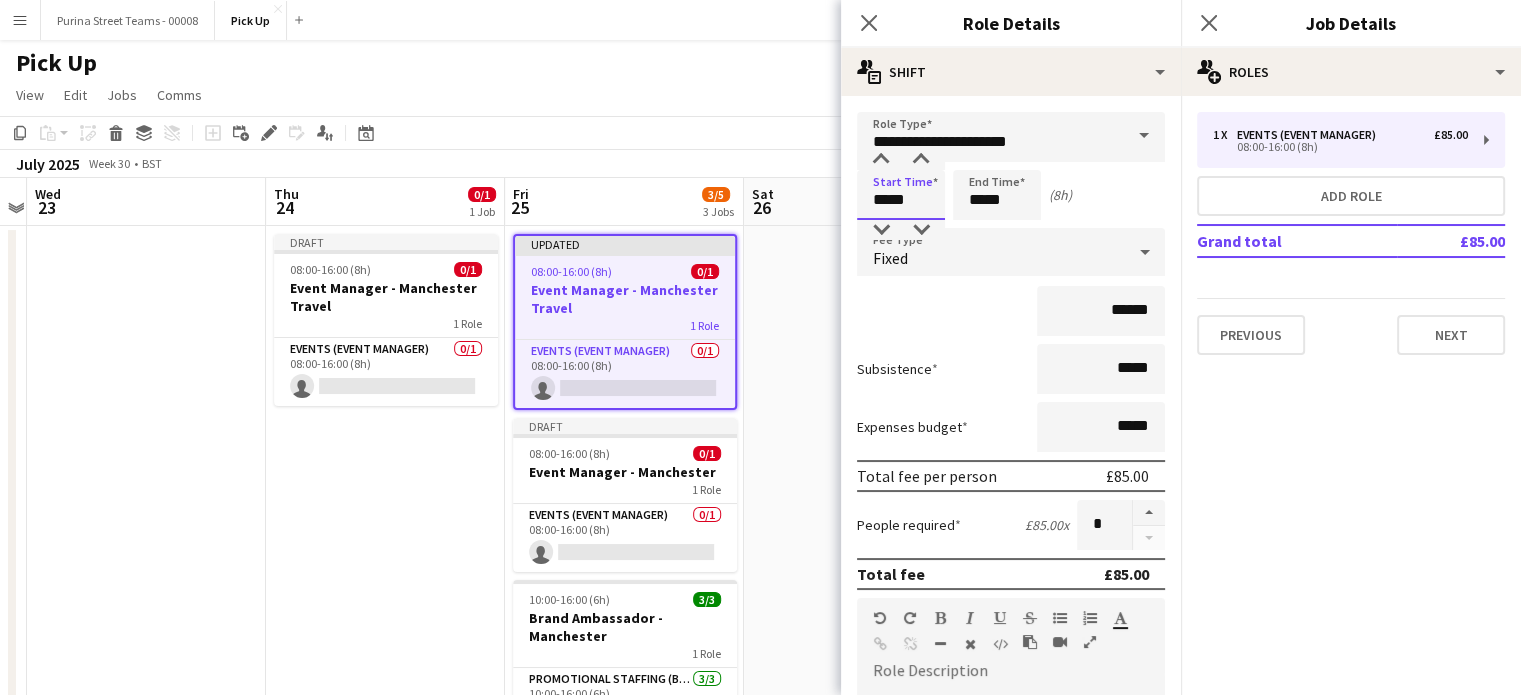 click on "*****" at bounding box center (901, 195) 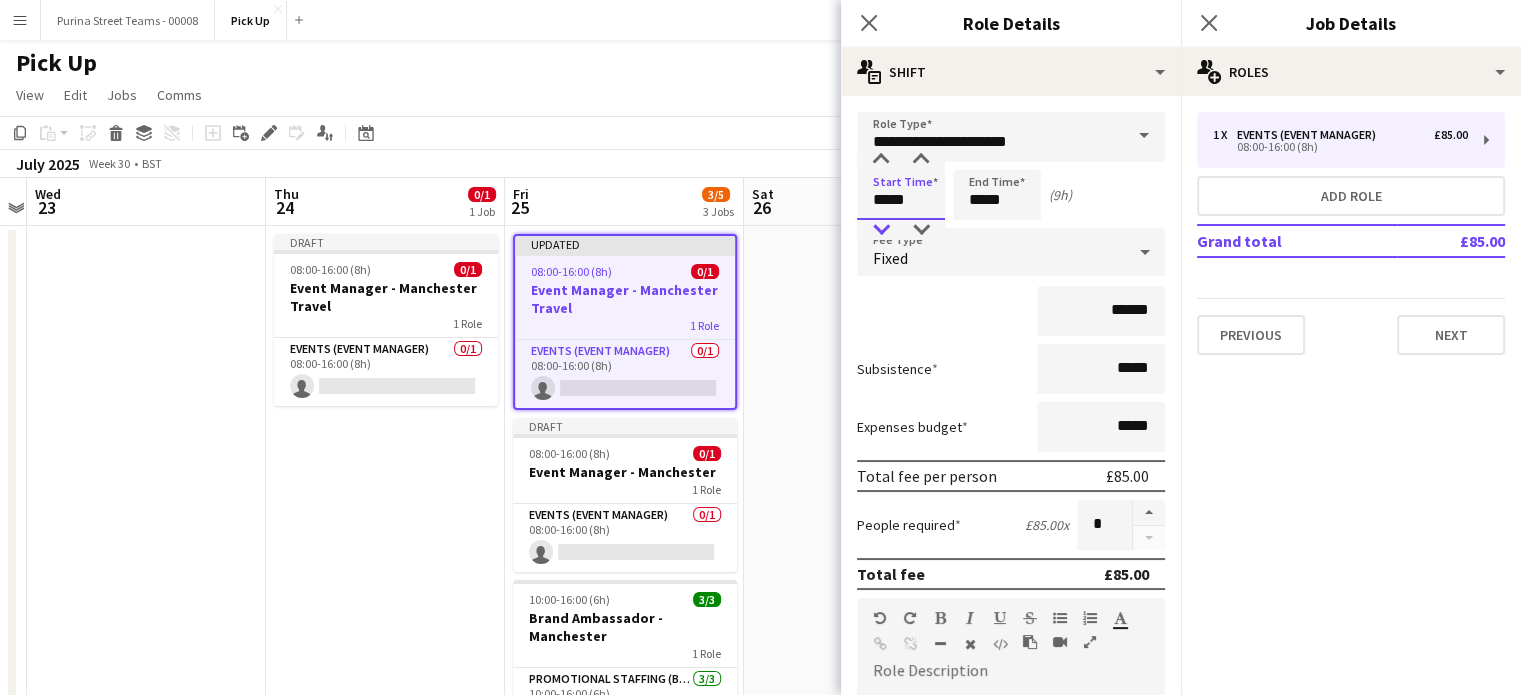 click at bounding box center (881, 230) 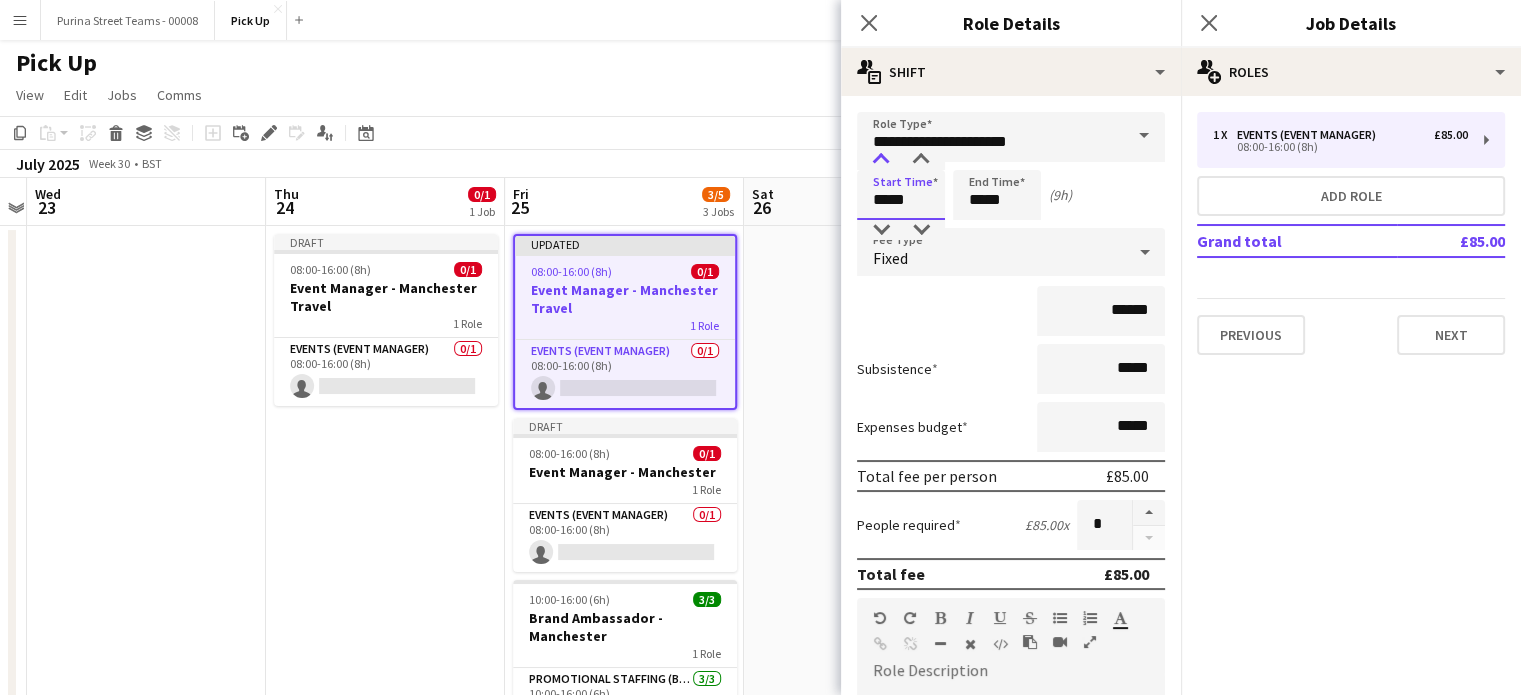 click at bounding box center (881, 160) 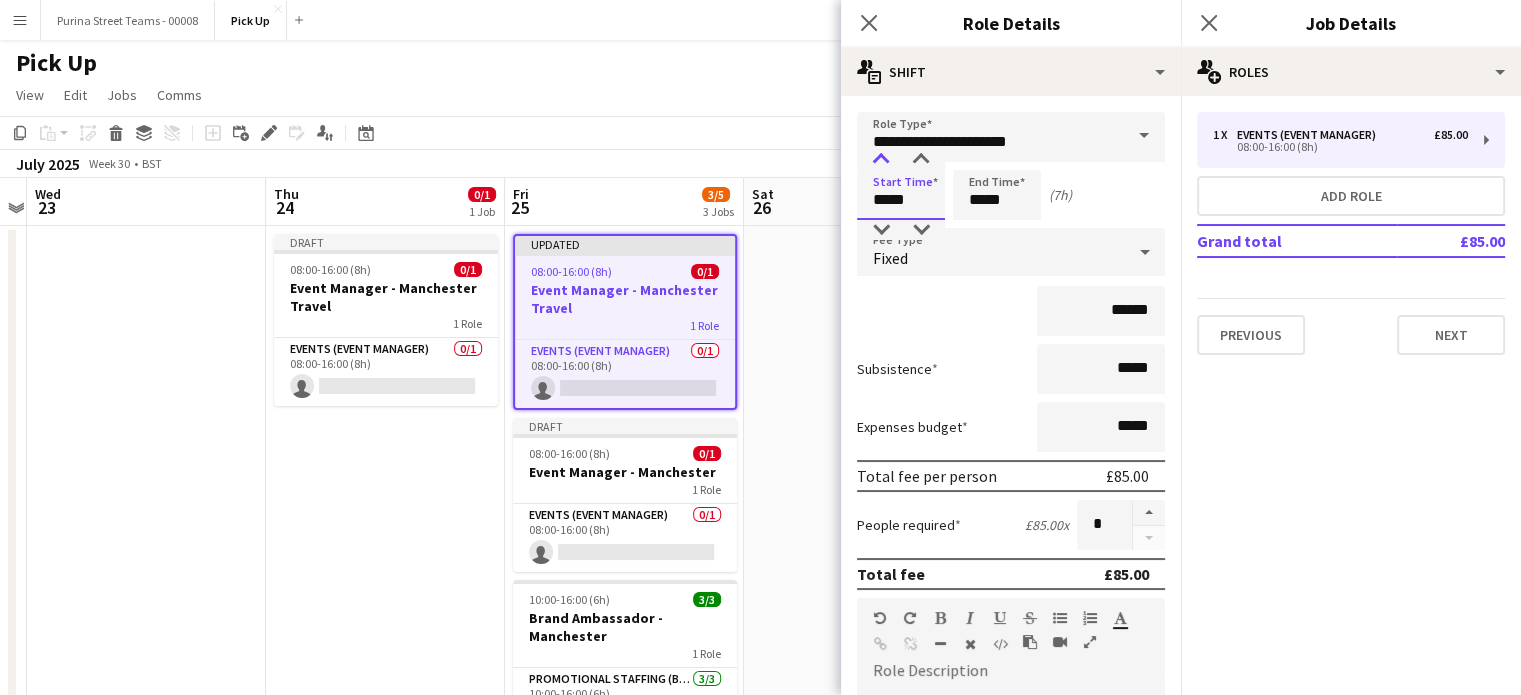 click at bounding box center [881, 160] 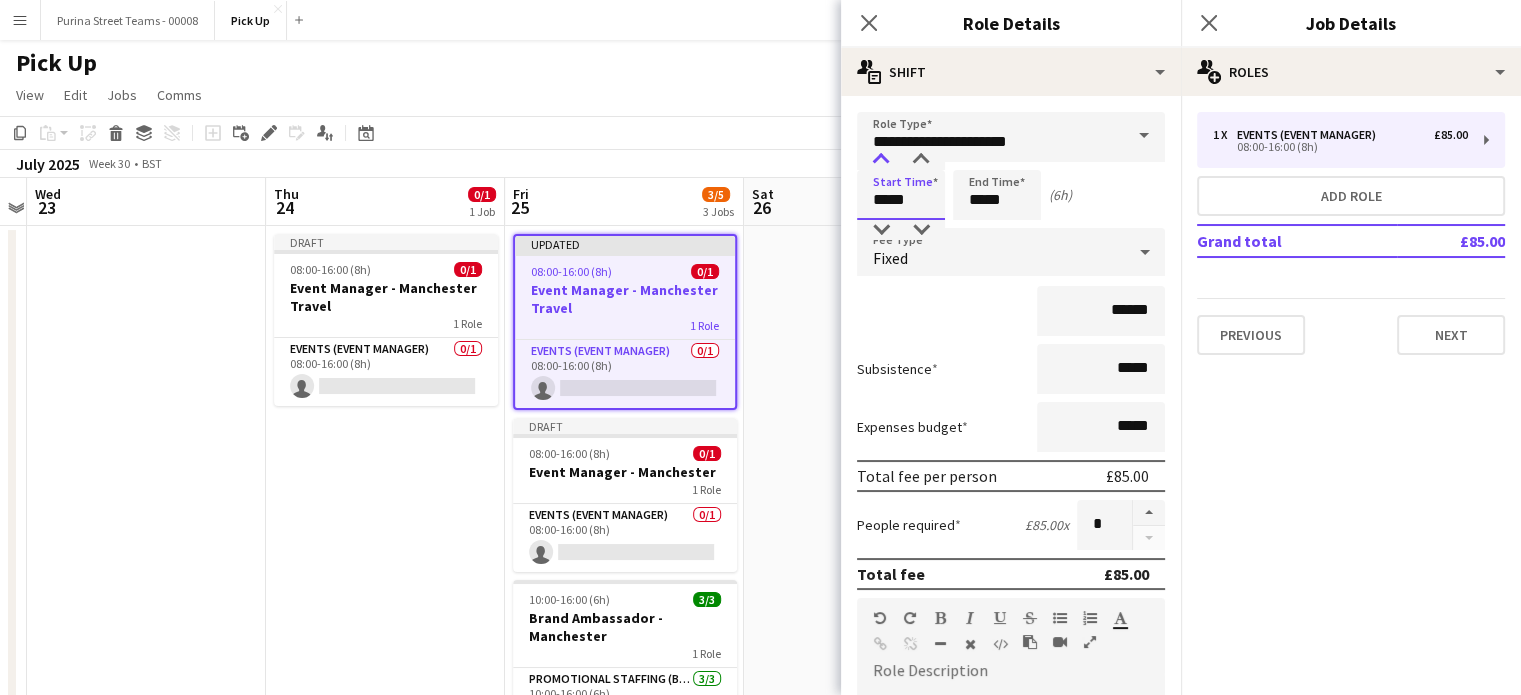click at bounding box center [881, 160] 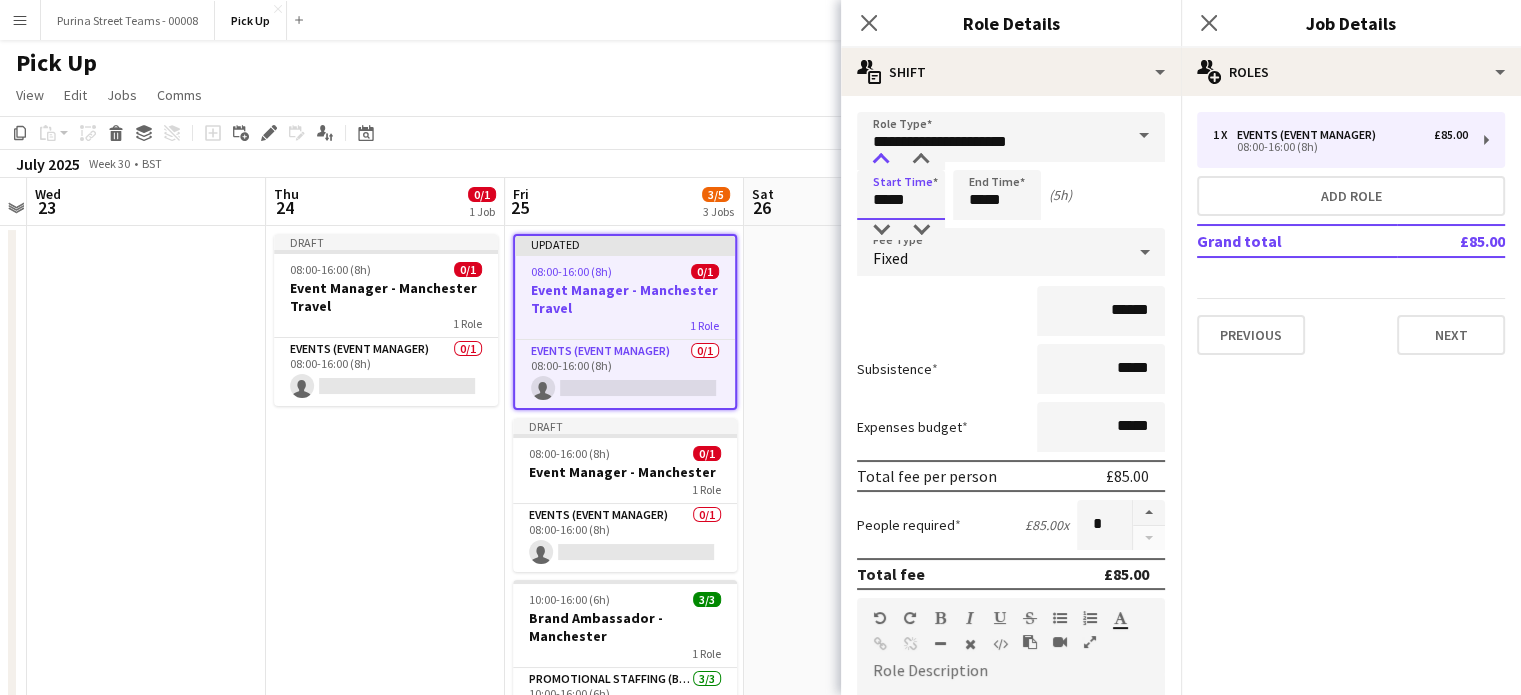 click at bounding box center [881, 160] 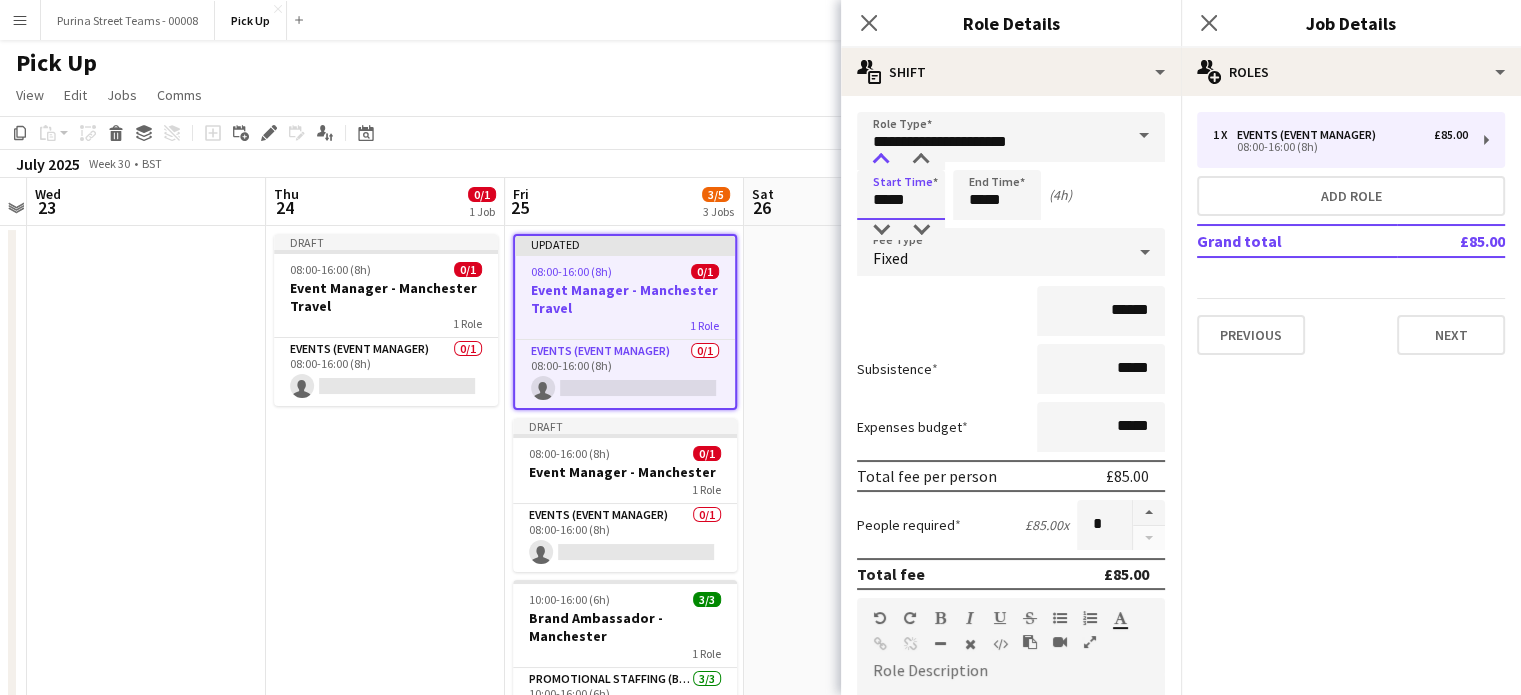 click at bounding box center (881, 160) 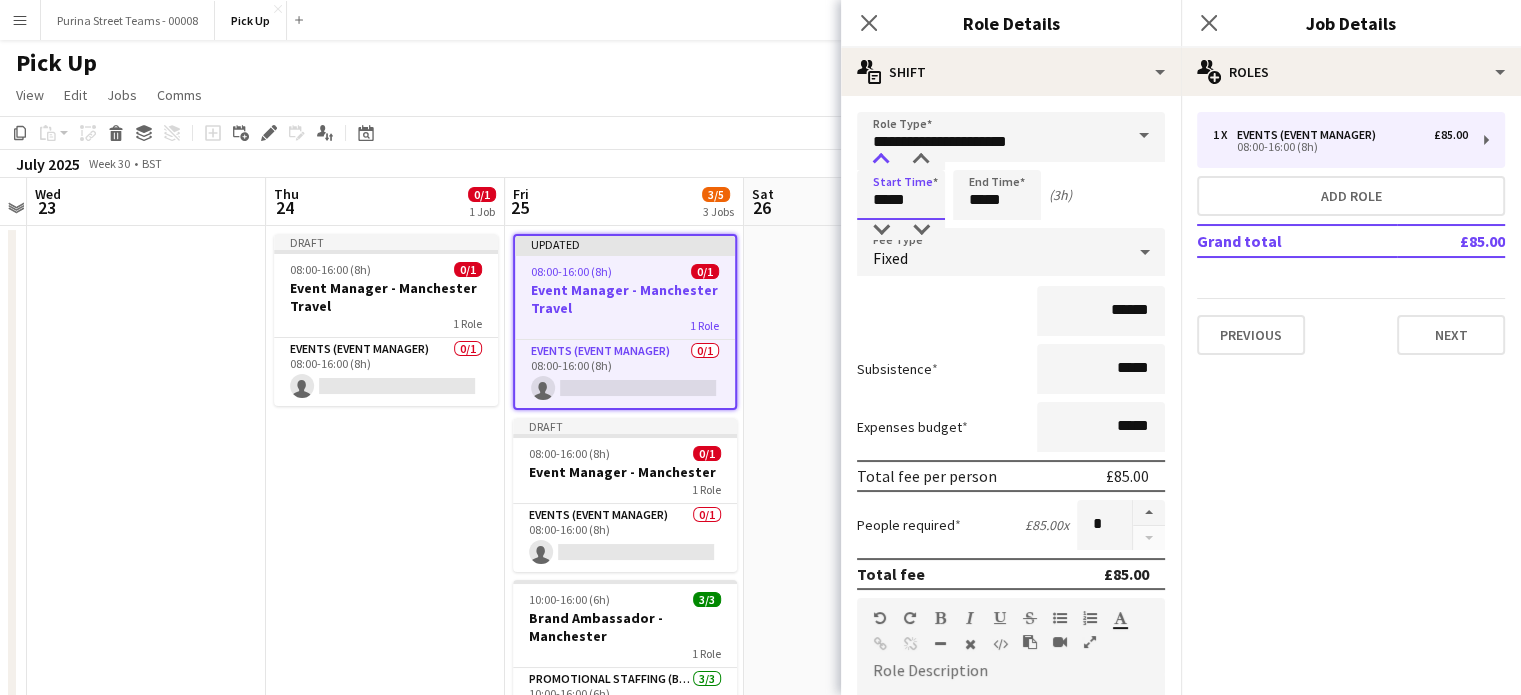 click at bounding box center (881, 160) 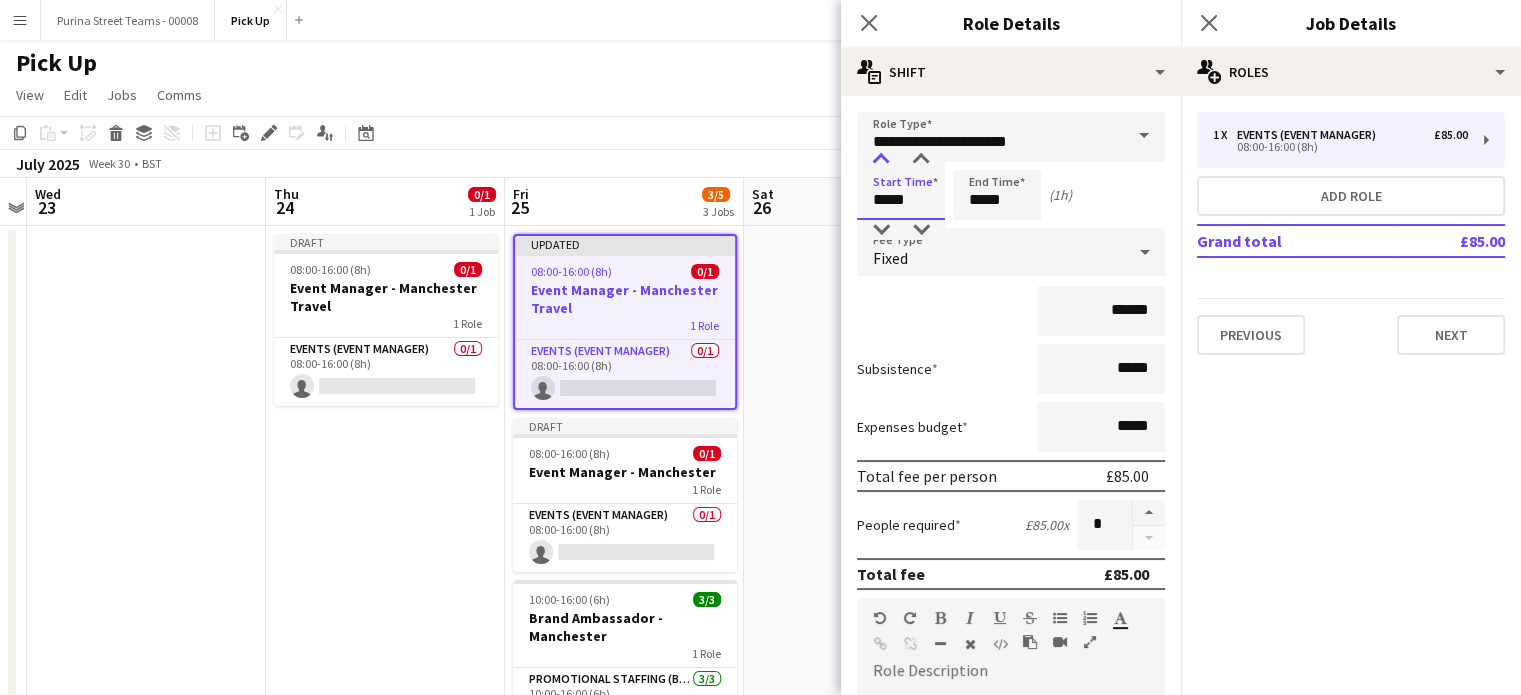 click at bounding box center [881, 160] 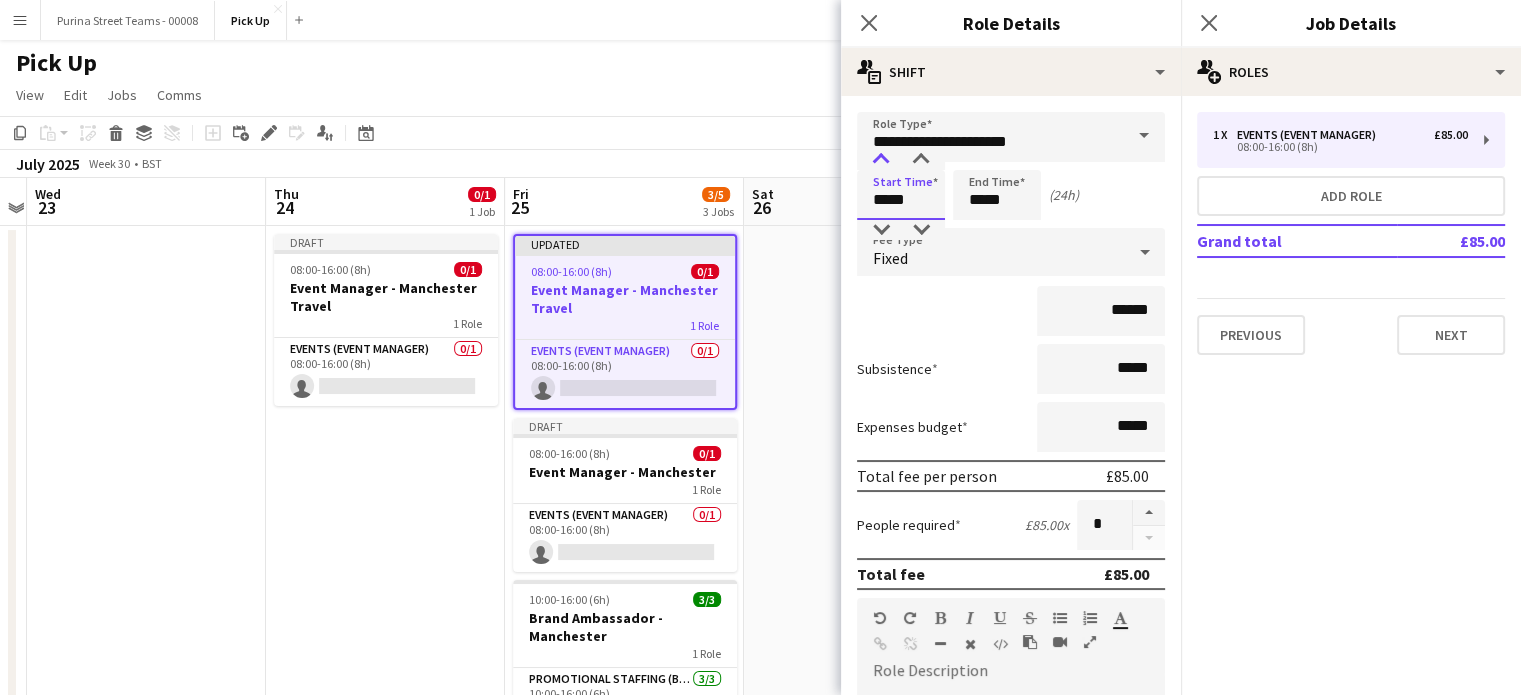 click at bounding box center (881, 160) 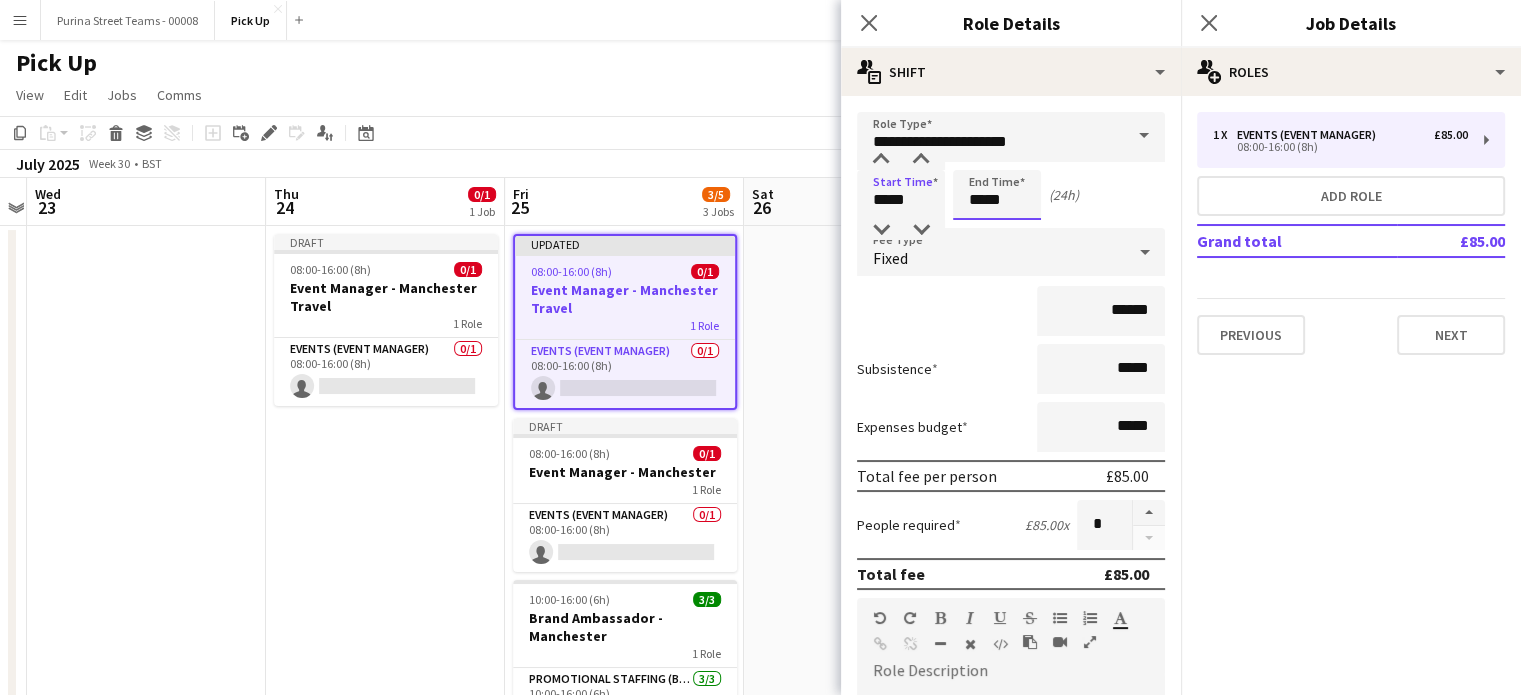 click on "*****" at bounding box center [997, 195] 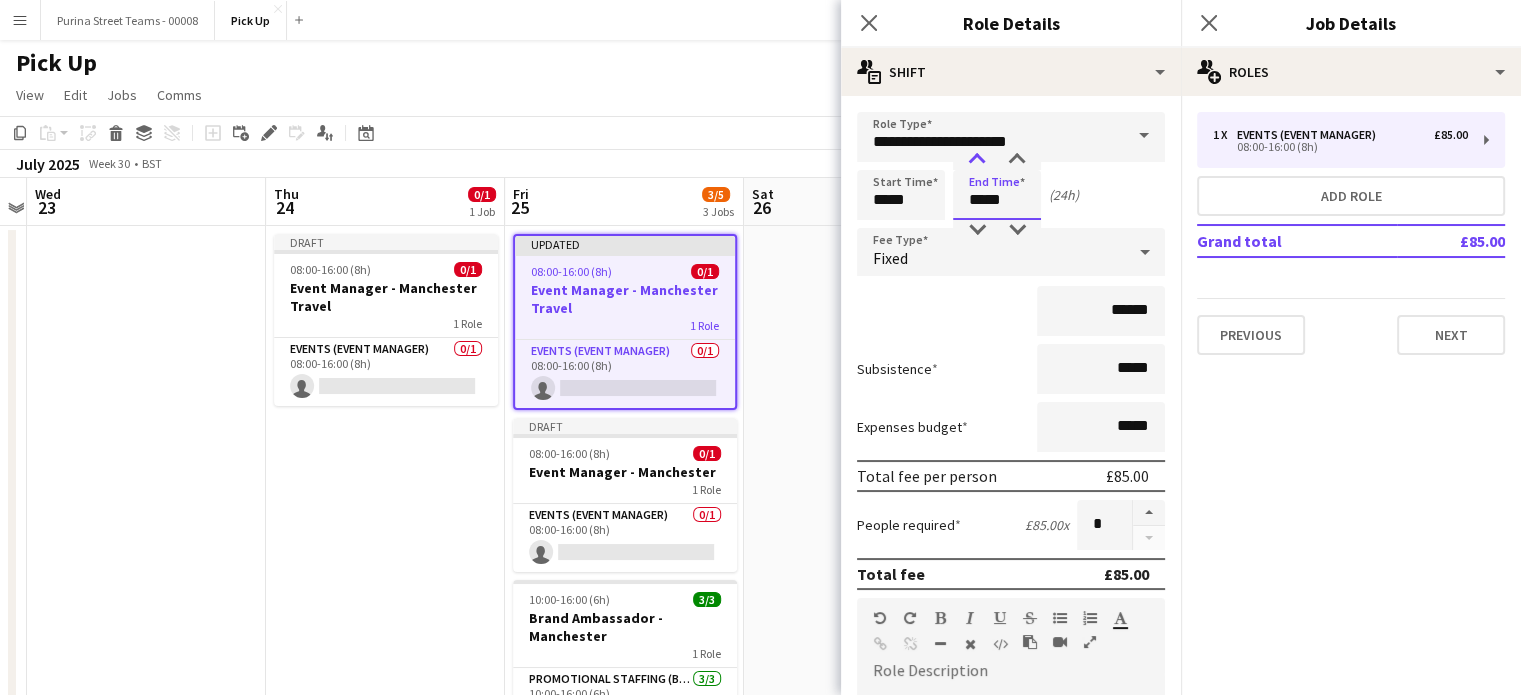 click at bounding box center [977, 160] 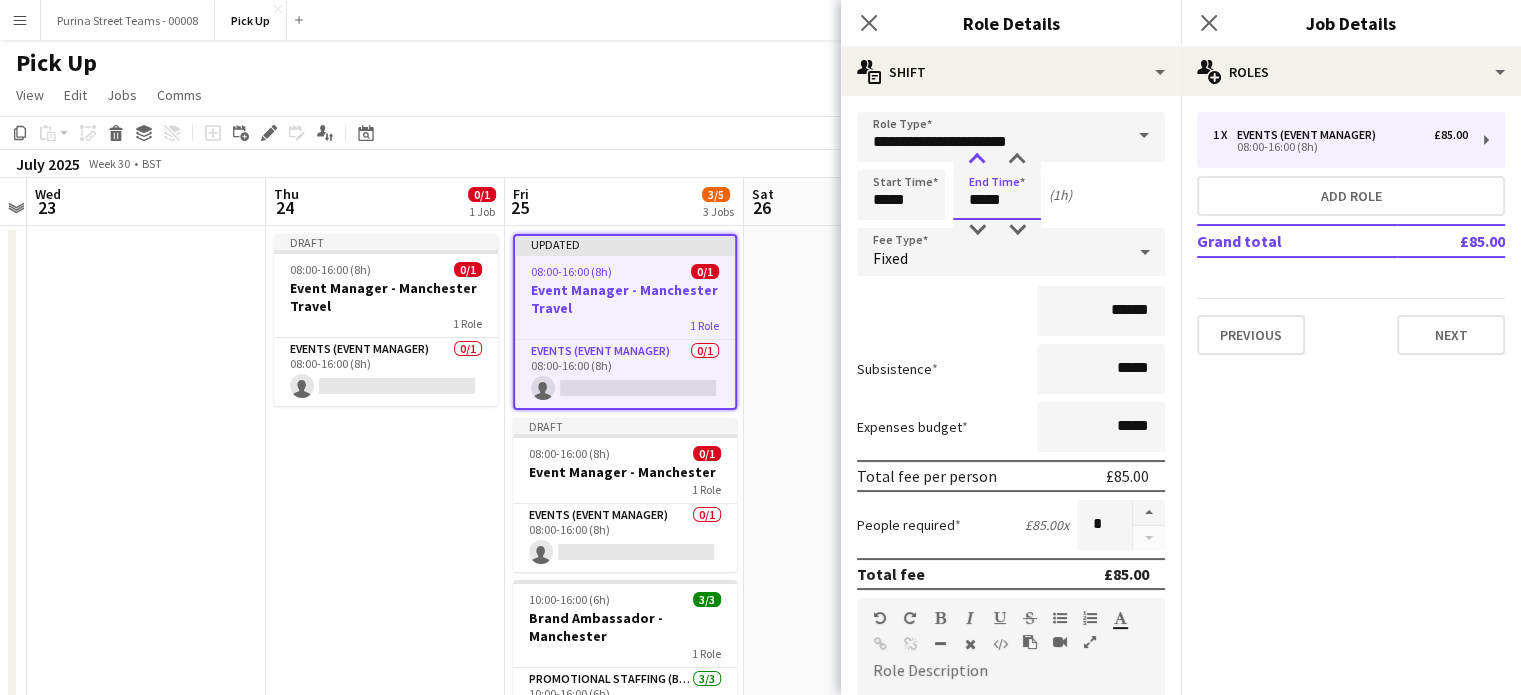 click at bounding box center [977, 160] 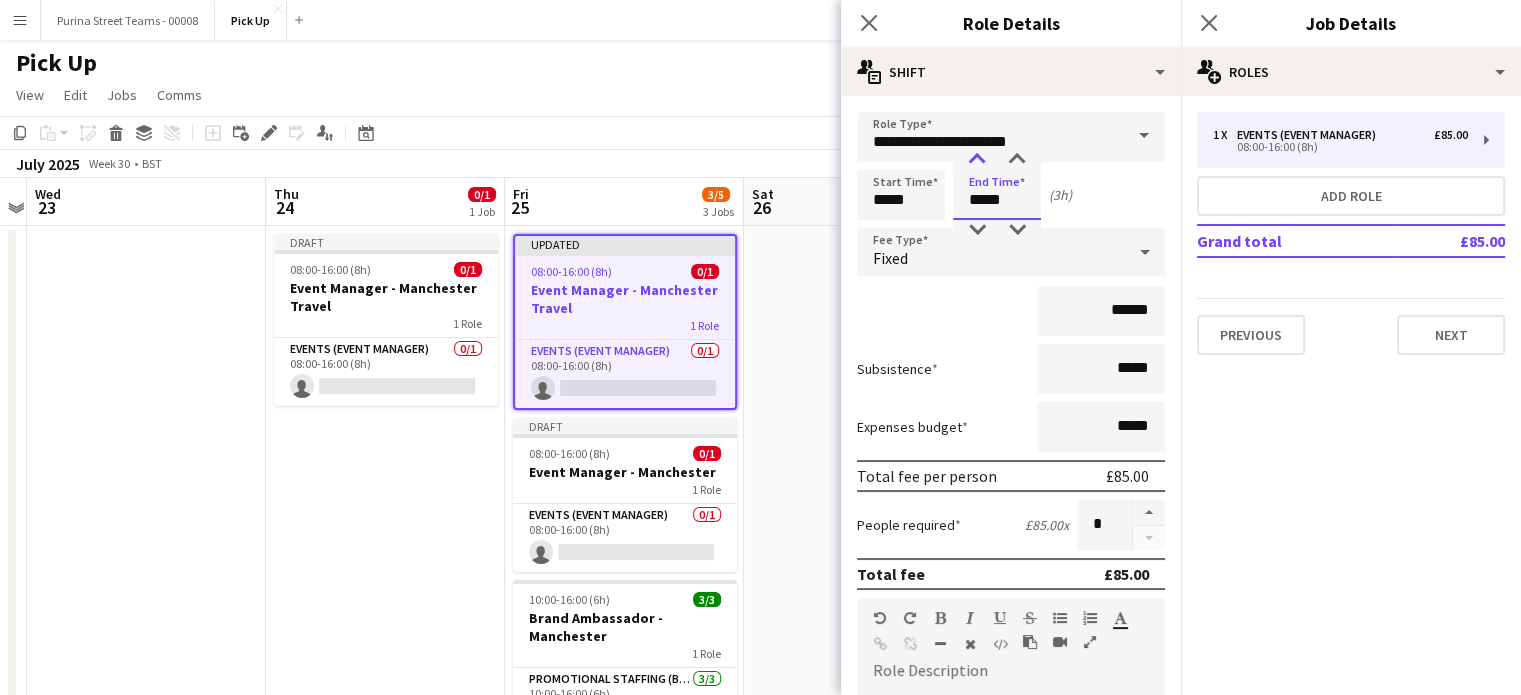 click at bounding box center (977, 160) 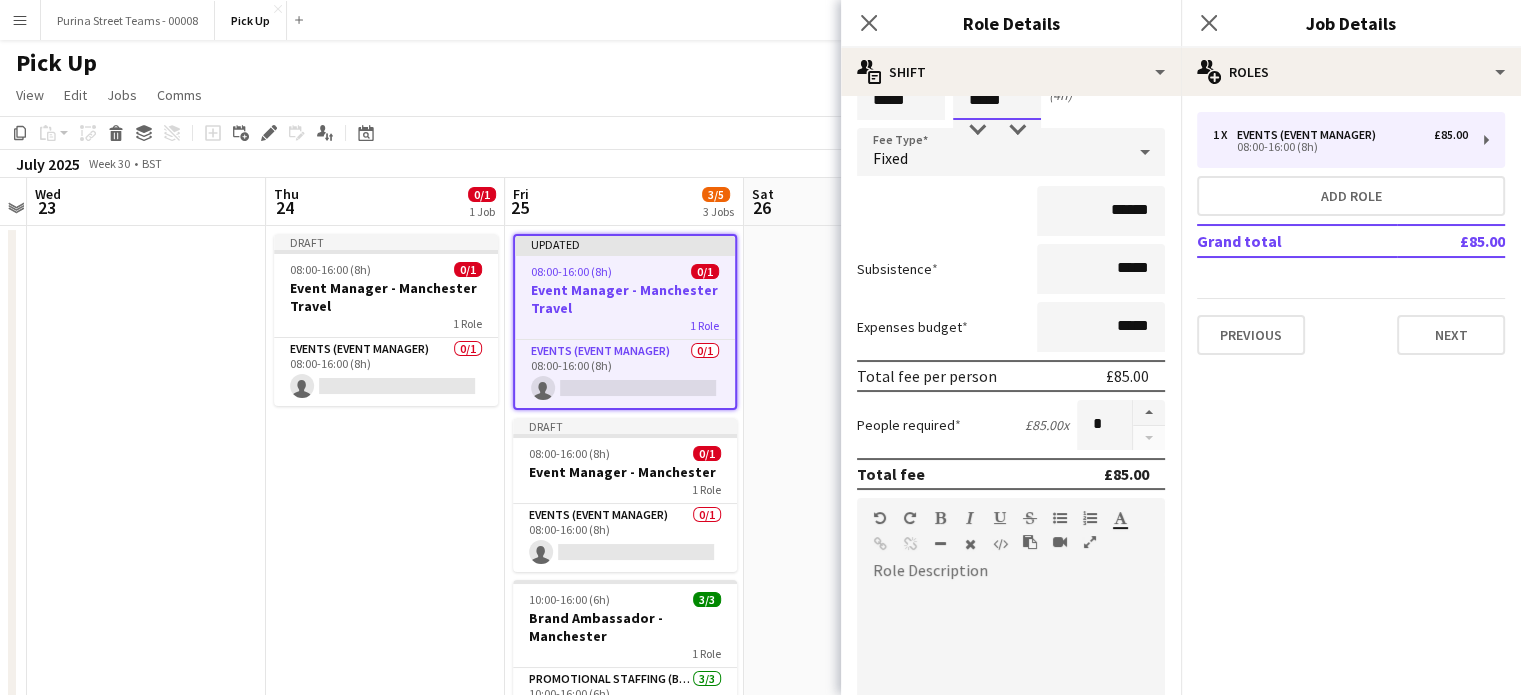 scroll, scrollTop: 455, scrollLeft: 0, axis: vertical 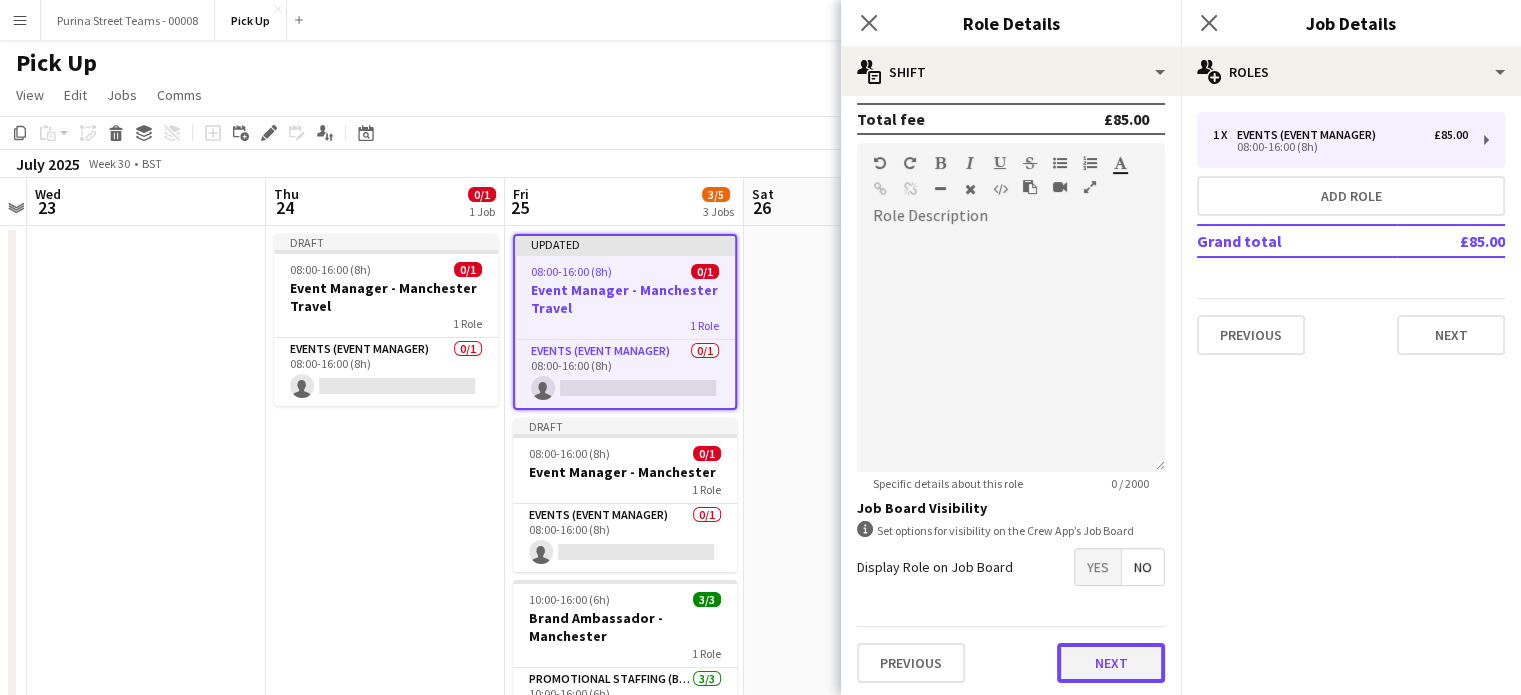 click on "Next" at bounding box center (1111, 663) 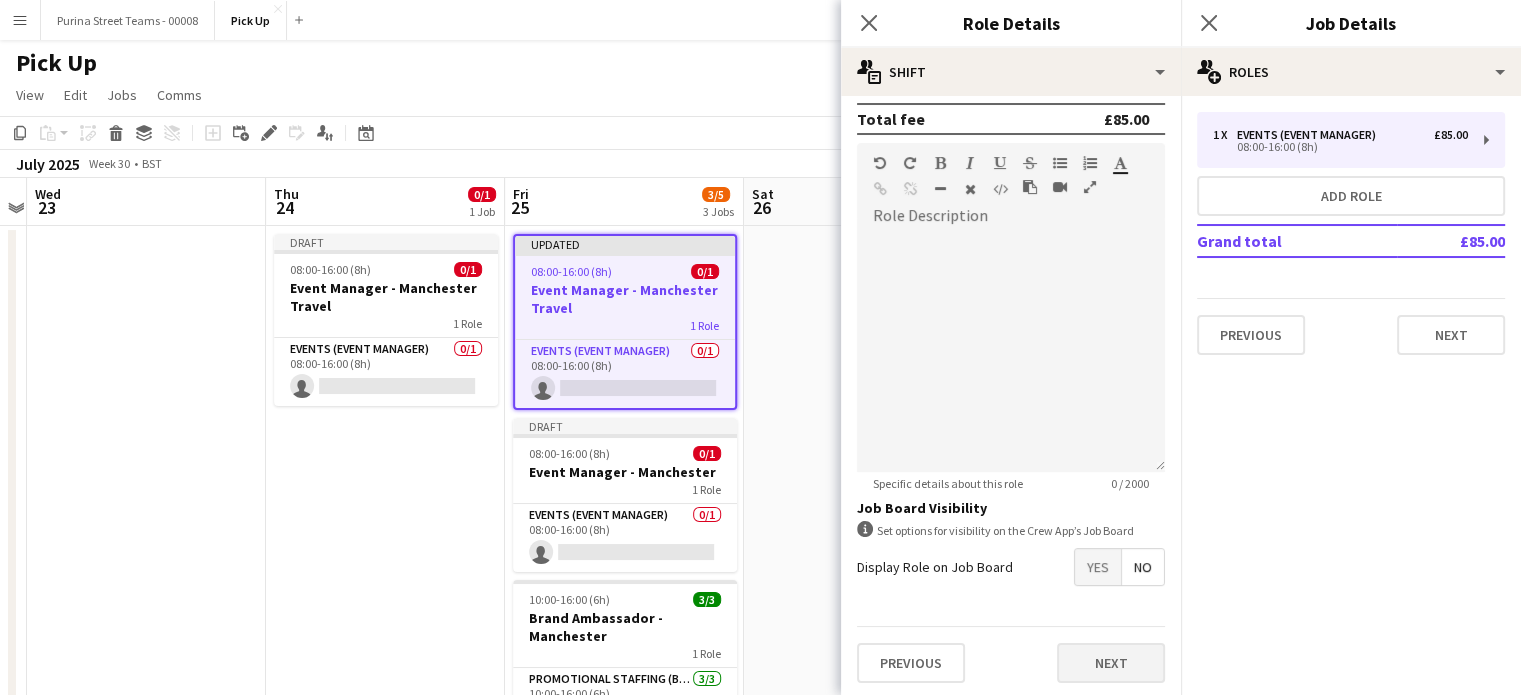 scroll, scrollTop: 0, scrollLeft: 0, axis: both 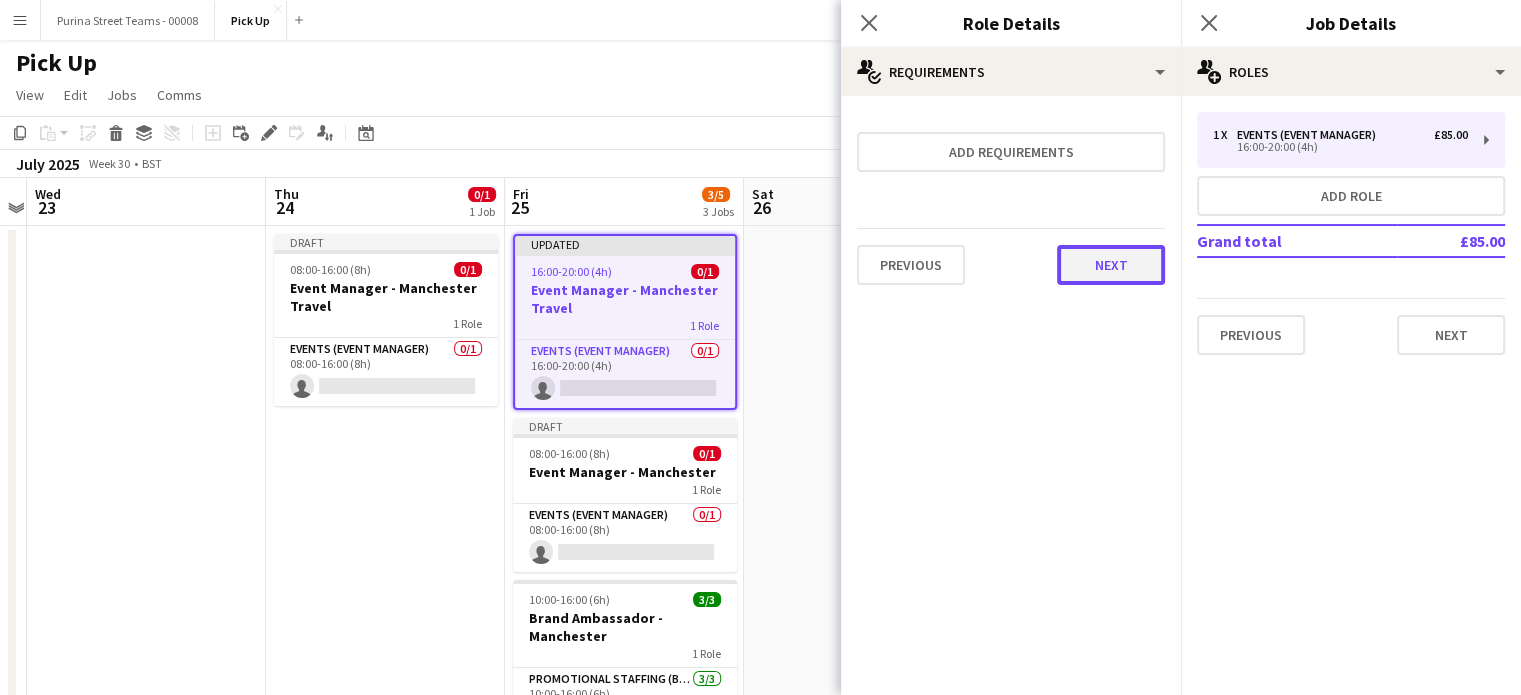 click on "Next" at bounding box center (1111, 265) 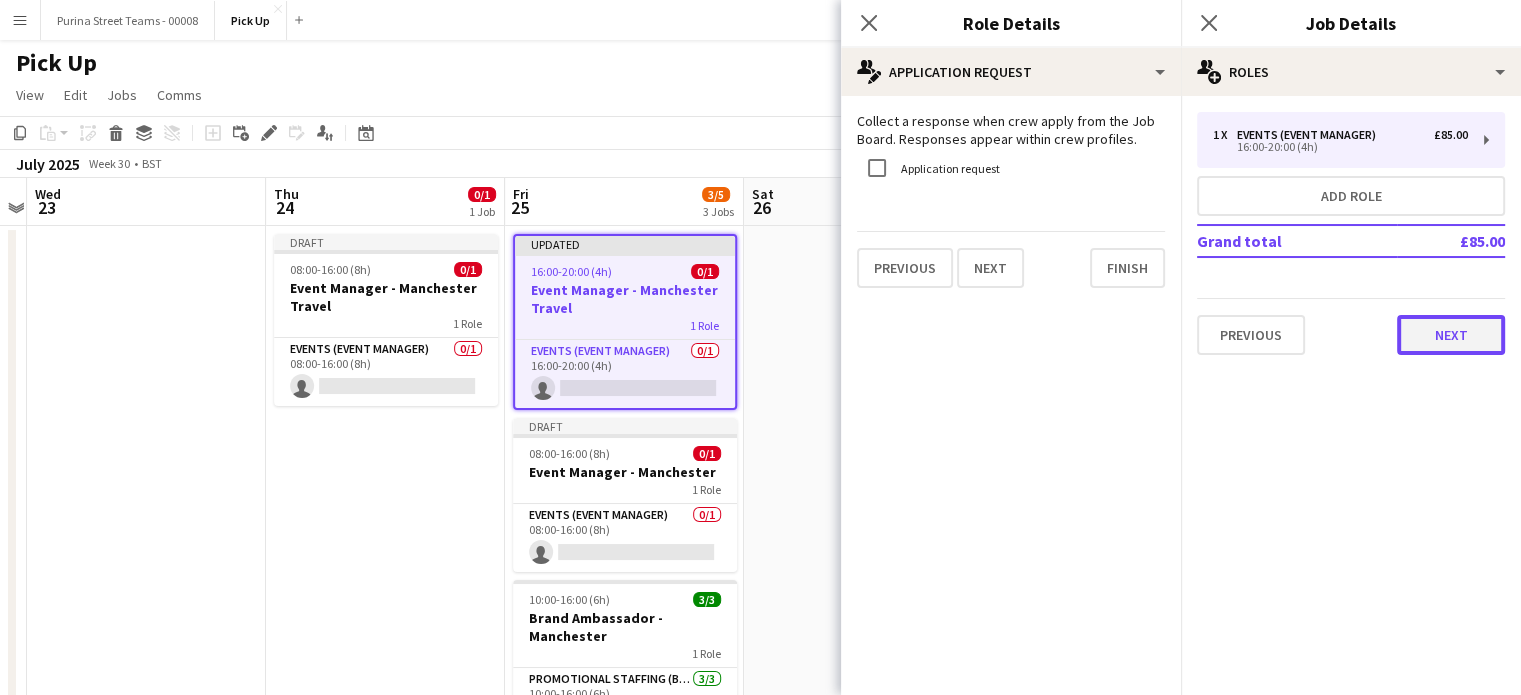 click on "Next" at bounding box center (1451, 335) 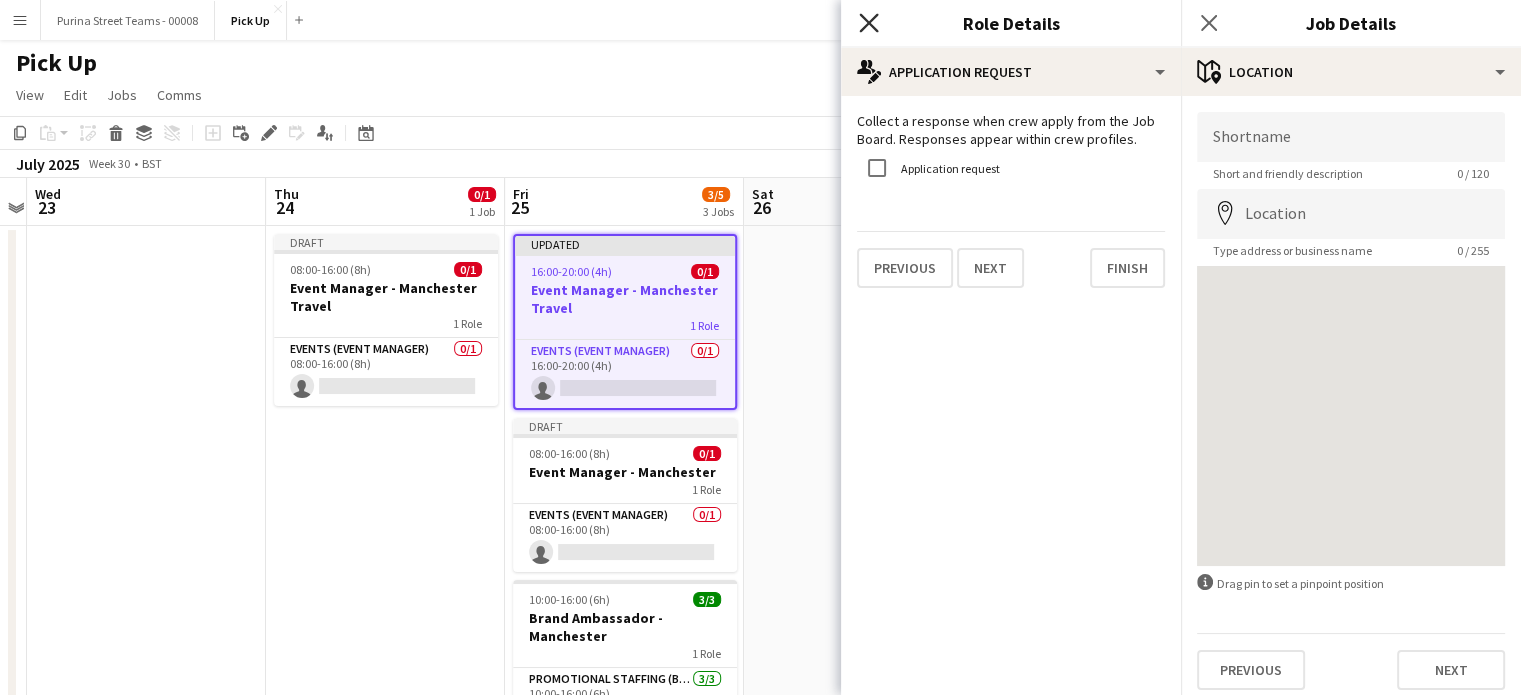 click on "Close pop-in" 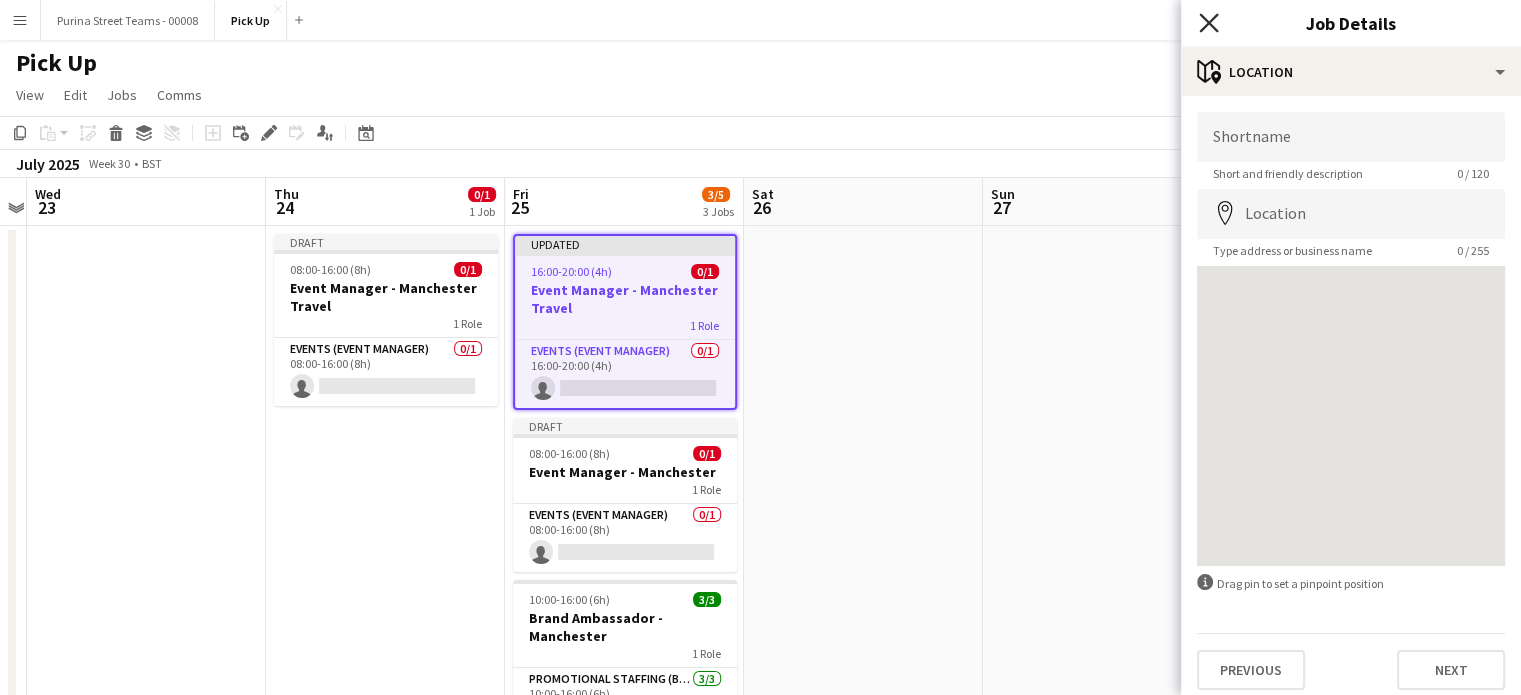 click on "Close pop-in" 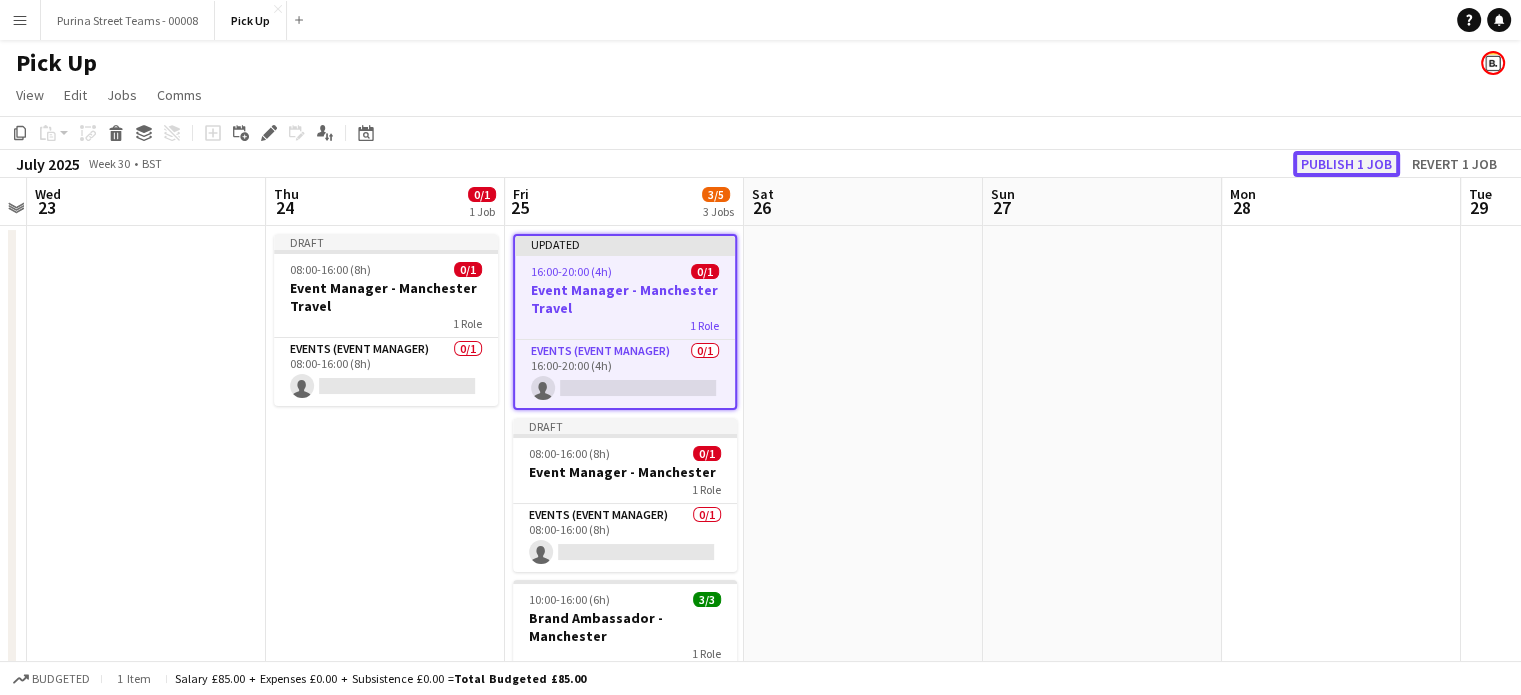 click on "Publish 1 job" 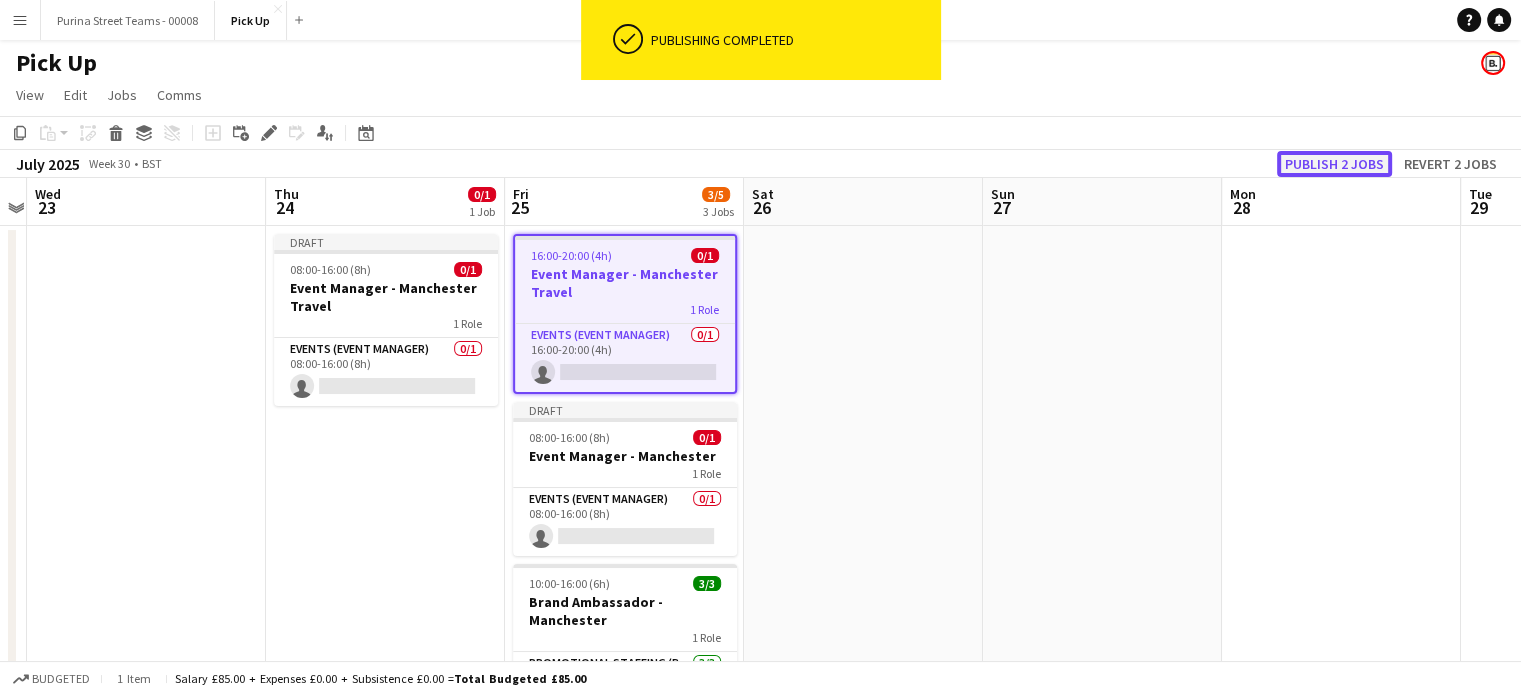 click on "Publish 2 jobs" 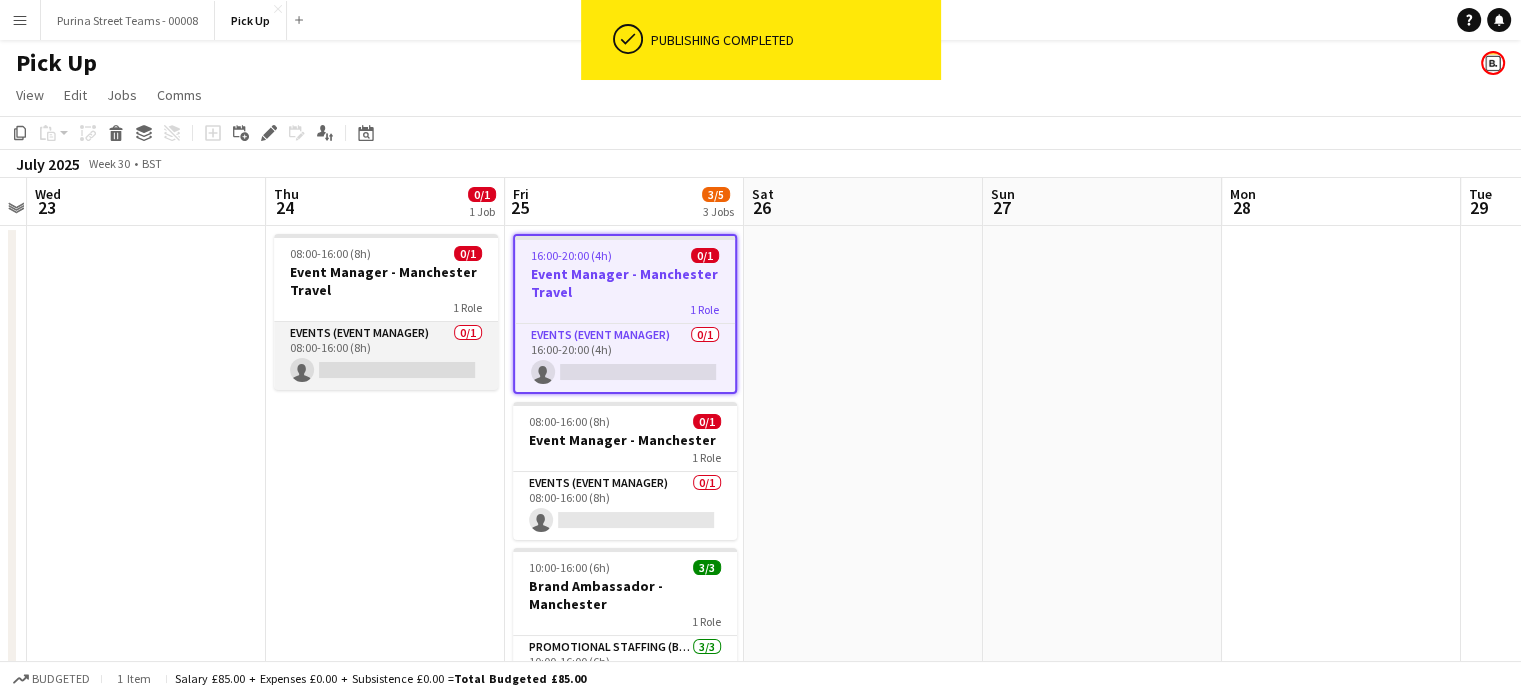 click on "Events (Event Manager)   0/1   08:00-16:00 (8h)
single-neutral-actions" at bounding box center (386, 356) 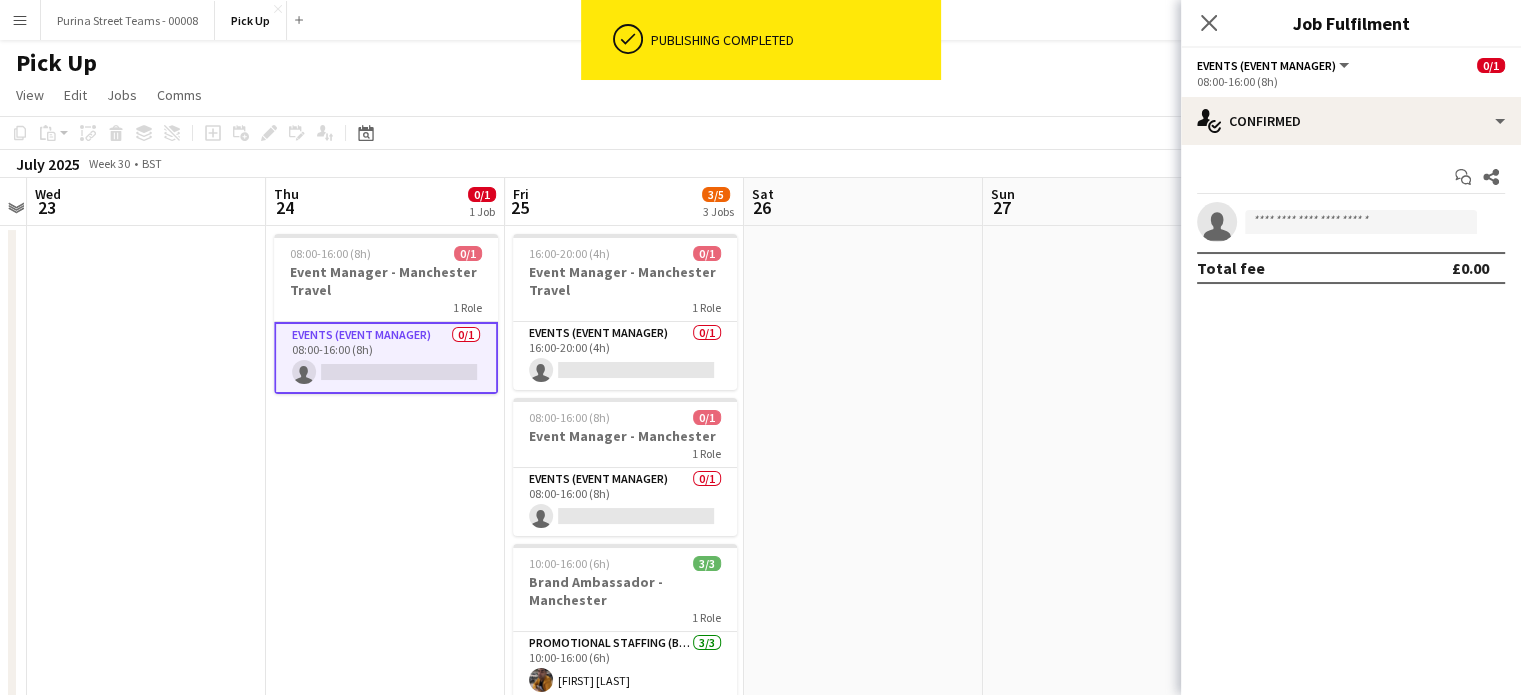 click at bounding box center [1371, 222] 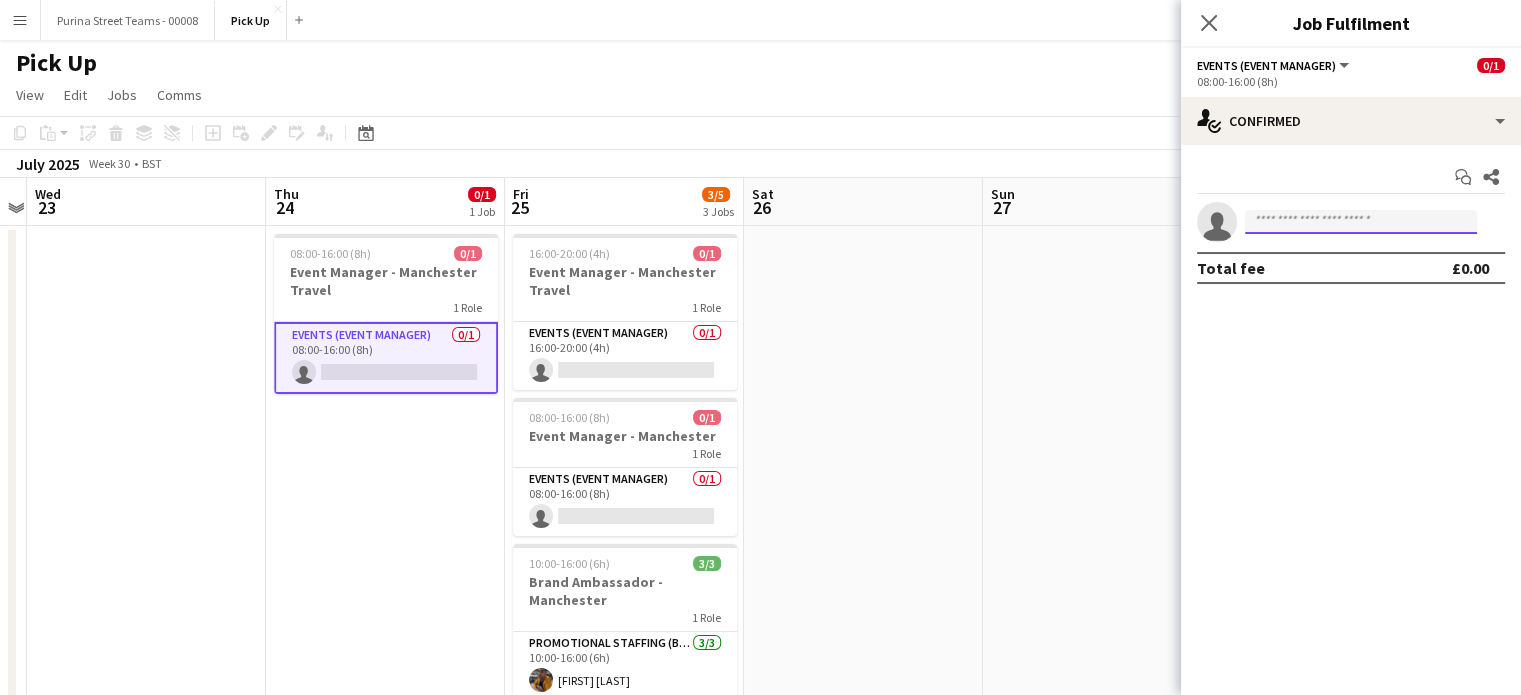 click at bounding box center [1361, 222] 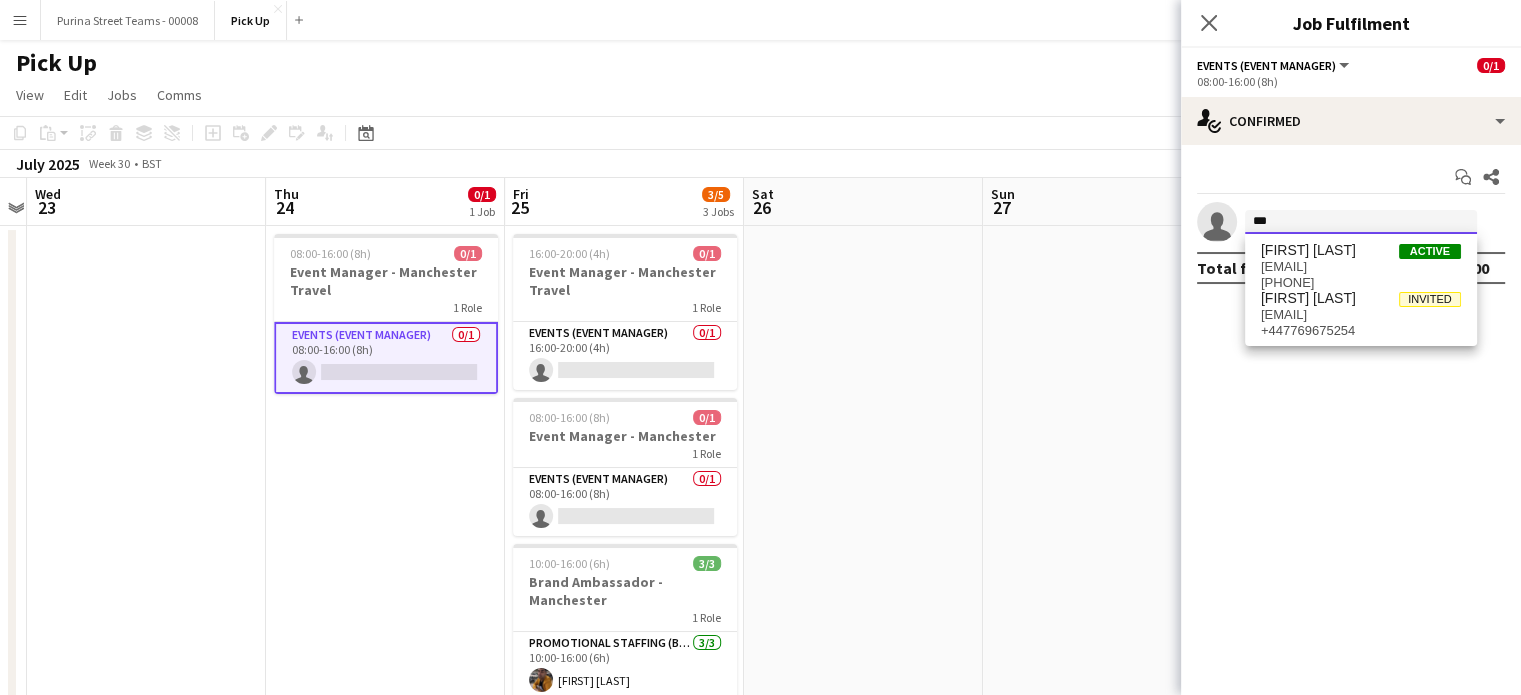 type on "***" 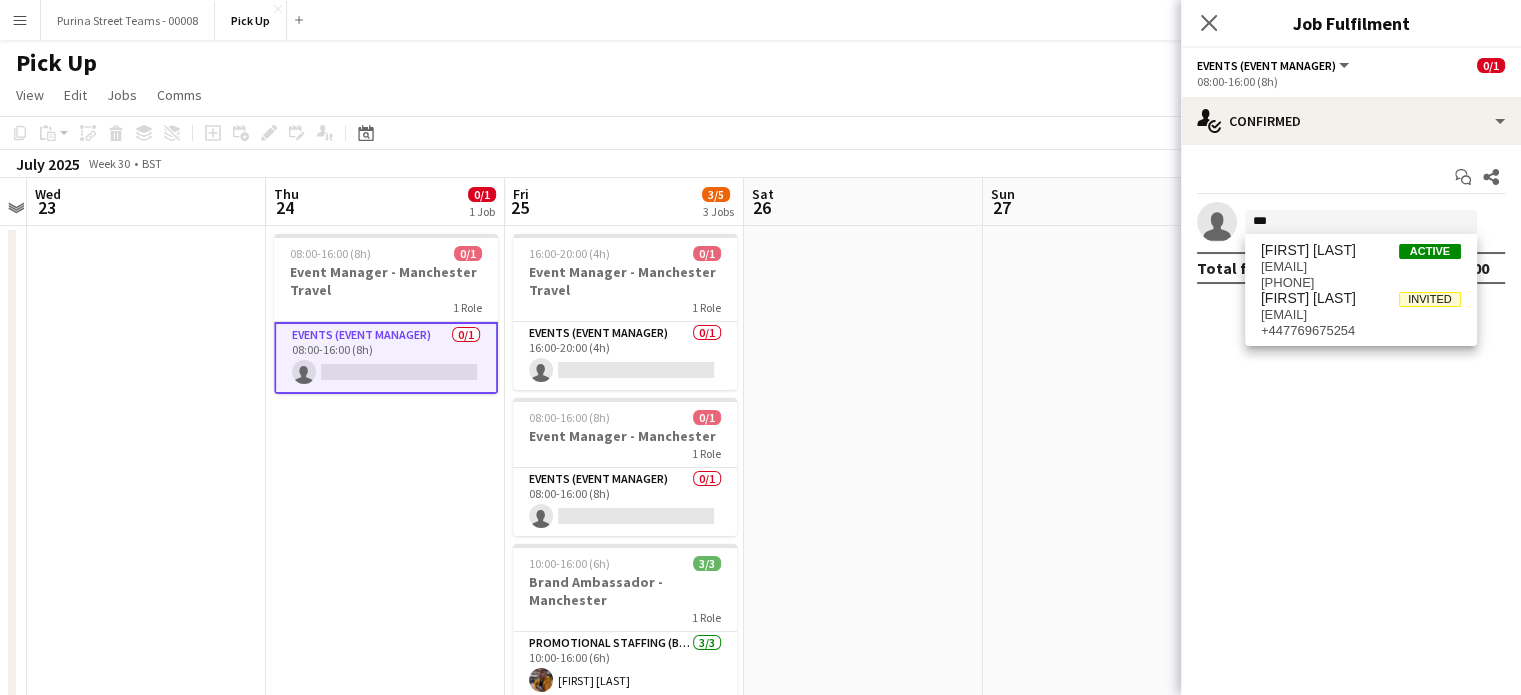 click on "check
Confirmed
Start chat
Share
single-neutral-actions
***  Total fee   £0.00" 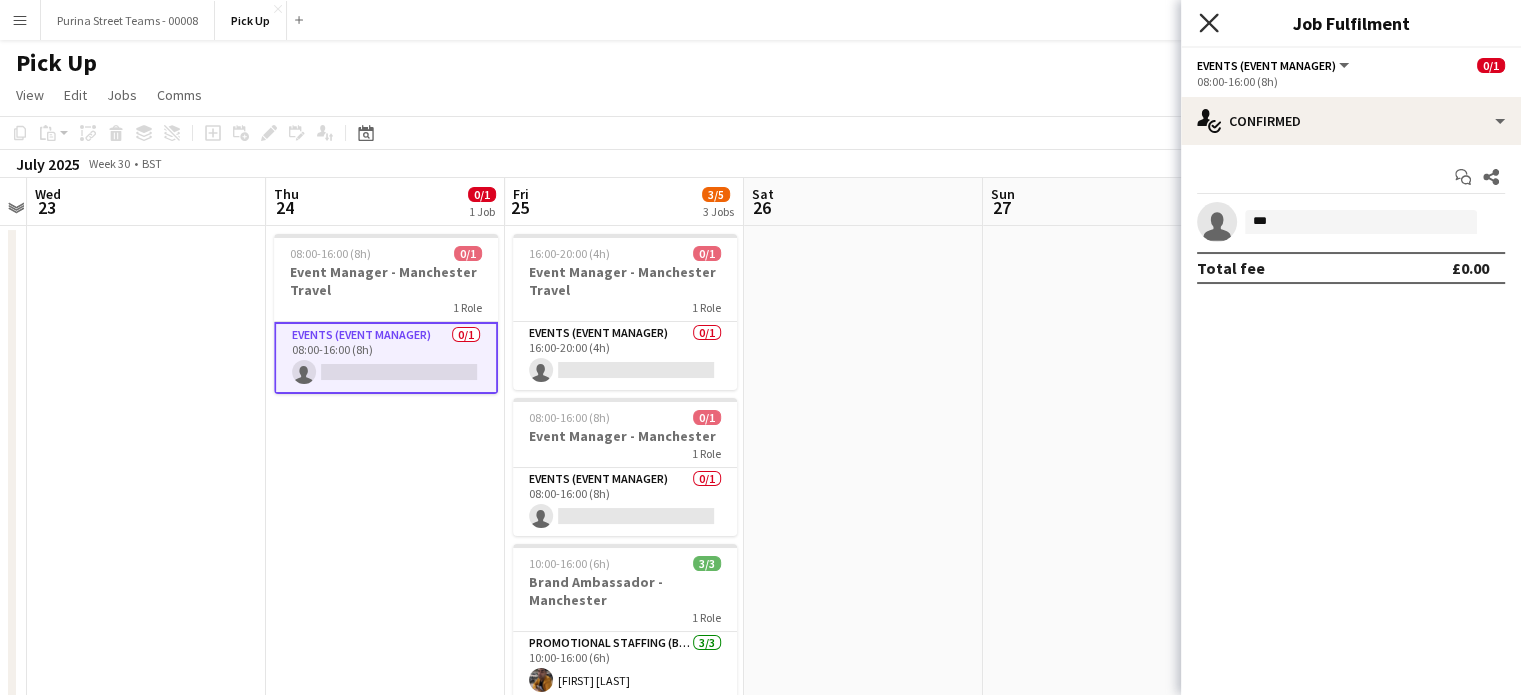 click on "Close pop-in" 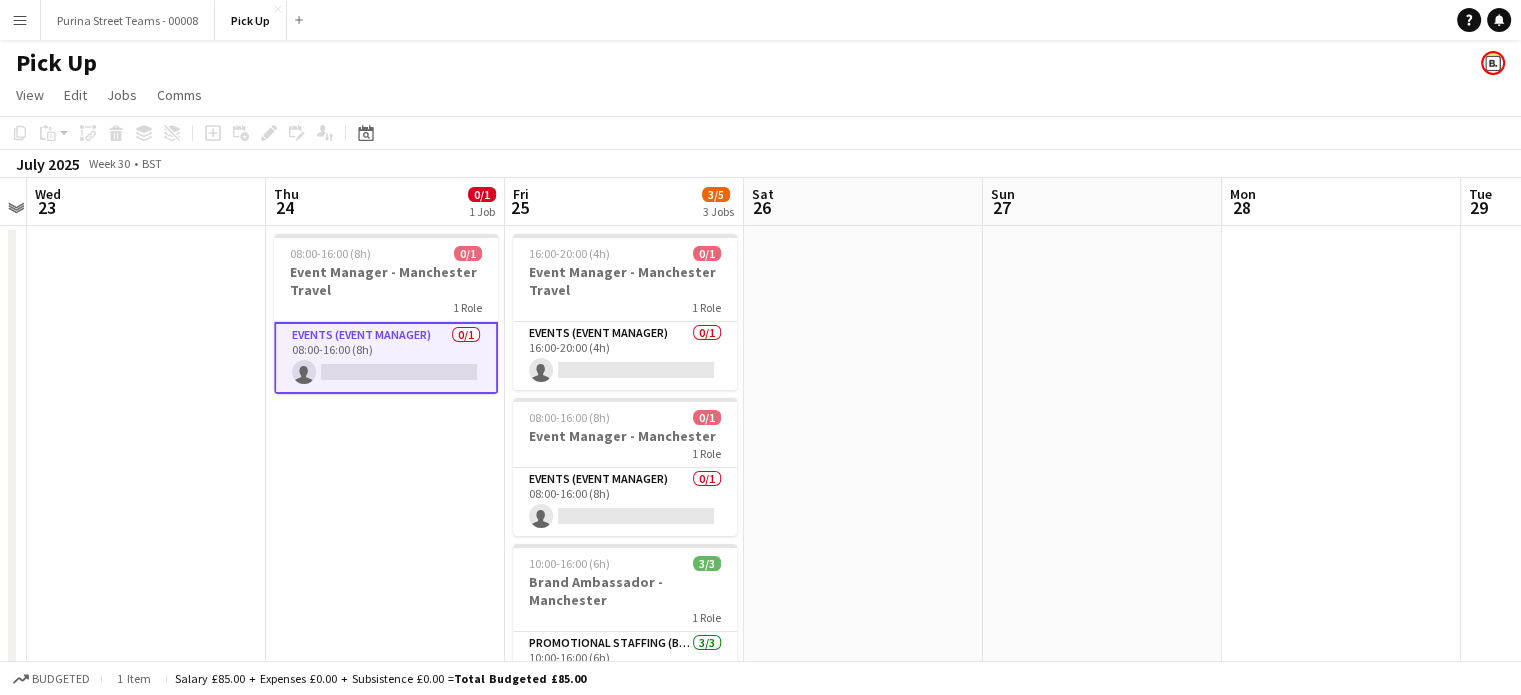 click on "Sun   20   Mon   21   Tue   22   Wed   23   Thu   24   0/1   1 Job   Fri   25   3/5   3 Jobs   Sat   26   Sun   27   Mon   28   Tue   29   Wed   30   Thu   31      08:00-16:00 (8h)    0/1   Event Manager - Manchester Travel   1 Role   Events (Event Manager)   0/1   08:00-16:00 (8h)
single-neutral-actions
16:00-20:00 (4h)    0/1   Event Manager - Manchester Travel   1 Role   Events (Event Manager)   0/1   16:00-20:00 (4h)
single-neutral-actions
08:00-16:00 (8h)    0/1   Event Manager - Manchester   1 Role   Events (Event Manager)   0/1   08:00-16:00 (8h)
single-neutral-actions
10:00-16:00 (6h)    3/3   Brand Ambassador - Manchester   1 Role   Promotional Staffing (Brand Ambassadors)   3/3   10:00-16:00 (6h)
[FIRST] [LAST] [FIRST] [LAST] [FIRST] [LAST]" at bounding box center [760, 499] 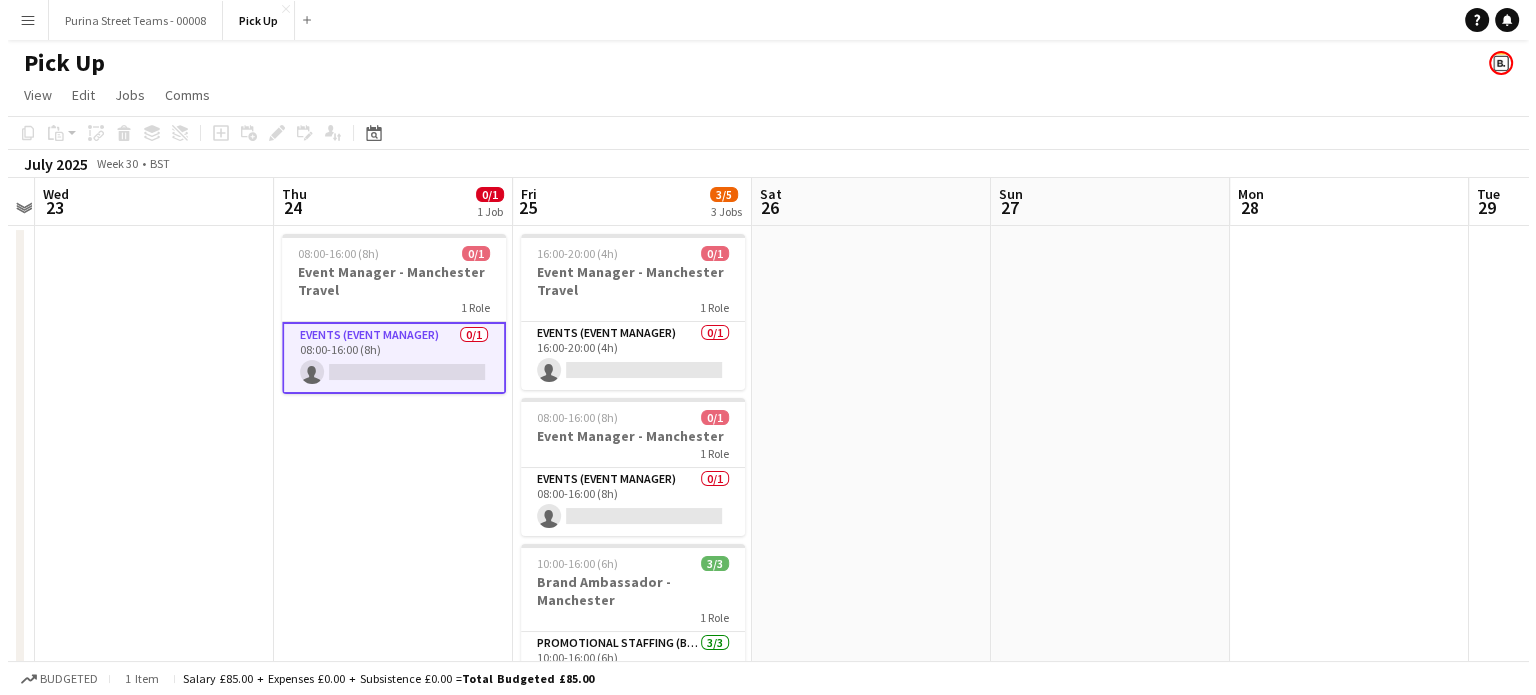 scroll, scrollTop: 0, scrollLeft: 684, axis: horizontal 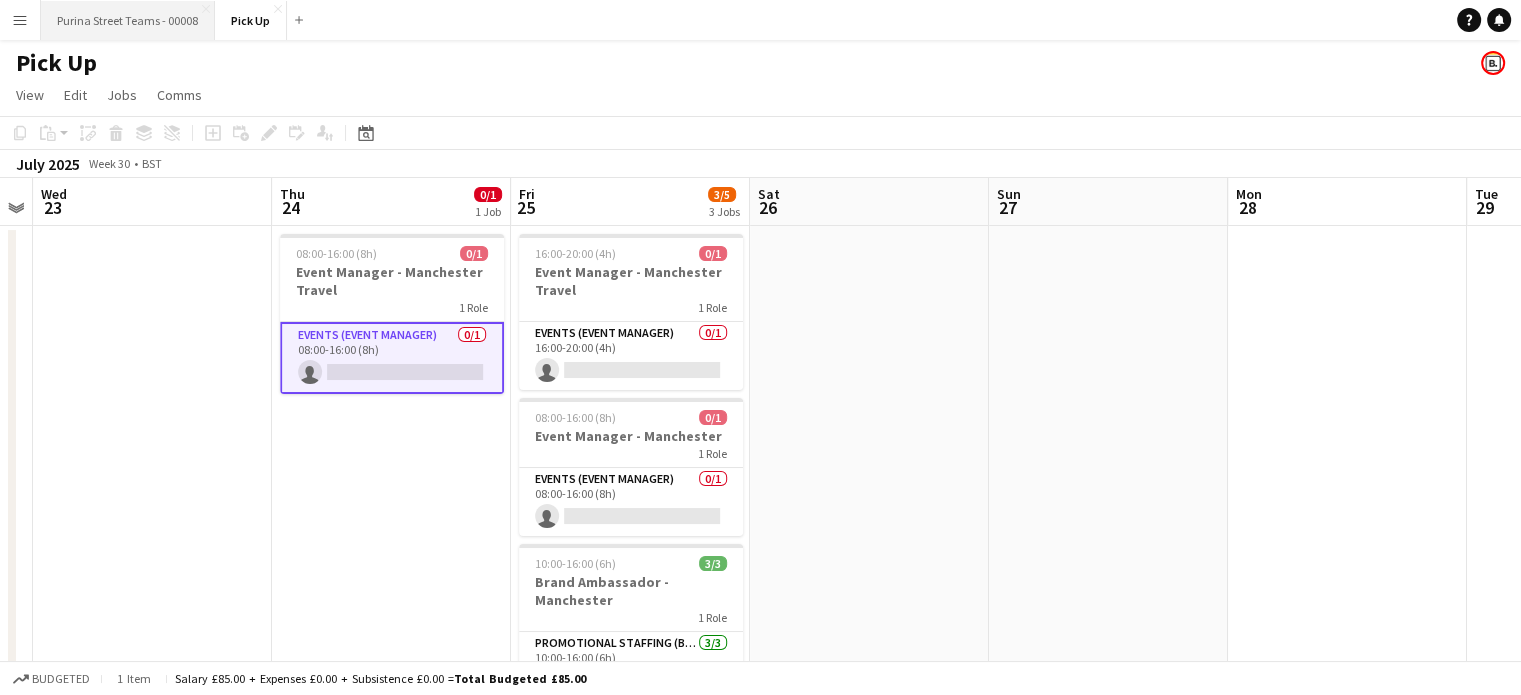 click on "Purina Street Teams - 00008
Close" at bounding box center [128, 20] 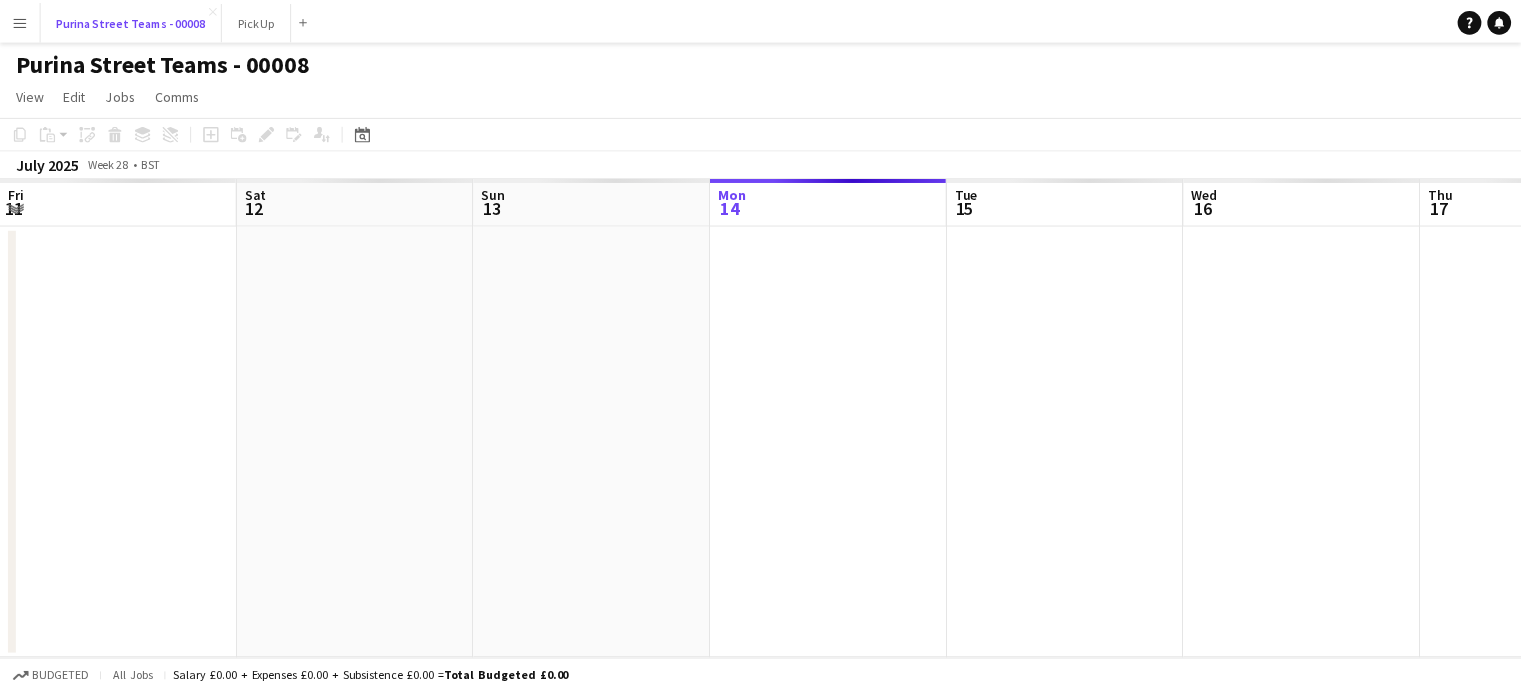 scroll, scrollTop: 0, scrollLeft: 478, axis: horizontal 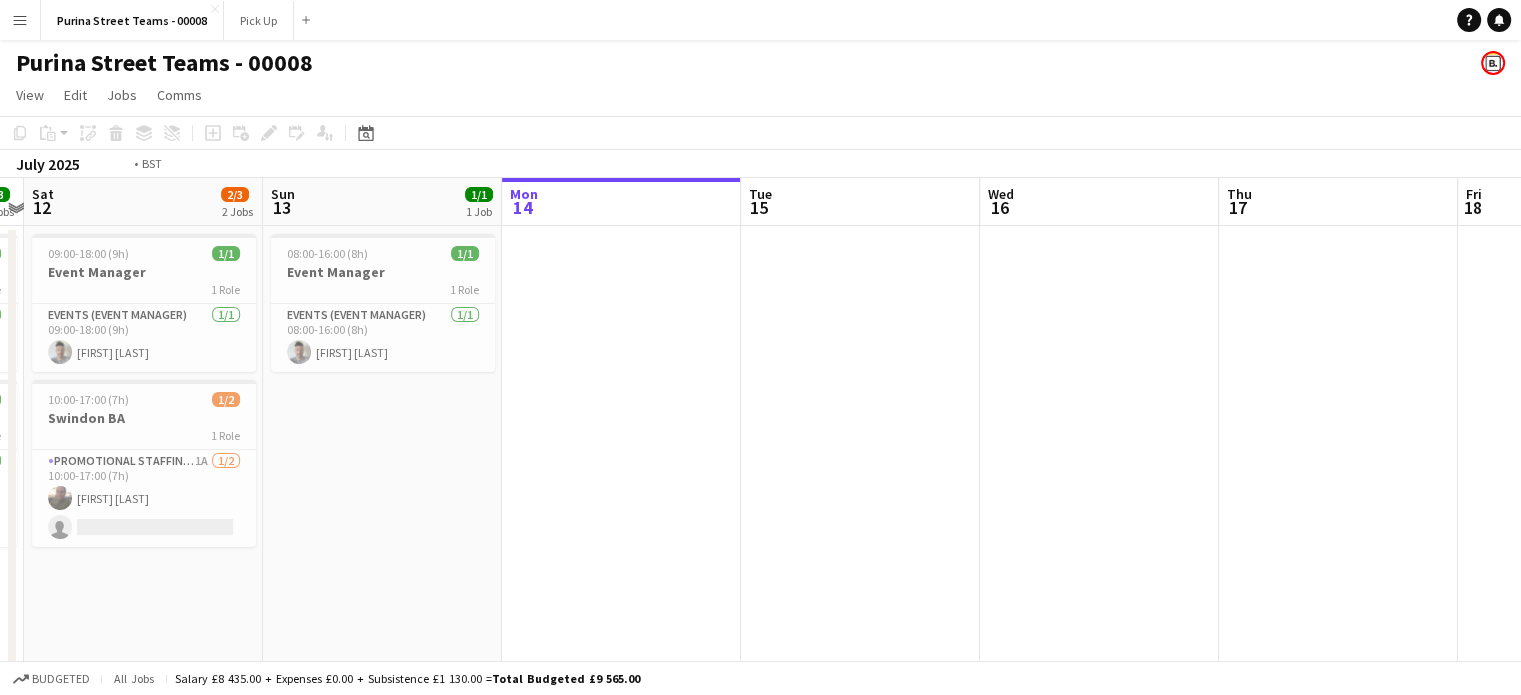 drag, startPoint x: 951, startPoint y: 379, endPoint x: 128, endPoint y: 362, distance: 823.17554 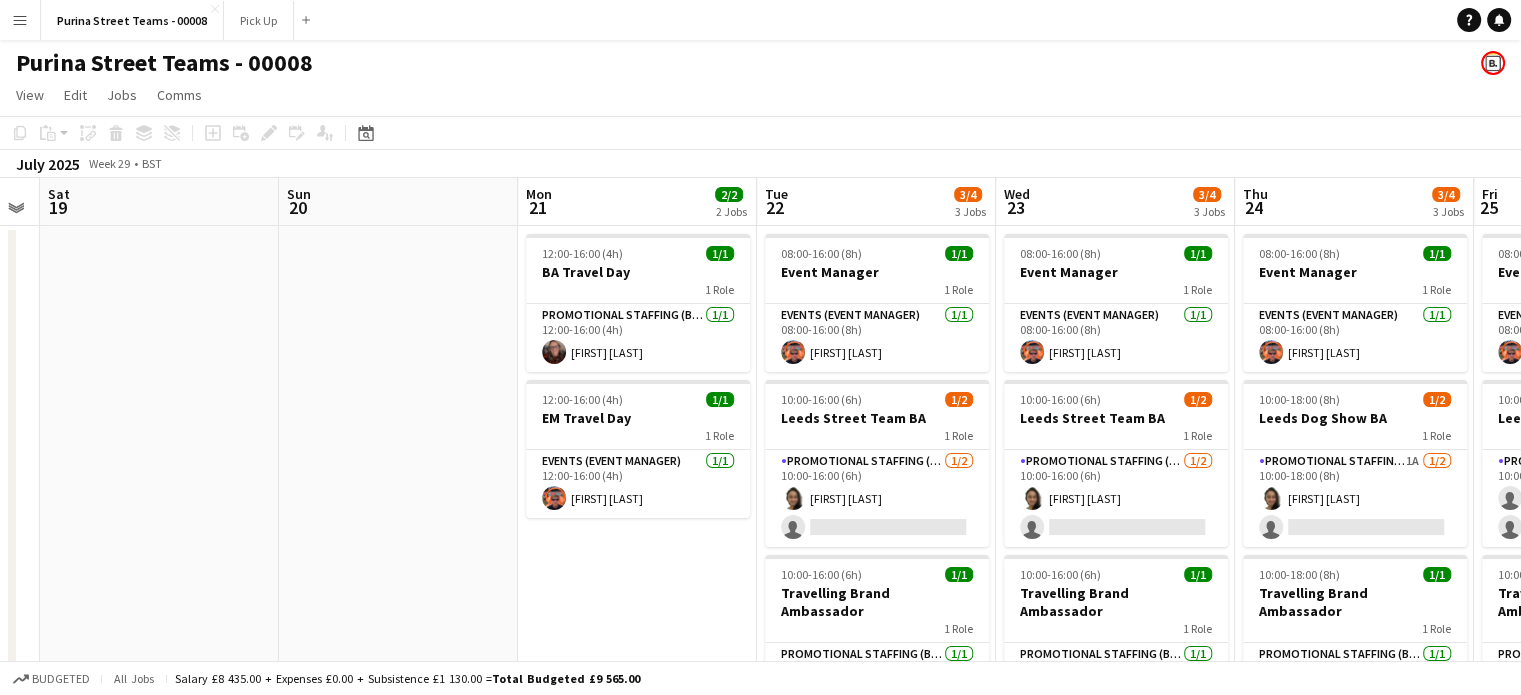 drag, startPoint x: 662, startPoint y: 381, endPoint x: 35, endPoint y: 381, distance: 627 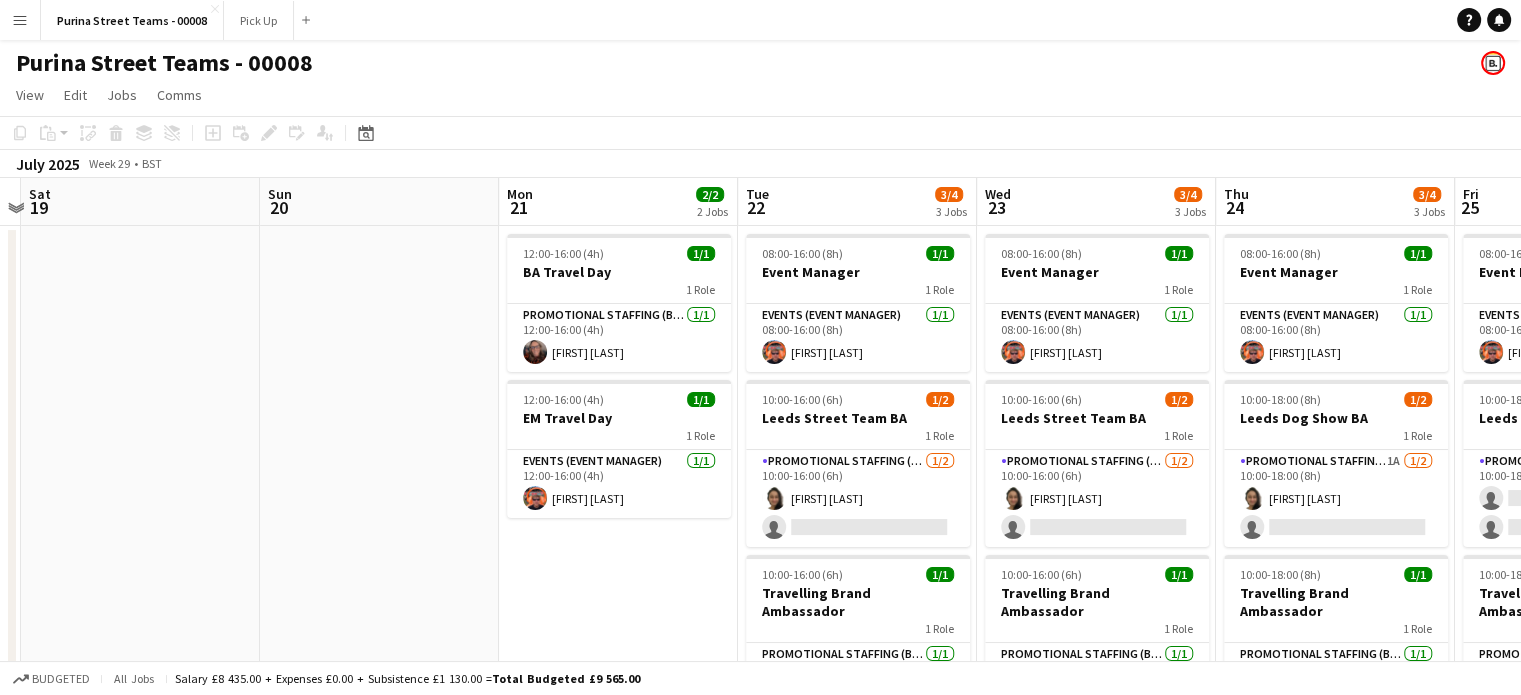 scroll, scrollTop: 0, scrollLeft: 558, axis: horizontal 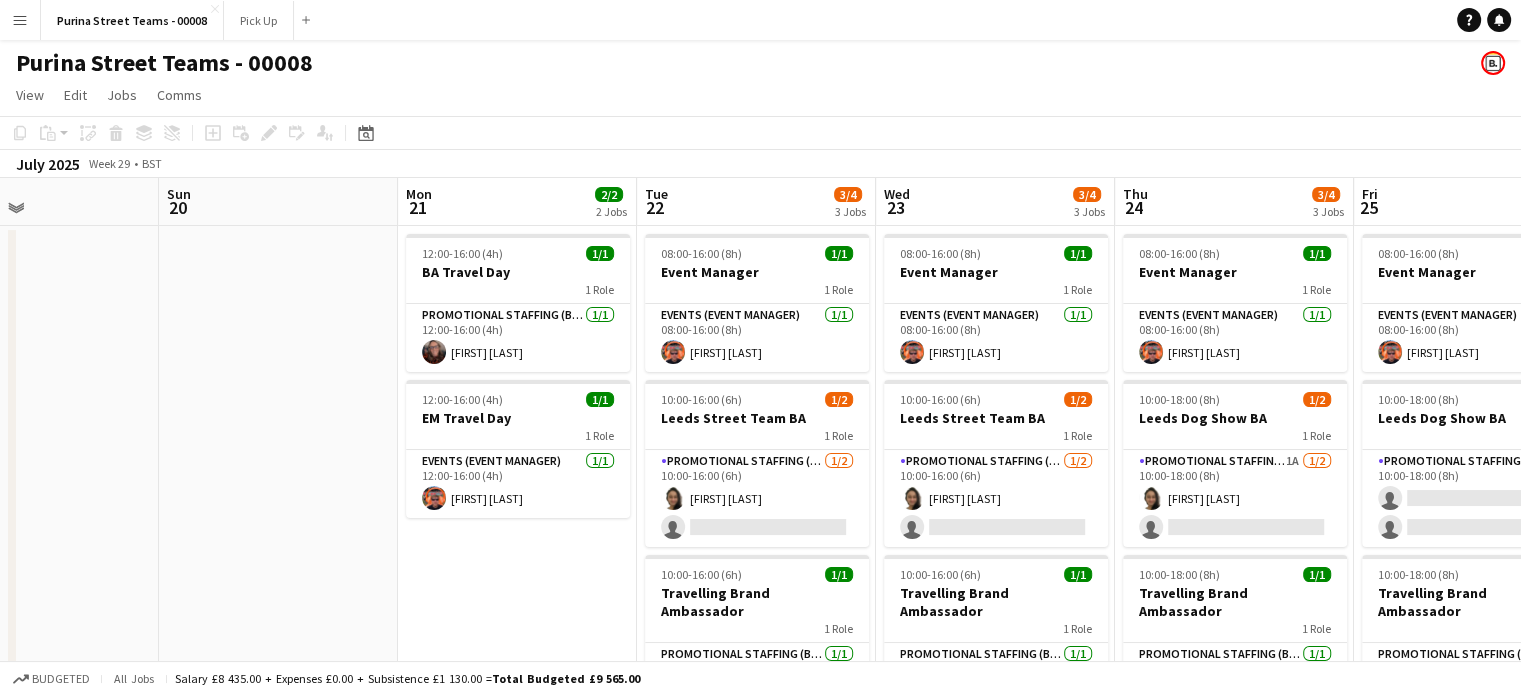 drag, startPoint x: 156, startPoint y: 446, endPoint x: -117, endPoint y: 412, distance: 275.10907 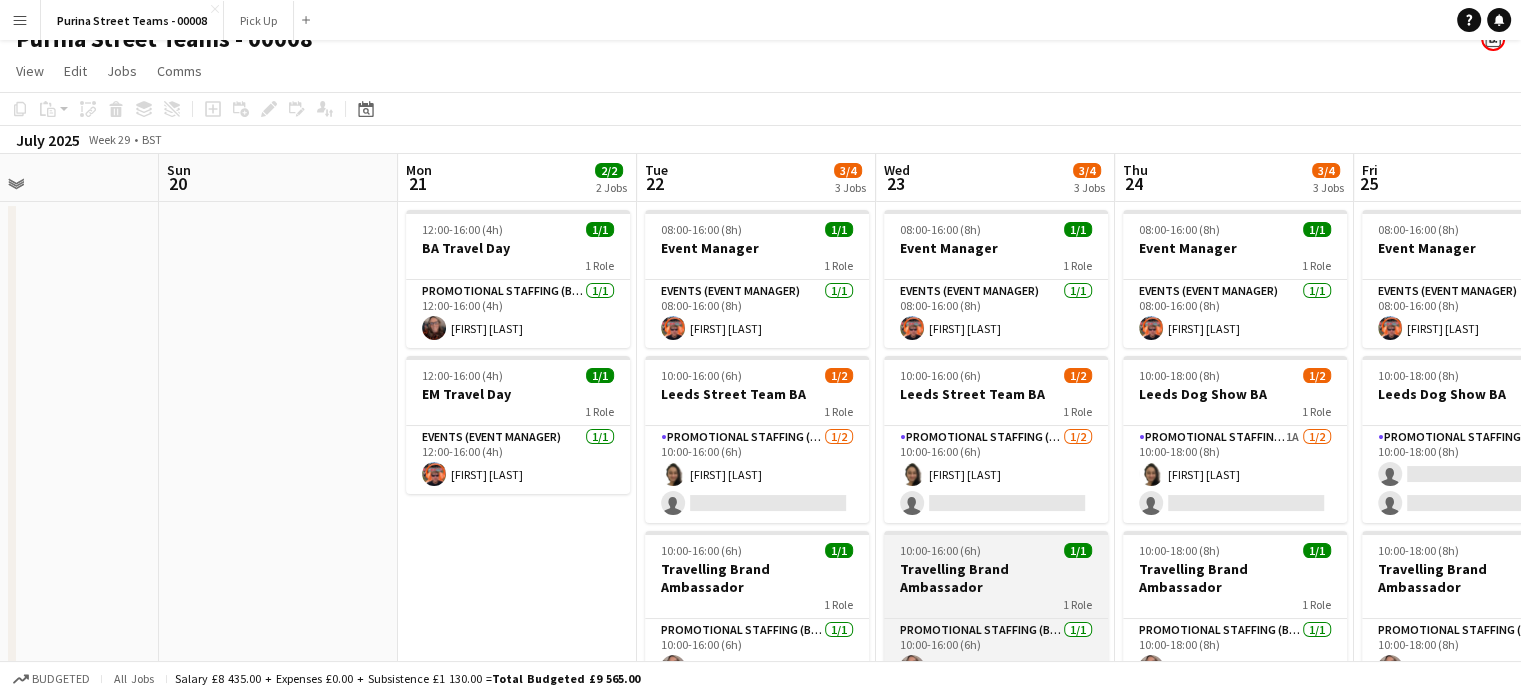 scroll, scrollTop: 0, scrollLeft: 0, axis: both 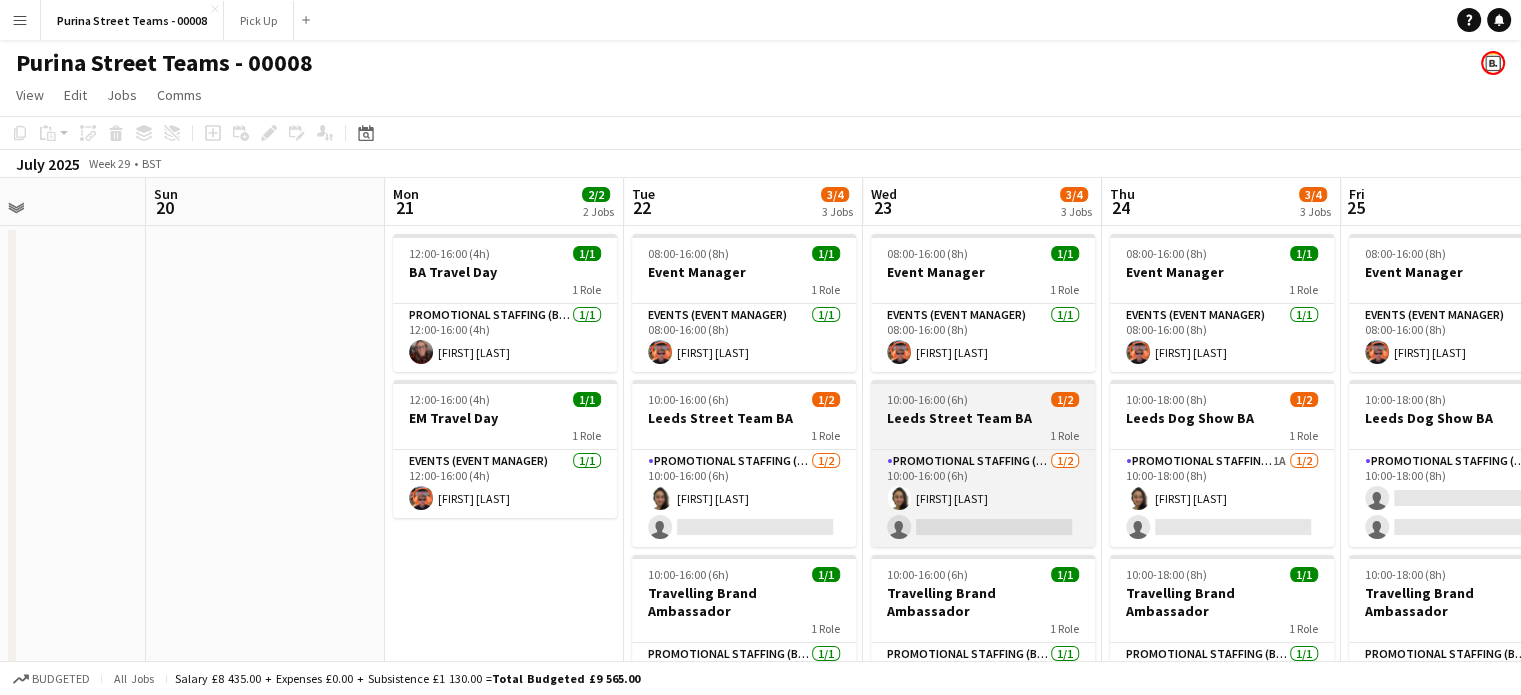 drag, startPoint x: 1016, startPoint y: 467, endPoint x: 1488, endPoint y: 403, distance: 476.3192 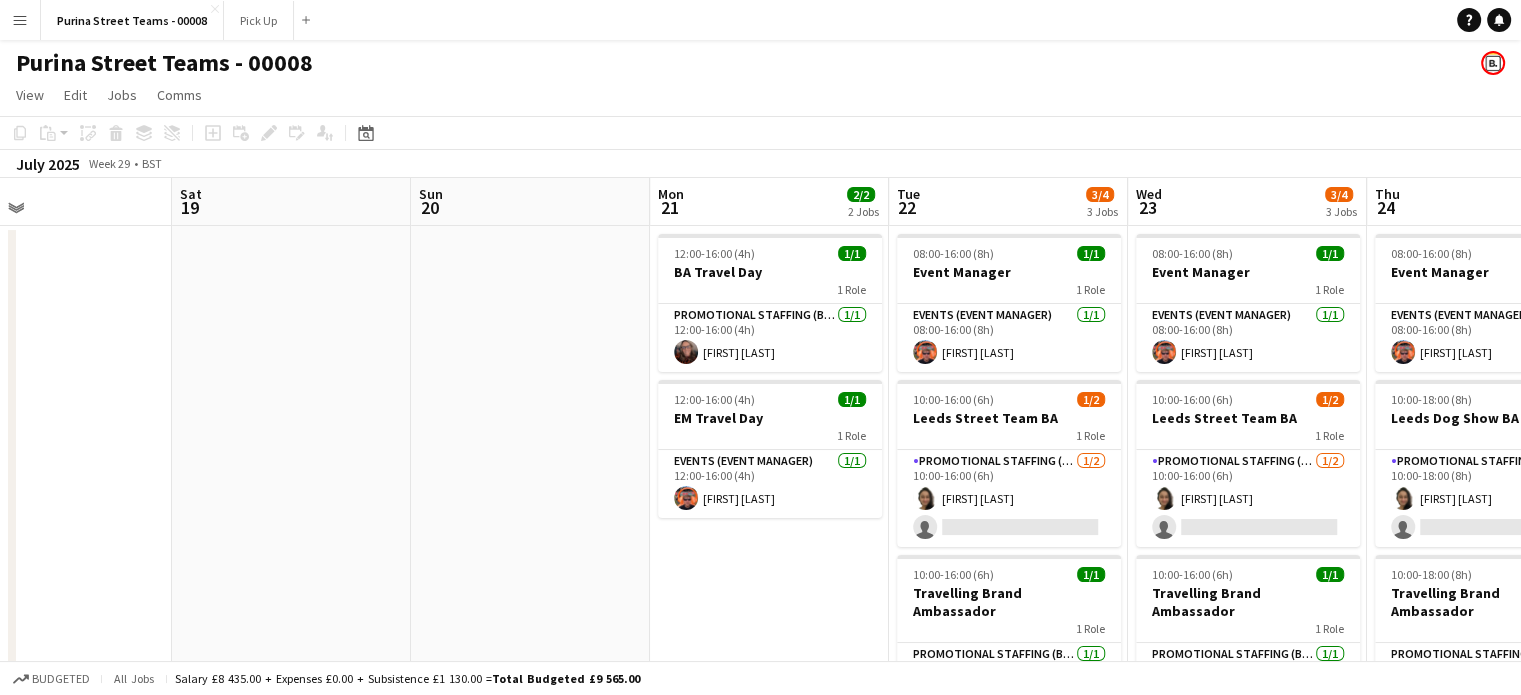scroll, scrollTop: 0, scrollLeft: 654, axis: horizontal 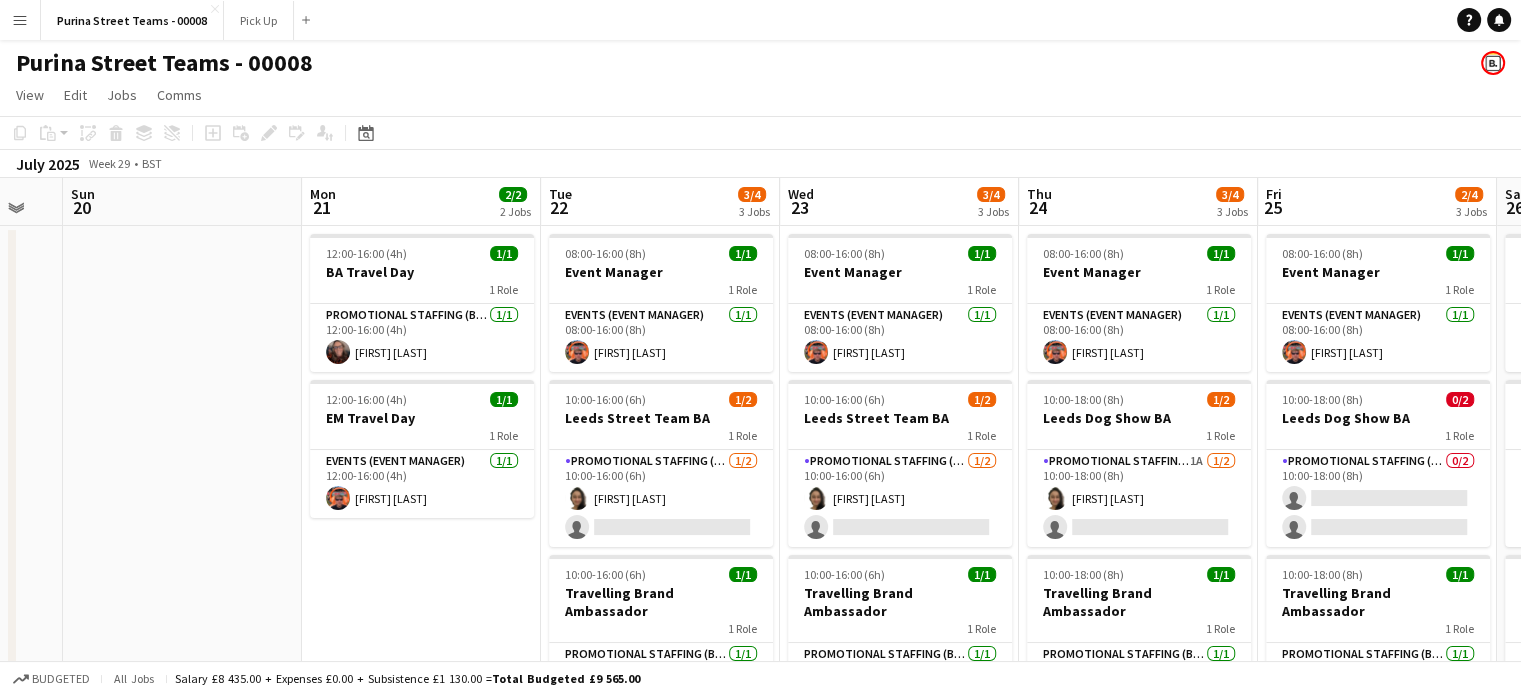 drag, startPoint x: 766, startPoint y: 229, endPoint x: 180, endPoint y: 220, distance: 586.0691 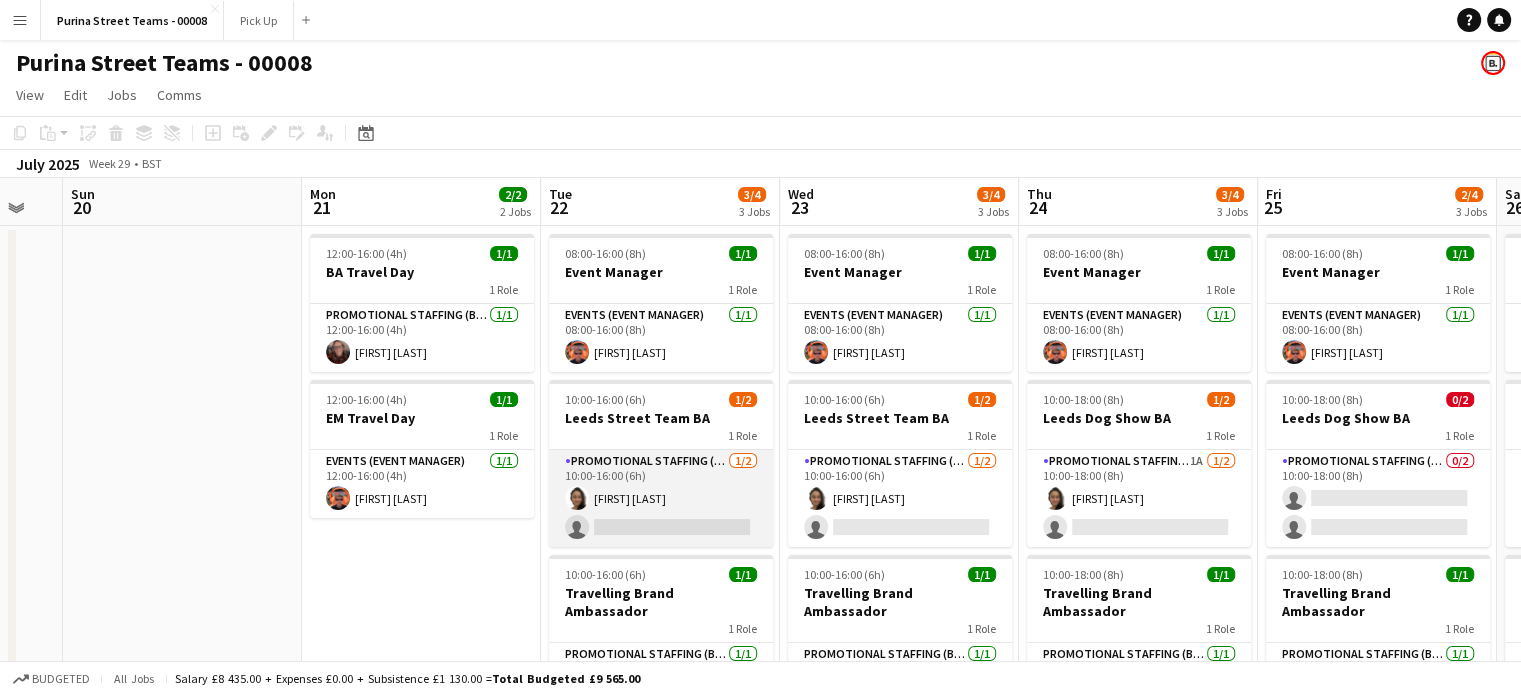 scroll, scrollTop: 92, scrollLeft: 0, axis: vertical 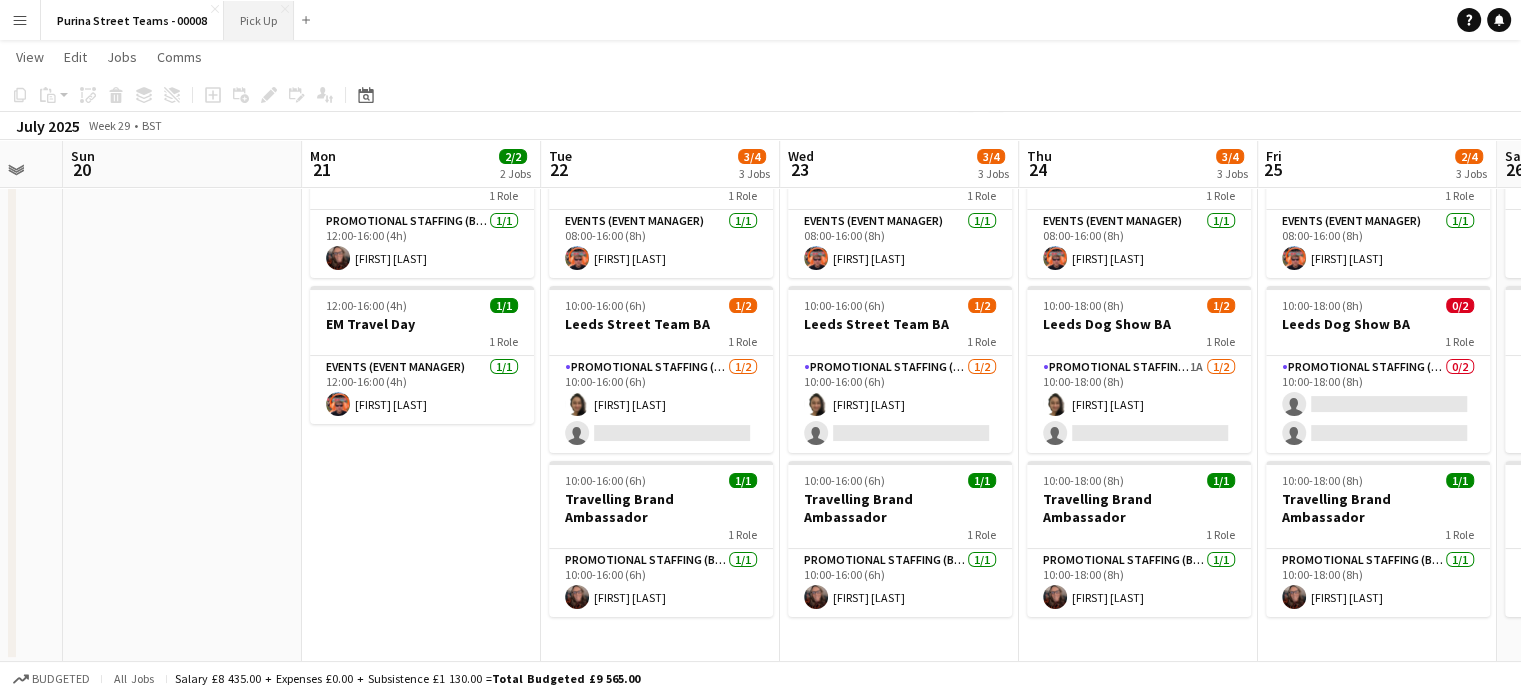 click on "Pick Up
Close" at bounding box center [259, 20] 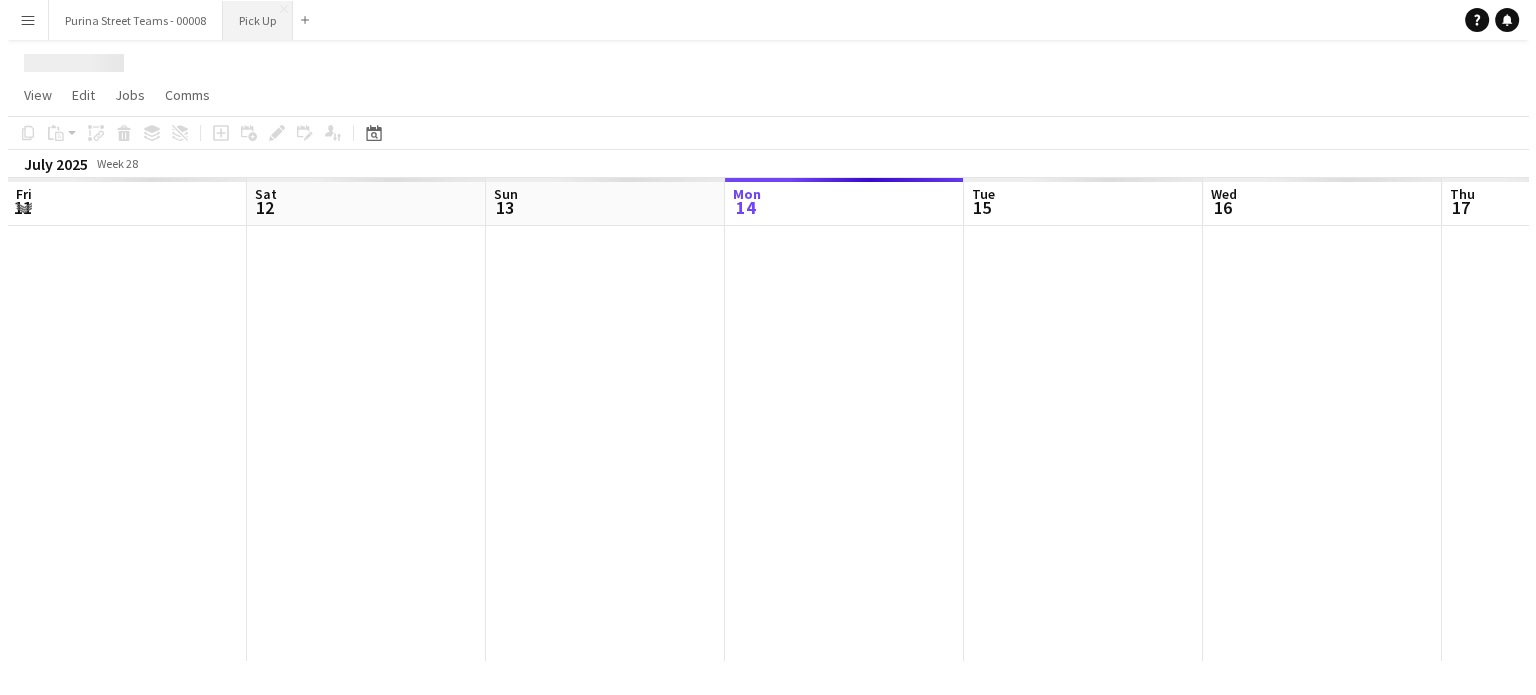 scroll, scrollTop: 0, scrollLeft: 0, axis: both 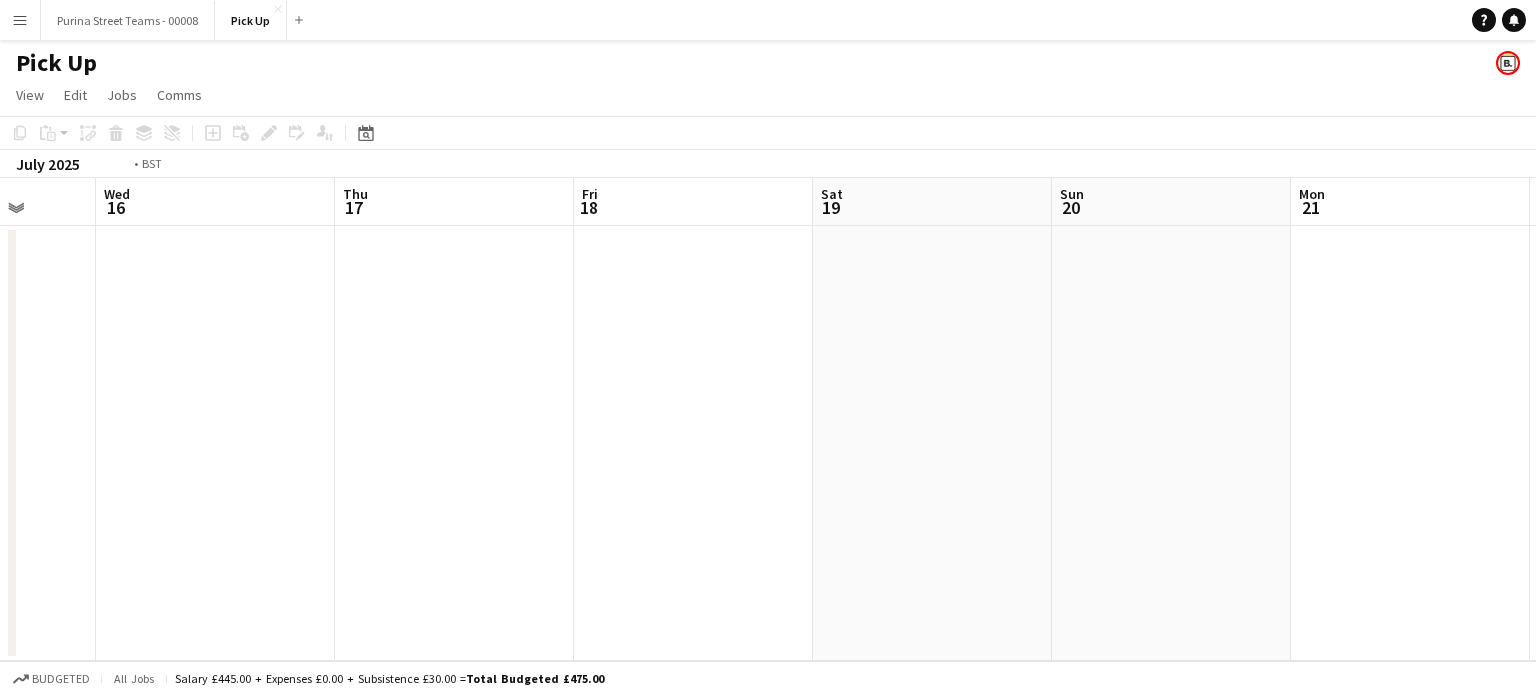 drag, startPoint x: 550, startPoint y: 483, endPoint x: 1392, endPoint y: 430, distance: 843.6664 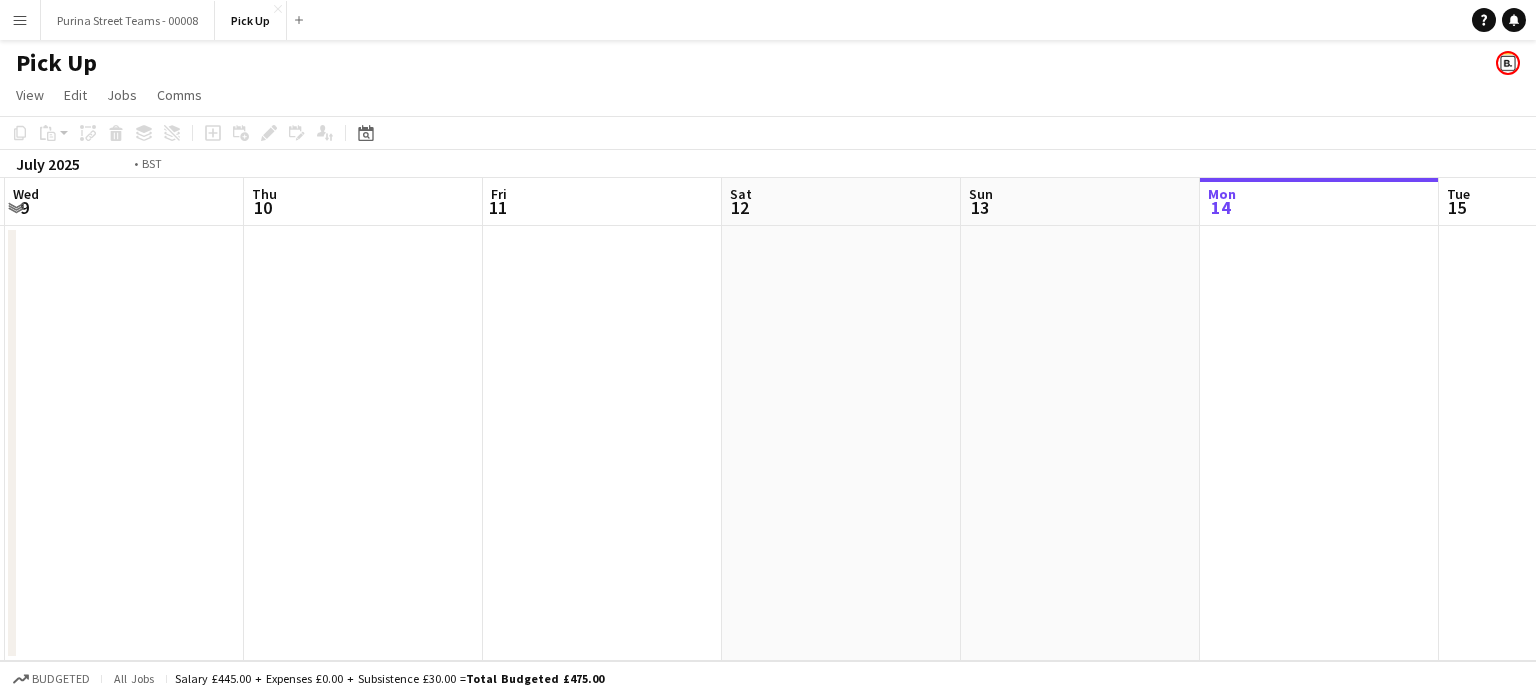drag, startPoint x: 635, startPoint y: 467, endPoint x: 1034, endPoint y: 429, distance: 400.80545 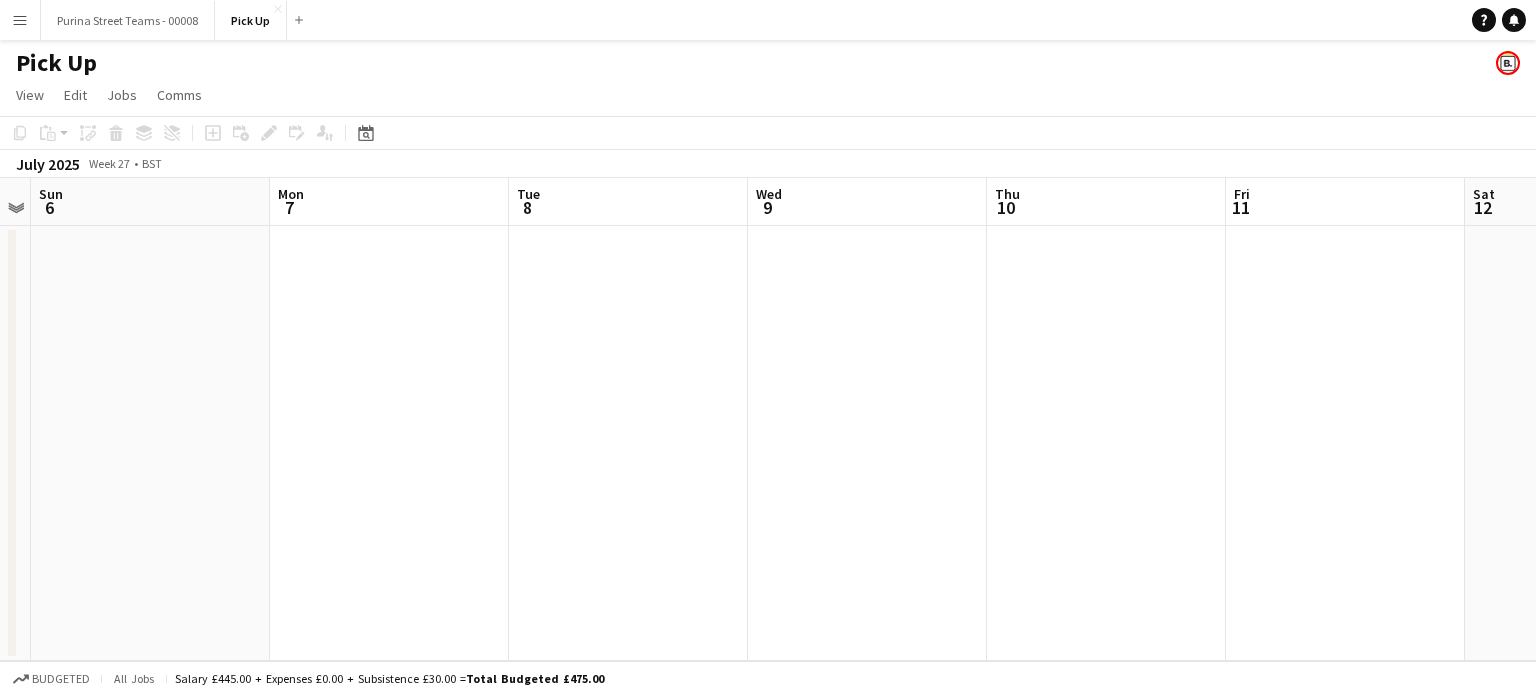 drag, startPoint x: 1020, startPoint y: 424, endPoint x: 1278, endPoint y: 444, distance: 258.77405 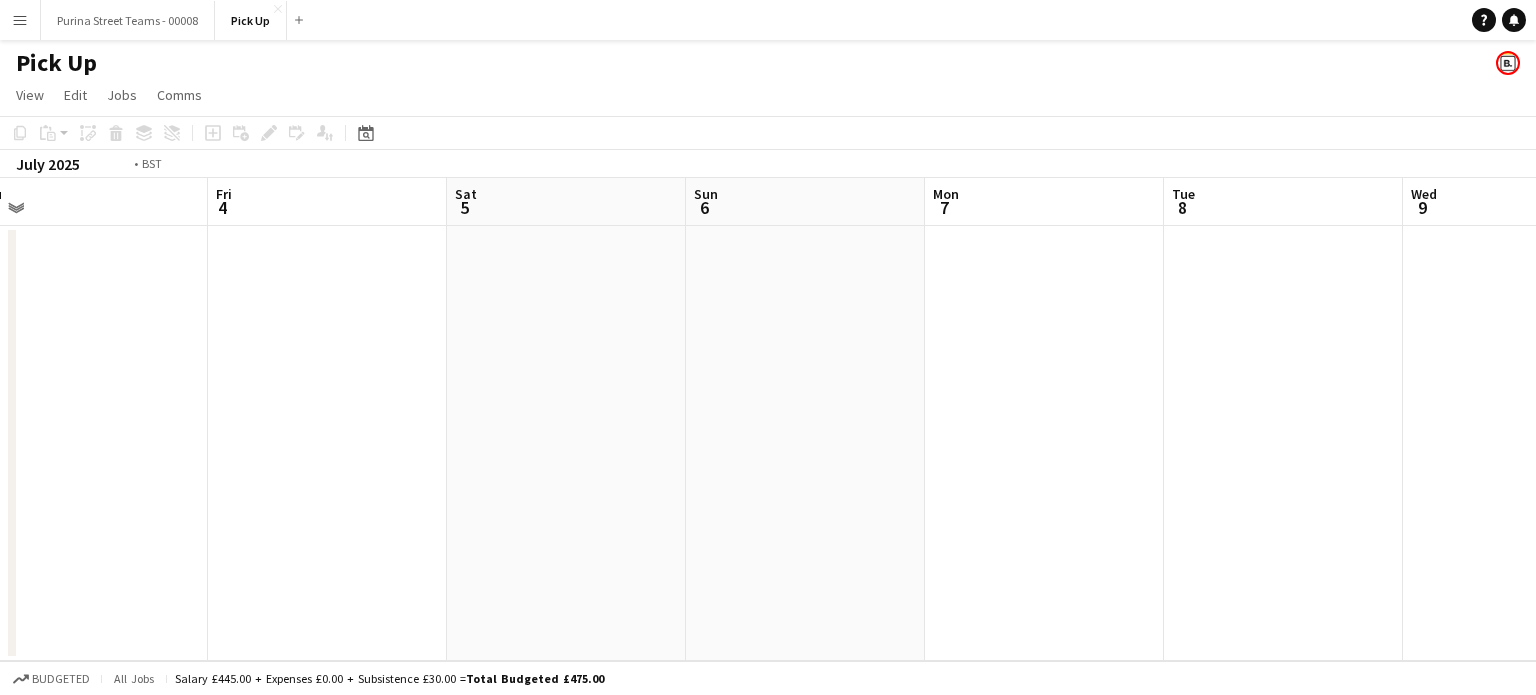 drag, startPoint x: 1329, startPoint y: 401, endPoint x: 1535, endPoint y: 395, distance: 206.08736 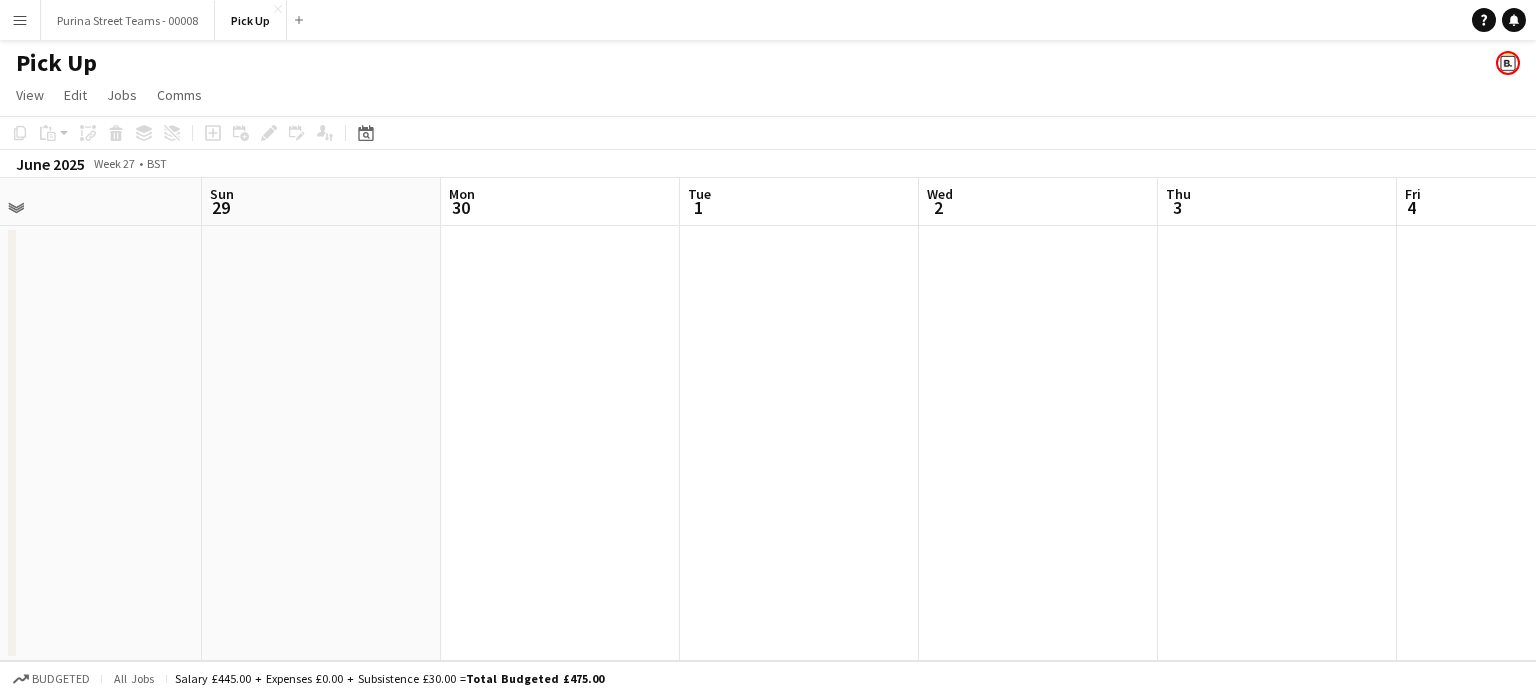 drag, startPoint x: 629, startPoint y: 395, endPoint x: 1363, endPoint y: 432, distance: 734.93195 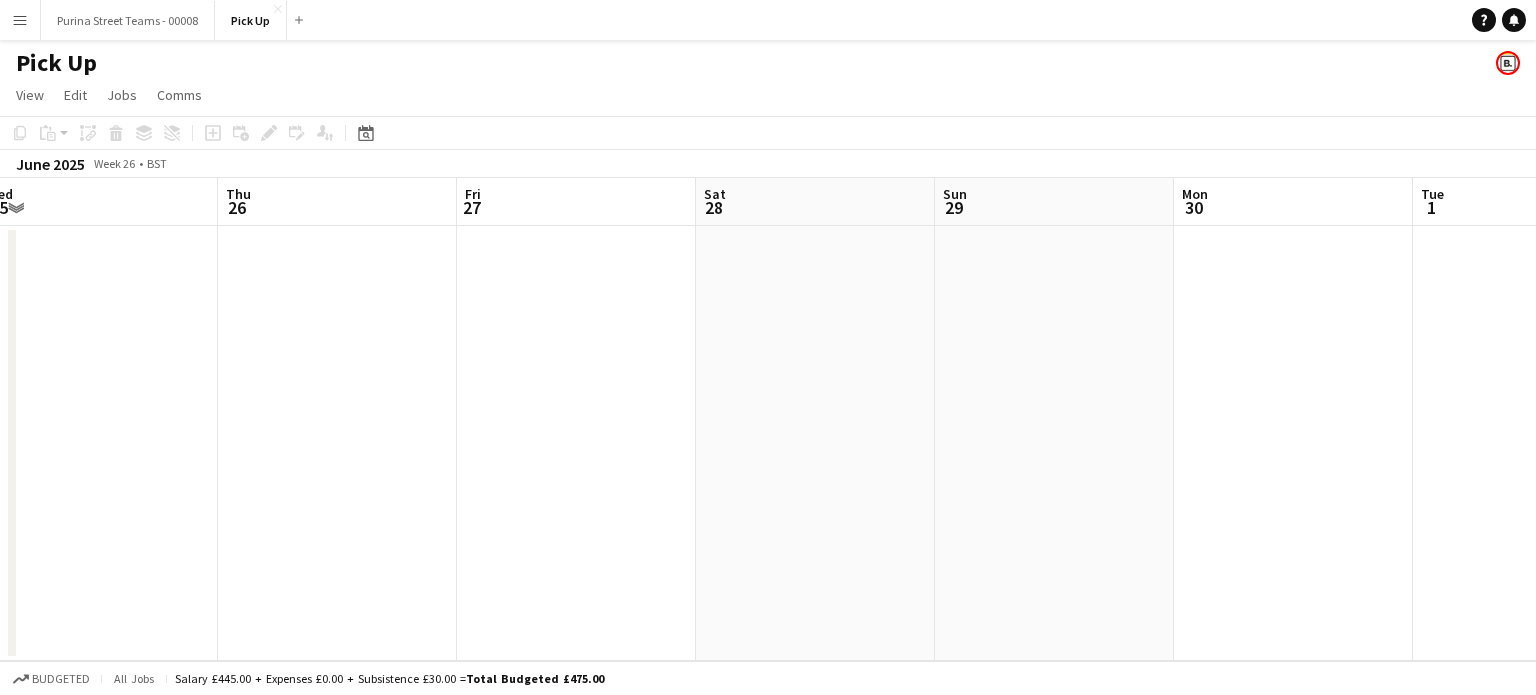 drag, startPoint x: 1038, startPoint y: 448, endPoint x: 156, endPoint y: 395, distance: 883.59094 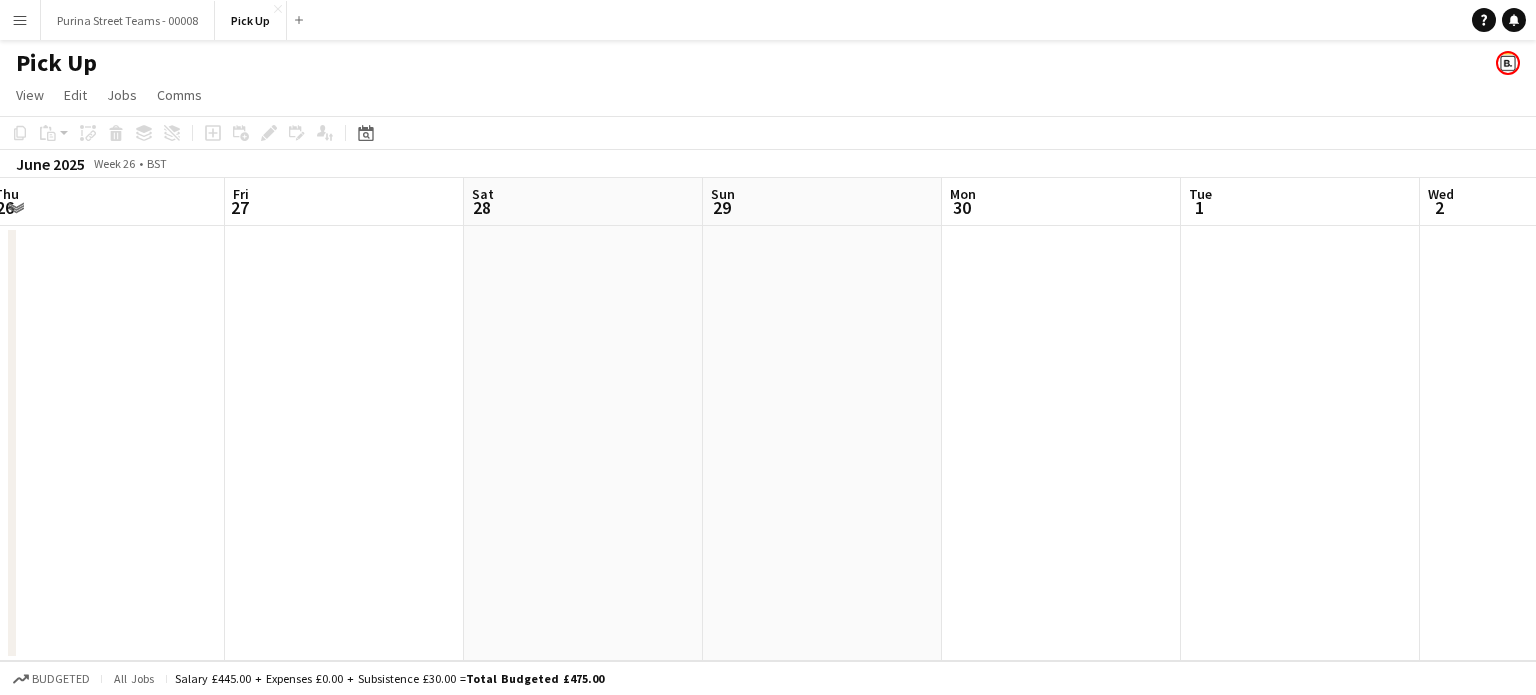drag, startPoint x: 734, startPoint y: 390, endPoint x: 1102, endPoint y: 382, distance: 368.08694 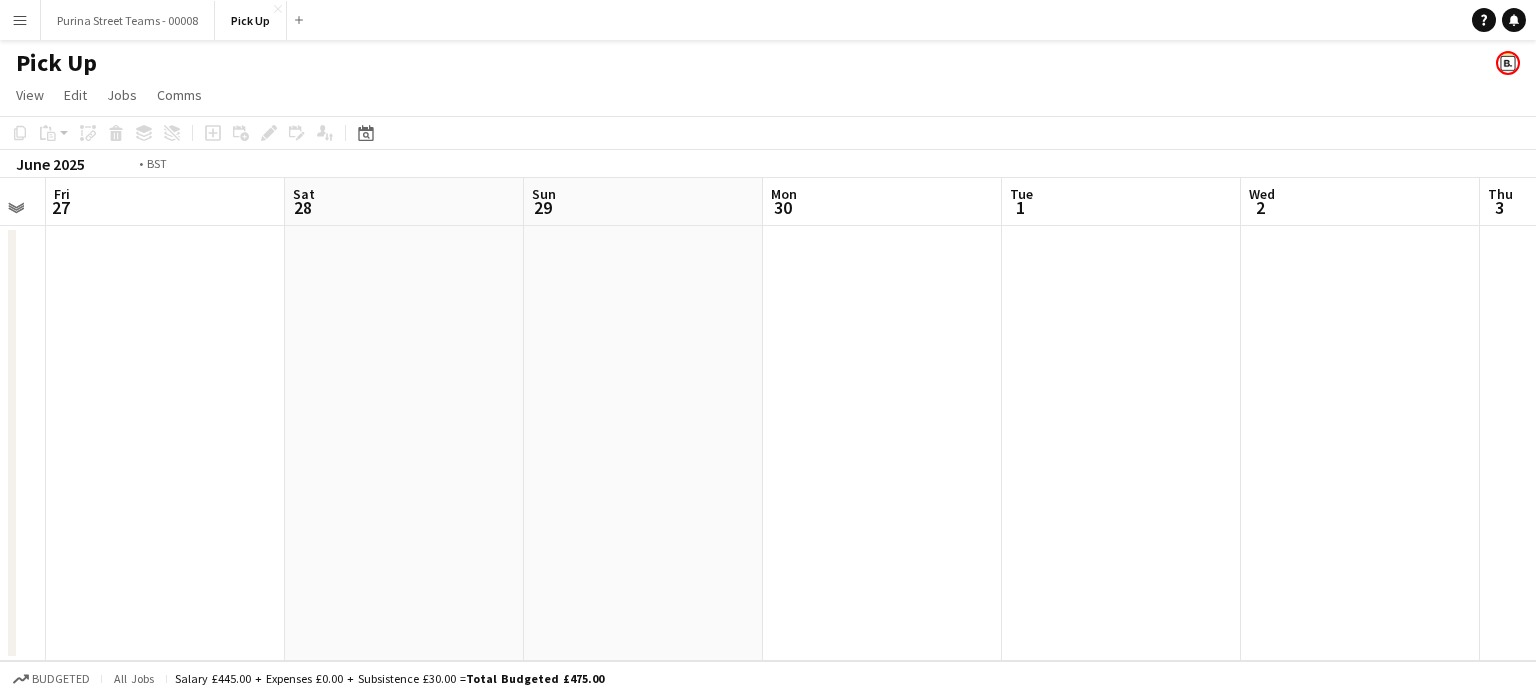 drag, startPoint x: 1300, startPoint y: 381, endPoint x: 252, endPoint y: 387, distance: 1048.0172 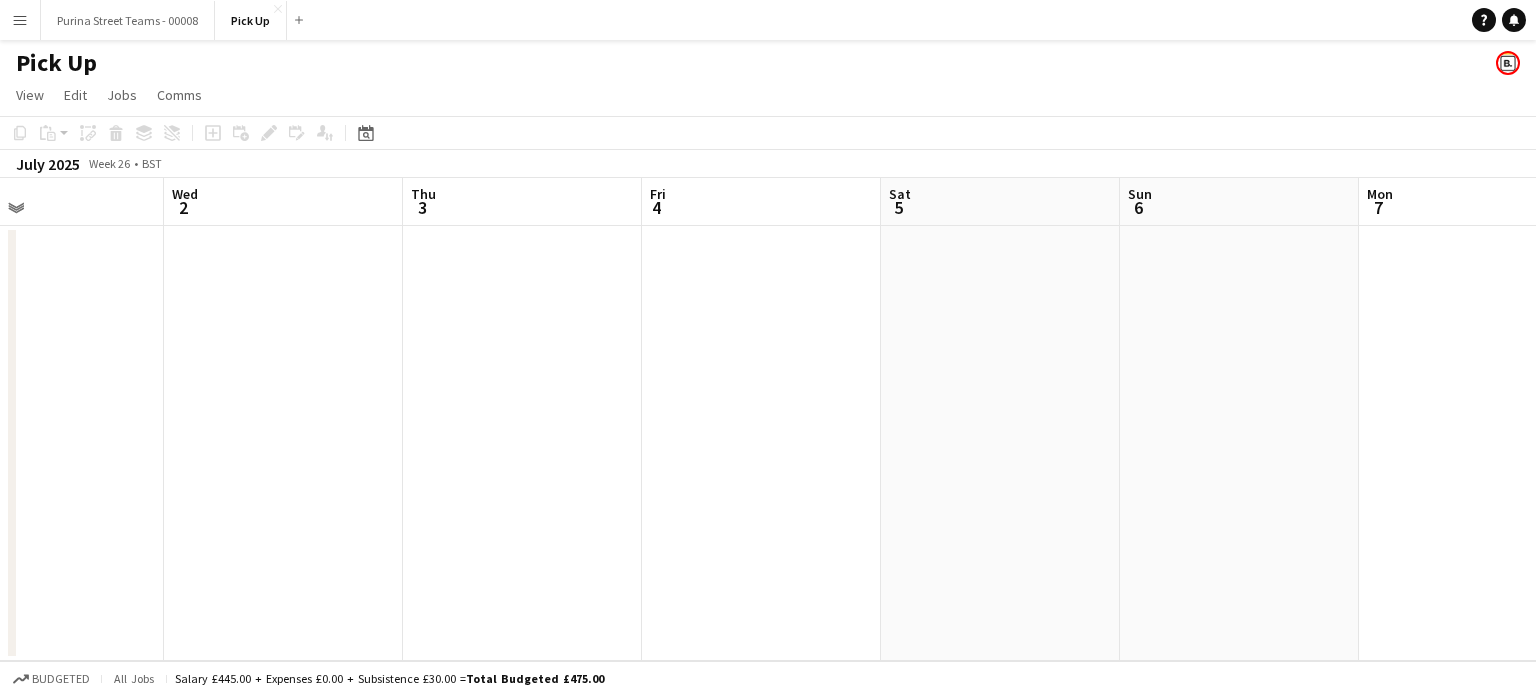click on "Sat   28   Sun   29   Mon   30   Tue   1   Wed   2   Thu   3   Fri   4   Sat   5   Sun   6   Mon   7   Tue   8   Wed   9" at bounding box center [768, 419] 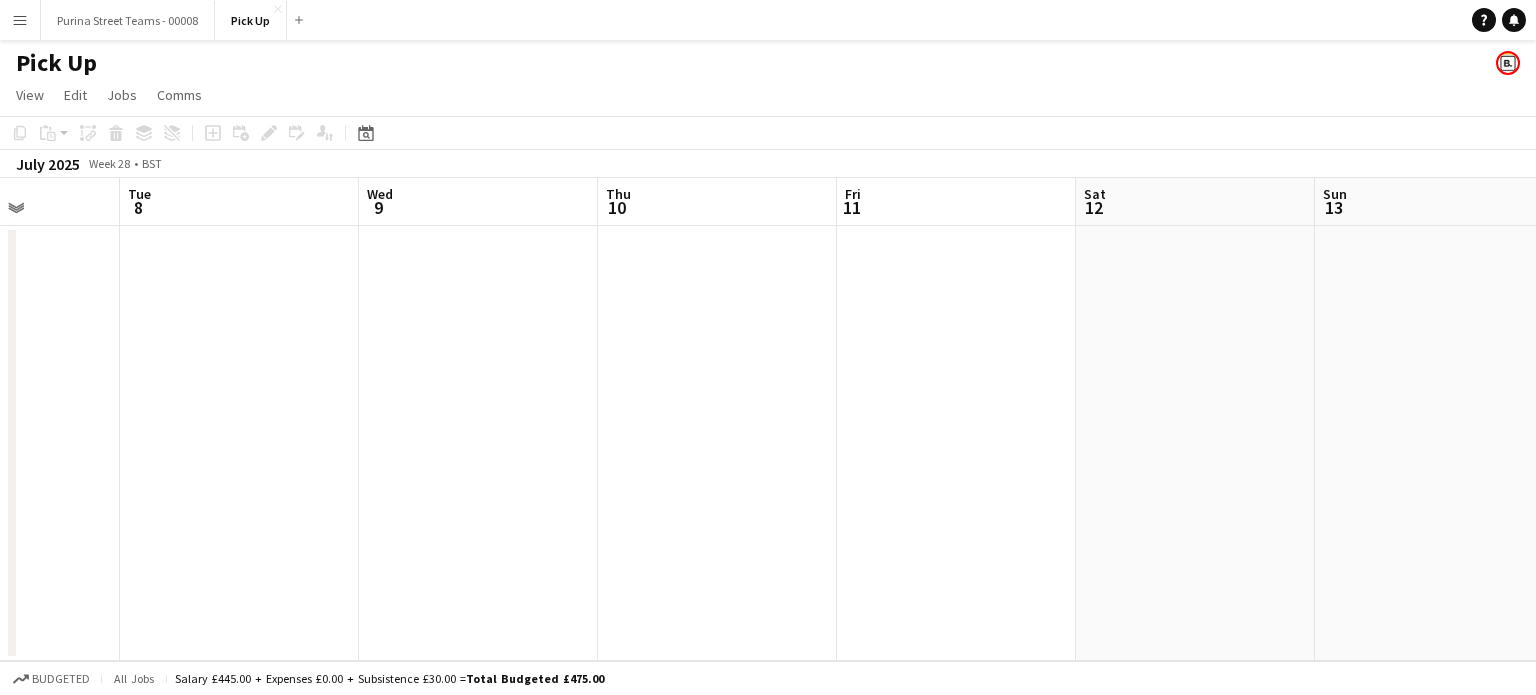 drag, startPoint x: 688, startPoint y: 418, endPoint x: 653, endPoint y: 421, distance: 35.128338 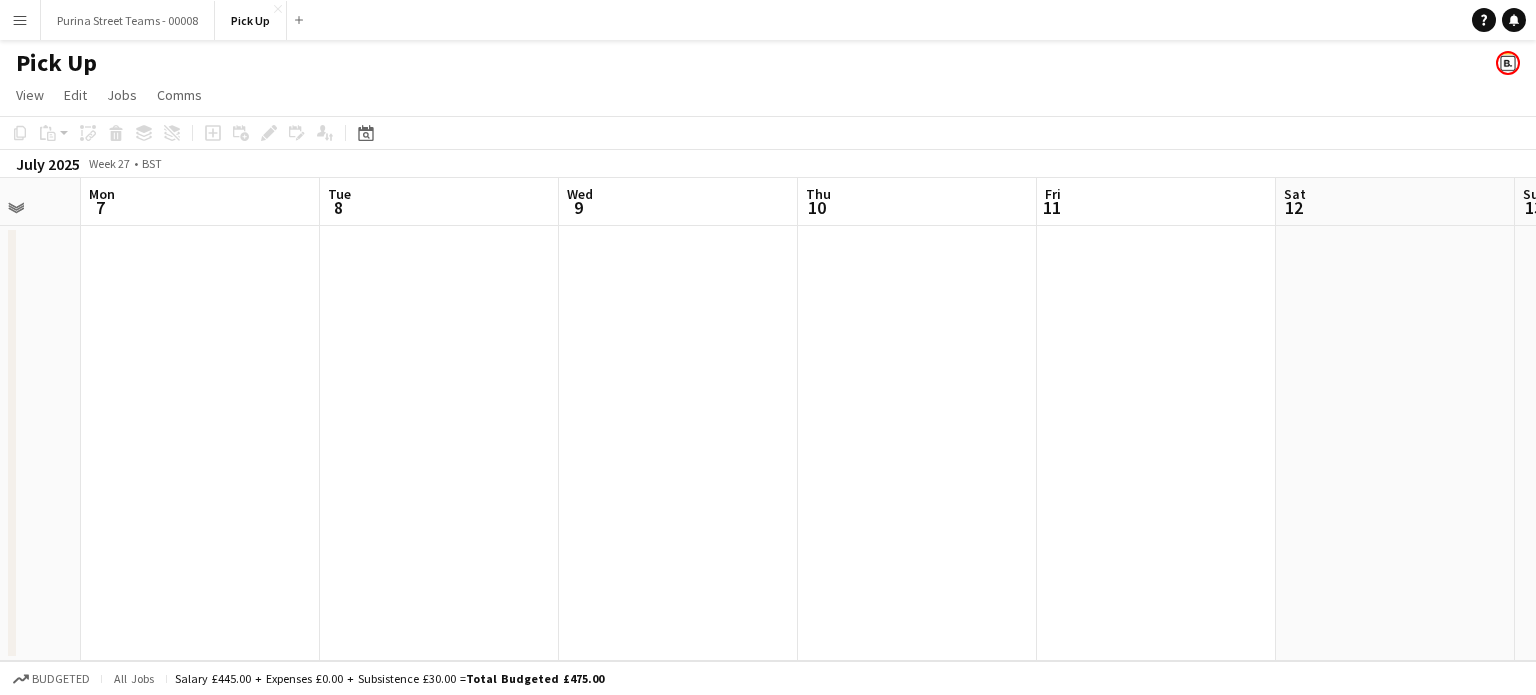 drag, startPoint x: 649, startPoint y: 404, endPoint x: 874, endPoint y: 376, distance: 226.73553 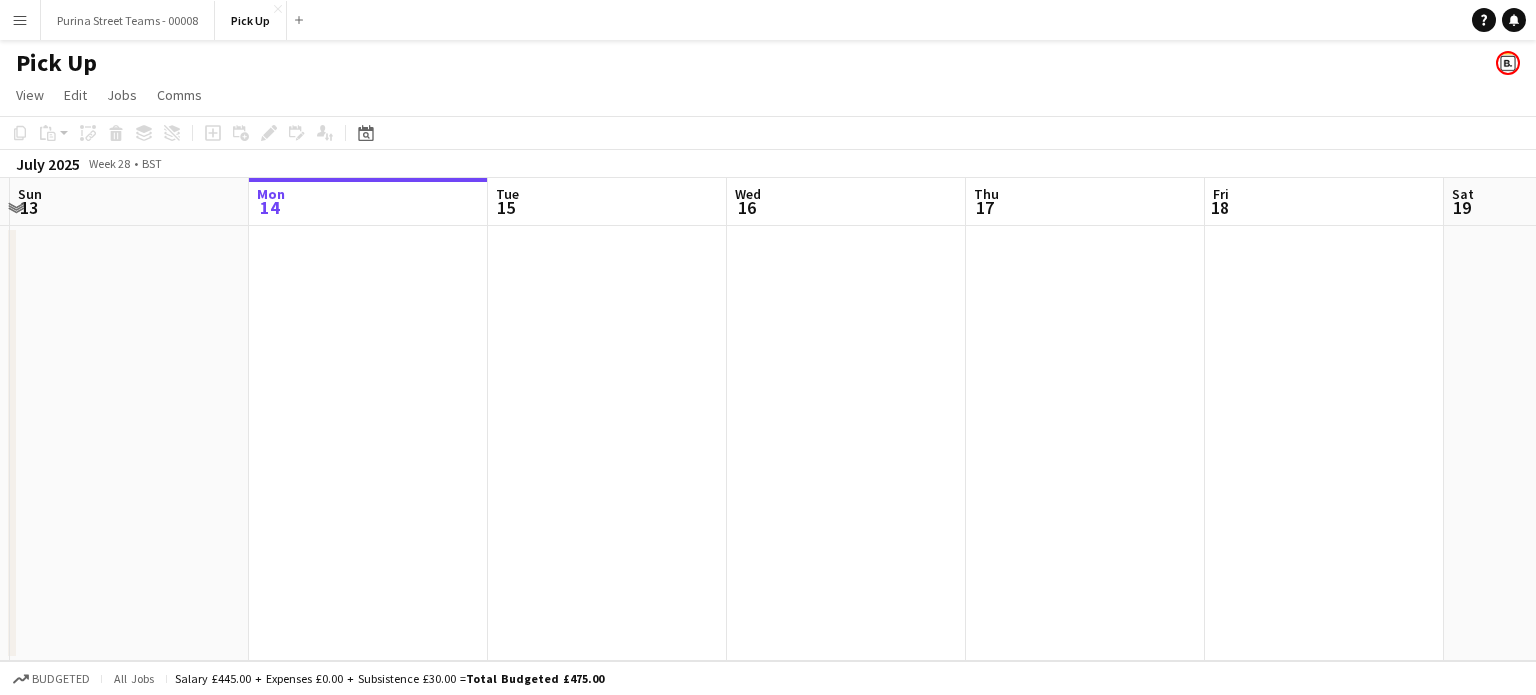 drag, startPoint x: 1342, startPoint y: 345, endPoint x: 849, endPoint y: 343, distance: 493.00406 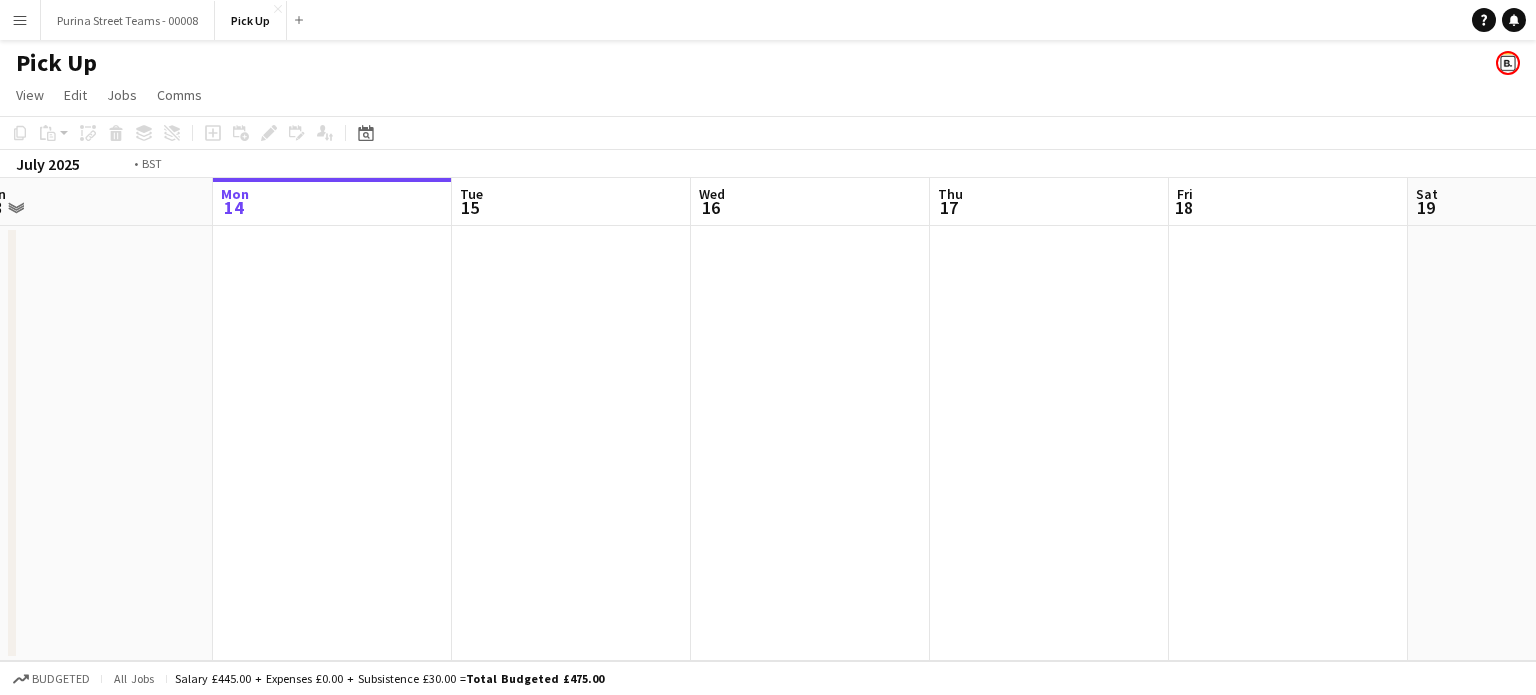 drag, startPoint x: 1441, startPoint y: 329, endPoint x: 626, endPoint y: 316, distance: 815.1037 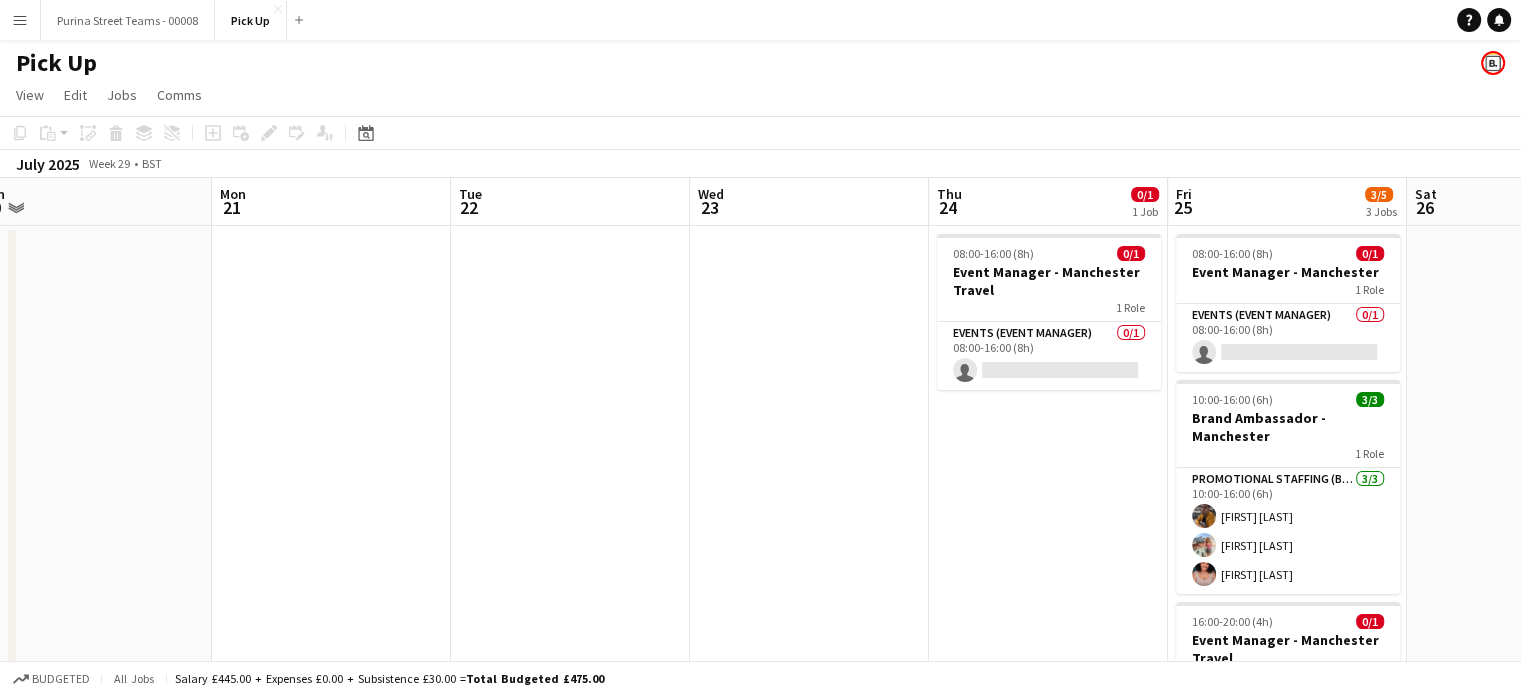 scroll, scrollTop: 0, scrollLeft: 704, axis: horizontal 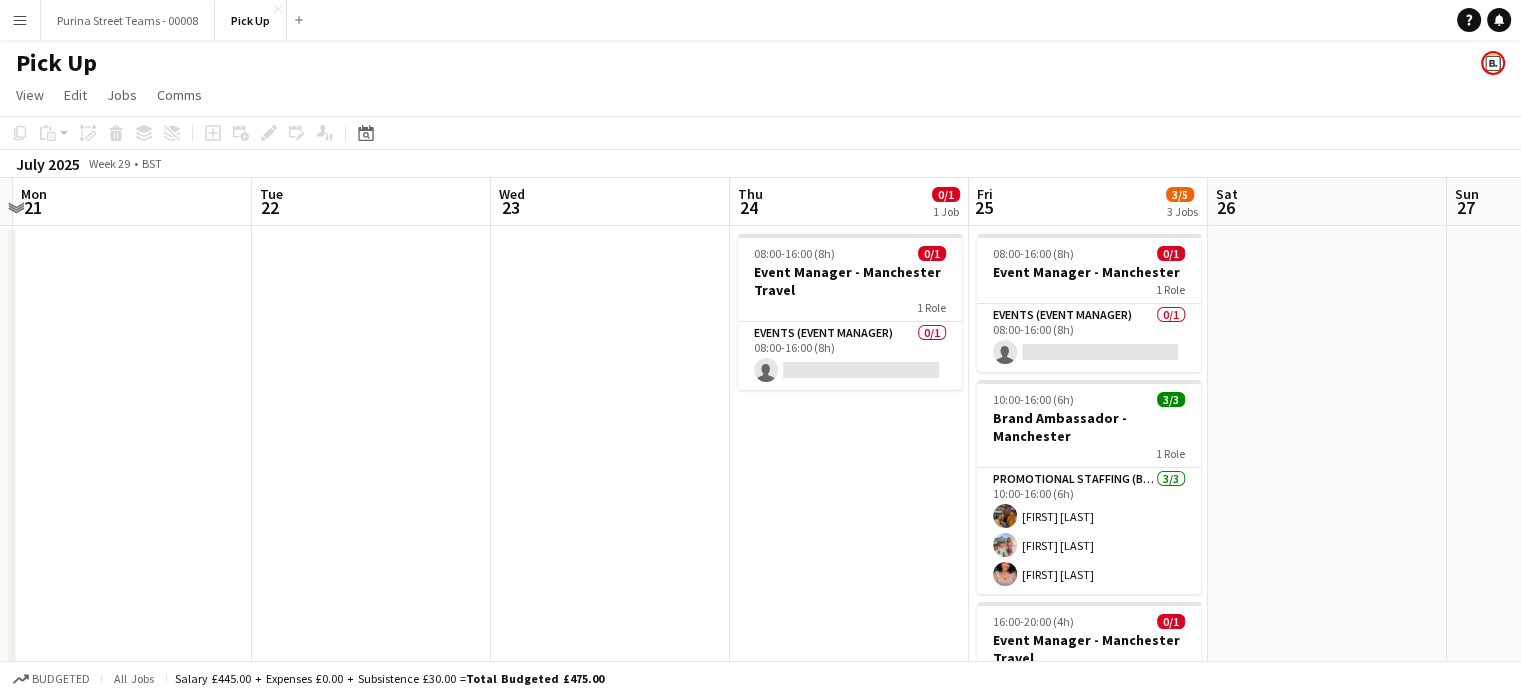 drag, startPoint x: 401, startPoint y: 335, endPoint x: 344, endPoint y: 327, distance: 57.558666 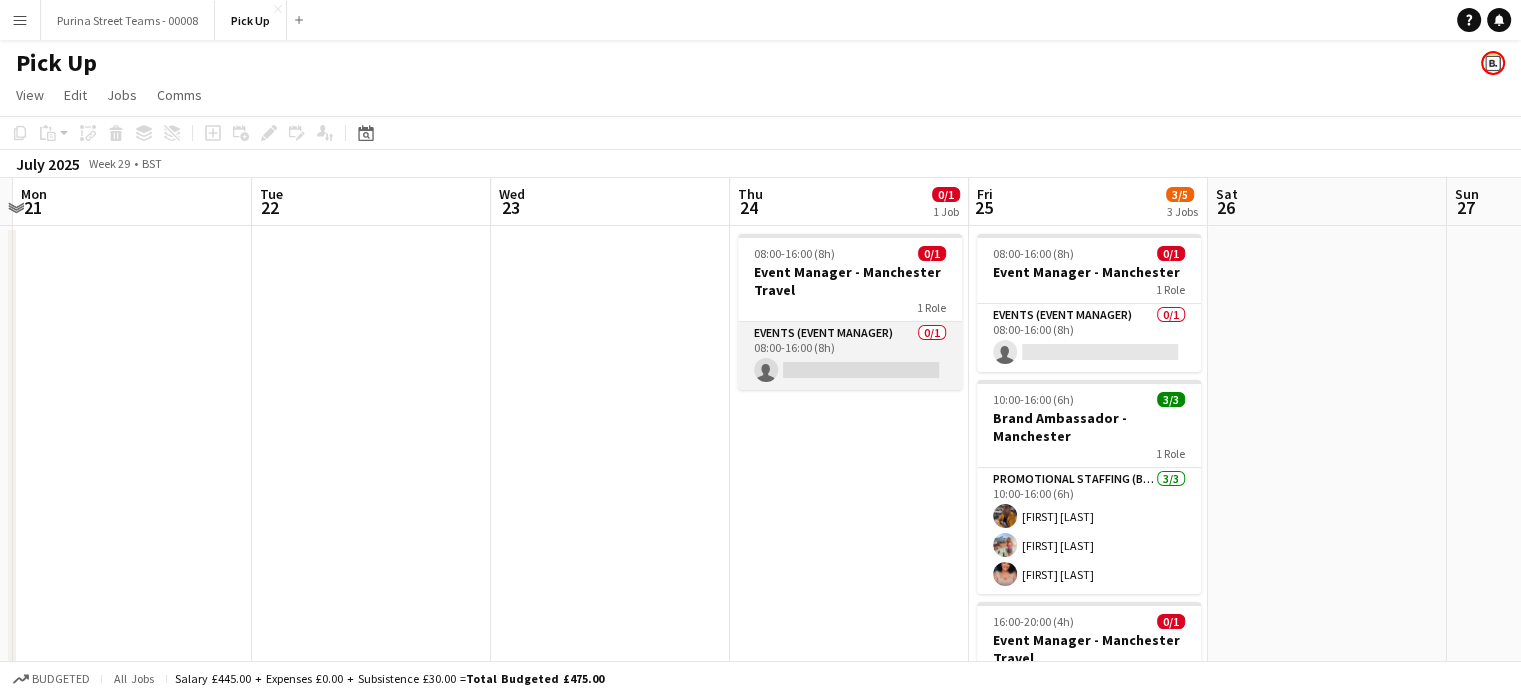 click on "Events (Event Manager)   0/1   08:00-16:00 (8h)
single-neutral-actions" at bounding box center [850, 356] 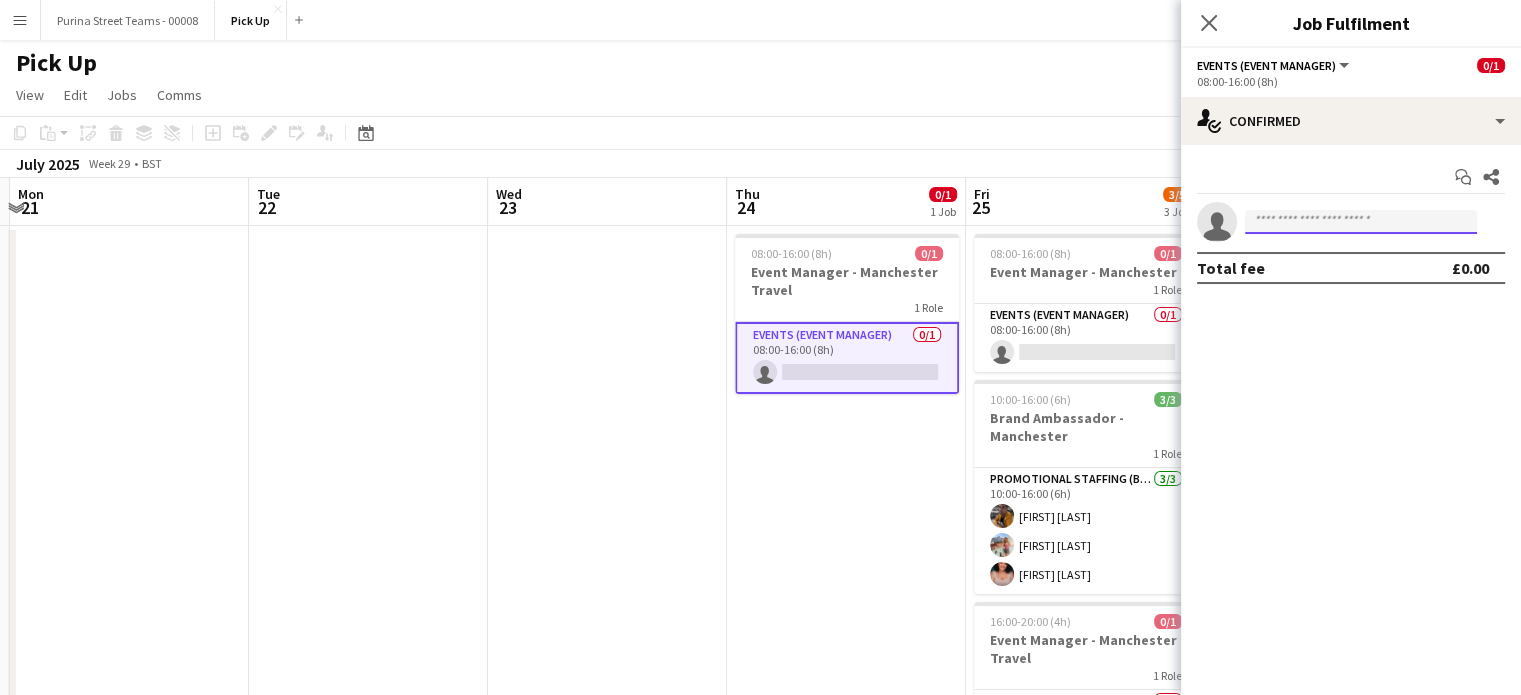 click at bounding box center [1361, 222] 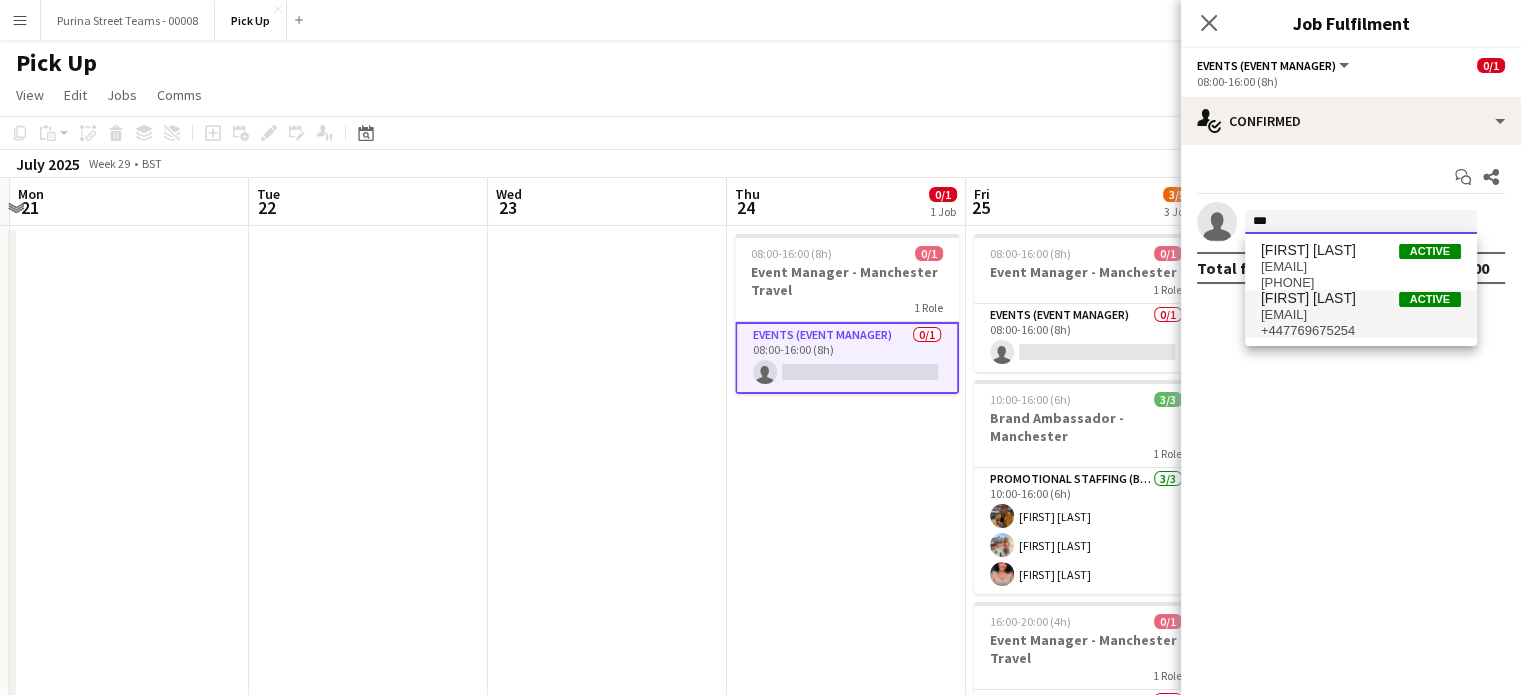 type on "***" 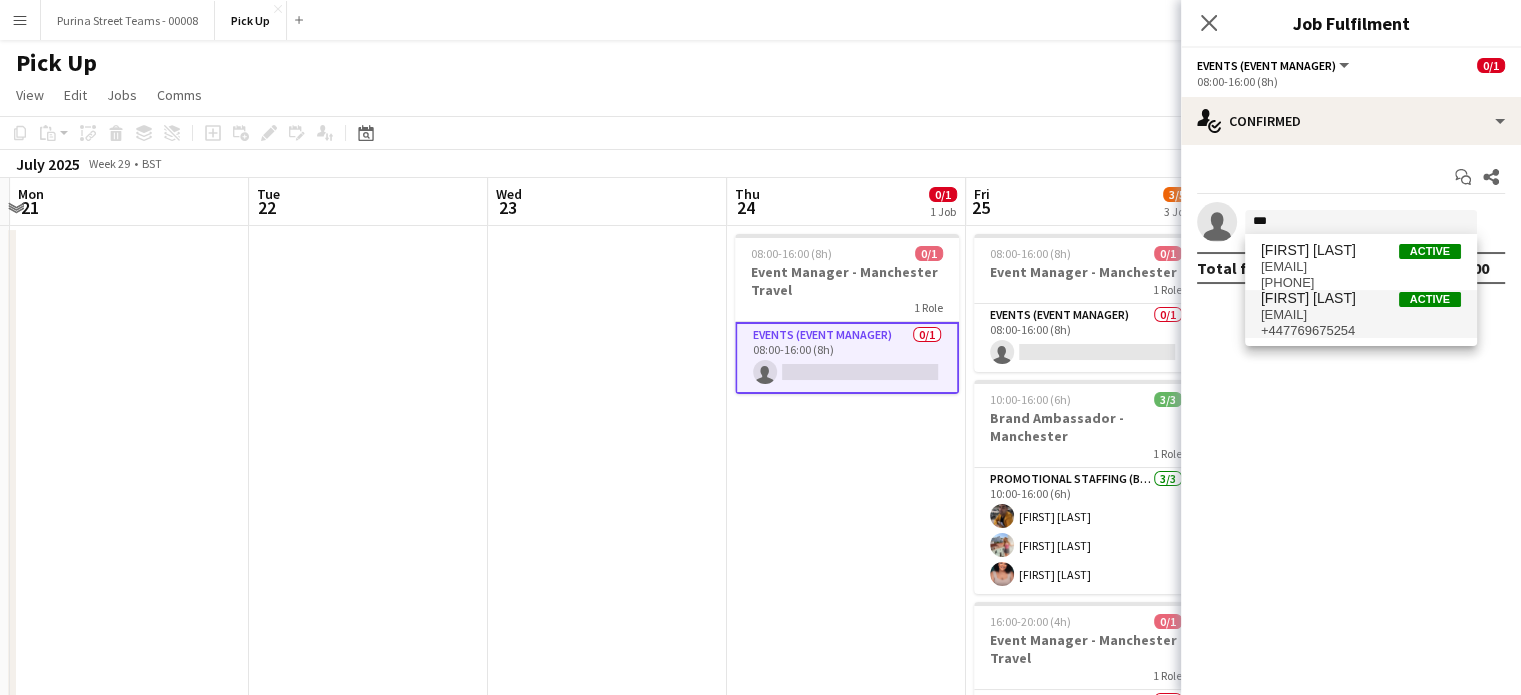 click on "[EMAIL]" at bounding box center [1361, 315] 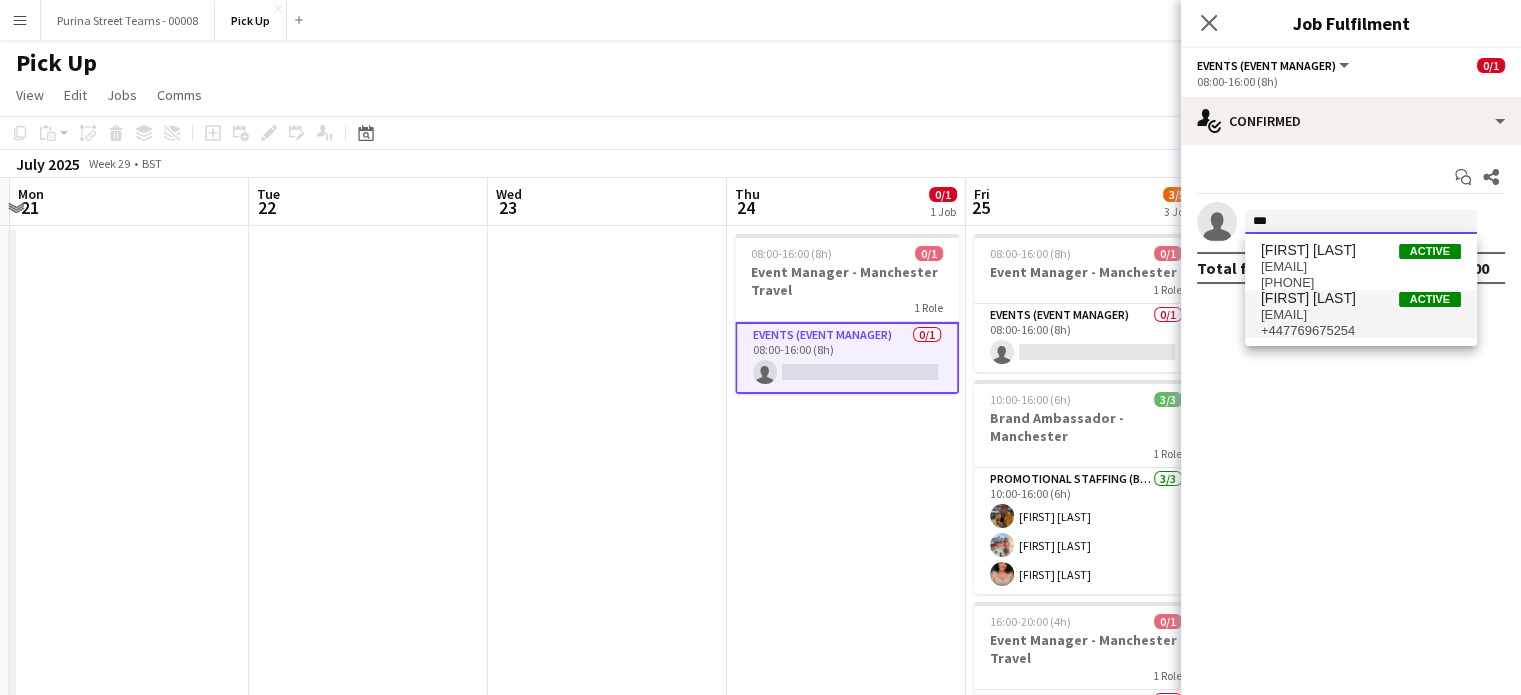 type 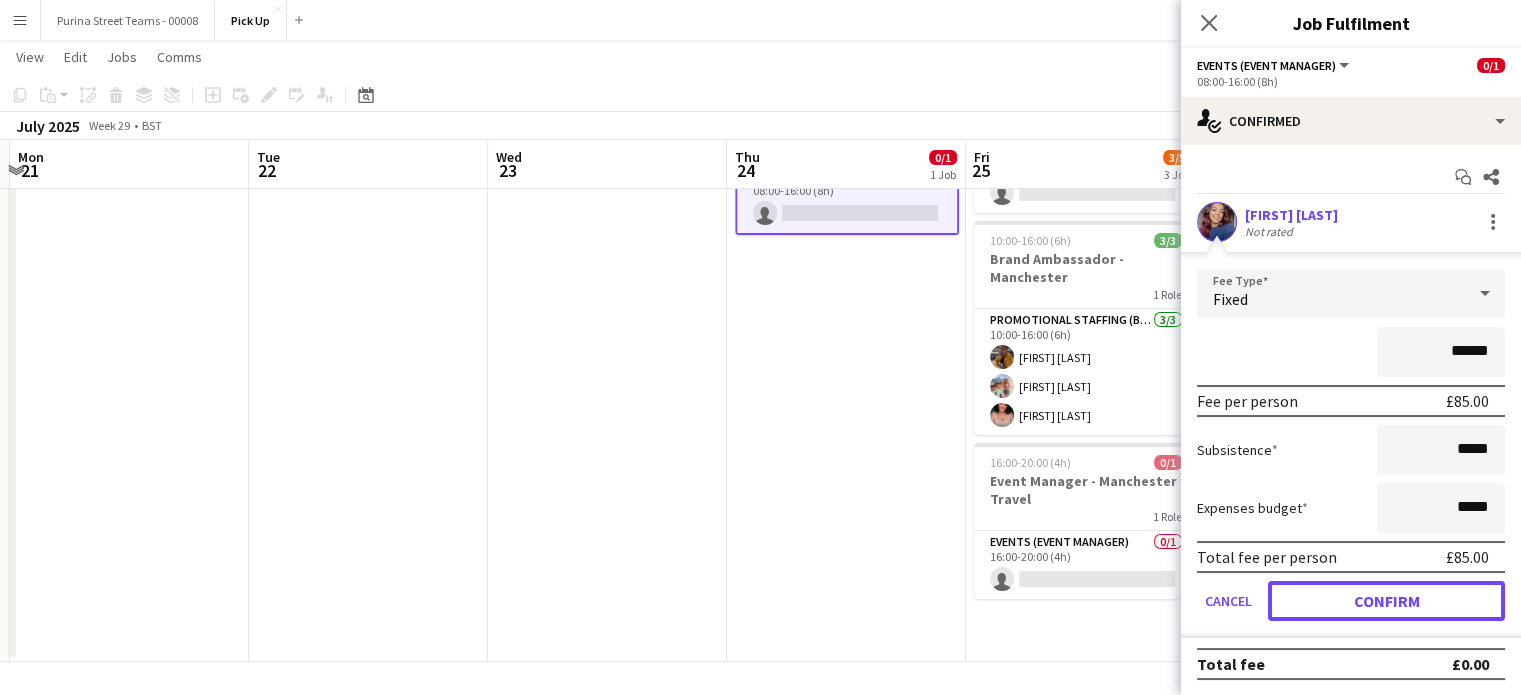 click on "Confirm" at bounding box center [1386, 601] 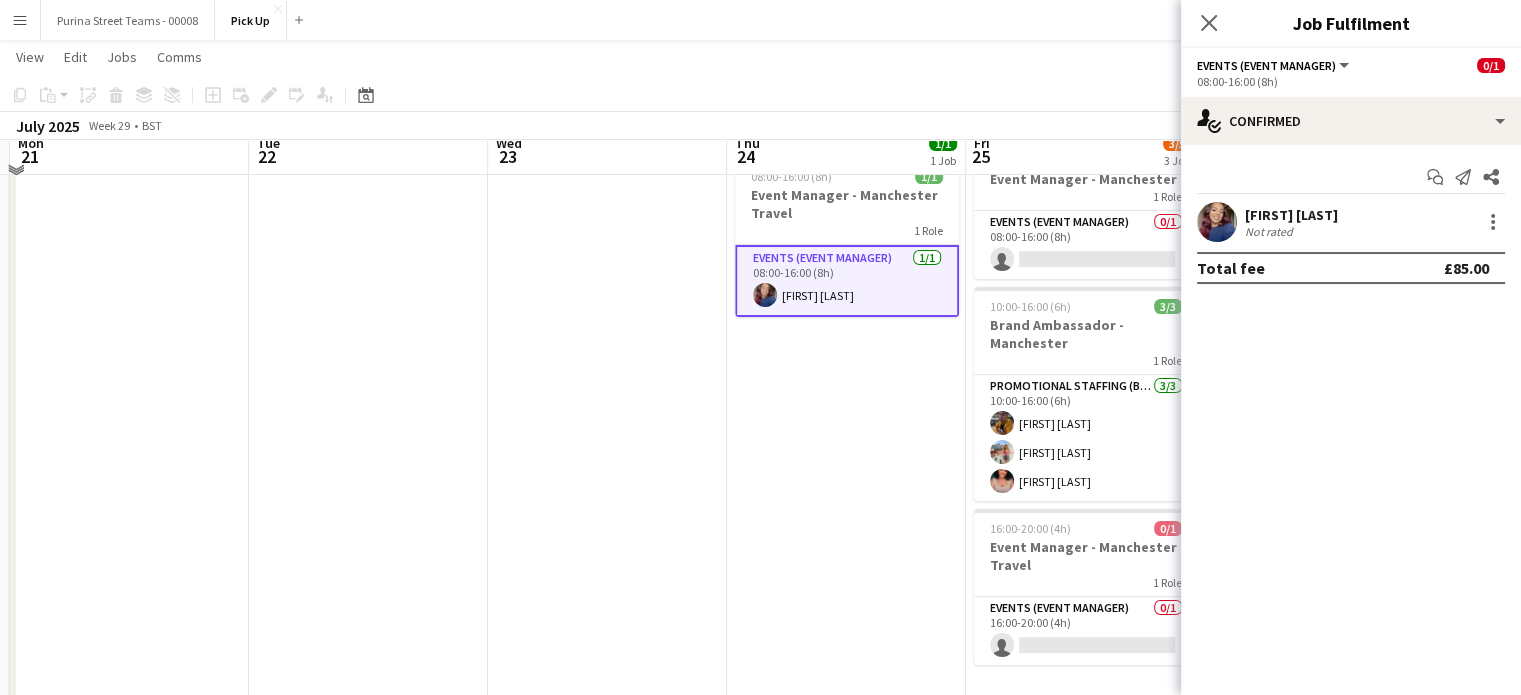 scroll, scrollTop: 57, scrollLeft: 0, axis: vertical 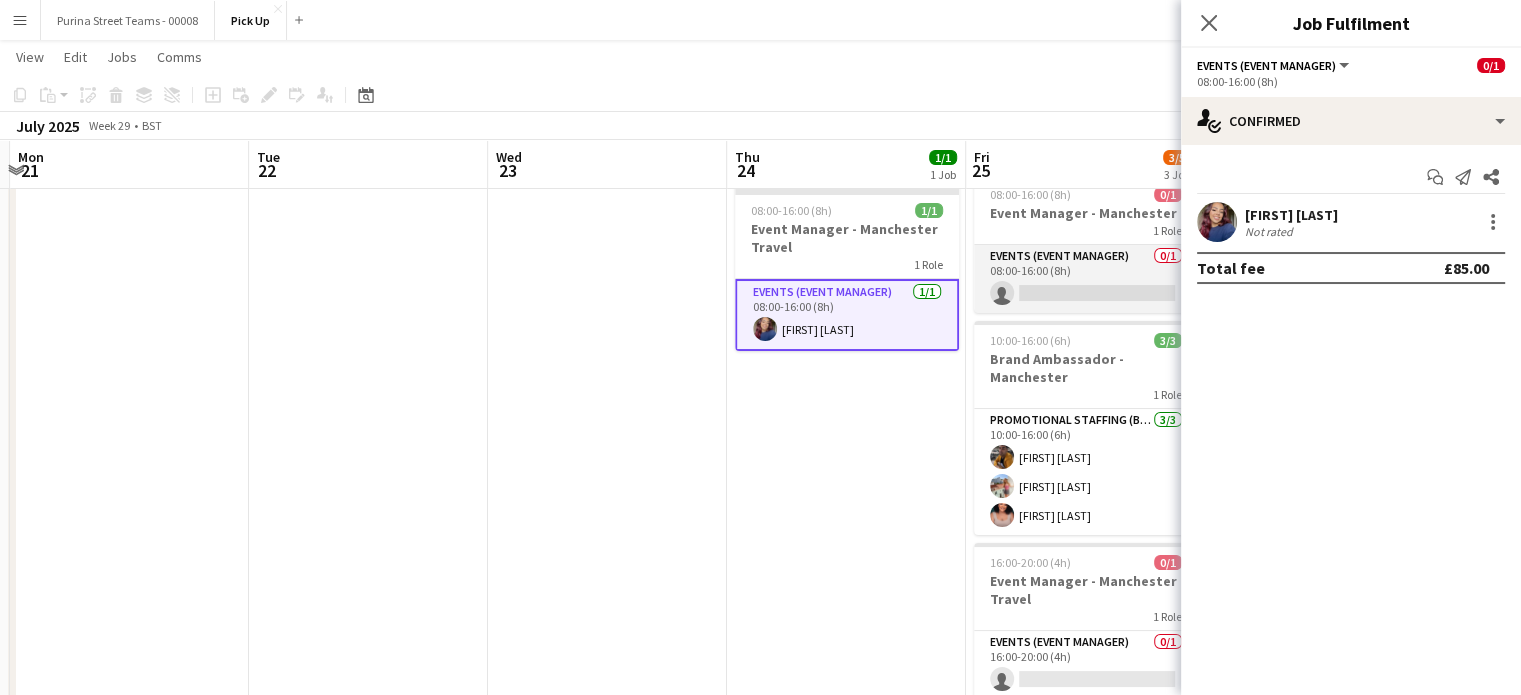 click on "Events (Event Manager)   0/1   08:00-16:00 (8h)
single-neutral-actions" at bounding box center [1086, 279] 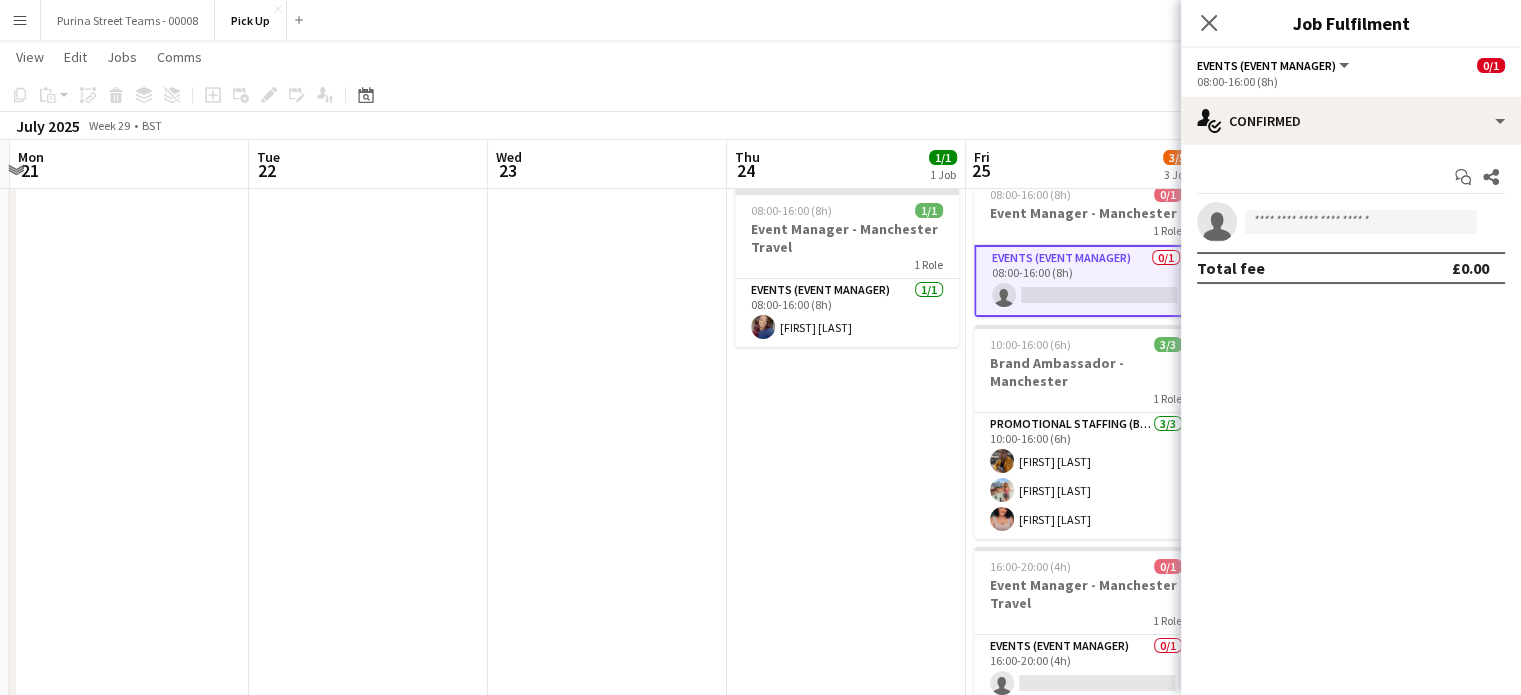 click on "Events (Event Manager)   0/1   08:00-16:00 (8h)
single-neutral-actions" at bounding box center (1086, 281) 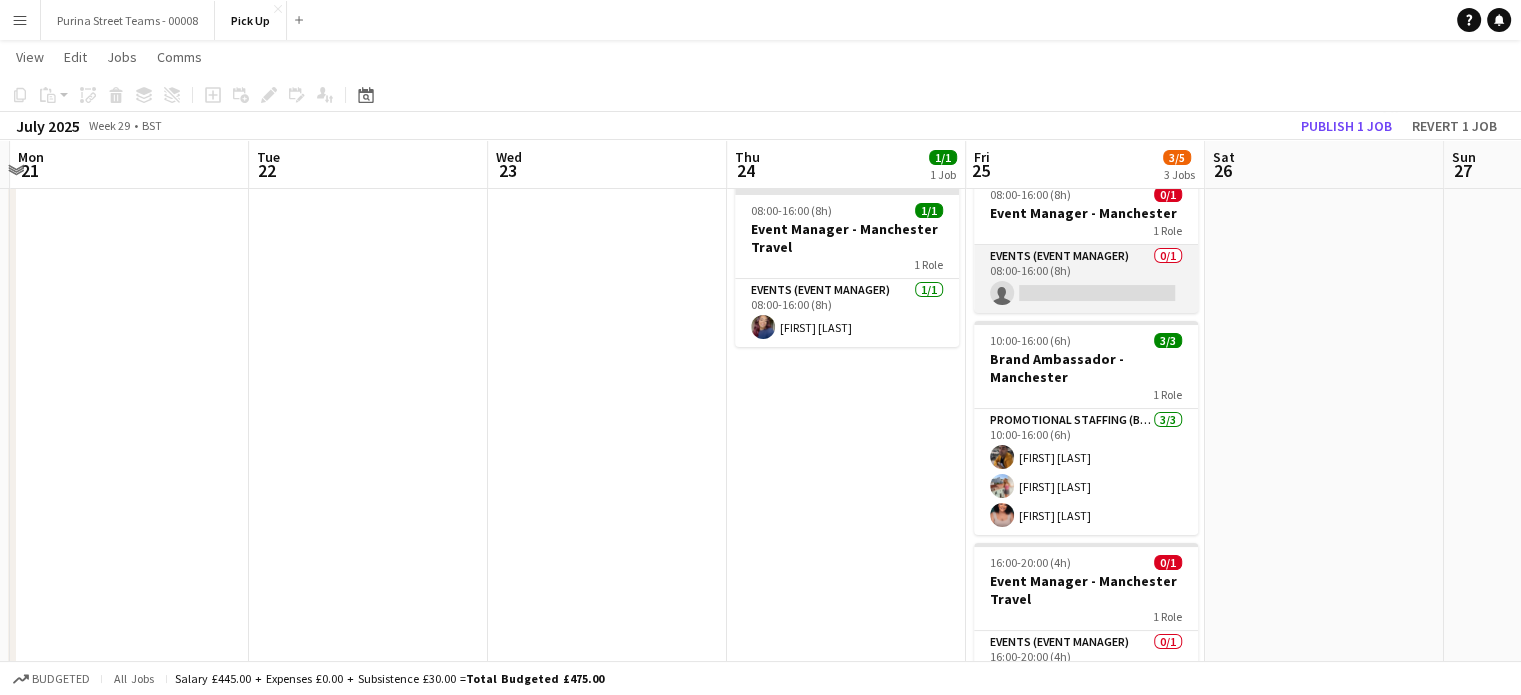 click on "Events (Event Manager)   0/1   08:00-16:00 (8h)
single-neutral-actions" at bounding box center [1086, 279] 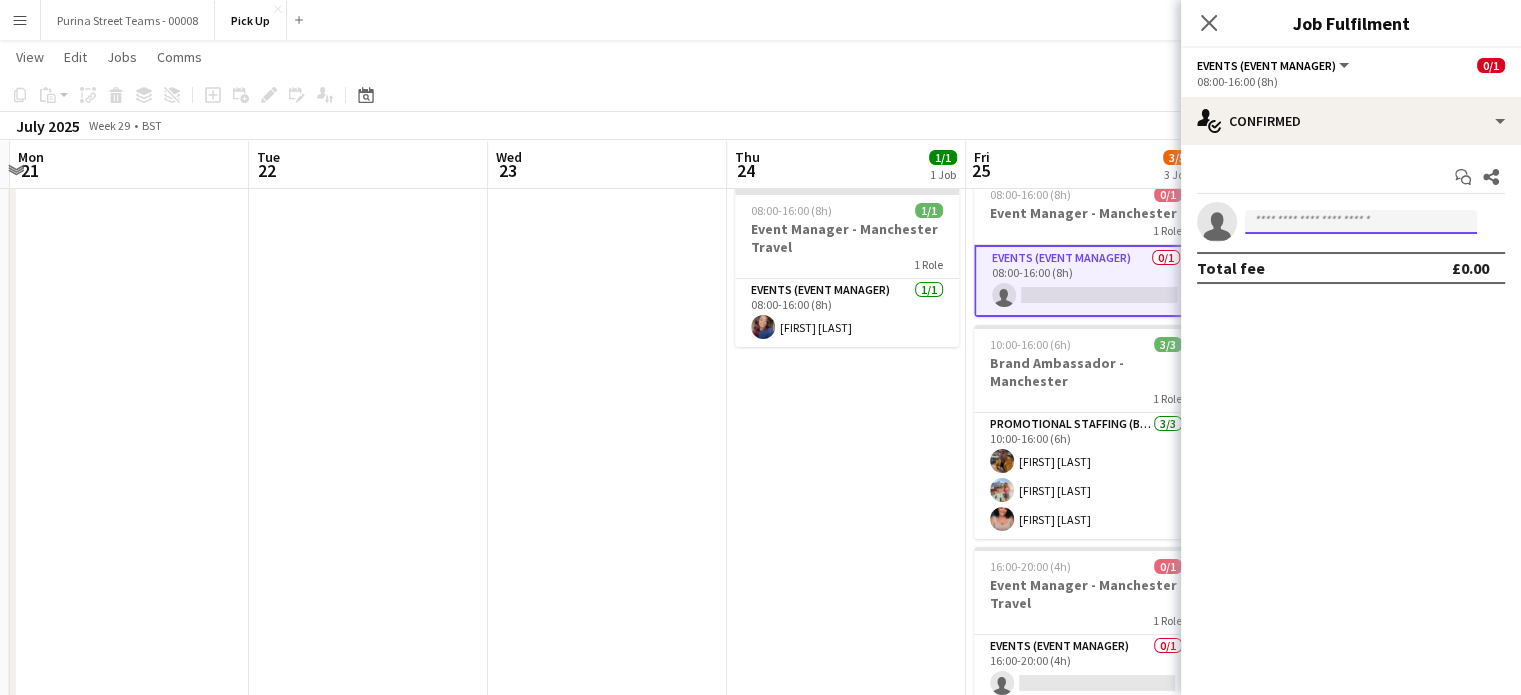 click at bounding box center (1361, 222) 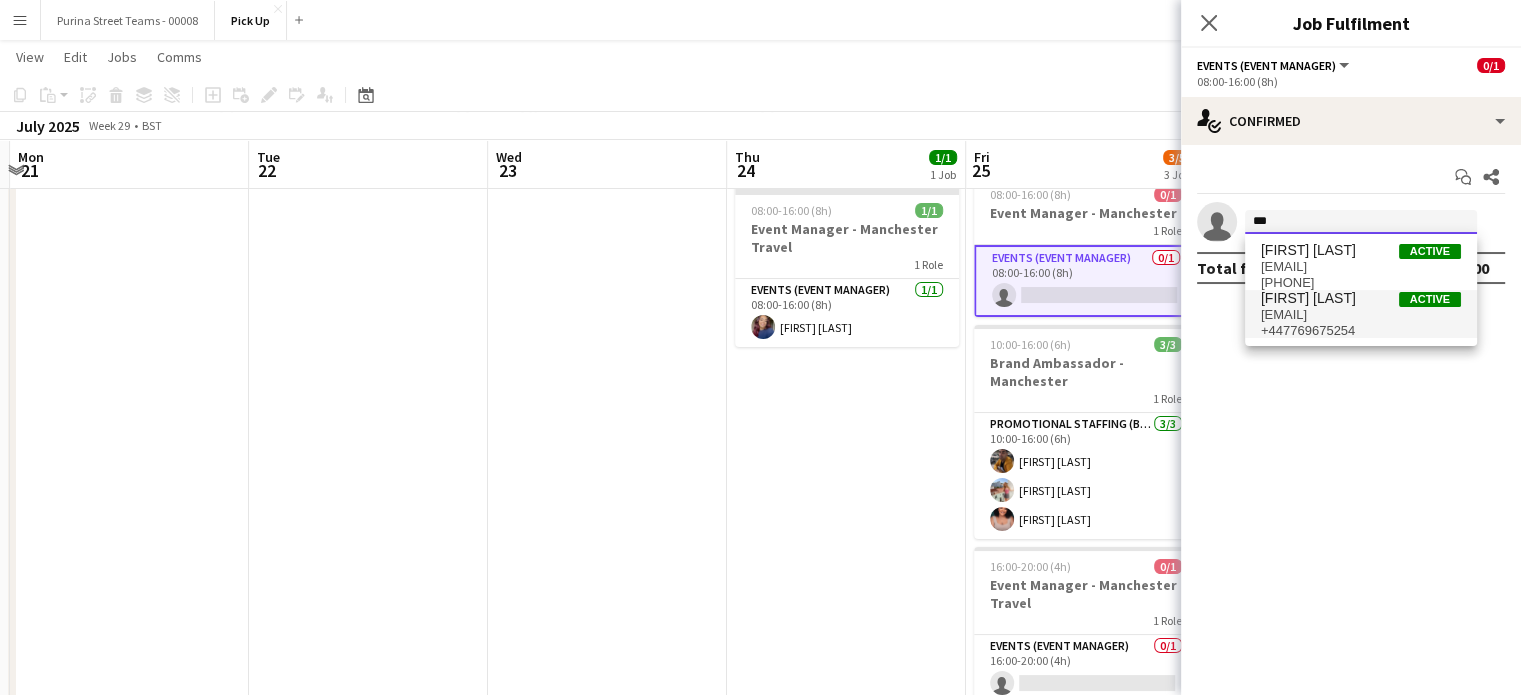 type on "***" 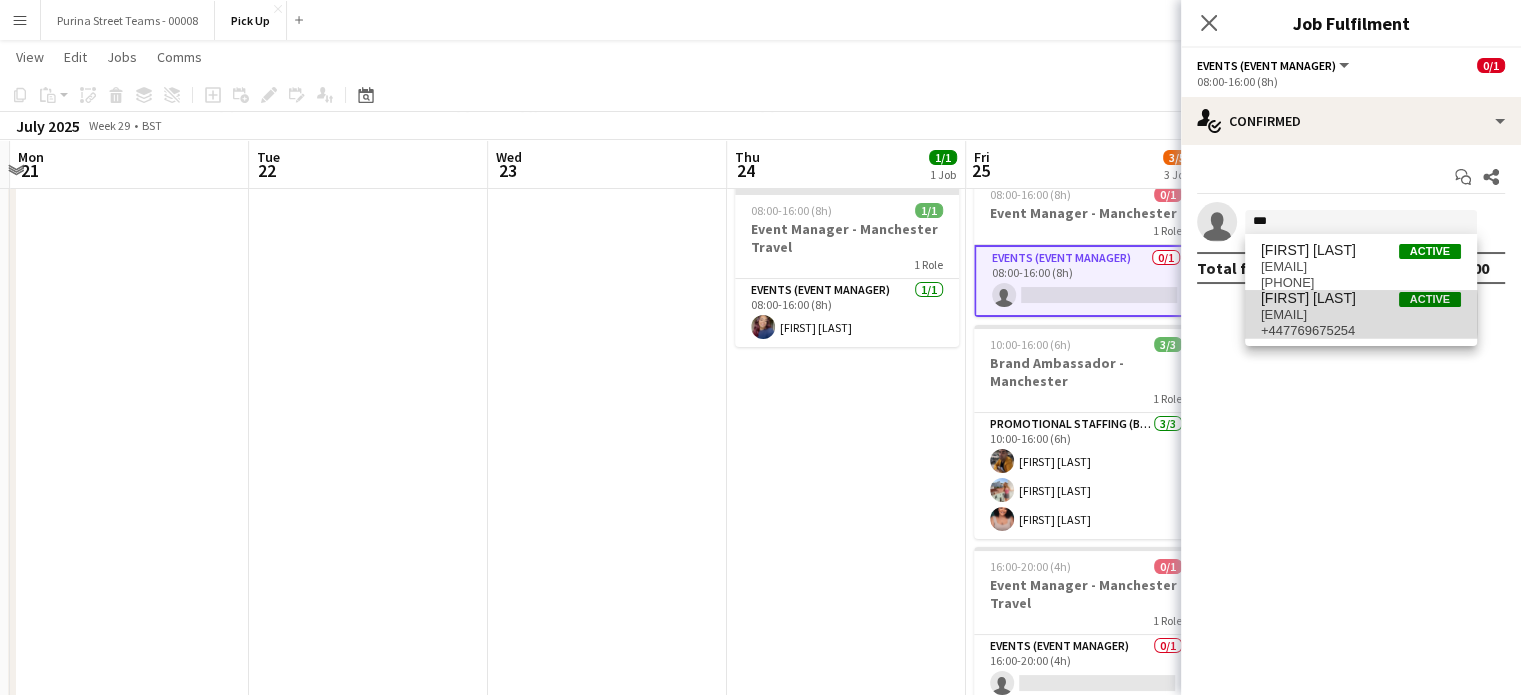 click on "[EMAIL]" at bounding box center (1361, 315) 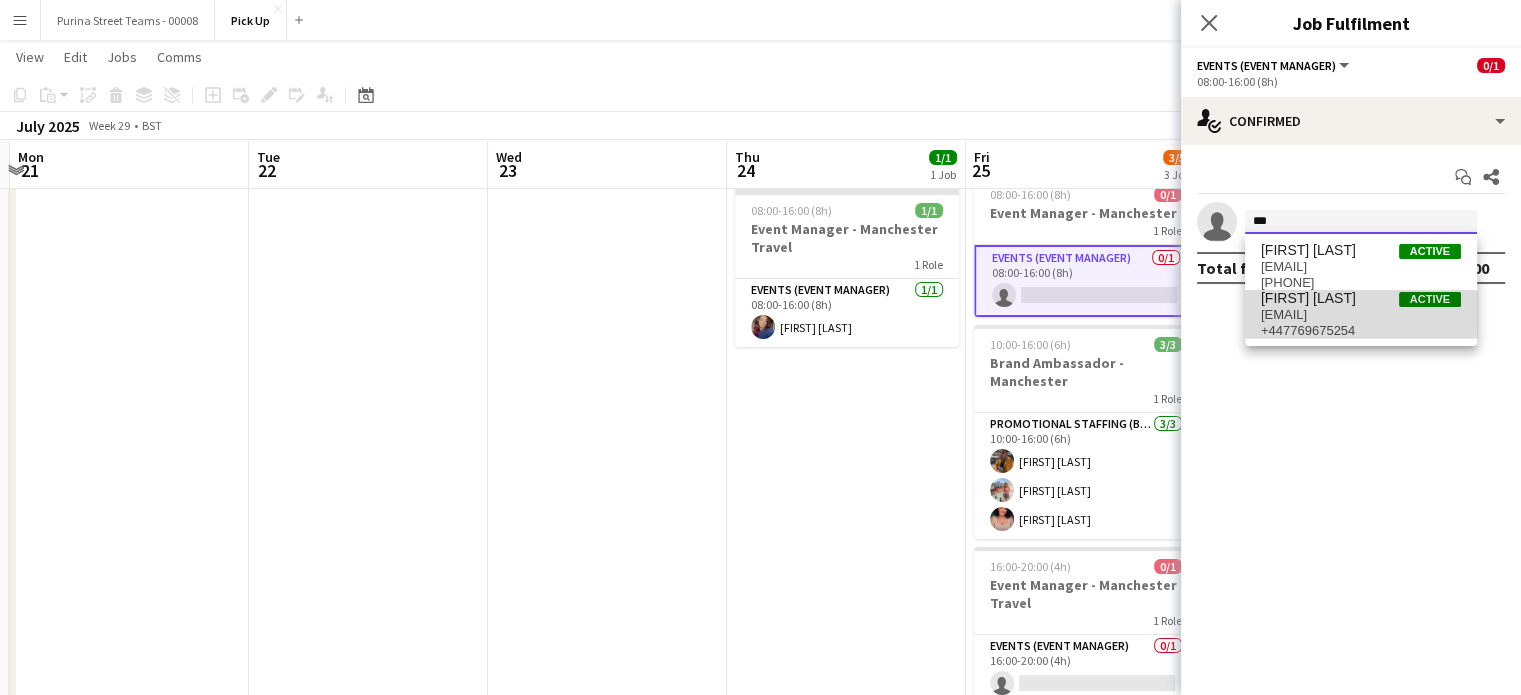 type 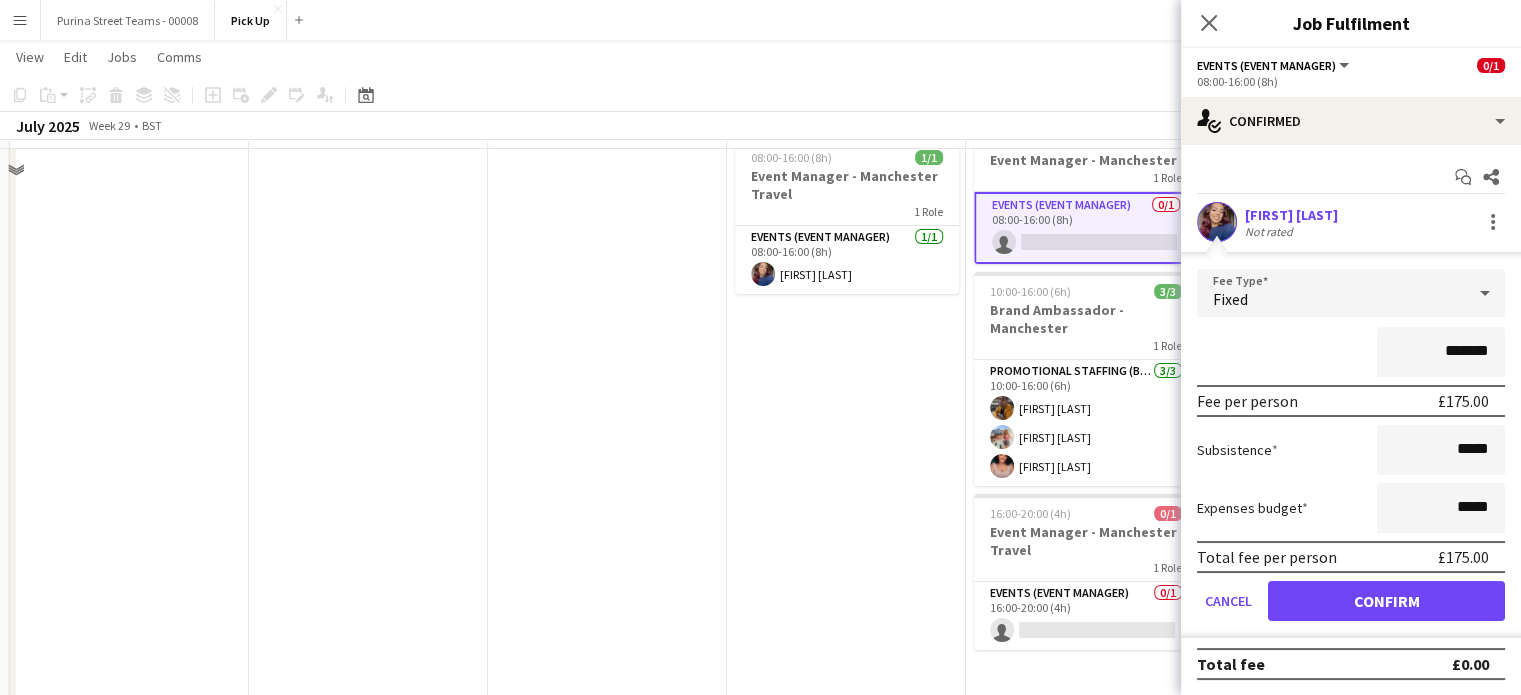 scroll, scrollTop: 157, scrollLeft: 0, axis: vertical 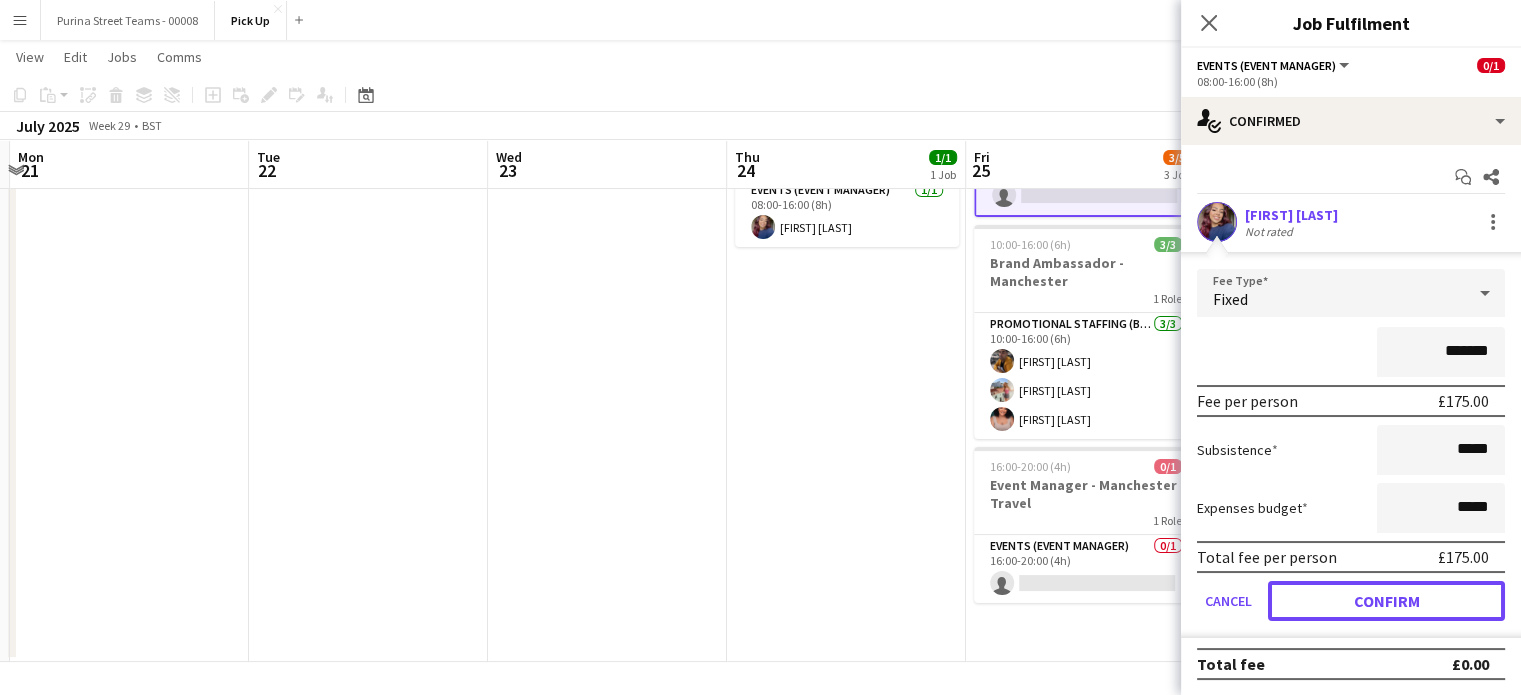 drag, startPoint x: 1453, startPoint y: 599, endPoint x: 1445, endPoint y: 591, distance: 11.313708 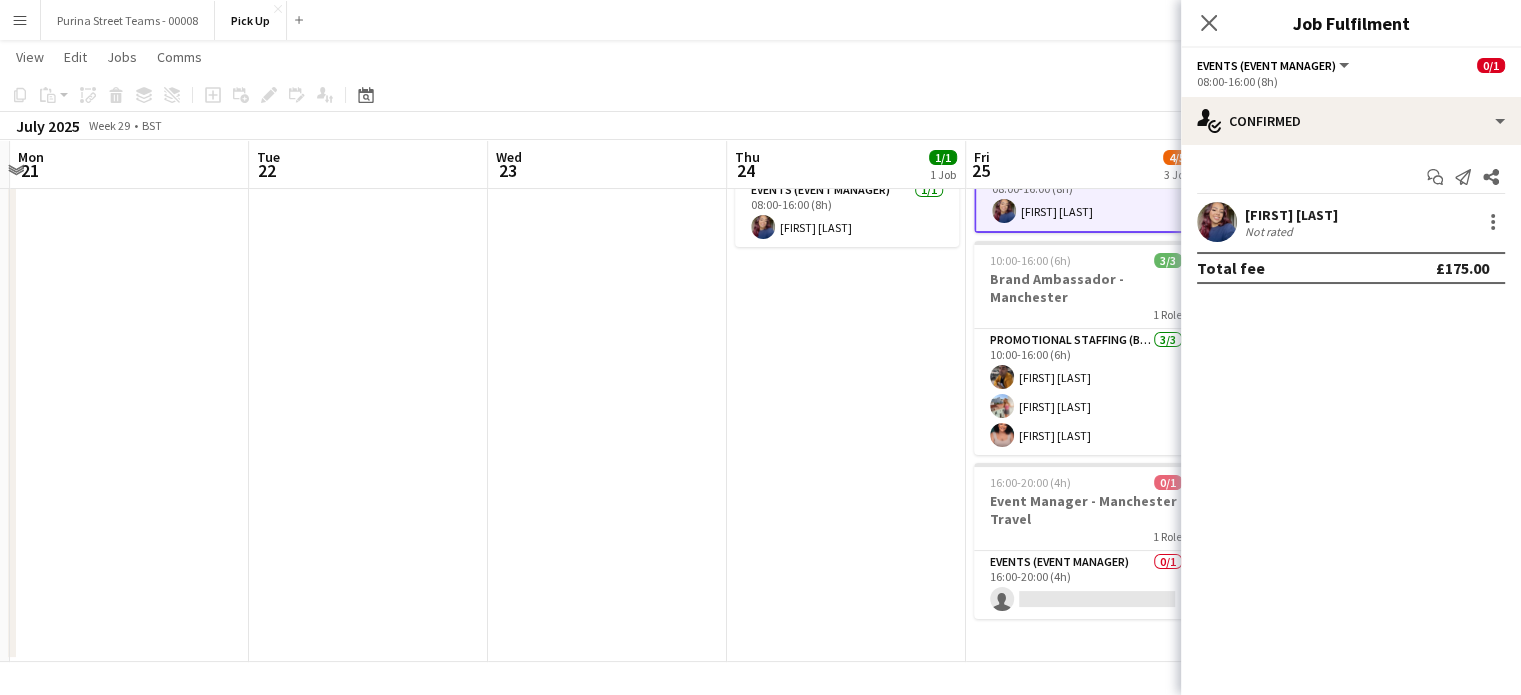 click on "Updated   08:00-16:00 (8h)    1/1   Event Manager - Manchester Travel   1 Role   Events (Event Manager)   1/1   08:00-16:00 (8h)
[FIRST] [LAST]" at bounding box center (846, 364) 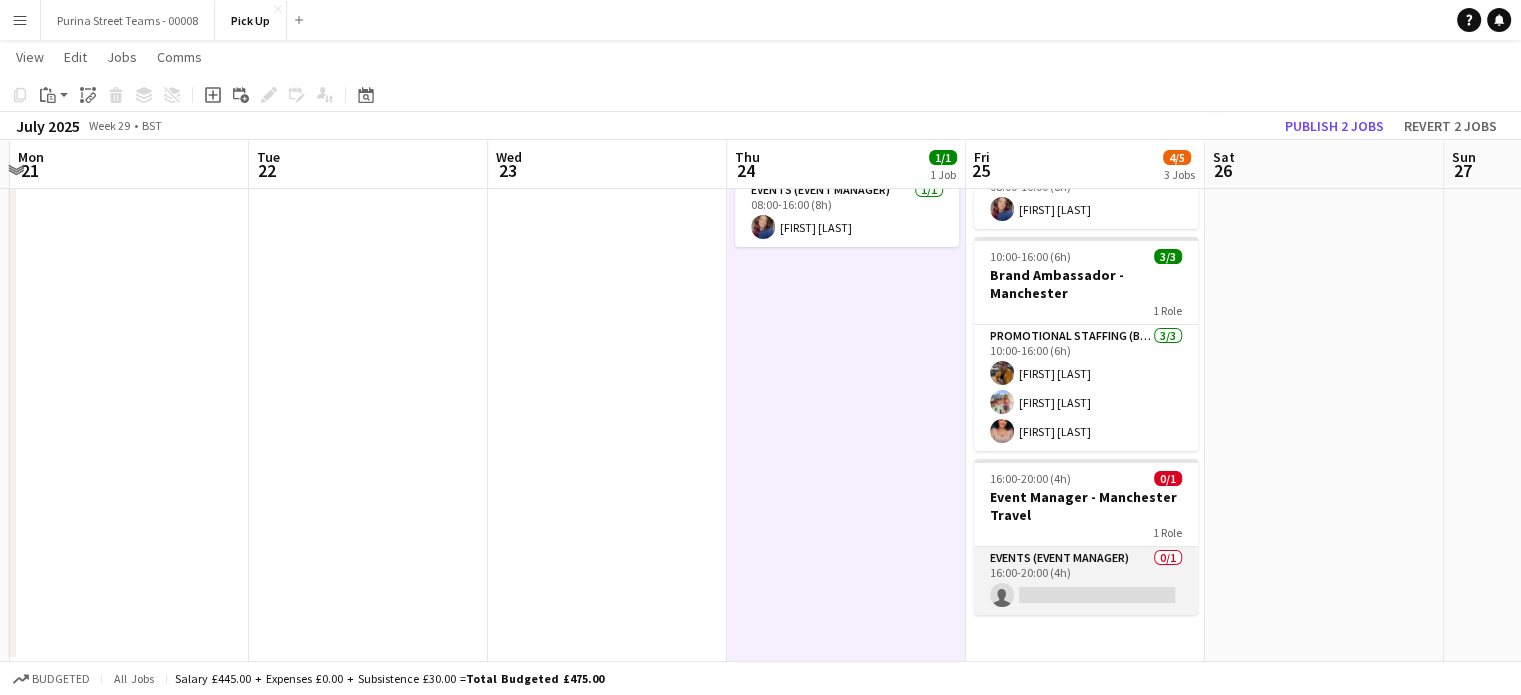 click on "Events (Event Manager)   0/1   16:00-20:00 (4h)
single-neutral-actions" at bounding box center (1086, 581) 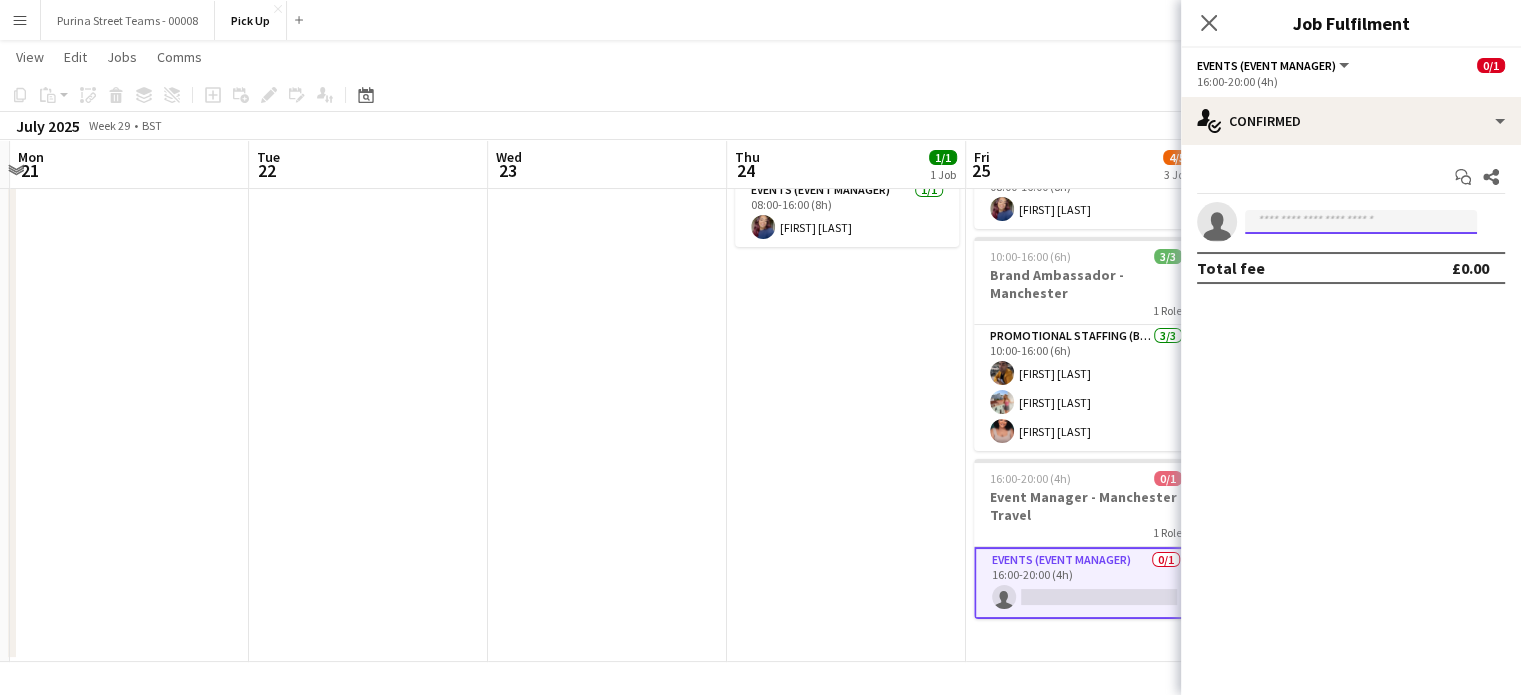 click at bounding box center (1361, 222) 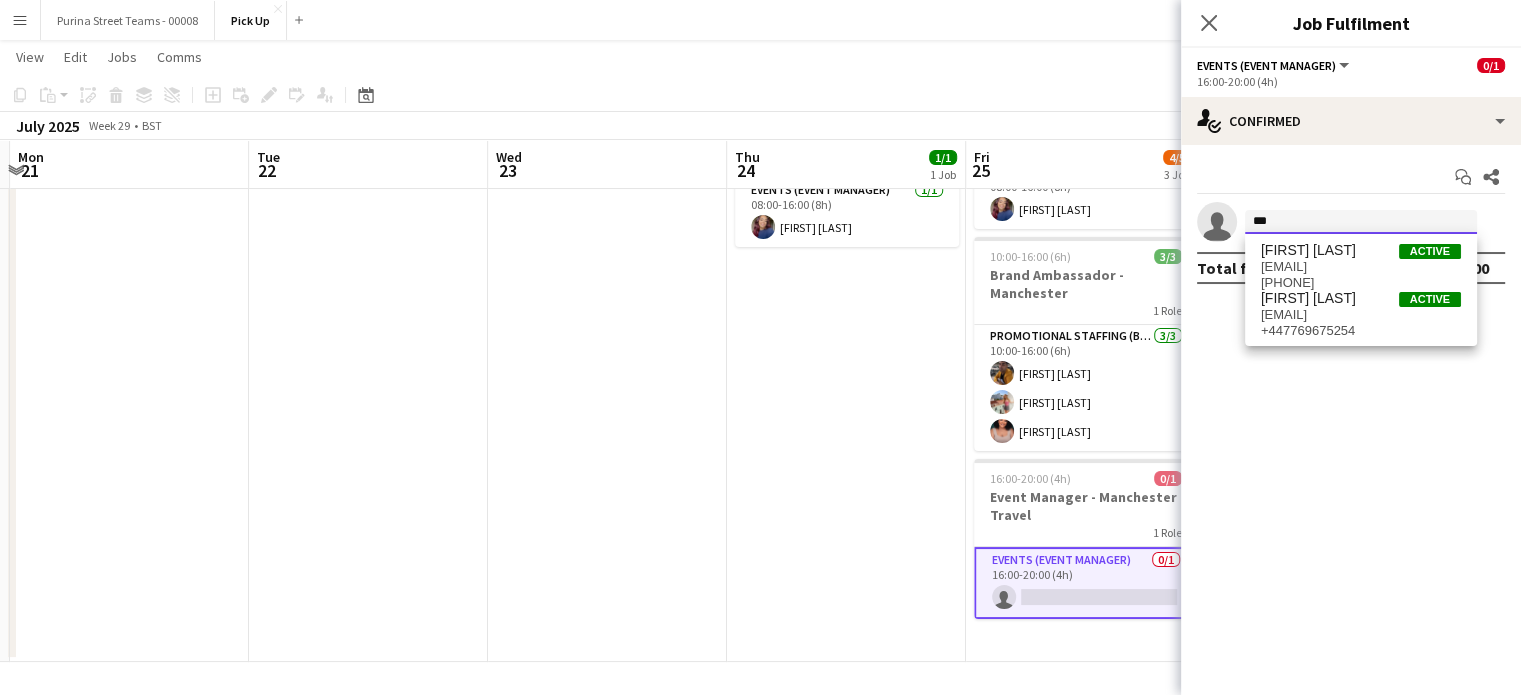 type on "***" 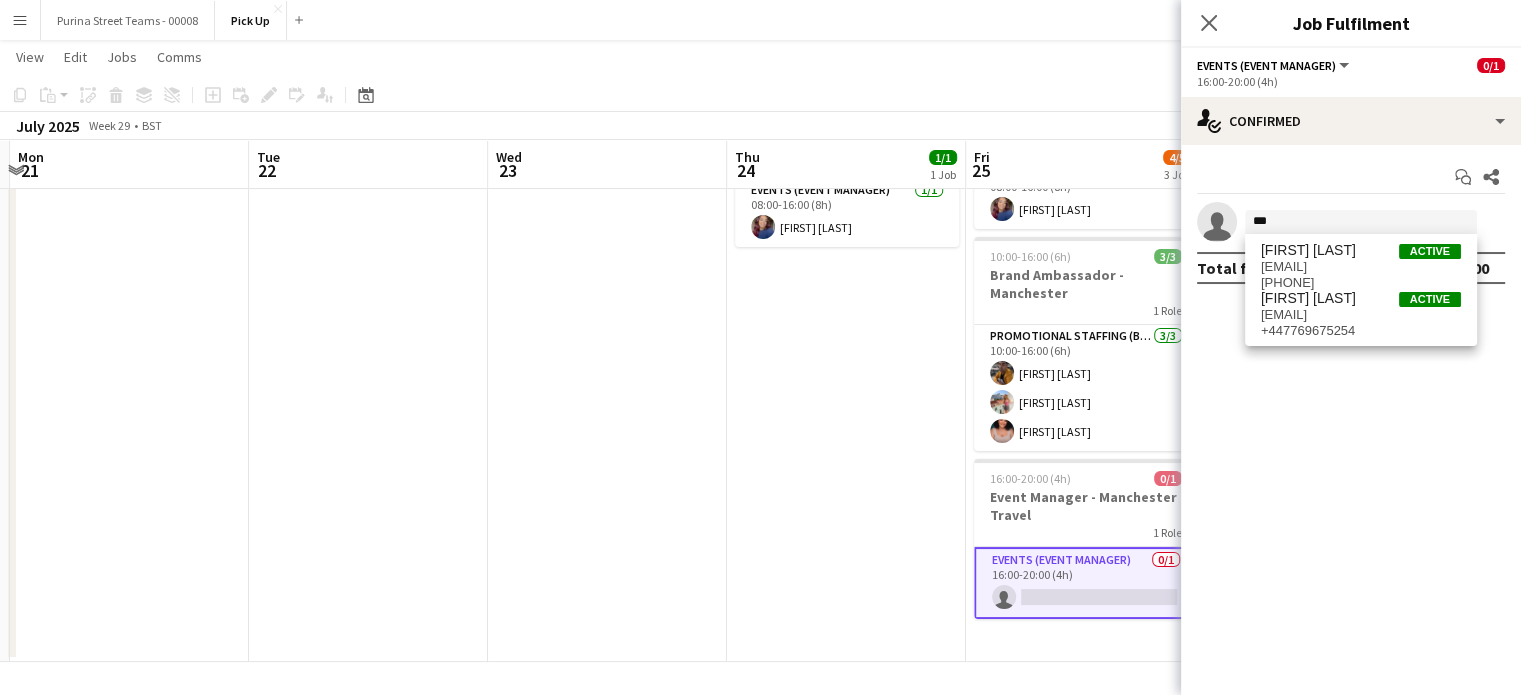 click on "[EMAIL]" at bounding box center (1361, 315) 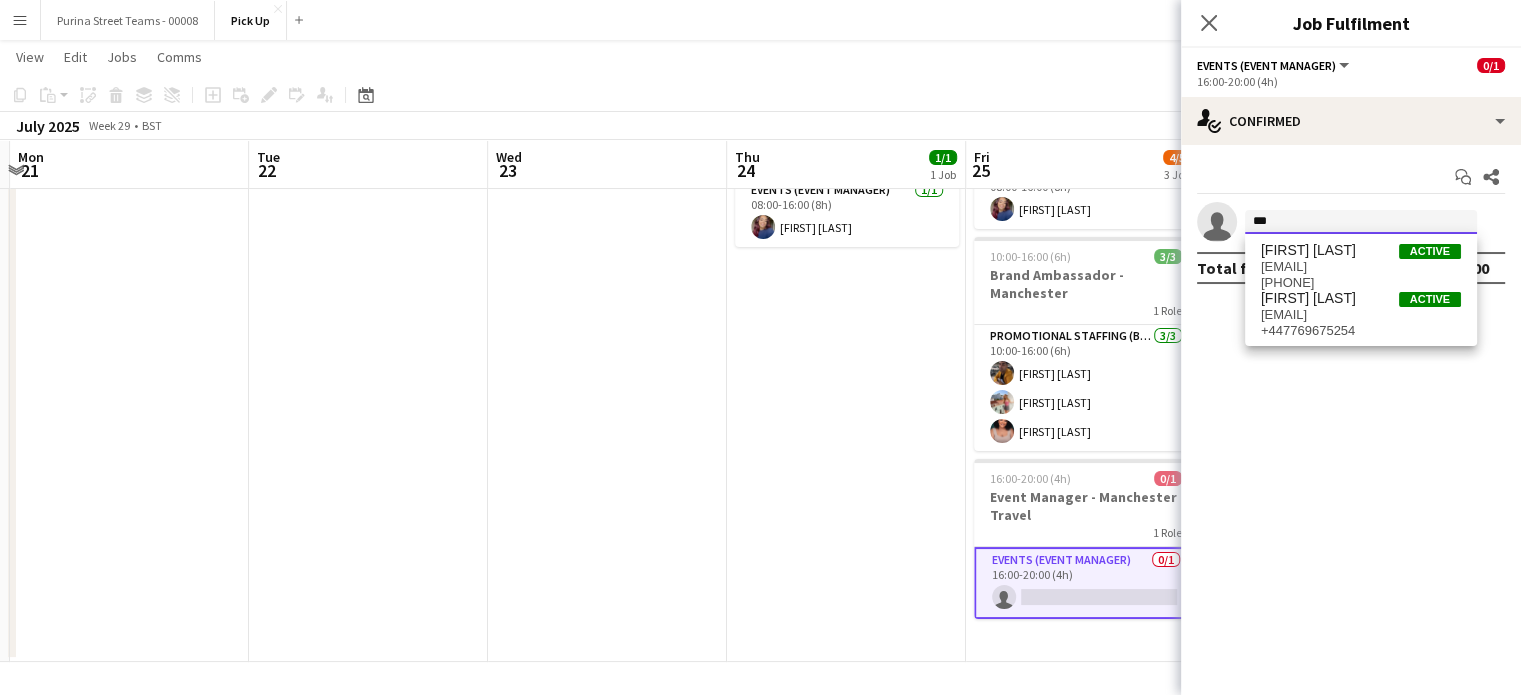 type 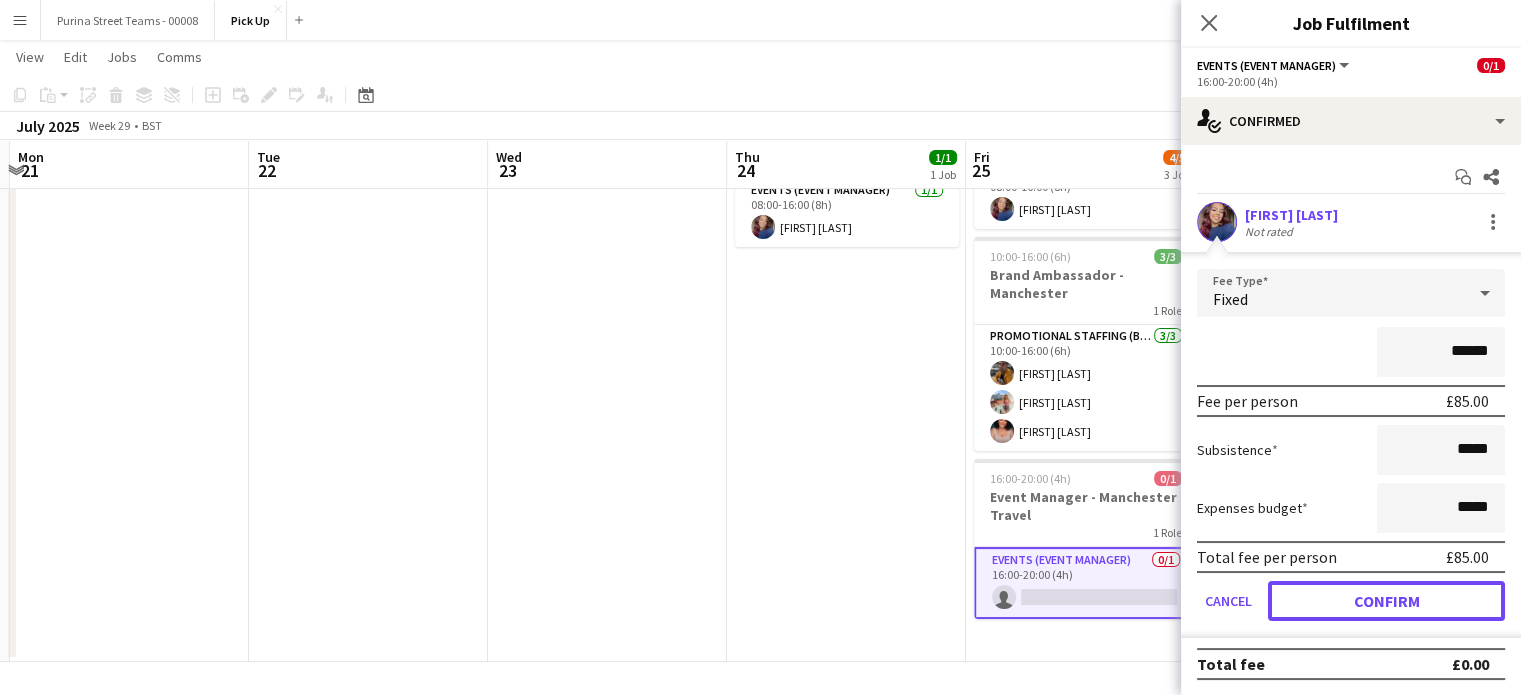 click on "Confirm" at bounding box center [1386, 601] 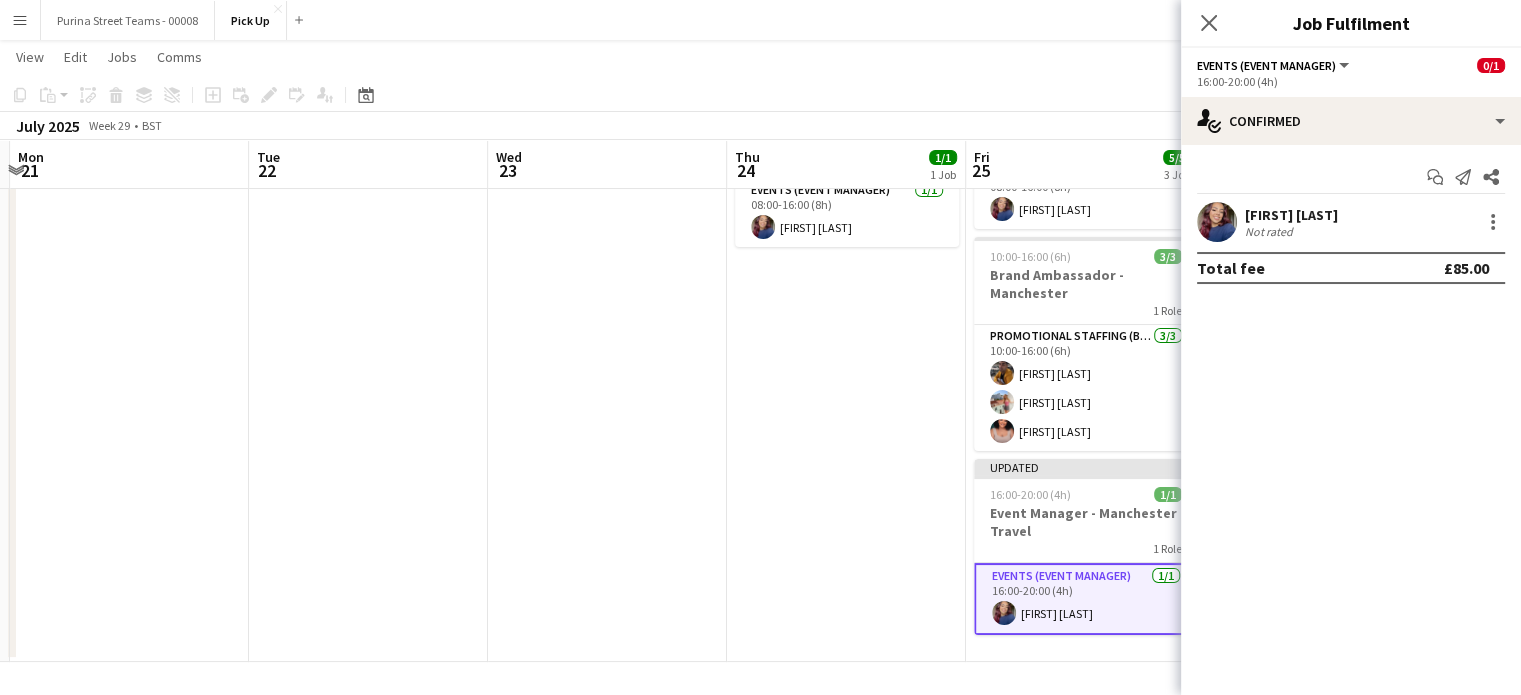click on "Updated   08:00-16:00 (8h)    1/1   Event Manager - Manchester Travel   1 Role   Events (Event Manager)   1/1   08:00-16:00 (8h)
[FIRST] [LAST]" at bounding box center (846, 364) 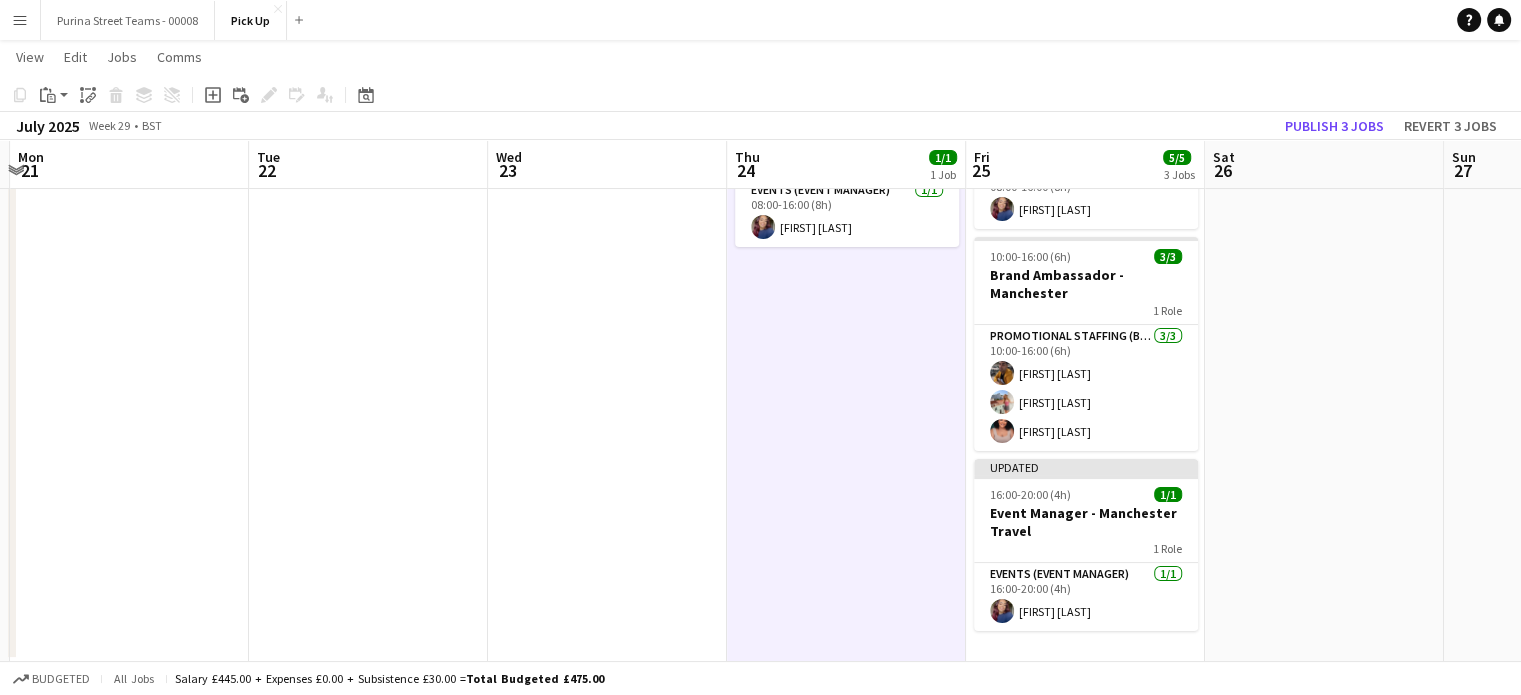 scroll, scrollTop: 0, scrollLeft: 706, axis: horizontal 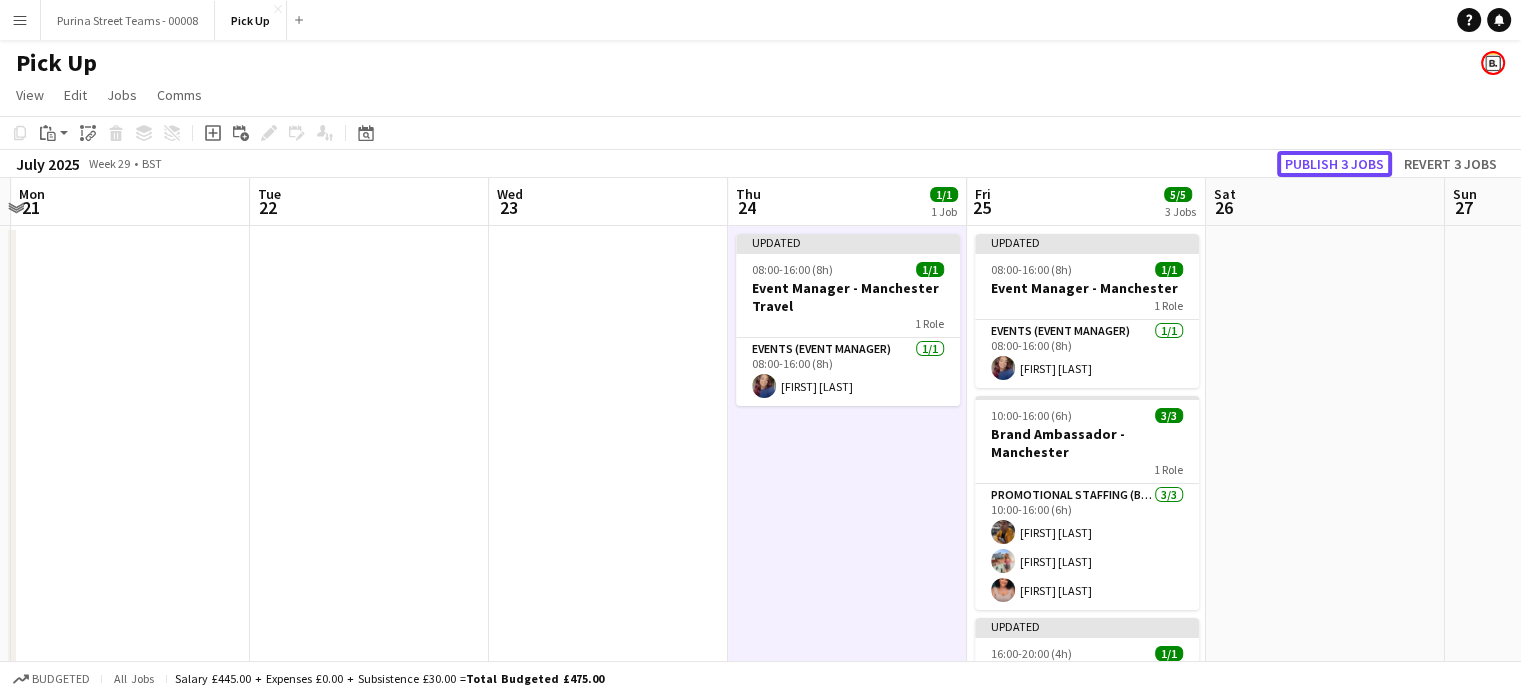 click on "Publish 3 jobs" 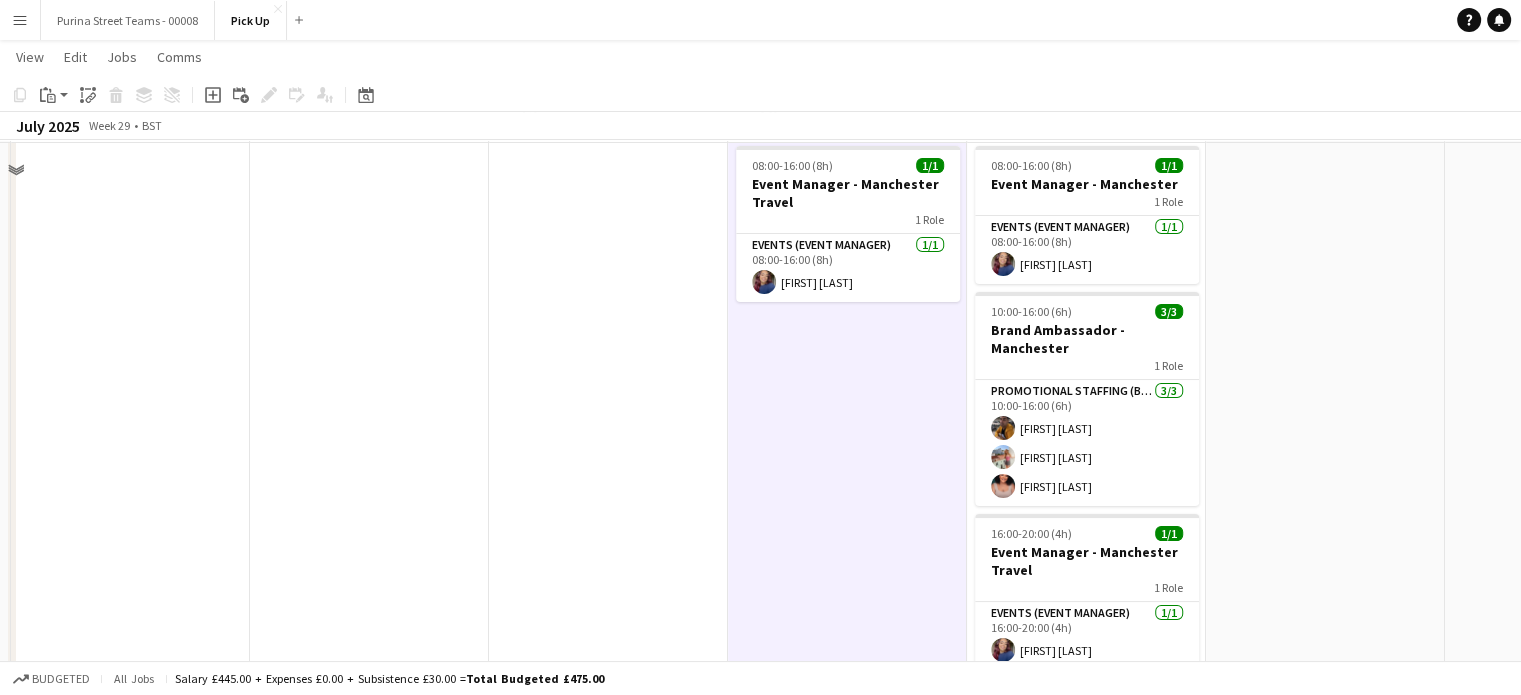 scroll, scrollTop: 0, scrollLeft: 0, axis: both 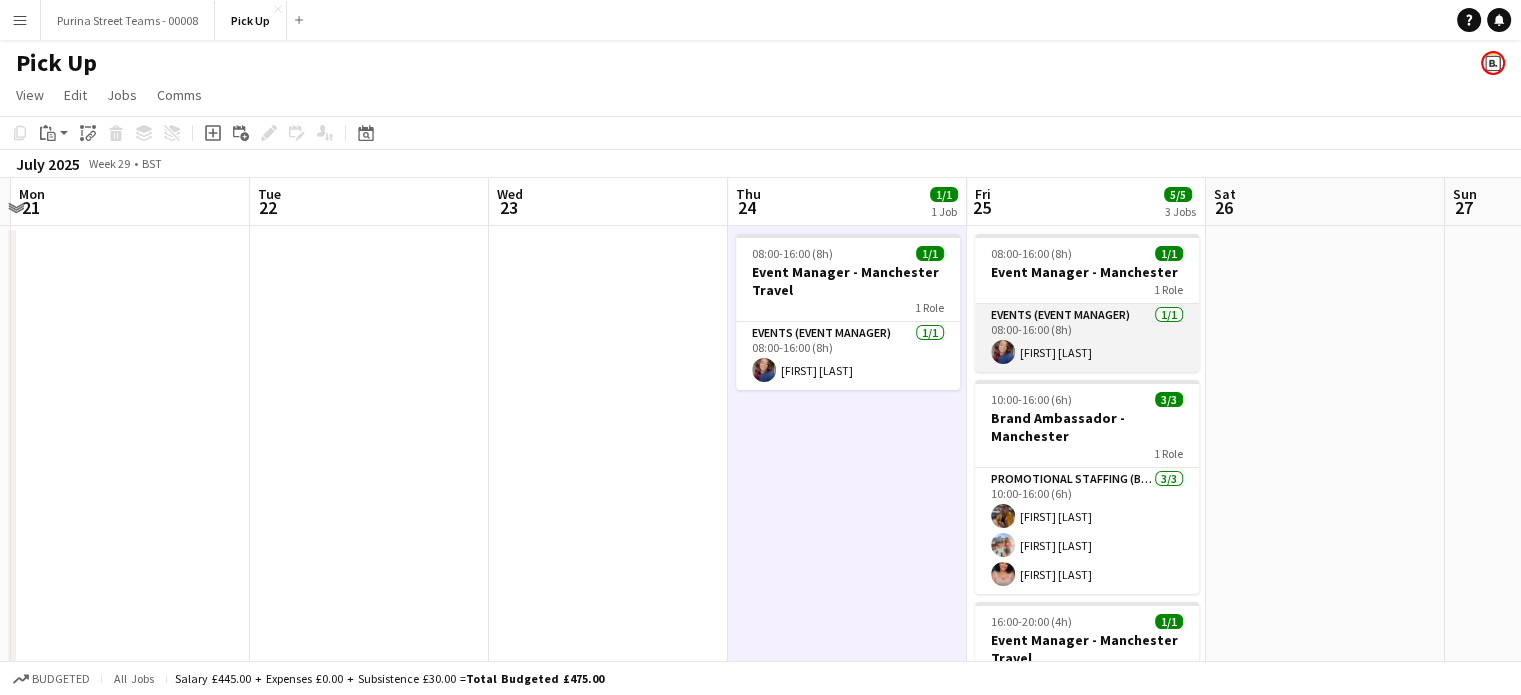 click at bounding box center (1003, 352) 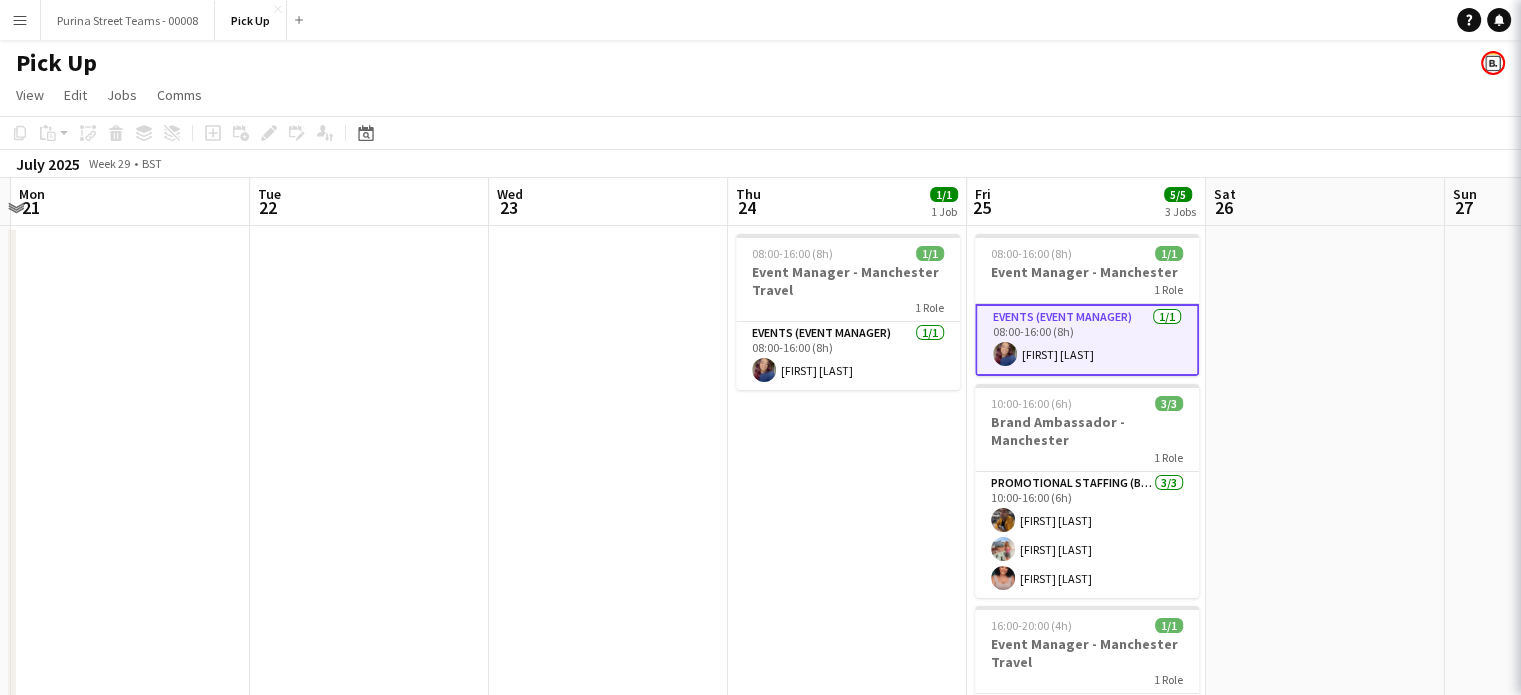 scroll, scrollTop: 0, scrollLeft: 708, axis: horizontal 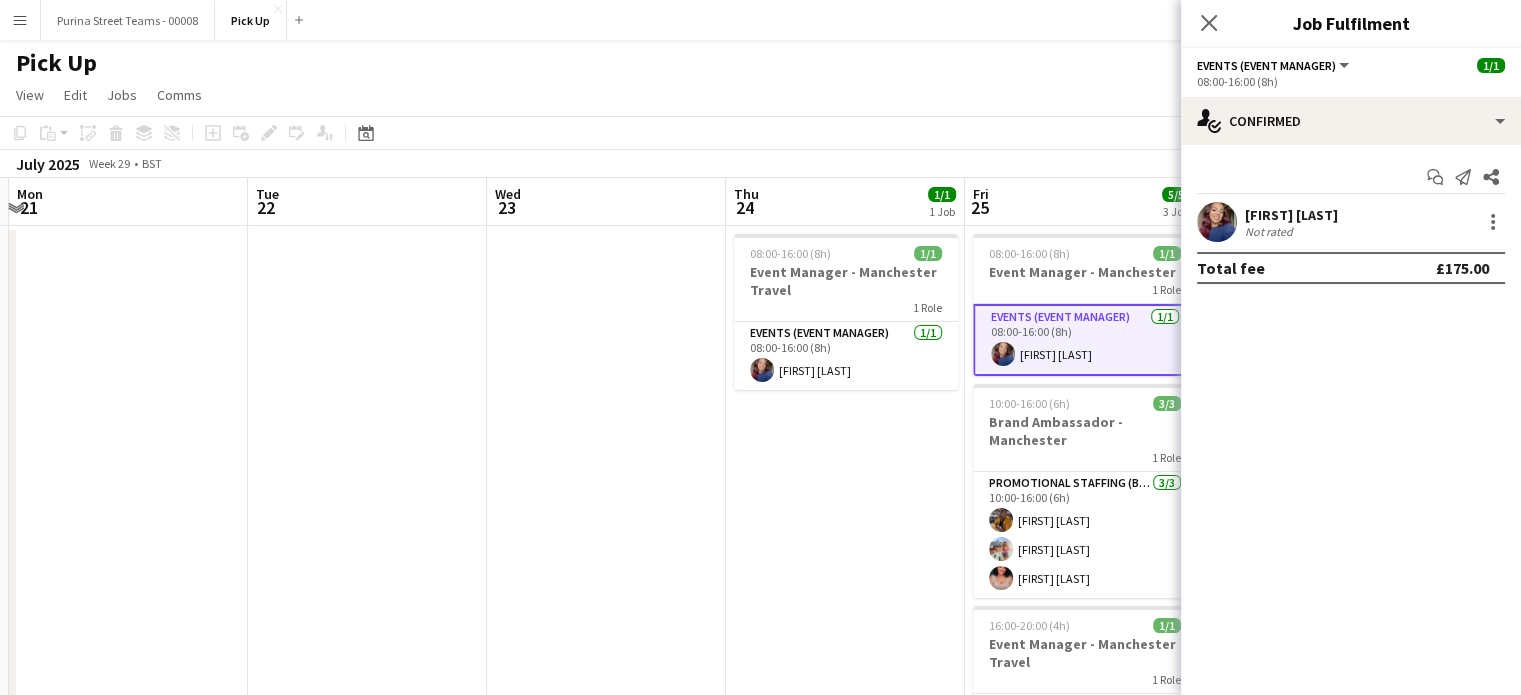 click at bounding box center [1217, 222] 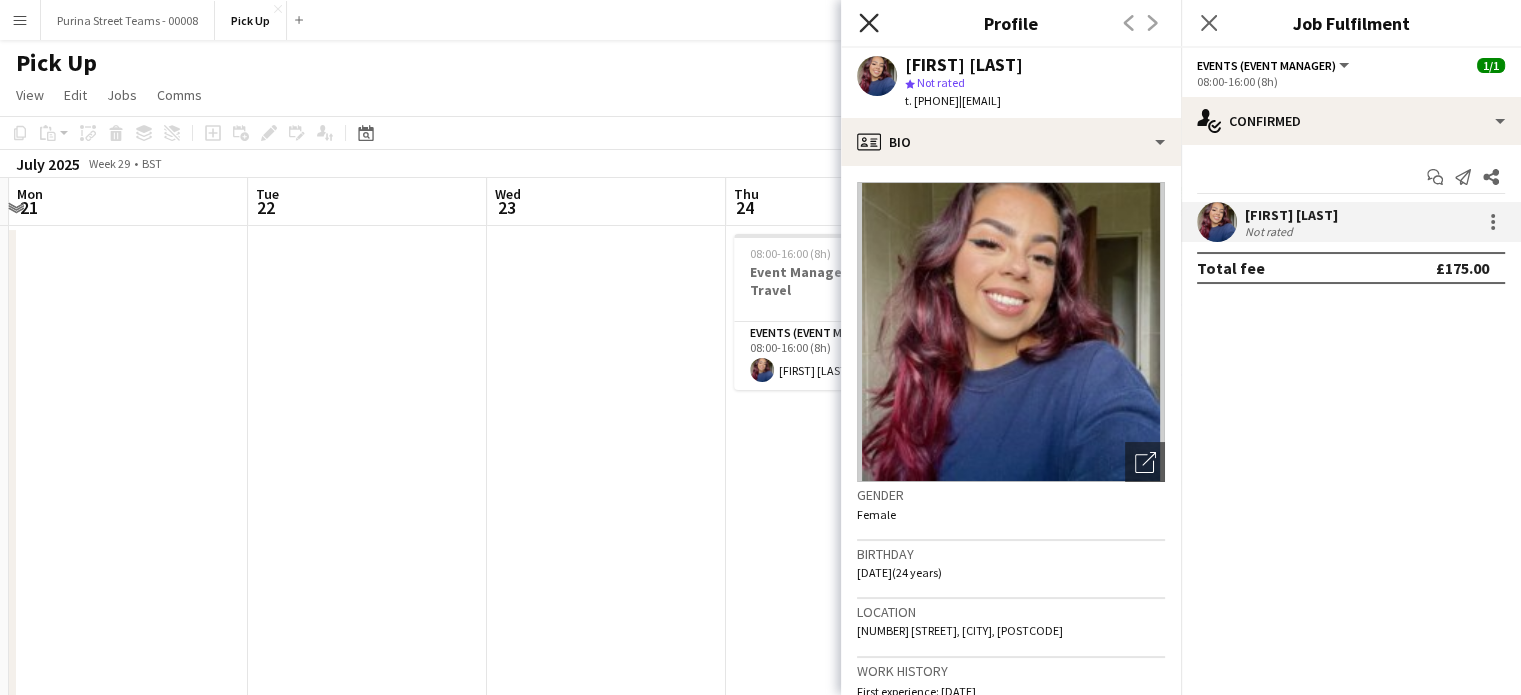 click 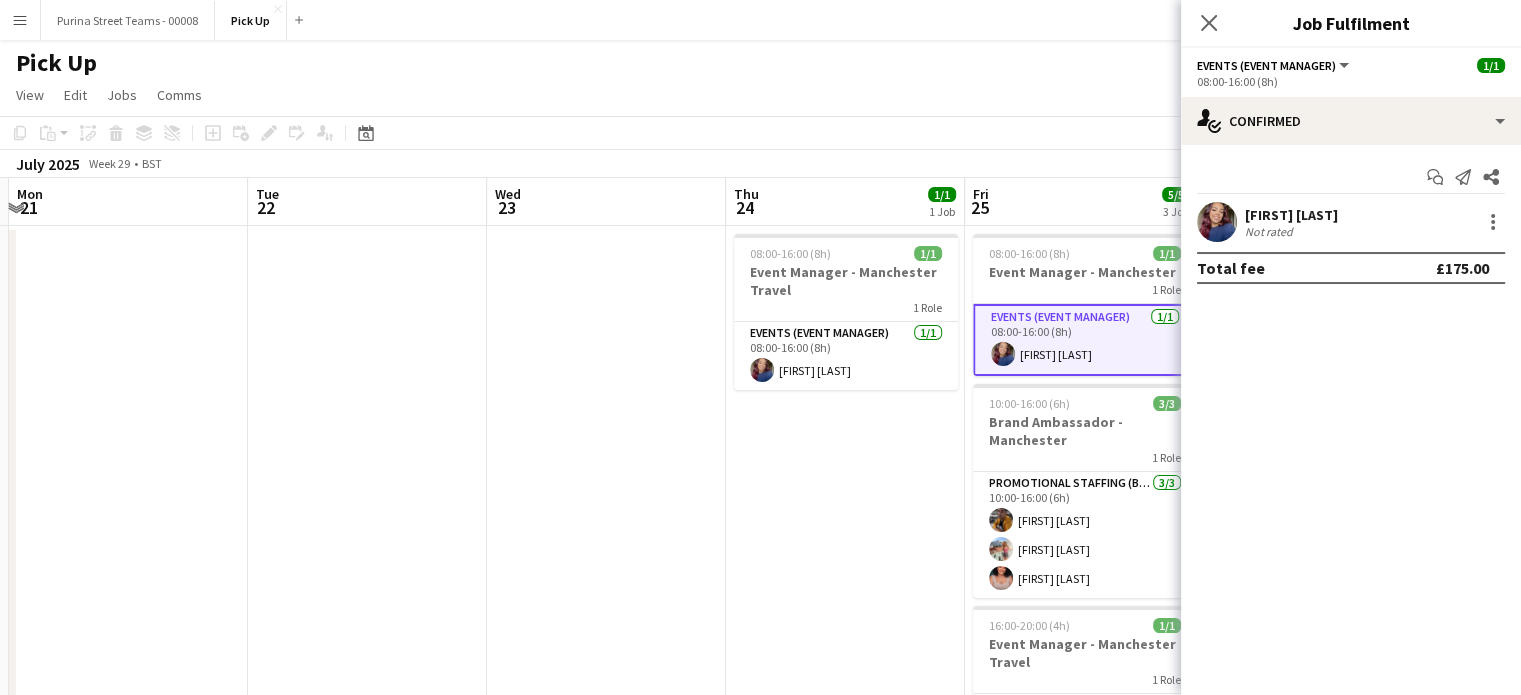 click at bounding box center (606, 523) 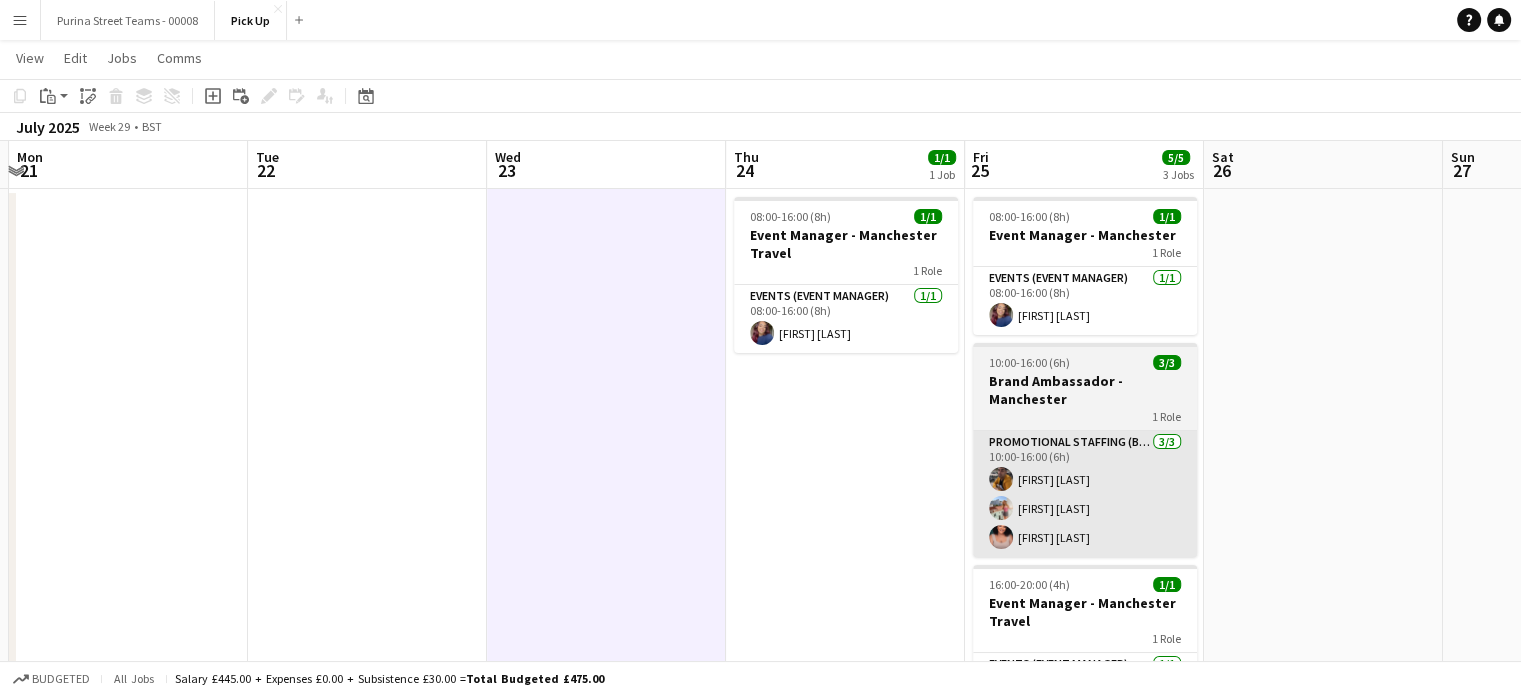 scroll, scrollTop: 0, scrollLeft: 0, axis: both 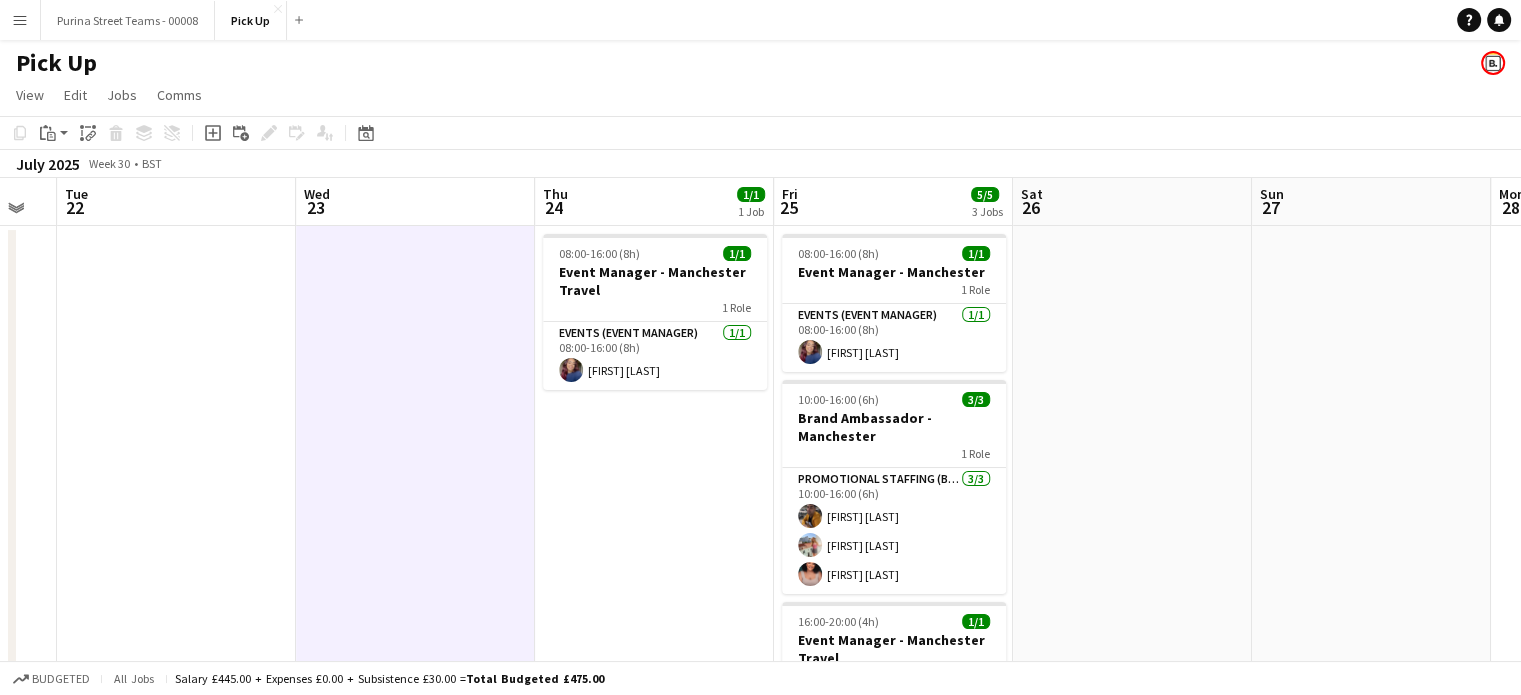 drag, startPoint x: 668, startPoint y: 433, endPoint x: 478, endPoint y: 432, distance: 190.00262 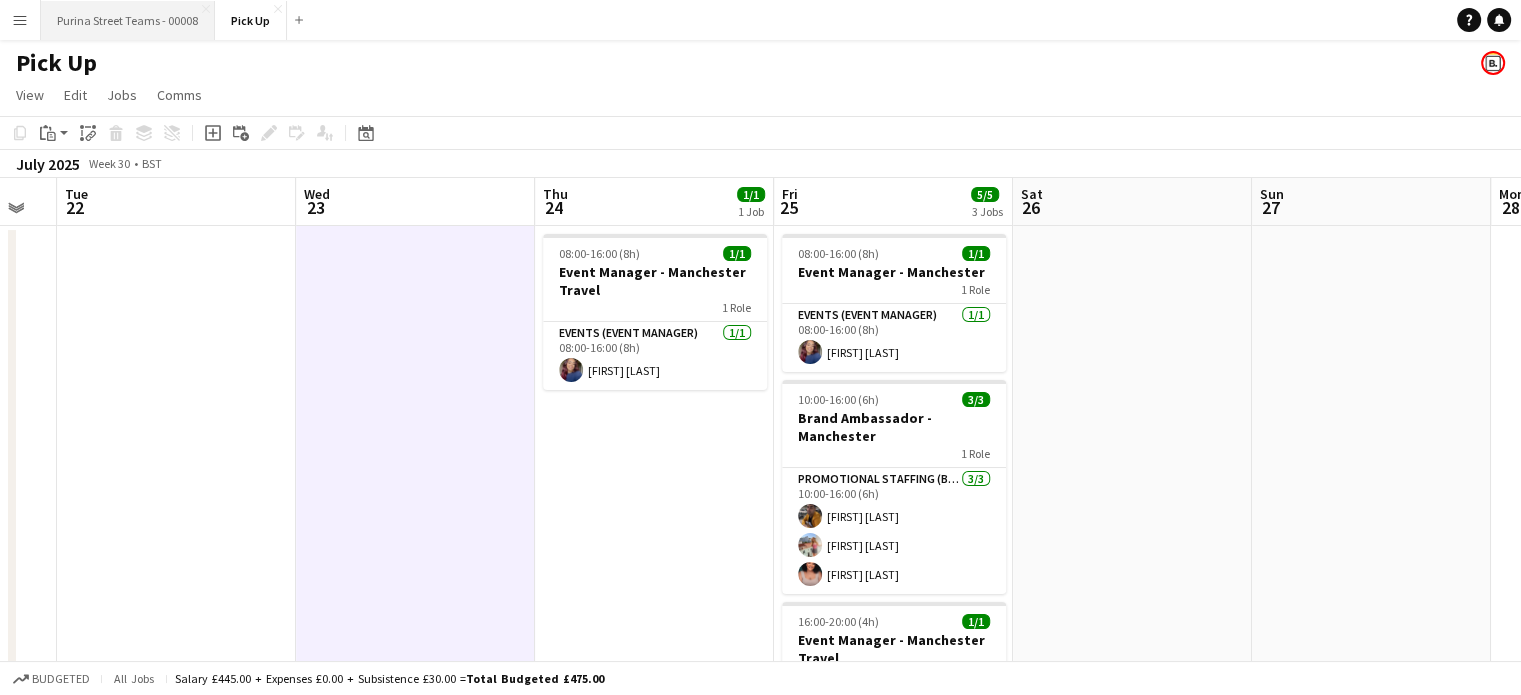 click on "Purina Street Teams - 00008
Close" at bounding box center [128, 20] 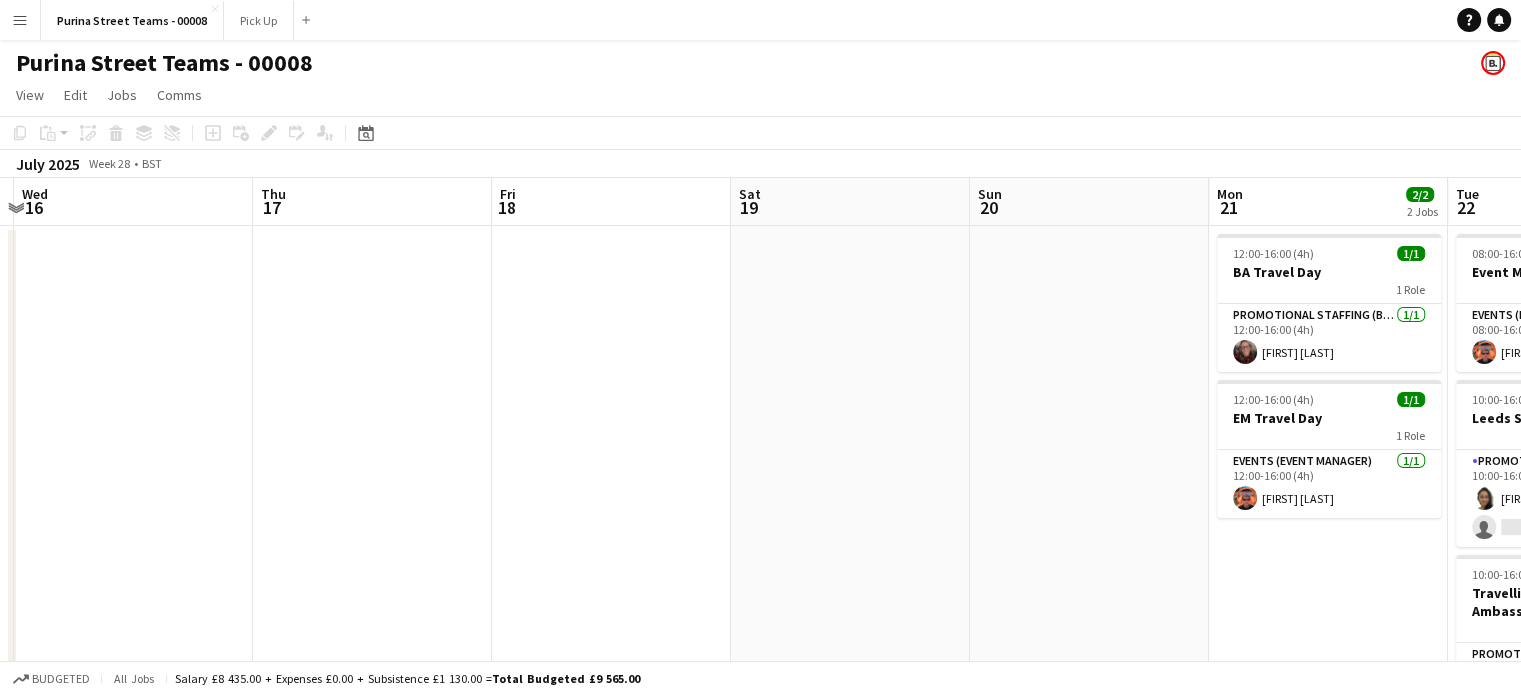 scroll, scrollTop: 0, scrollLeft: 688, axis: horizontal 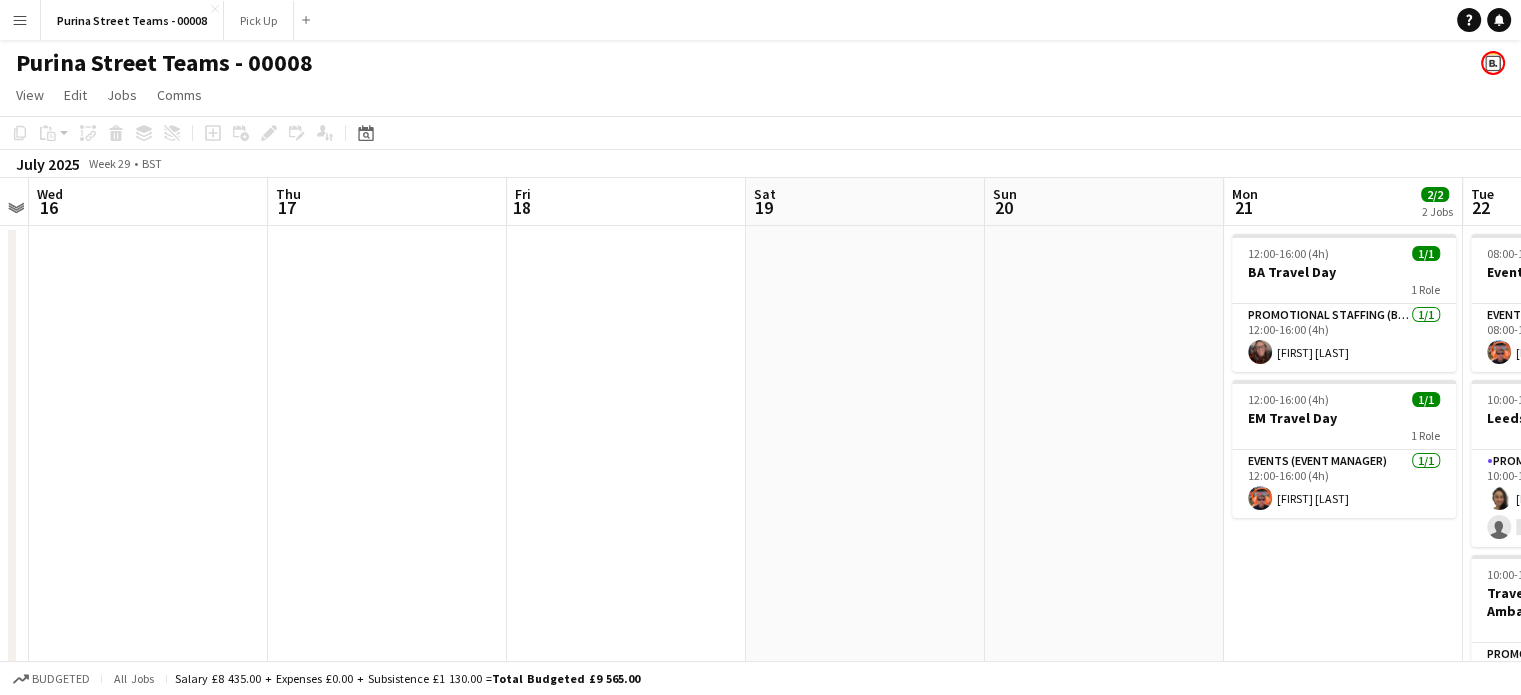 drag, startPoint x: 1189, startPoint y: 392, endPoint x: 503, endPoint y: 441, distance: 687.7478 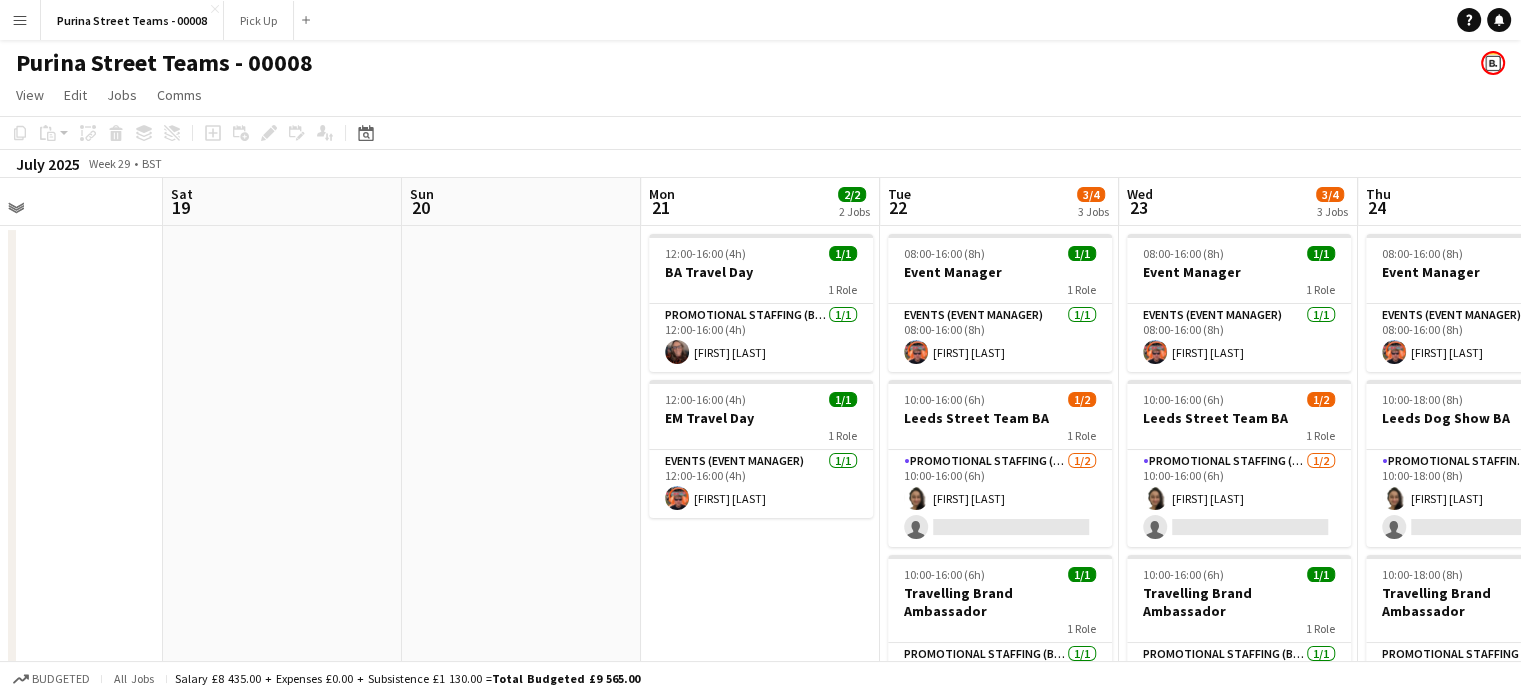 drag, startPoint x: 486, startPoint y: 395, endPoint x: 552, endPoint y: 421, distance: 70.93659 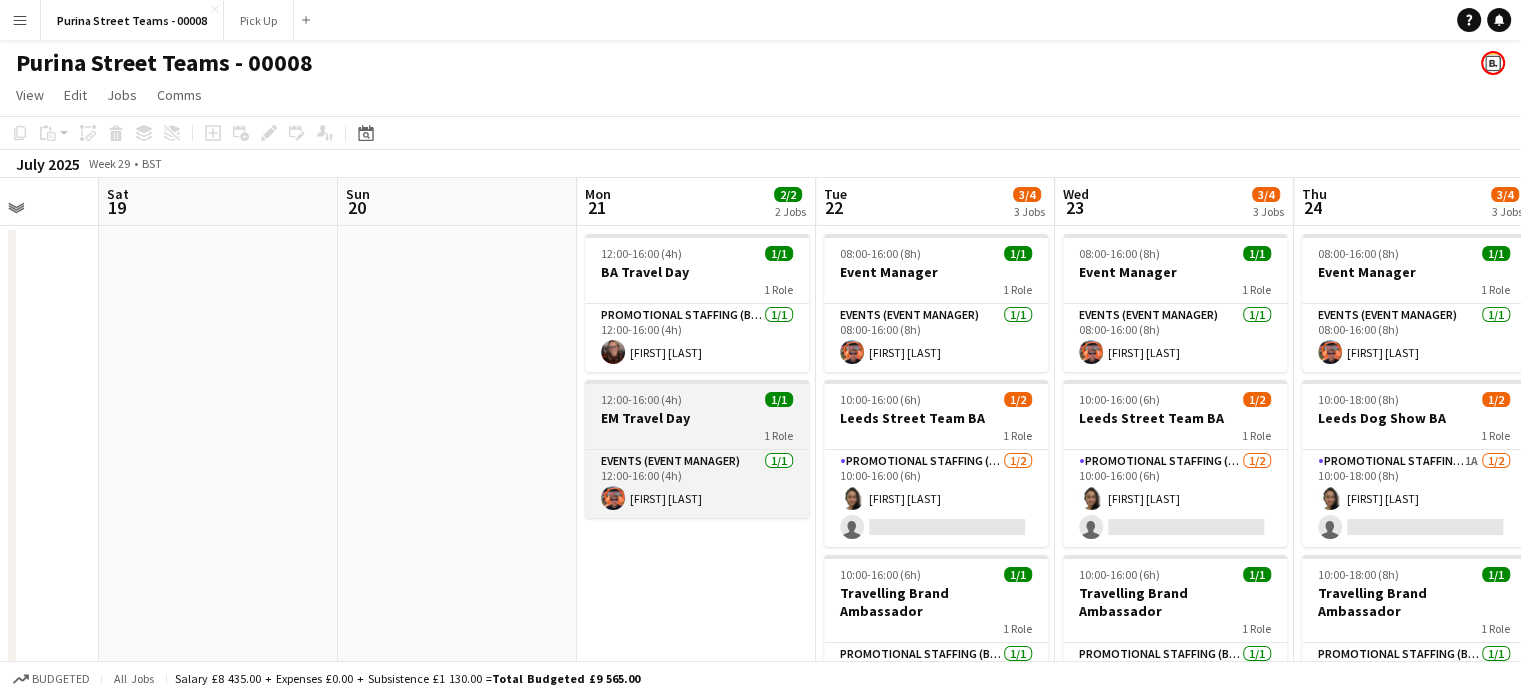 scroll, scrollTop: 92, scrollLeft: 0, axis: vertical 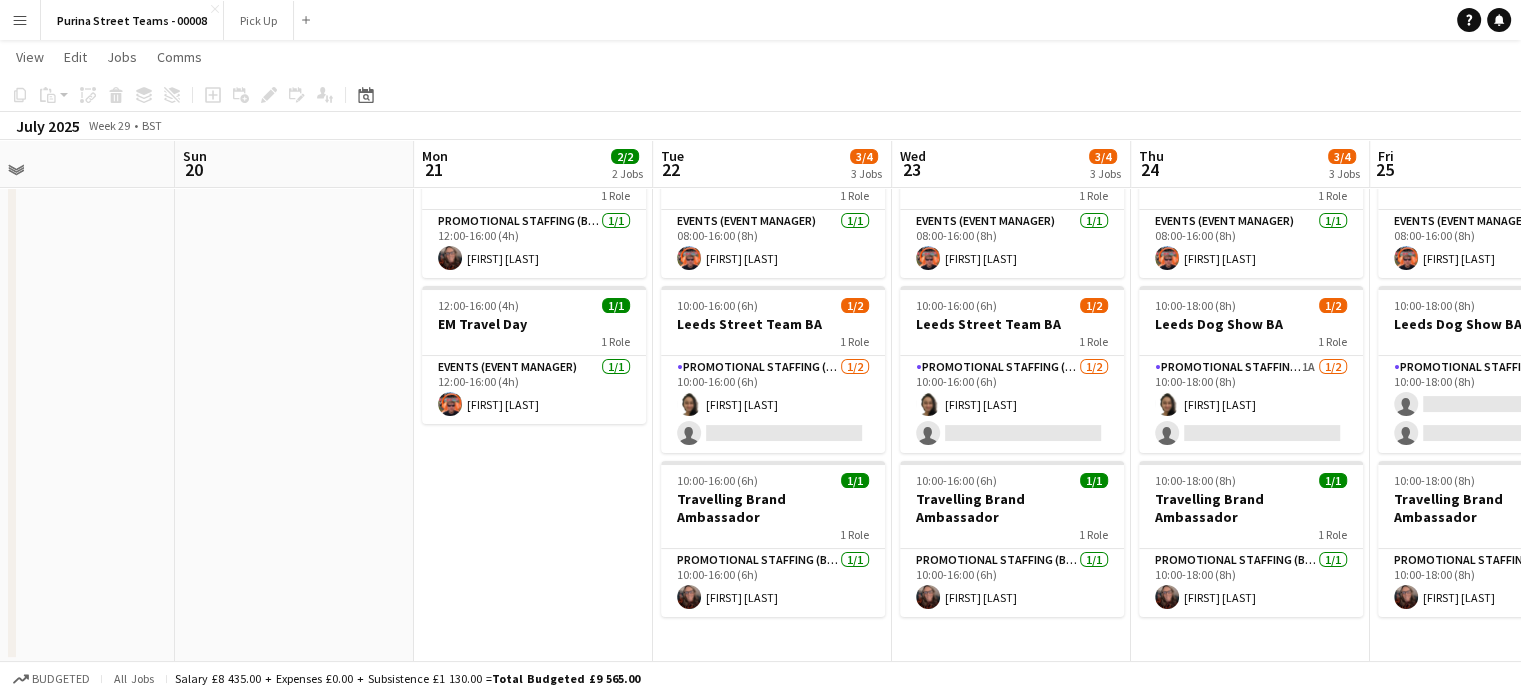 click on "Thu   17   Fri   18   Sat   19   Sun   20   Mon   21   2/2   2 Jobs   Tue   22   3/4   3 Jobs   Wed   23   3/4   3 Jobs   Thu   24   3/4   3 Jobs   Fri   25   2/4   3 Jobs   Sat   26   2/4   3 Jobs   Sun   27   Mon   28      12:00-16:00 (4h)    1/1   BA Travel Day   1 Role   Promotional Staffing (Brand Ambassadors)   1/1   12:00-16:00 (4h)
[FIRST] [LAST]     12:00-16:00 (4h)    1/1   EM Travel Day    1 Role   Events (Event Manager)   1/1   12:00-16:00 (4h)
[FIRST] [LAST]     08:00-16:00 (8h)    1/1   Event Manager    1 Role   Events (Event Manager)   1/1   08:00-16:00 (8h)
[FIRST] [LAST]     10:00-16:00 (6h)    1/2   Leeds Street Team BA   1 Role   Promotional Staffing (Brand Ambassadors)   1/2   10:00-16:00 (6h)
[FIRST] [LAST]
single-neutral-actions
10:00-16:00 (6h)    1/1   Travelling Brand Ambassador   1 Role   Promotional Staffing (Brand Ambassadors)   1/1   10:00-16:00 (6h)
[FIRST] [LAST]     08:00-16:00 (8h)    1/1   Event Manager    1 Role   1/1" at bounding box center (760, 324) 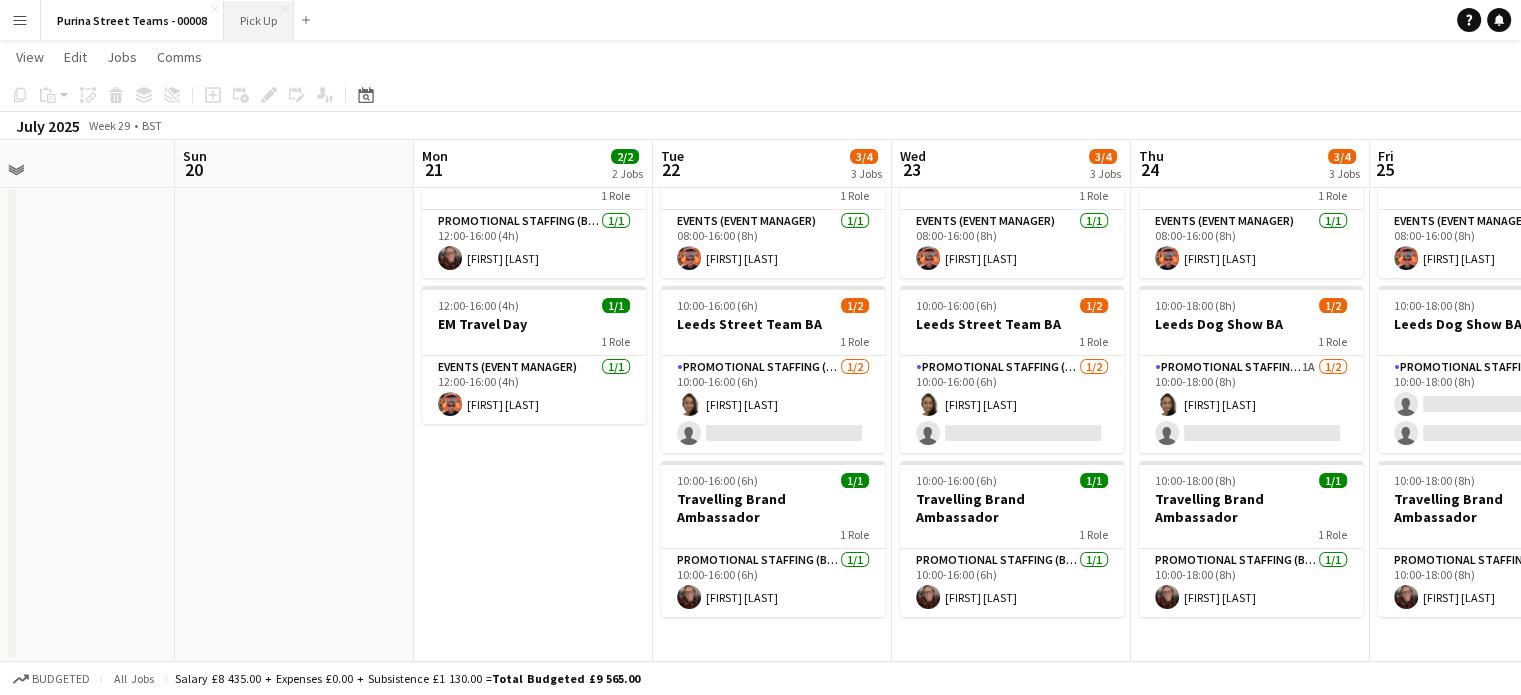 click on "Pick Up
Close" at bounding box center [259, 20] 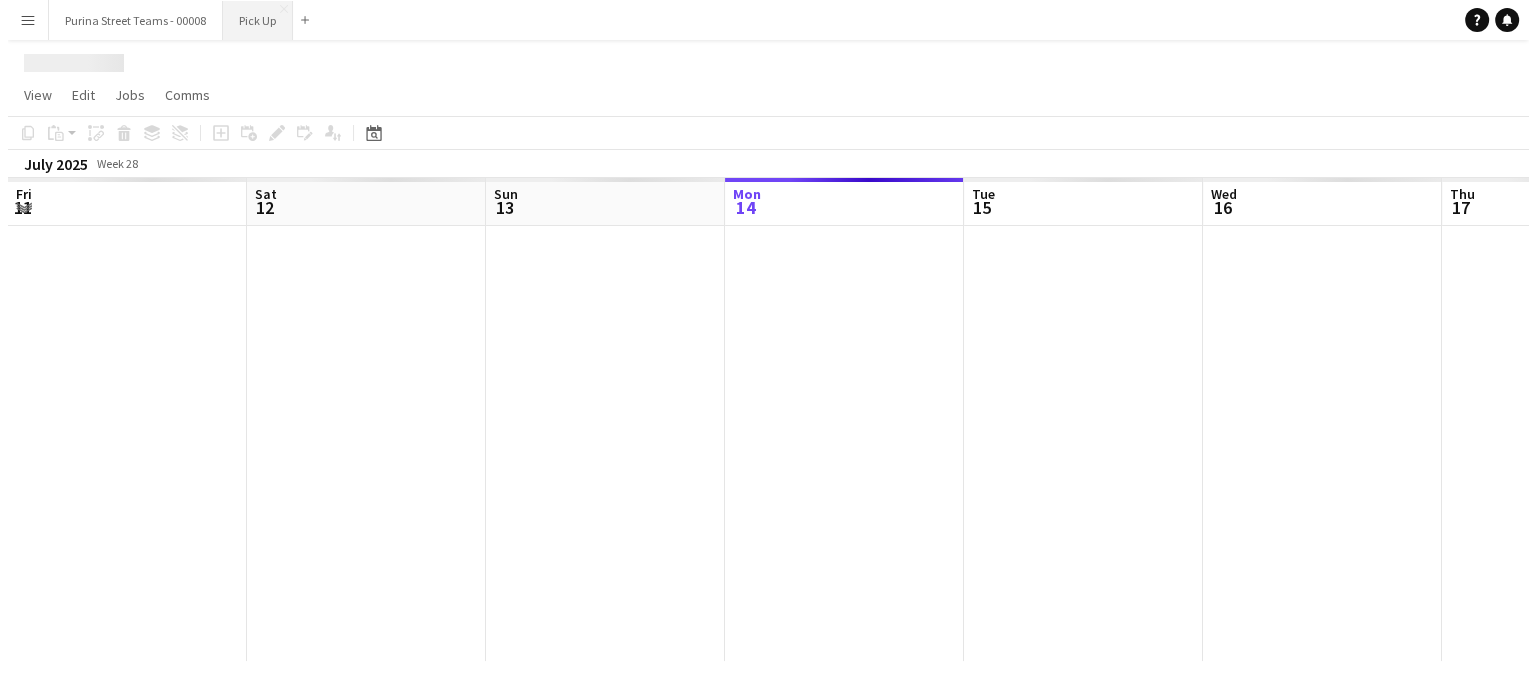 scroll, scrollTop: 0, scrollLeft: 0, axis: both 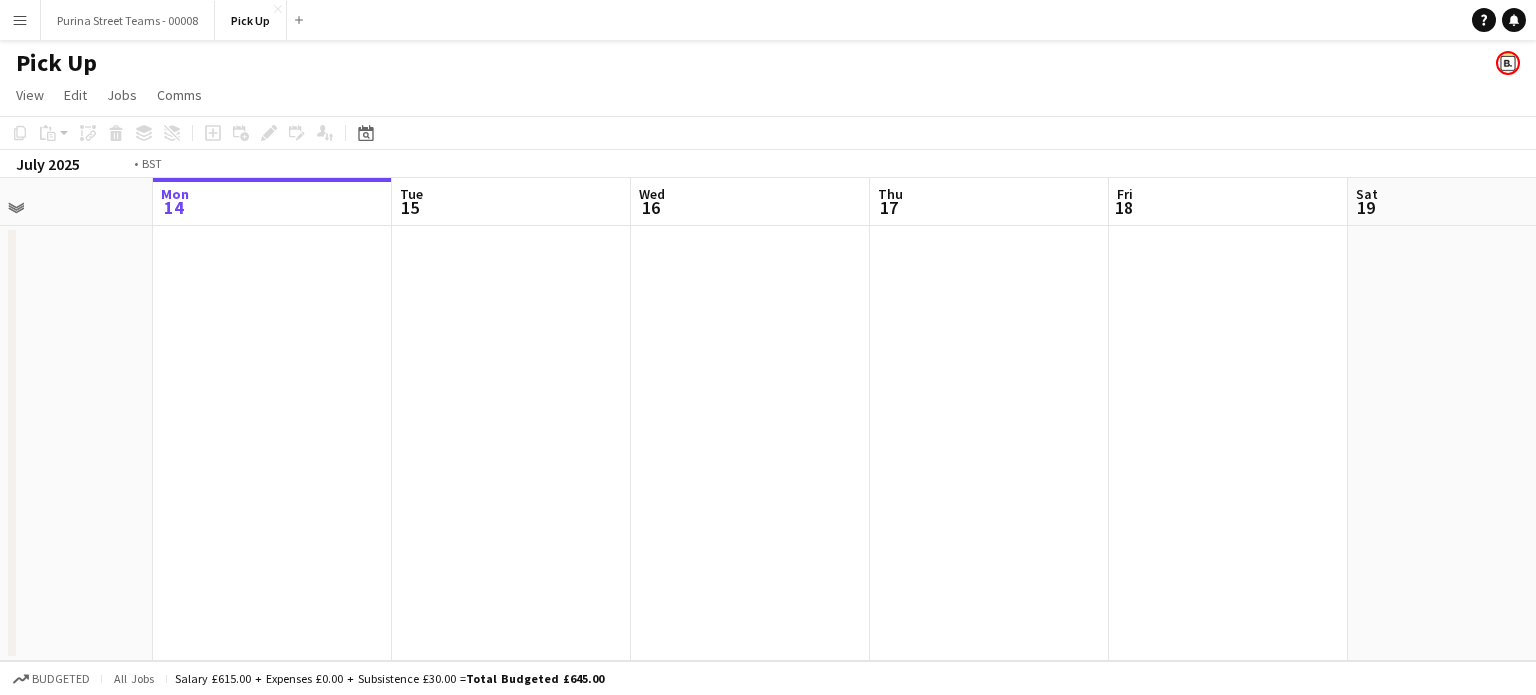 drag, startPoint x: 241, startPoint y: 484, endPoint x: 207, endPoint y: 502, distance: 38.470768 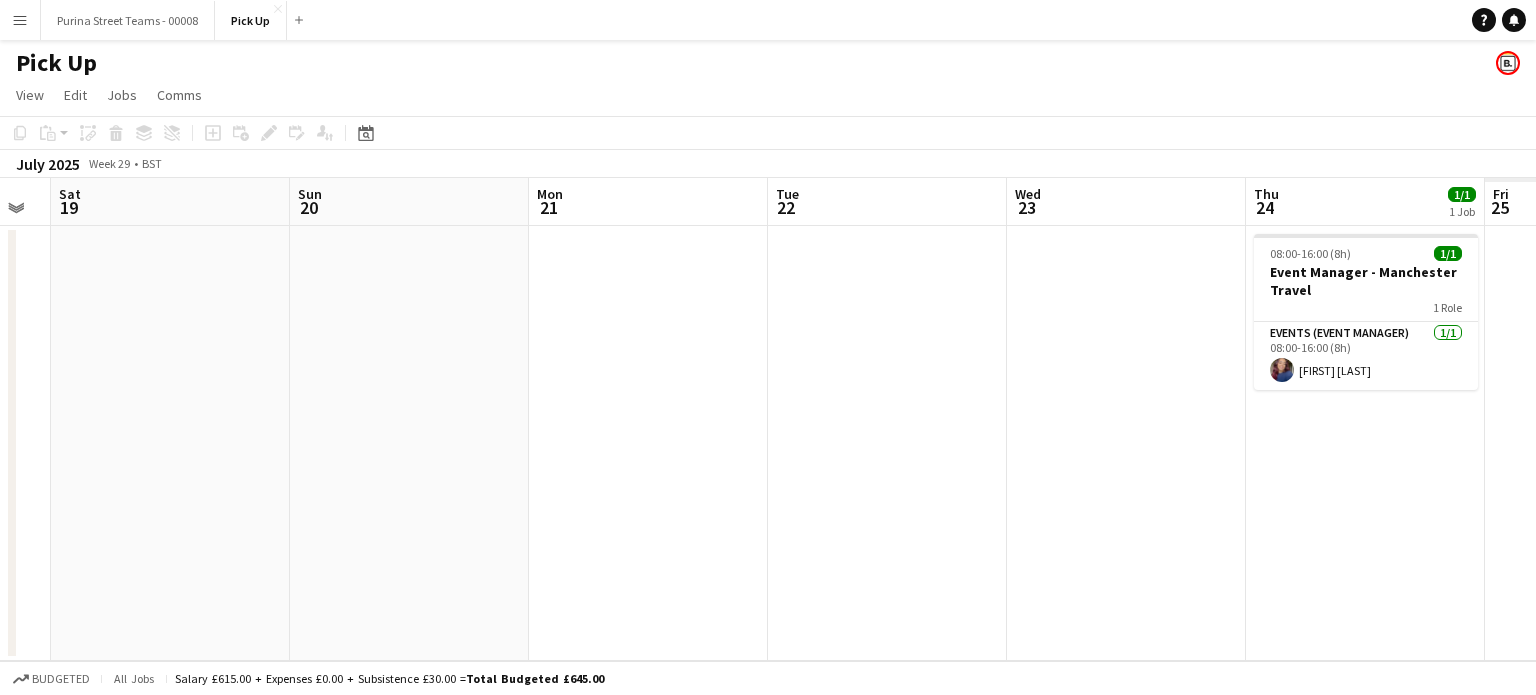 drag, startPoint x: 386, startPoint y: 501, endPoint x: 690, endPoint y: 515, distance: 304.3222 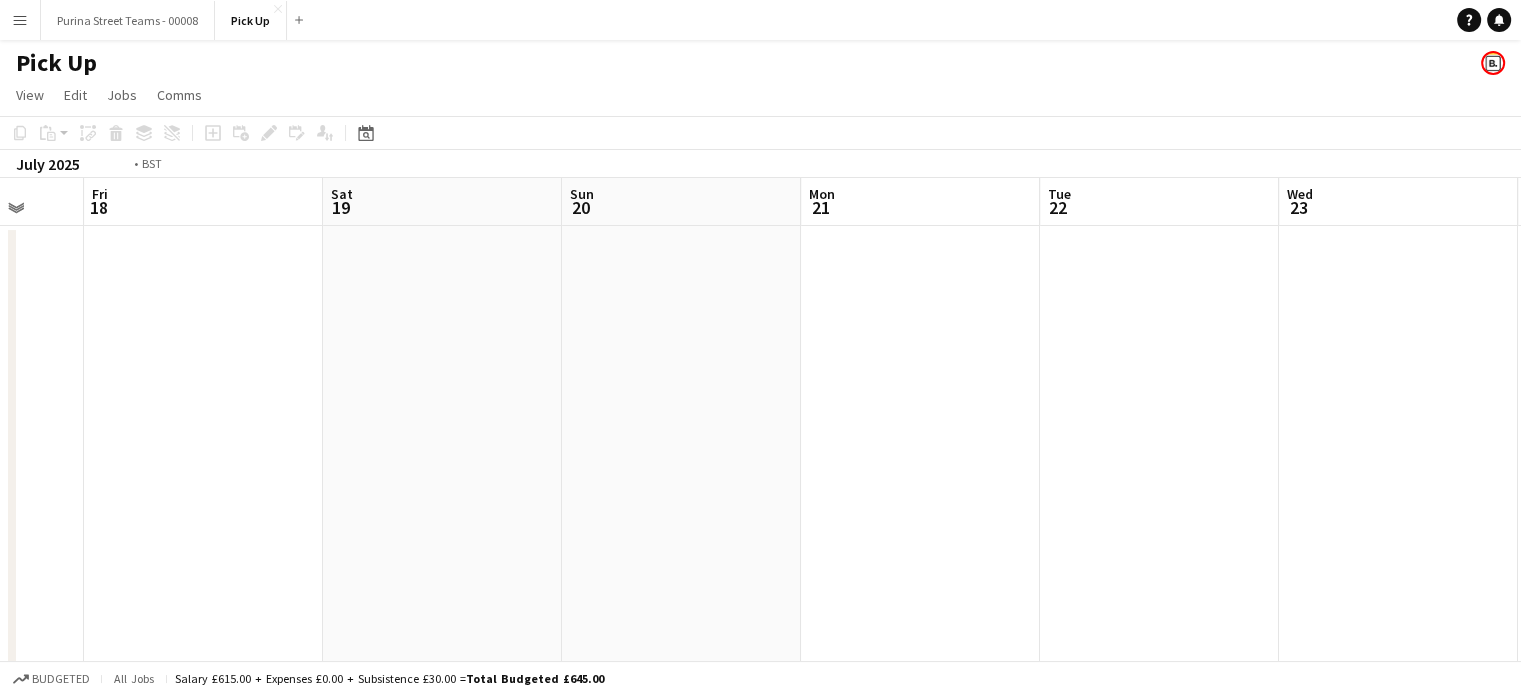 drag, startPoint x: 632, startPoint y: 552, endPoint x: 281, endPoint y: 584, distance: 352.45566 